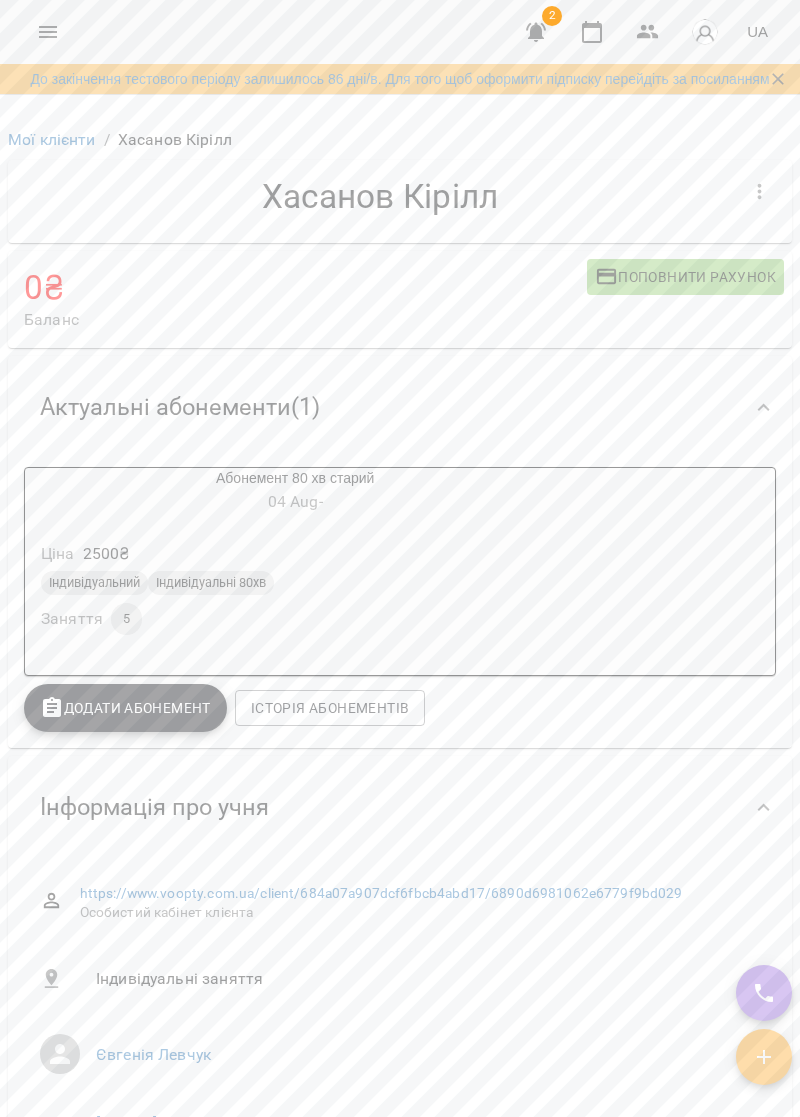 scroll, scrollTop: 0, scrollLeft: 0, axis: both 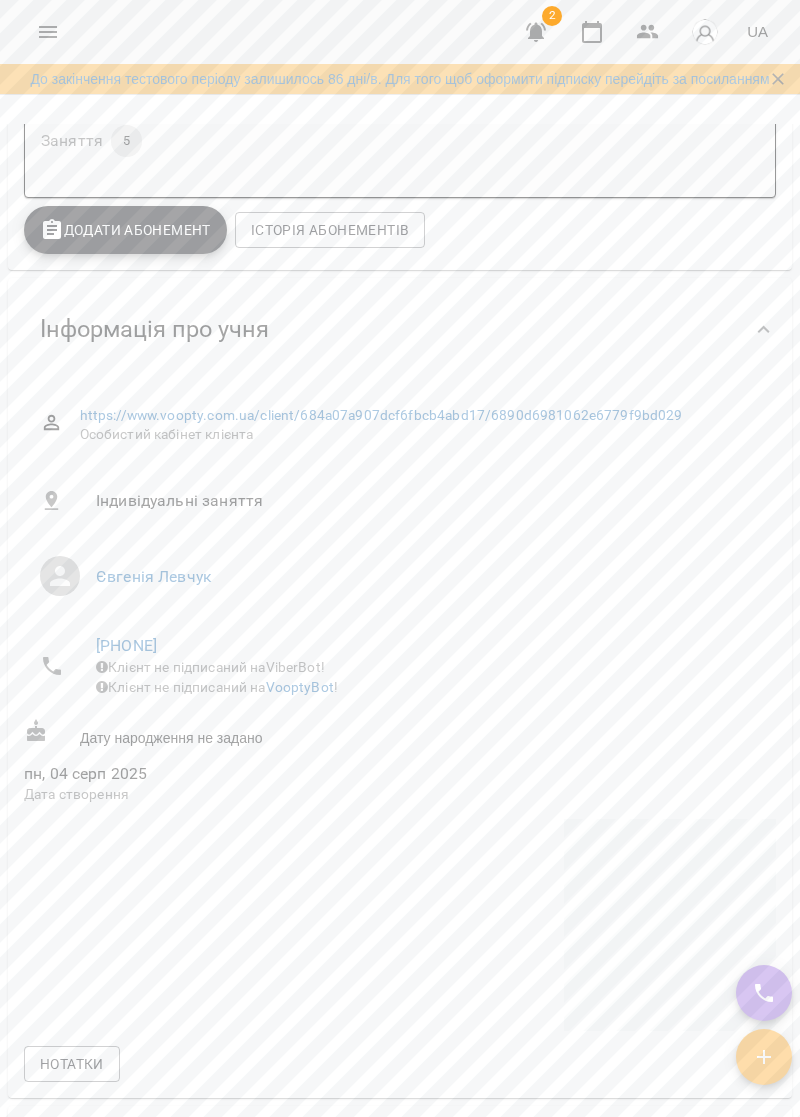 click on "Інформація про учня" at bounding box center [382, 329] 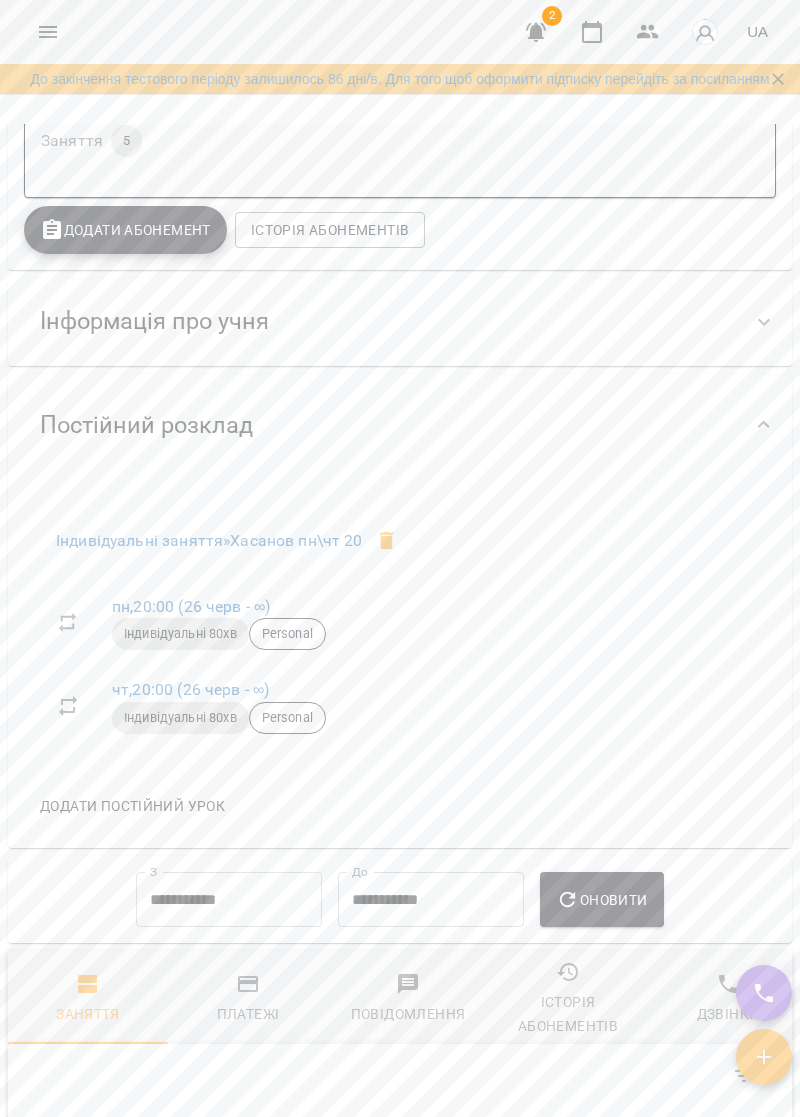 click 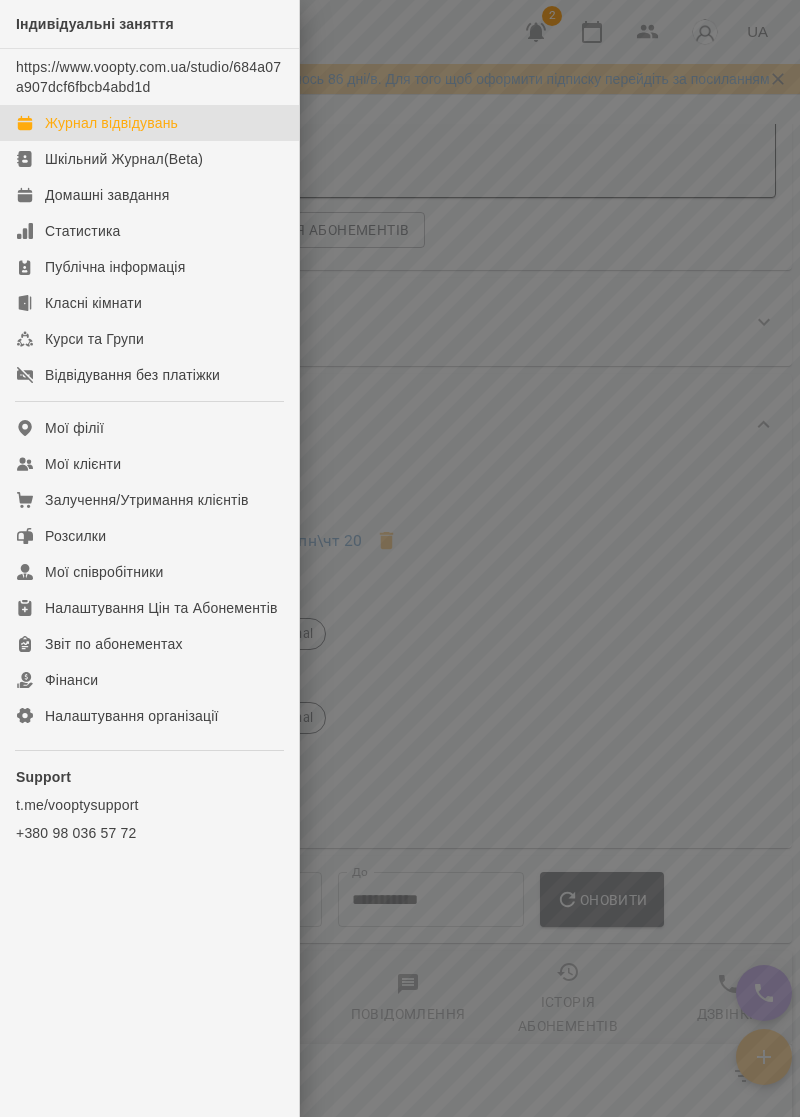 click on "Журнал відвідувань" at bounding box center (149, 123) 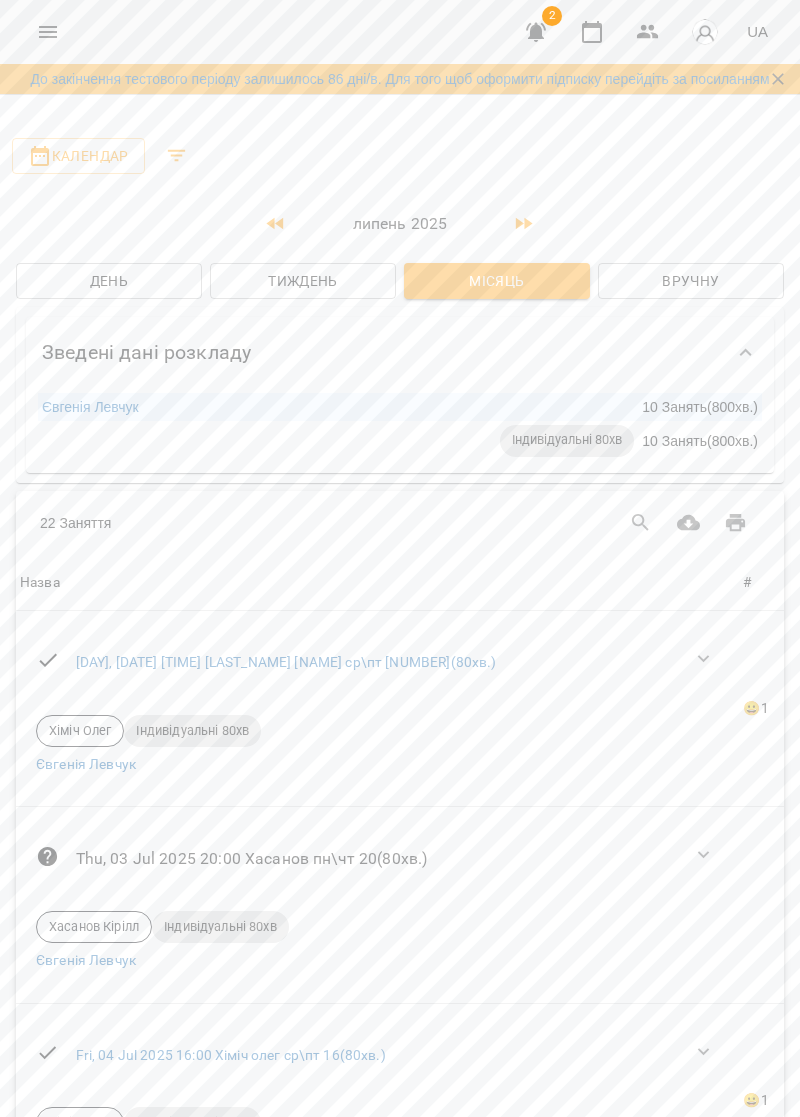 scroll, scrollTop: 0, scrollLeft: 0, axis: both 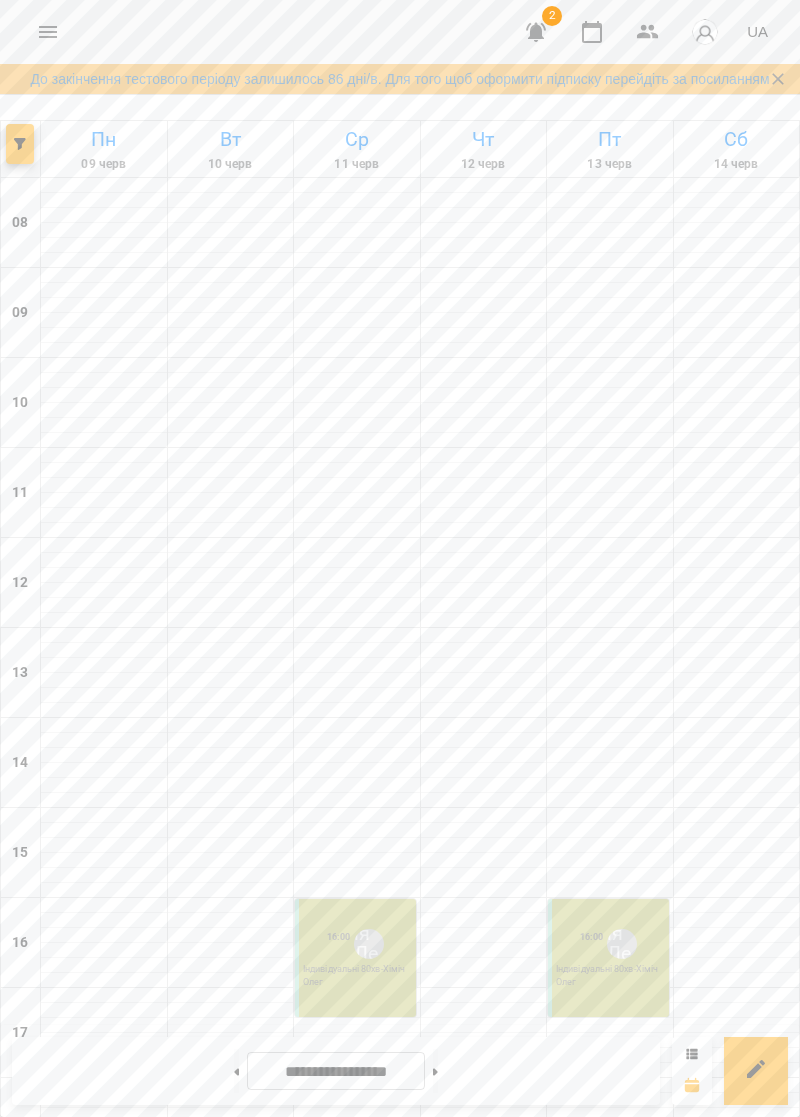 click at bounding box center (48, 32) 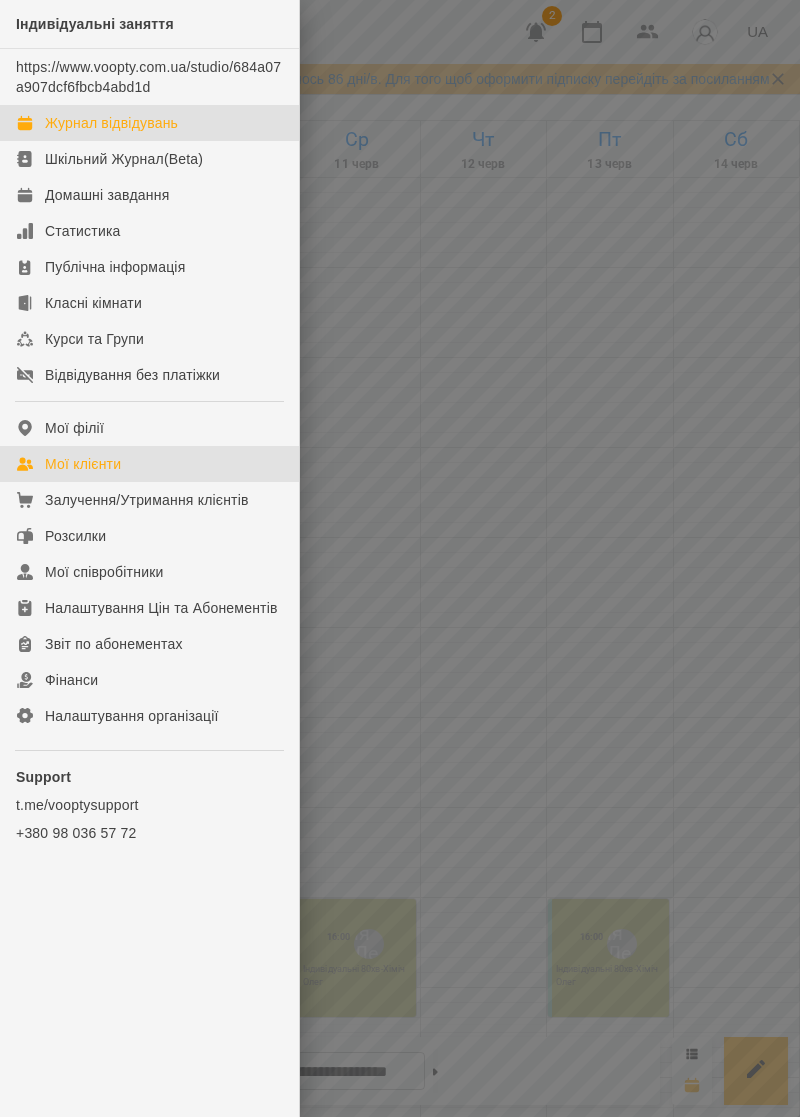 click on "Мої клієнти" at bounding box center [149, 464] 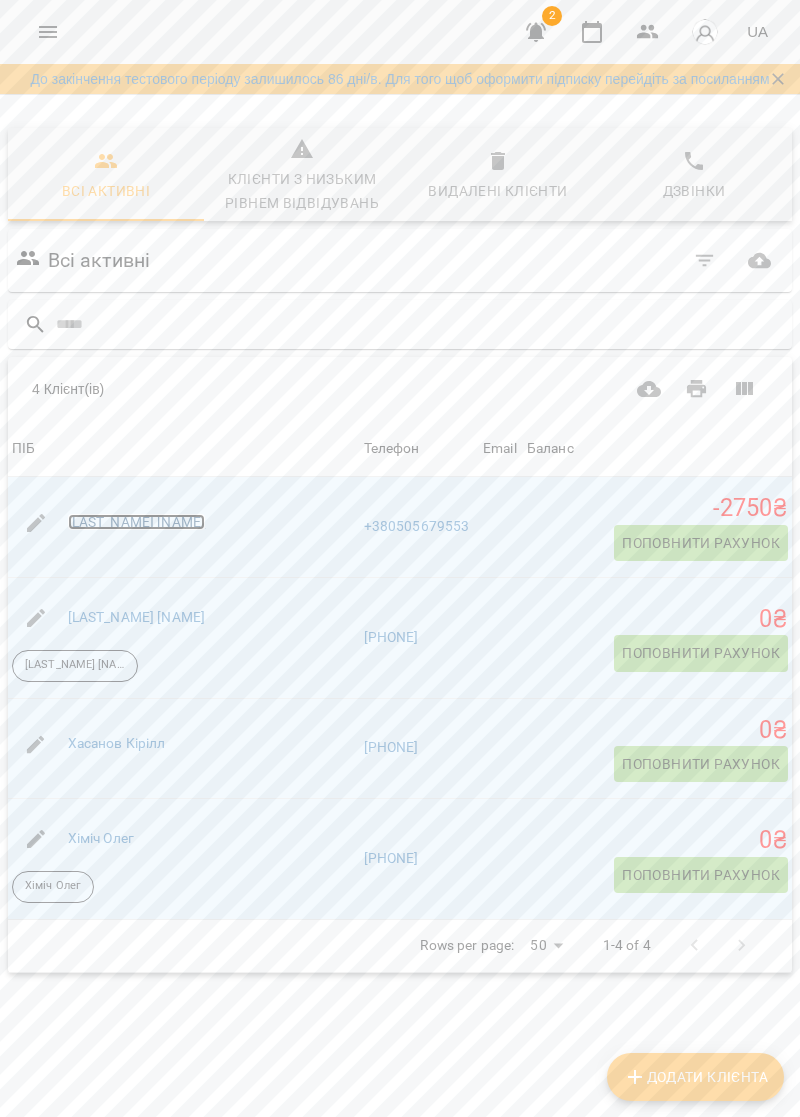 click on "[LAST_NAME] [NAME]" at bounding box center (137, 522) 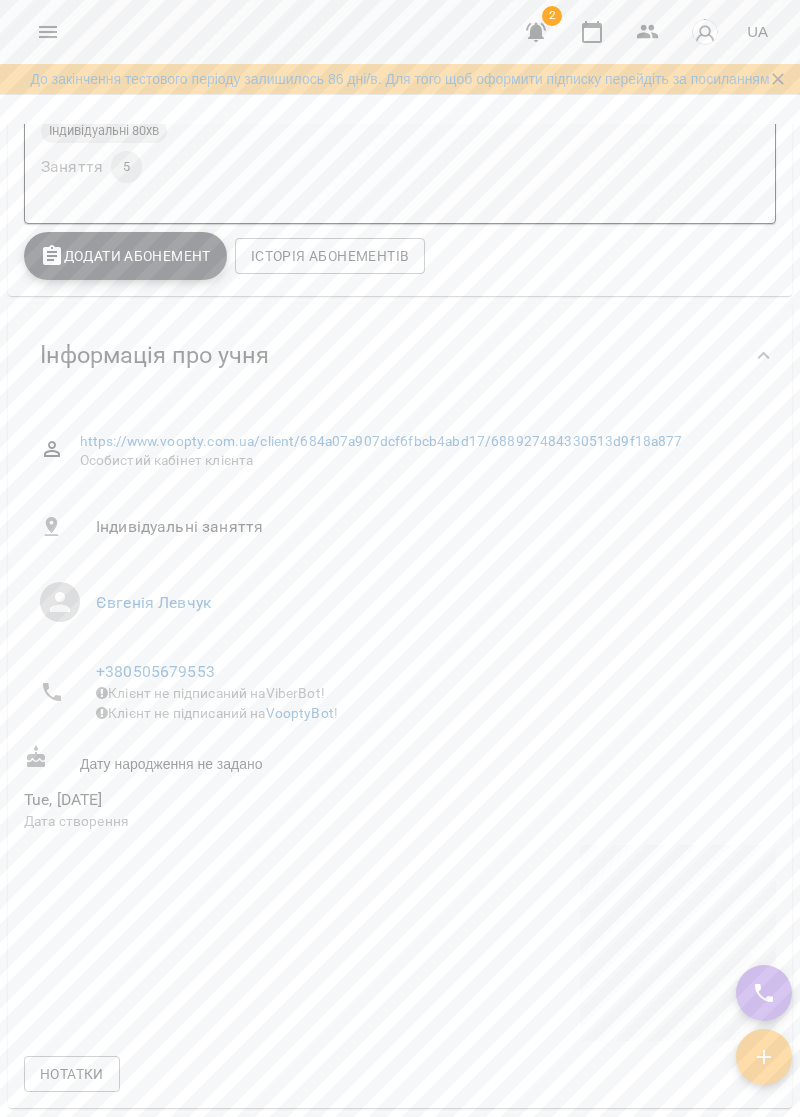 scroll, scrollTop: 614, scrollLeft: 0, axis: vertical 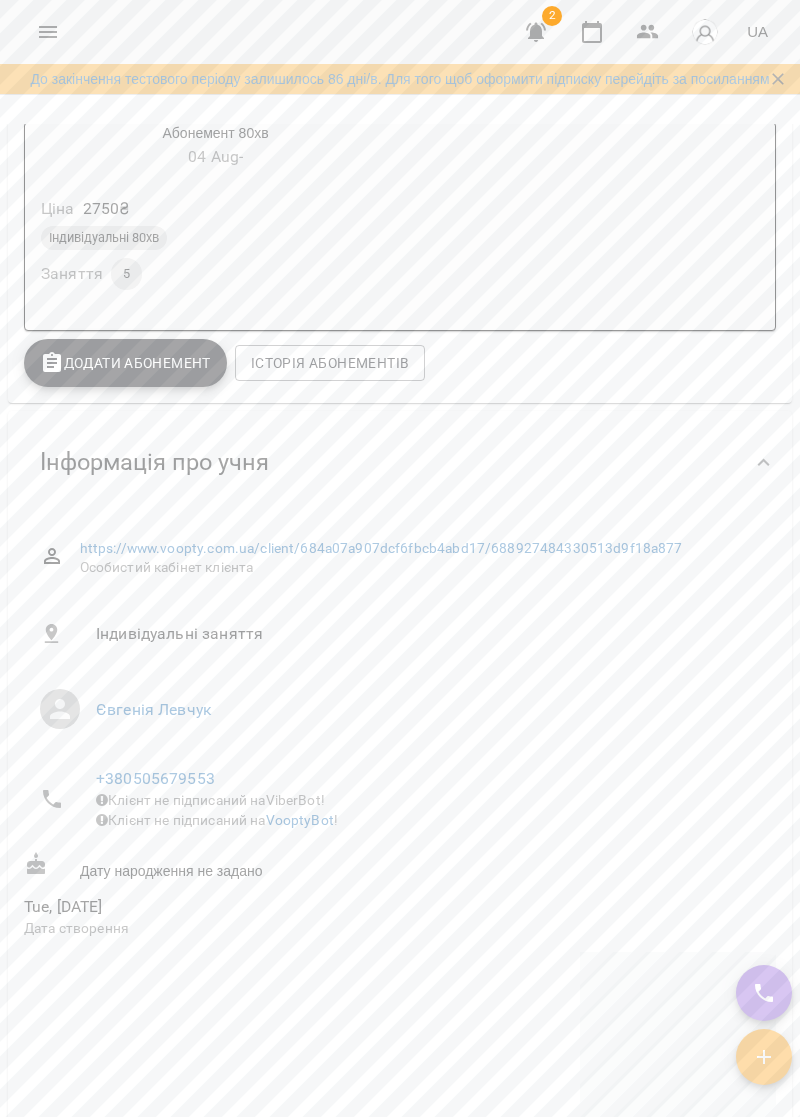 click on "Інформація про учня" at bounding box center [400, 462] 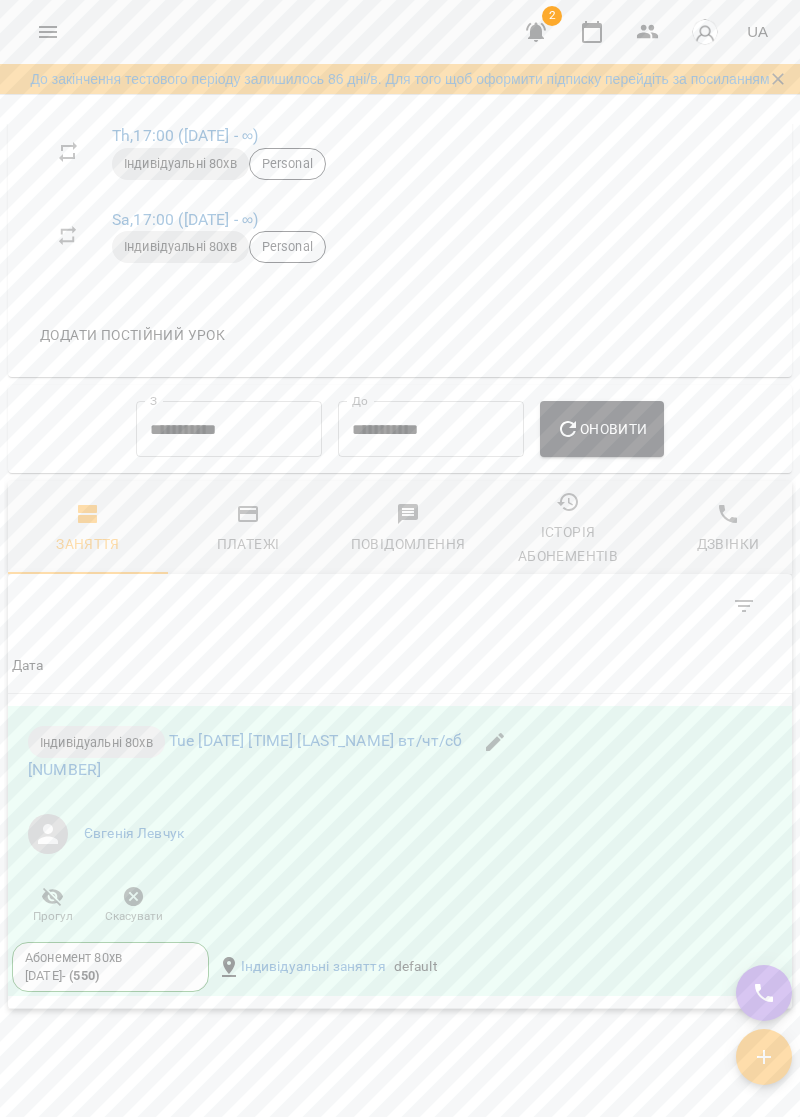 scroll, scrollTop: 1317, scrollLeft: 0, axis: vertical 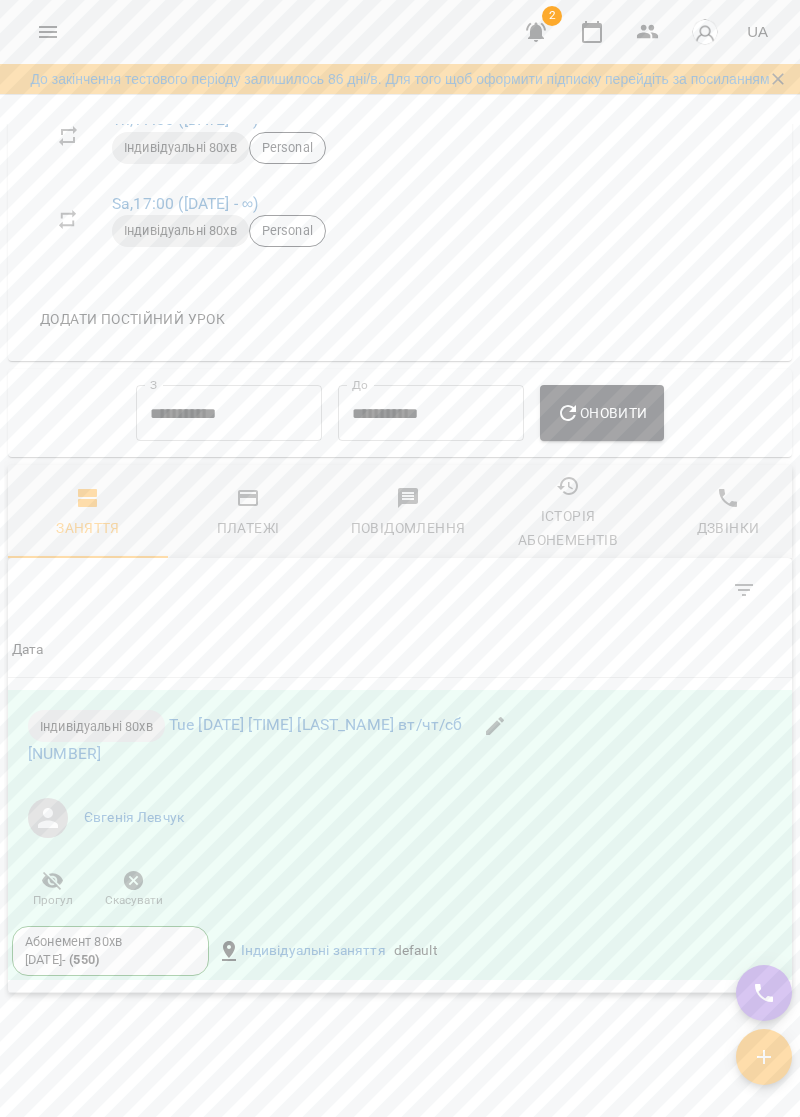 click on "Платежі" at bounding box center [248, 528] 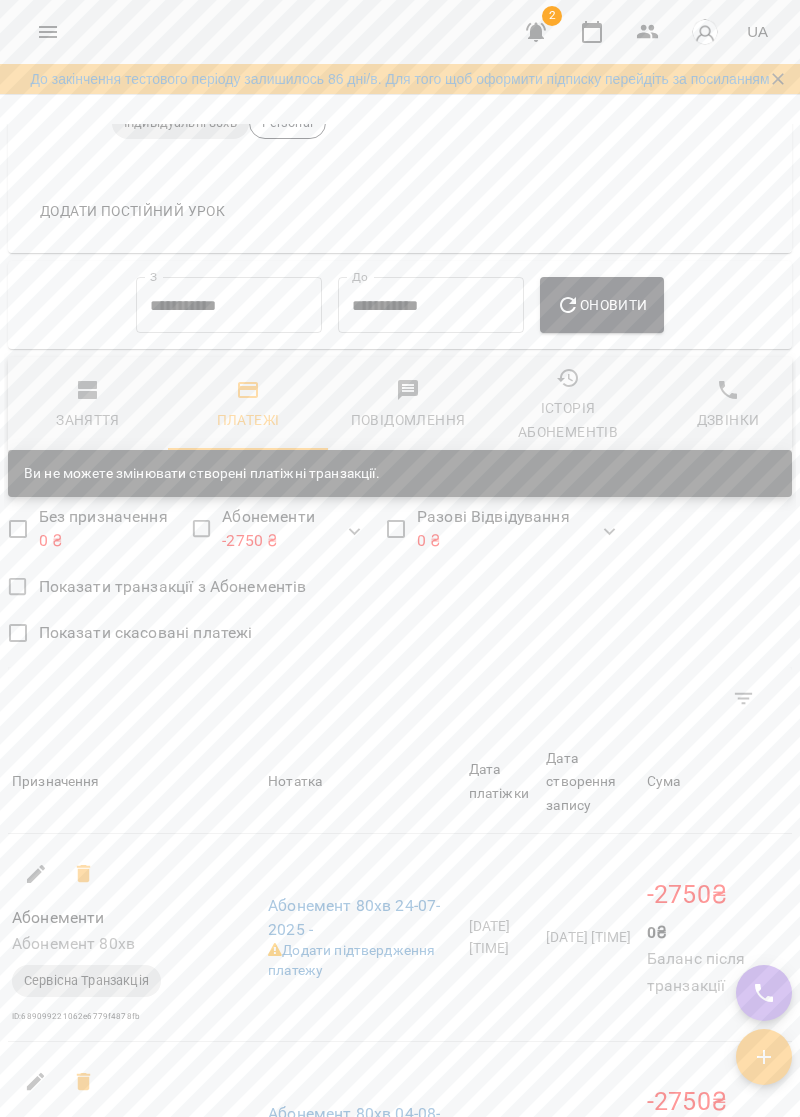 click on "Заняття" at bounding box center [88, 420] 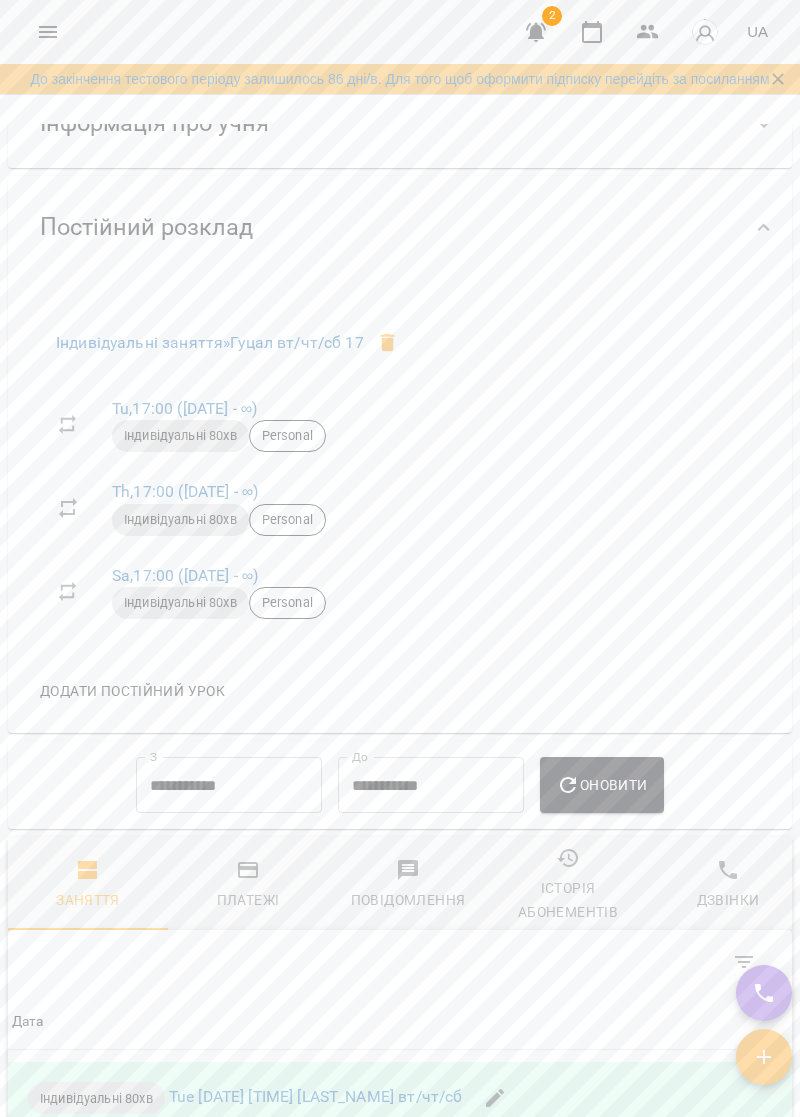 scroll, scrollTop: 1317, scrollLeft: 0, axis: vertical 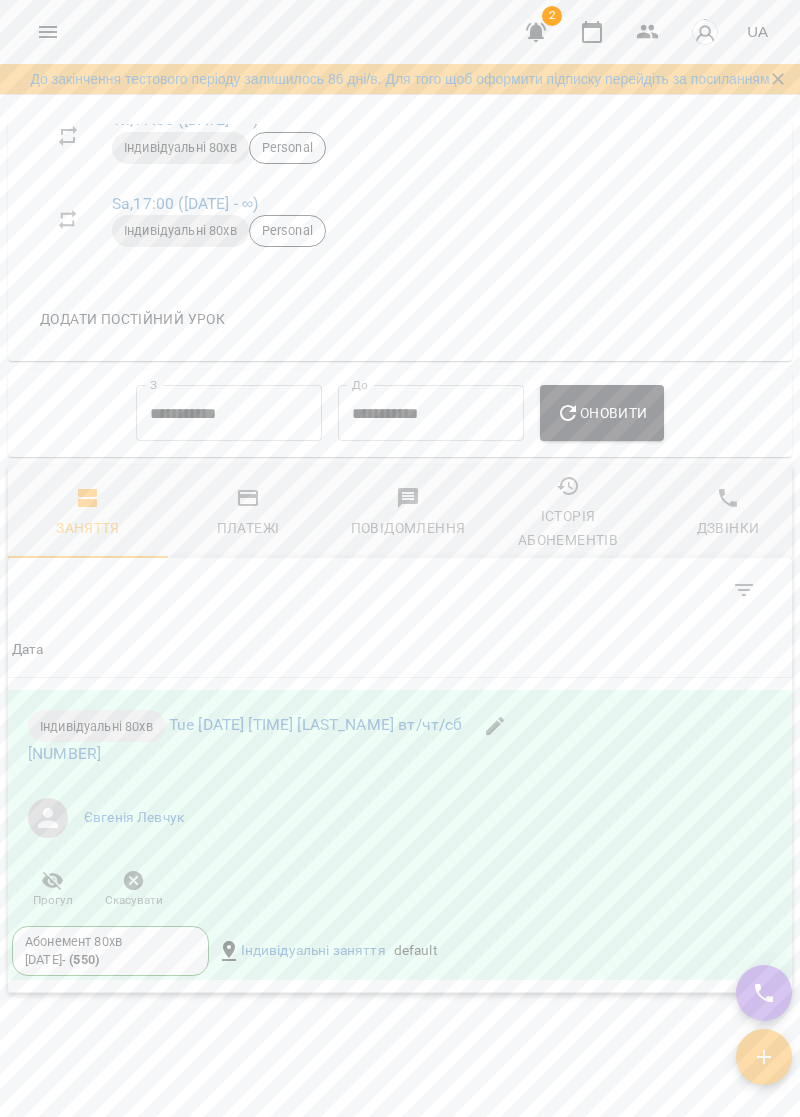 click at bounding box center (48, 32) 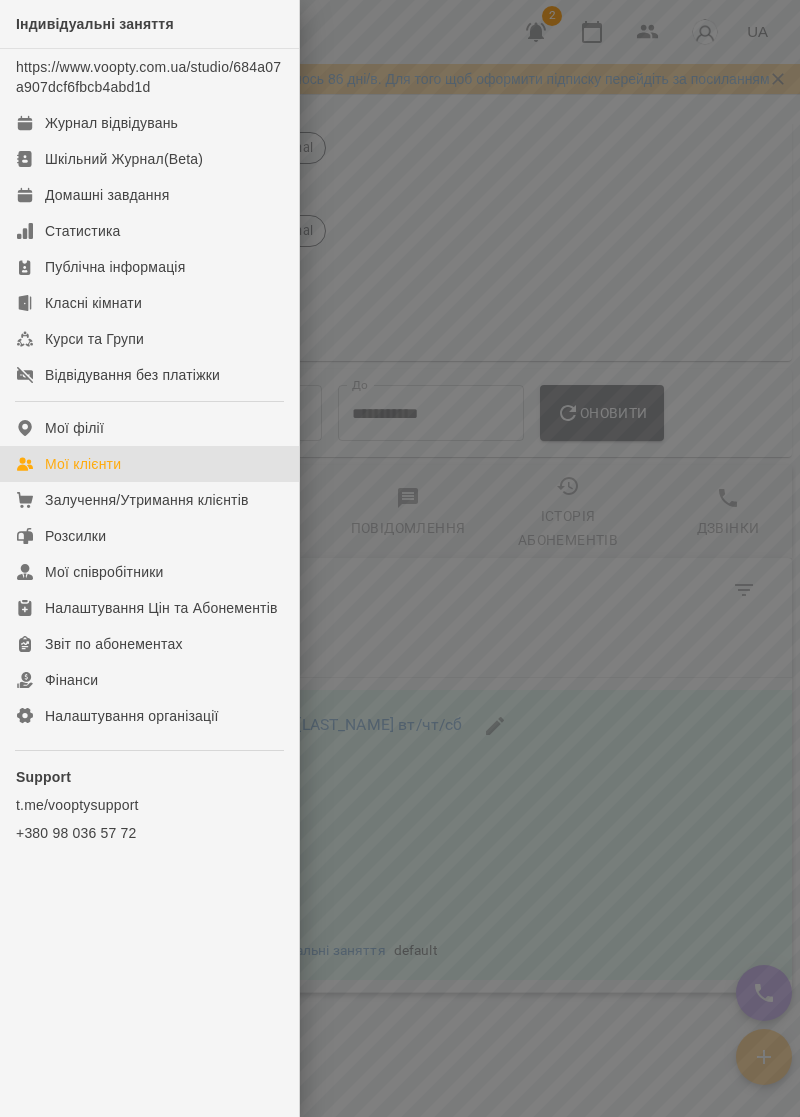 click on "Мої клієнти" at bounding box center (149, 464) 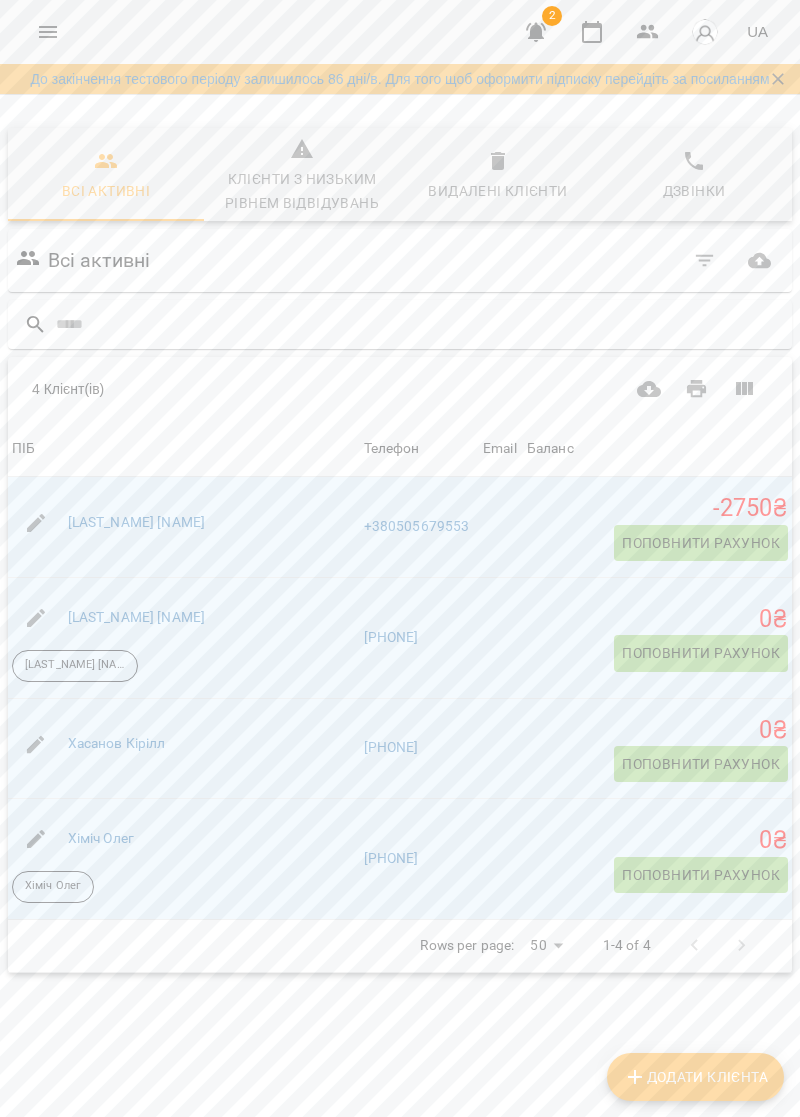 scroll, scrollTop: 108, scrollLeft: 0, axis: vertical 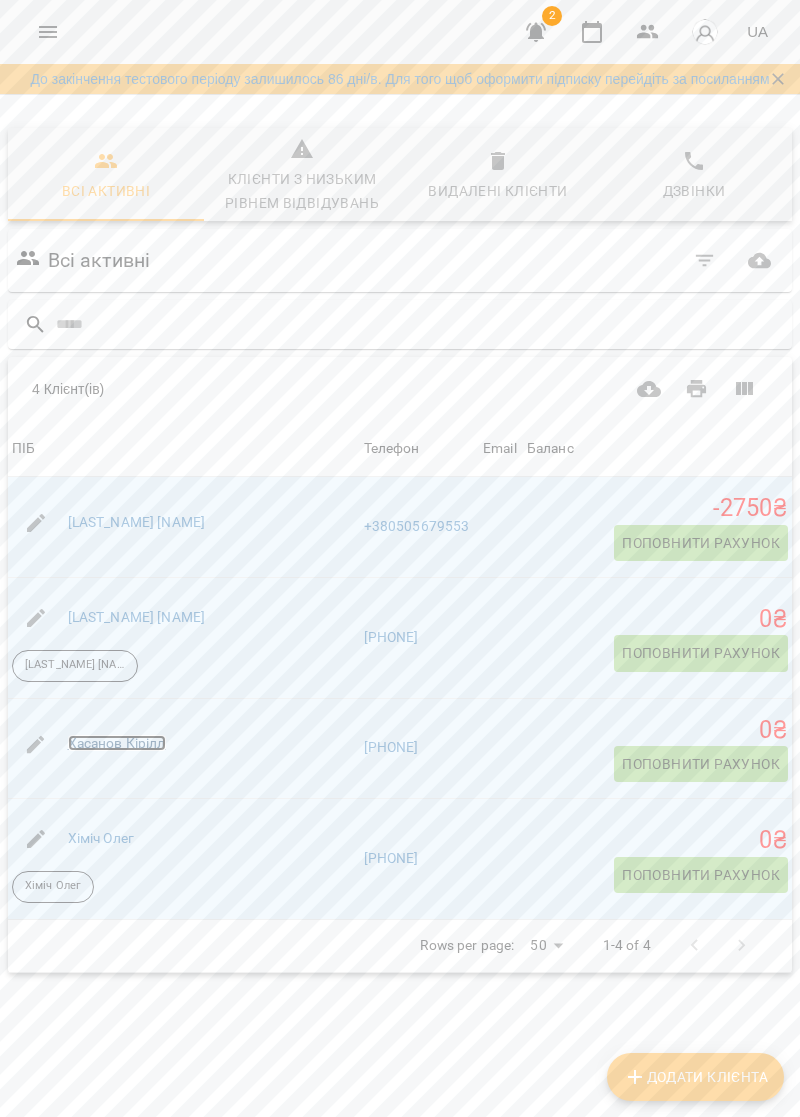 click on "Хасанов Кірілл" at bounding box center (117, 743) 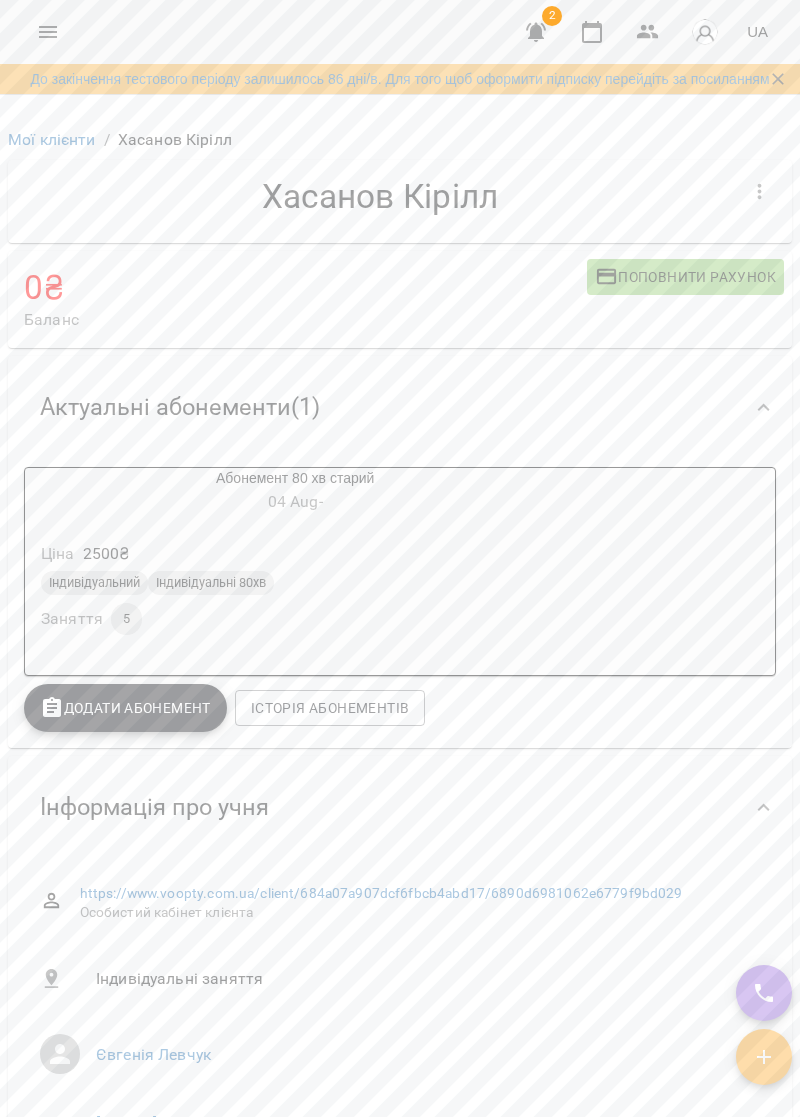 click on "Актуальні абонементи ( 1 )" at bounding box center (382, 407) 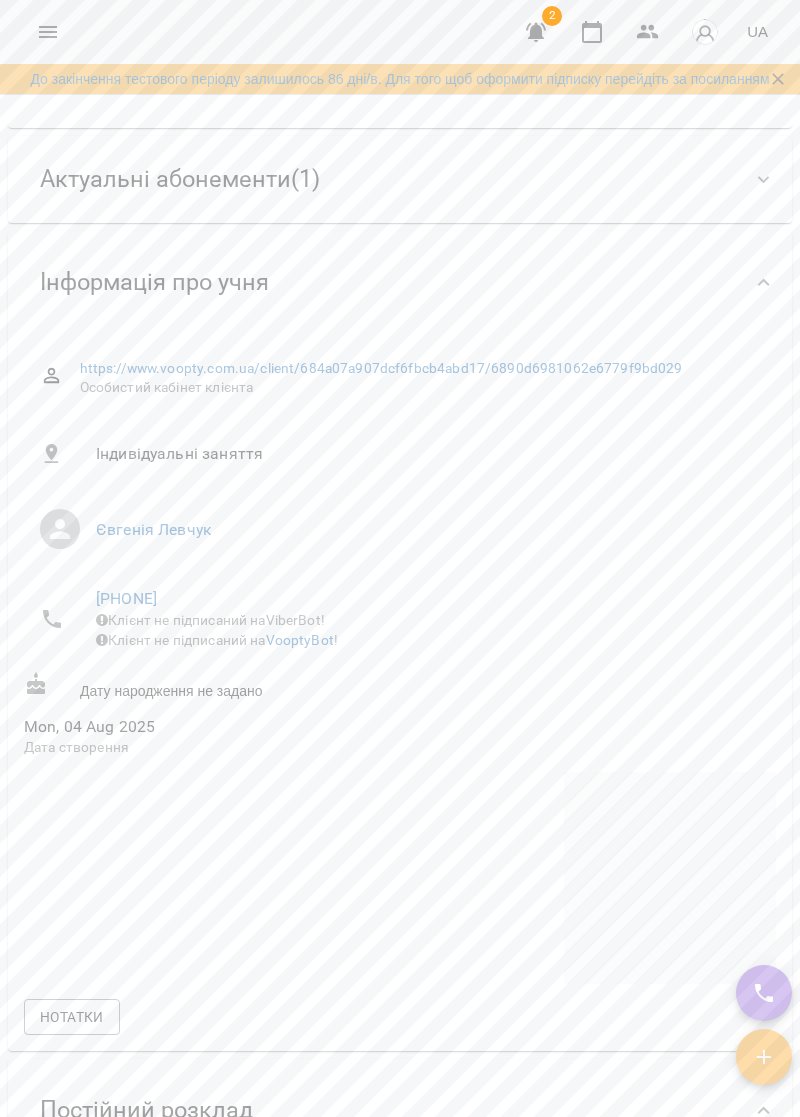 scroll, scrollTop: 218, scrollLeft: 0, axis: vertical 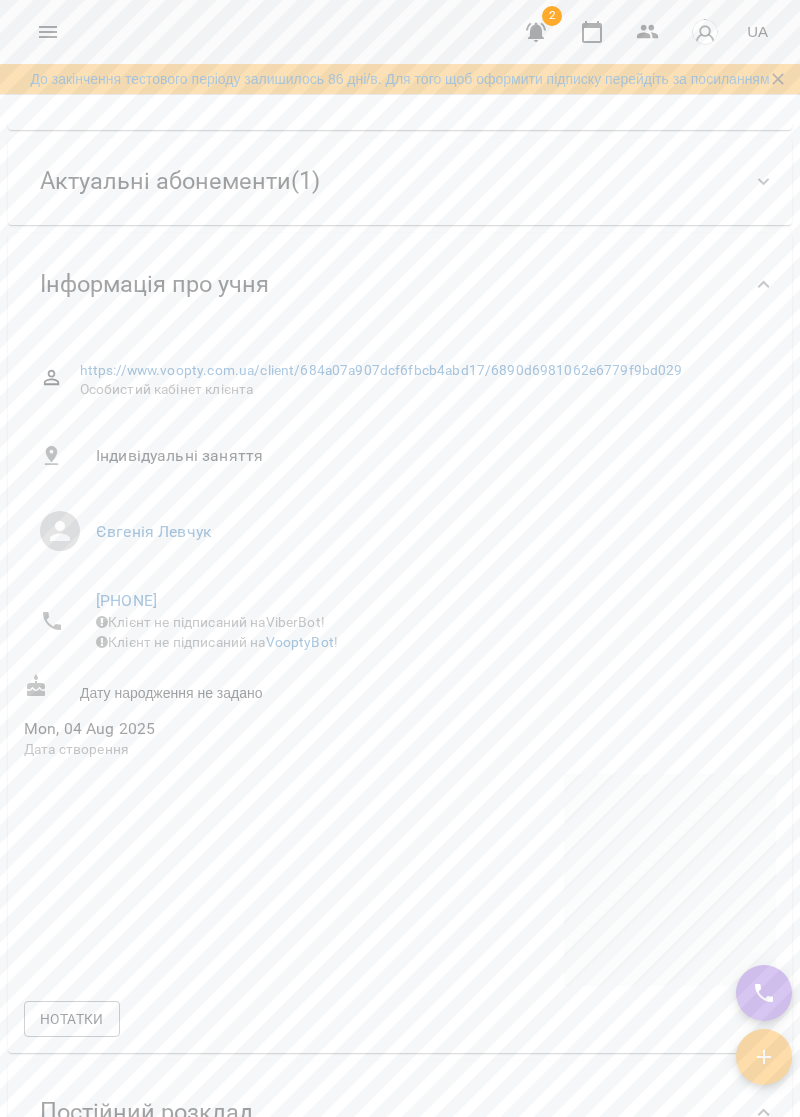 click on "Інформація про учня" at bounding box center (400, 284) 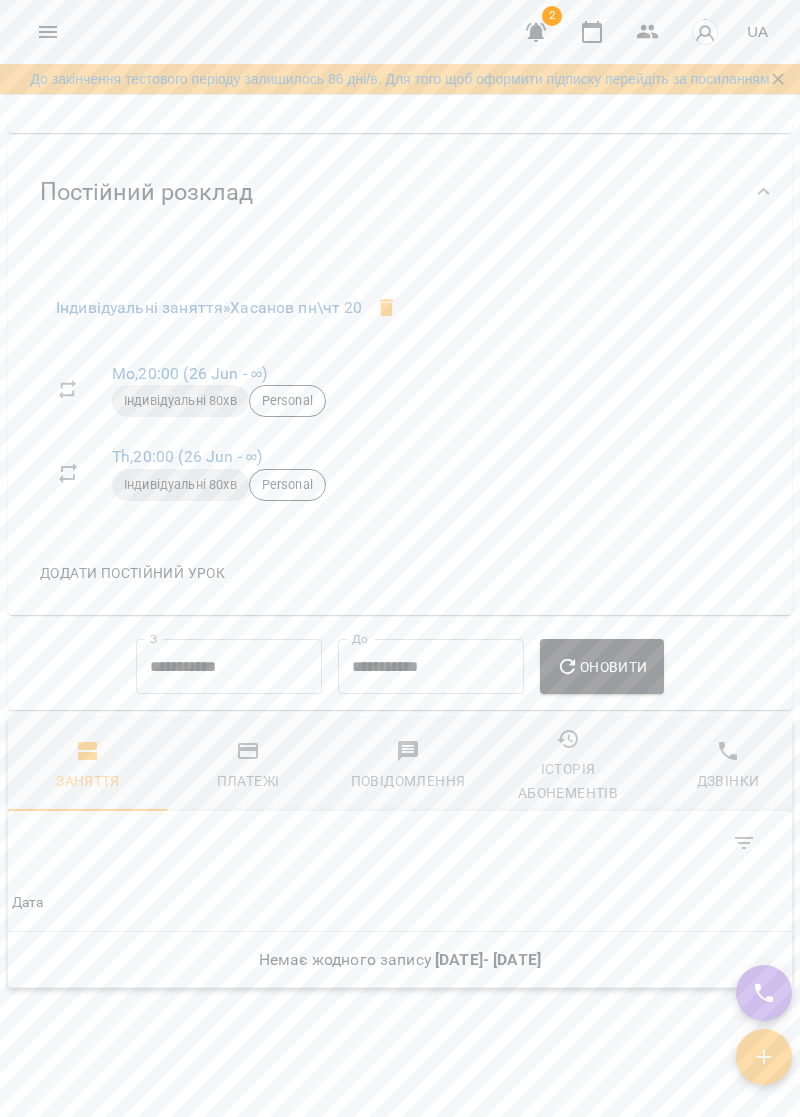 scroll, scrollTop: 412, scrollLeft: 0, axis: vertical 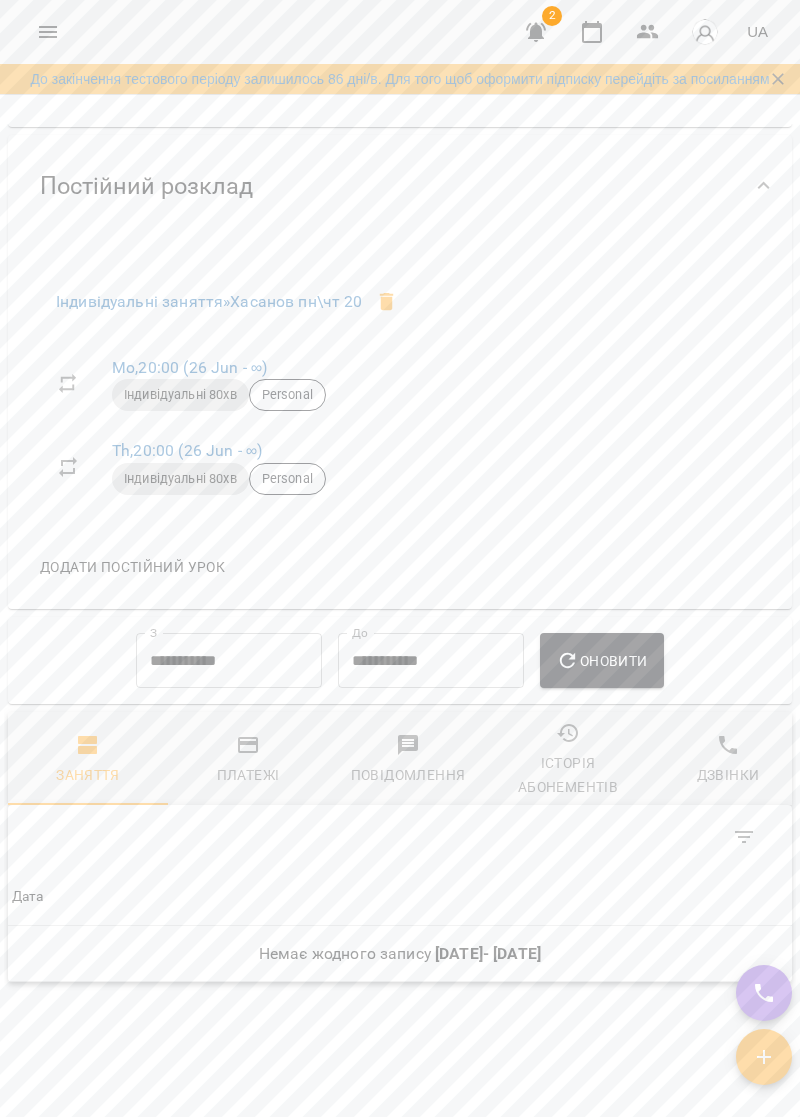 click on "Немає жодного запису   [DATE]  -   [DATE]" at bounding box center [400, 954] 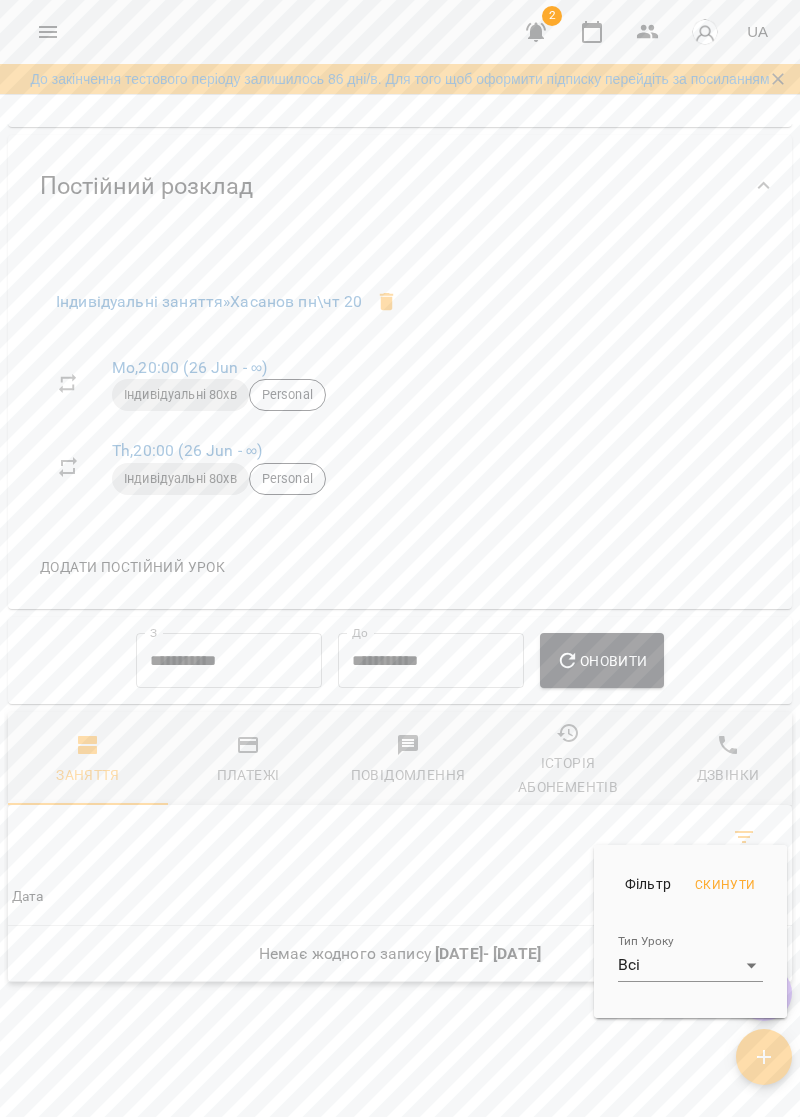 click at bounding box center [400, 558] 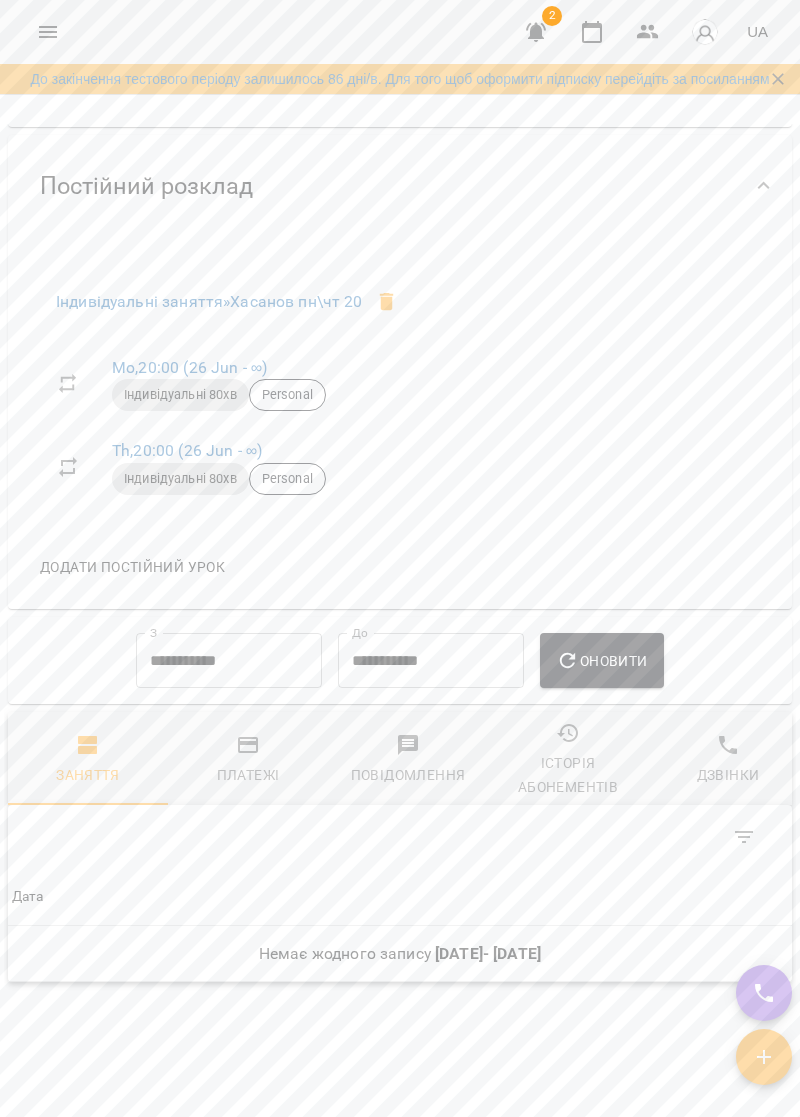 click on "Додати постійний урок" at bounding box center (132, 567) 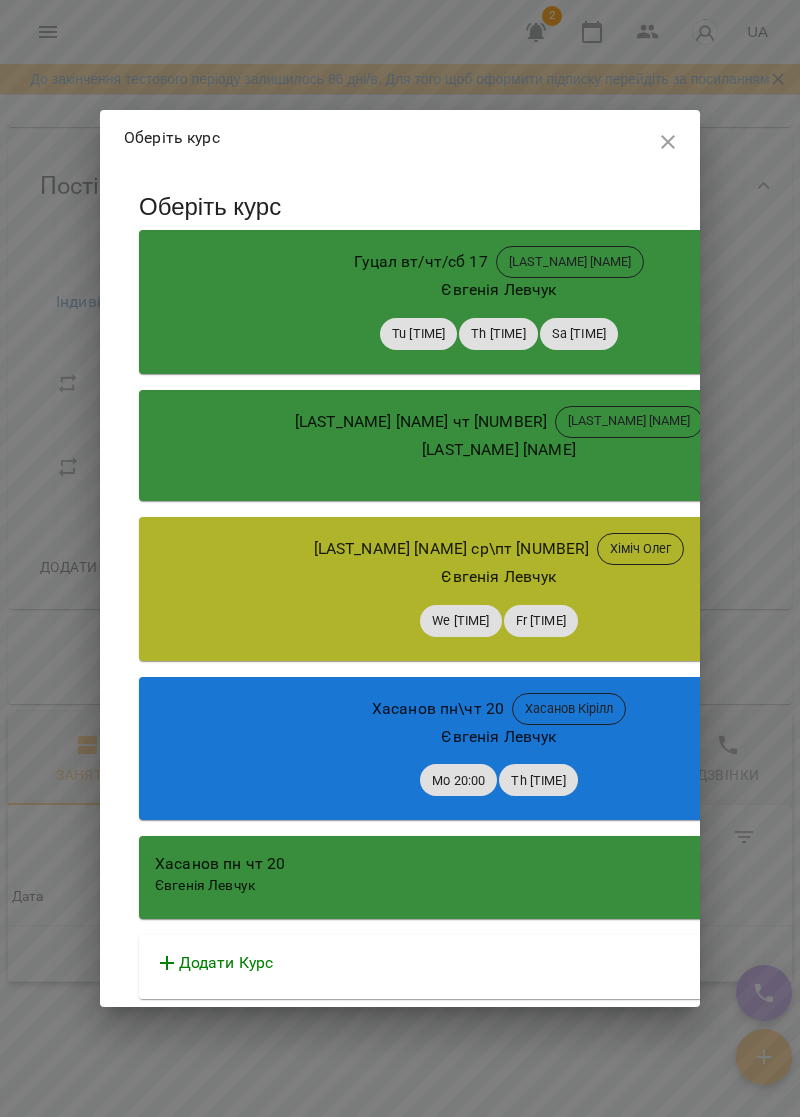 click on "Євгенія Левчук" at bounding box center [499, 737] 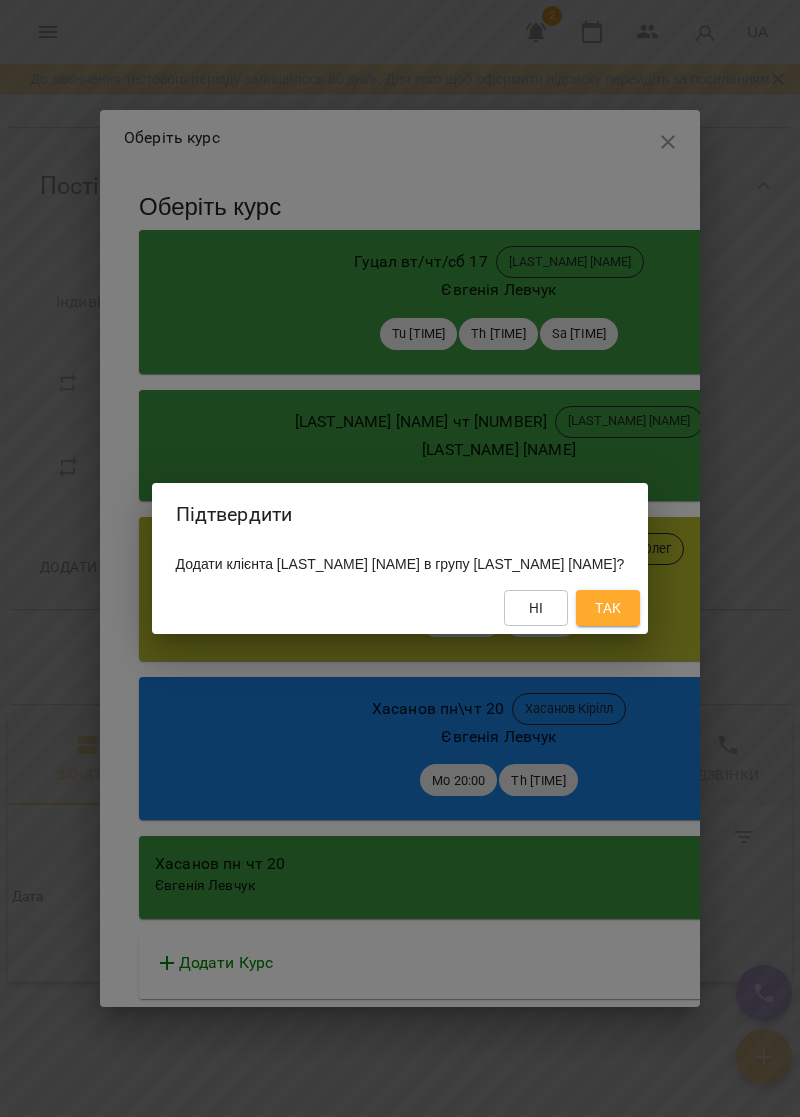click on "Так" at bounding box center (608, 608) 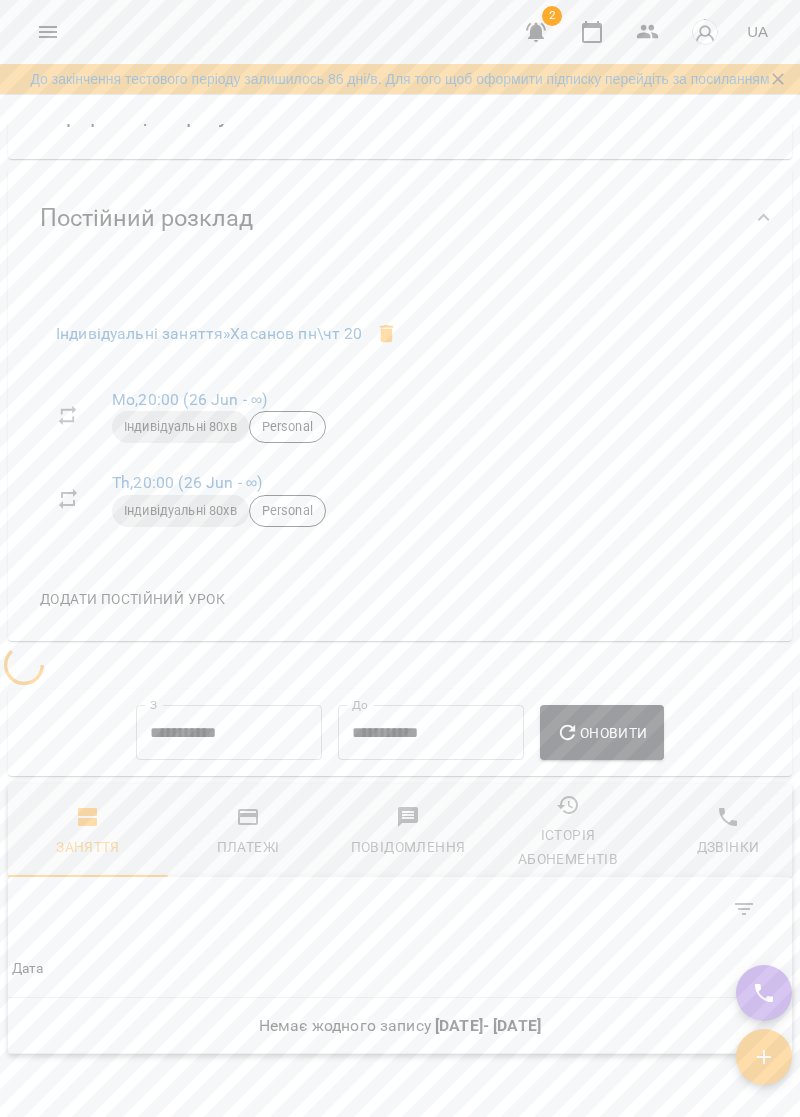 scroll, scrollTop: 444, scrollLeft: 0, axis: vertical 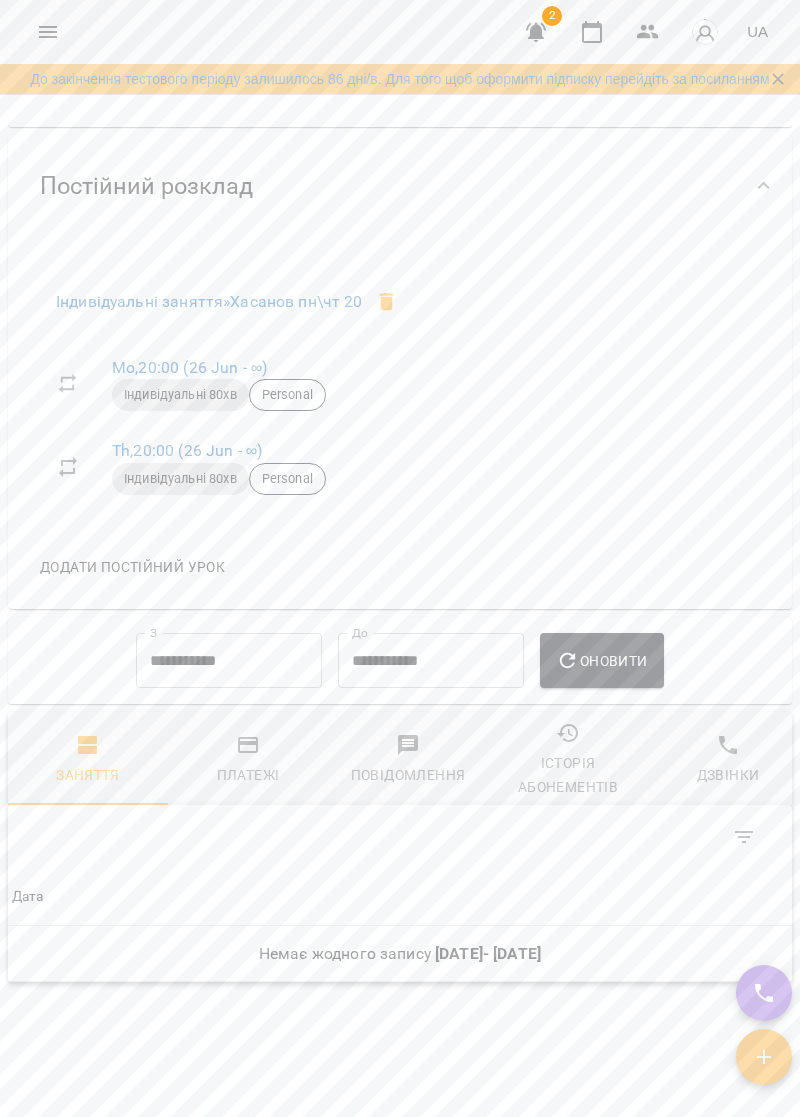 click on "**********" at bounding box center [229, 661] 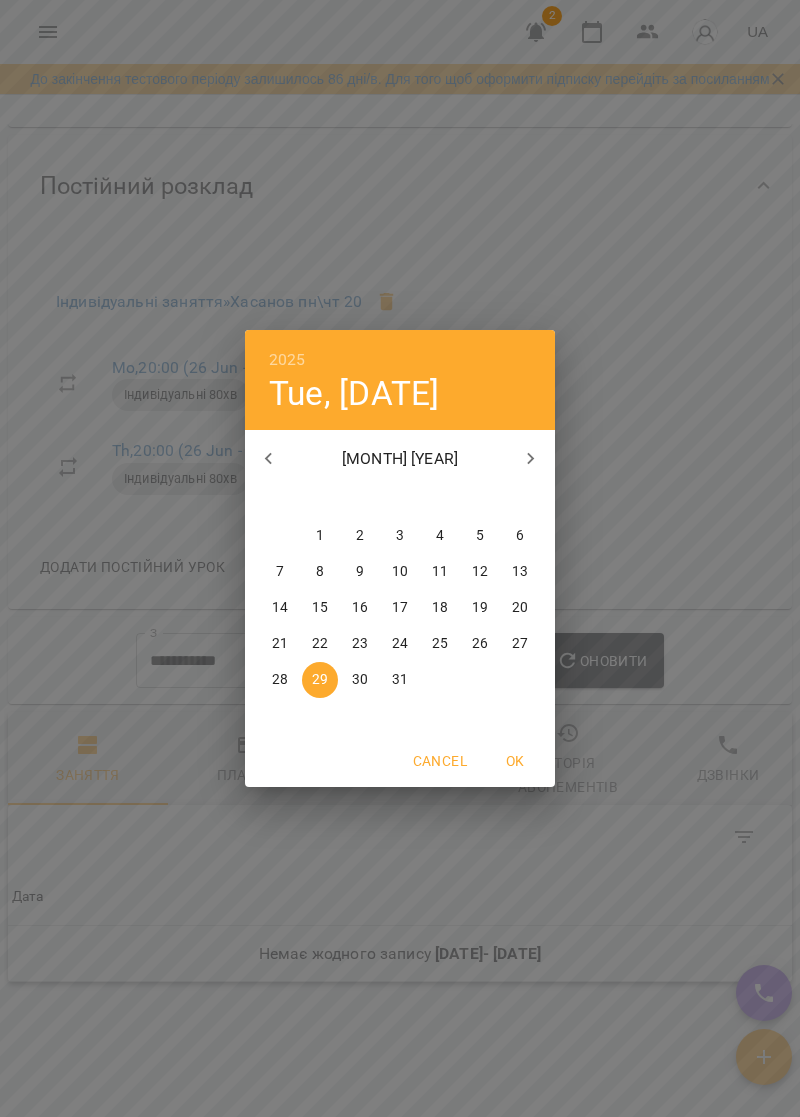 click at bounding box center (531, 459) 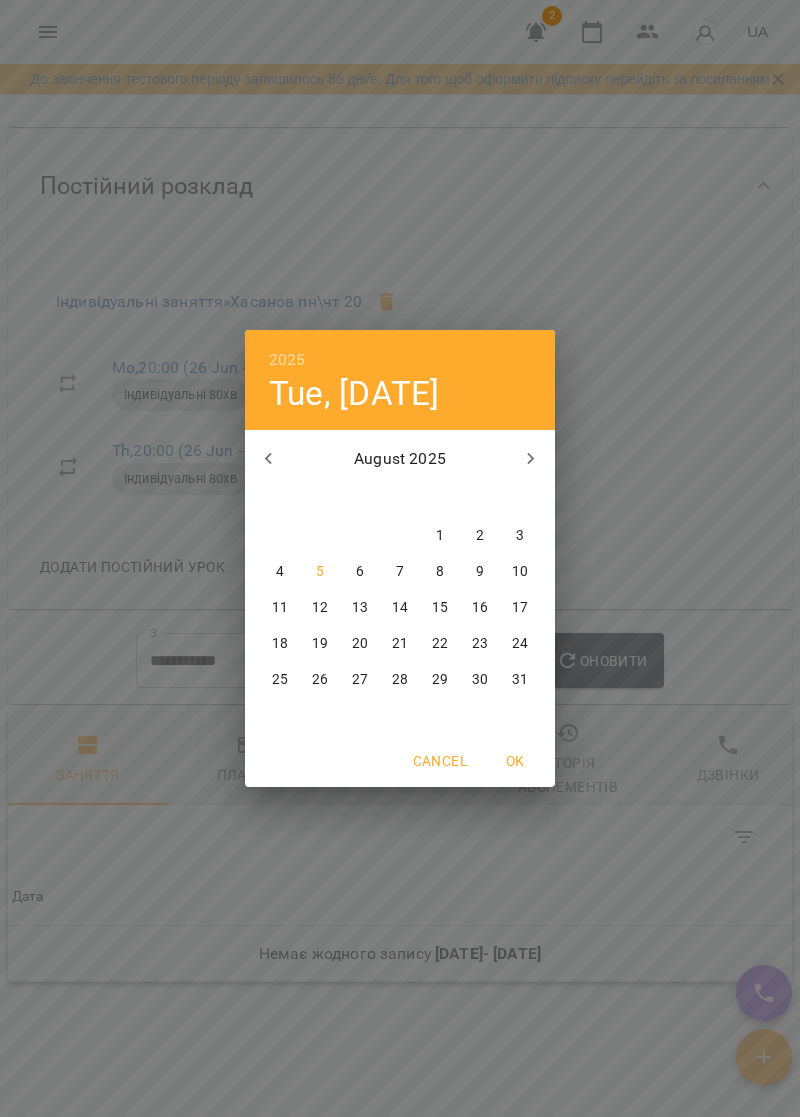 click 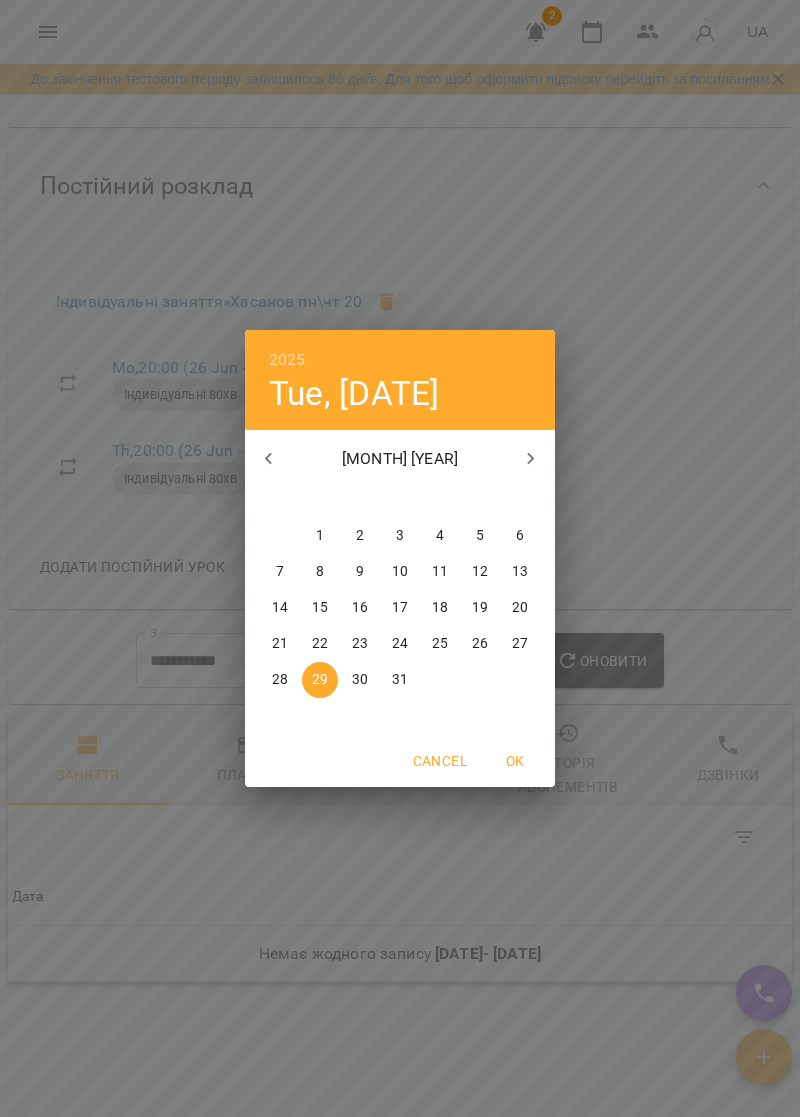 click 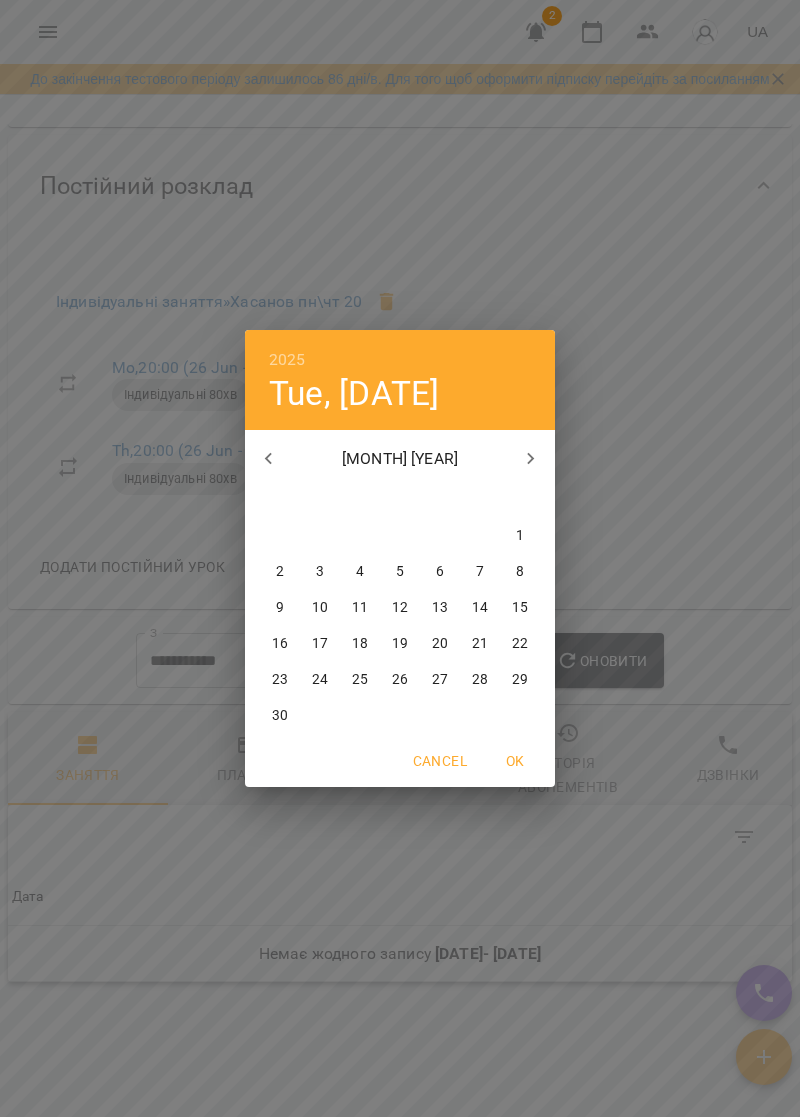 click on "[YEAR] Tue, [DATE] [MONTH] [YEAR] Mo Tu We Th Fr Sa Su 26 27 28 29 30 31 1 2 3 4 5 6 7 8 9 10 11 12 13 14 15 16 17 18 19 20 21 22 23 24 25 26 27 28 29 30 1 2 3 4 5 6 Cancel OK" at bounding box center [400, 558] 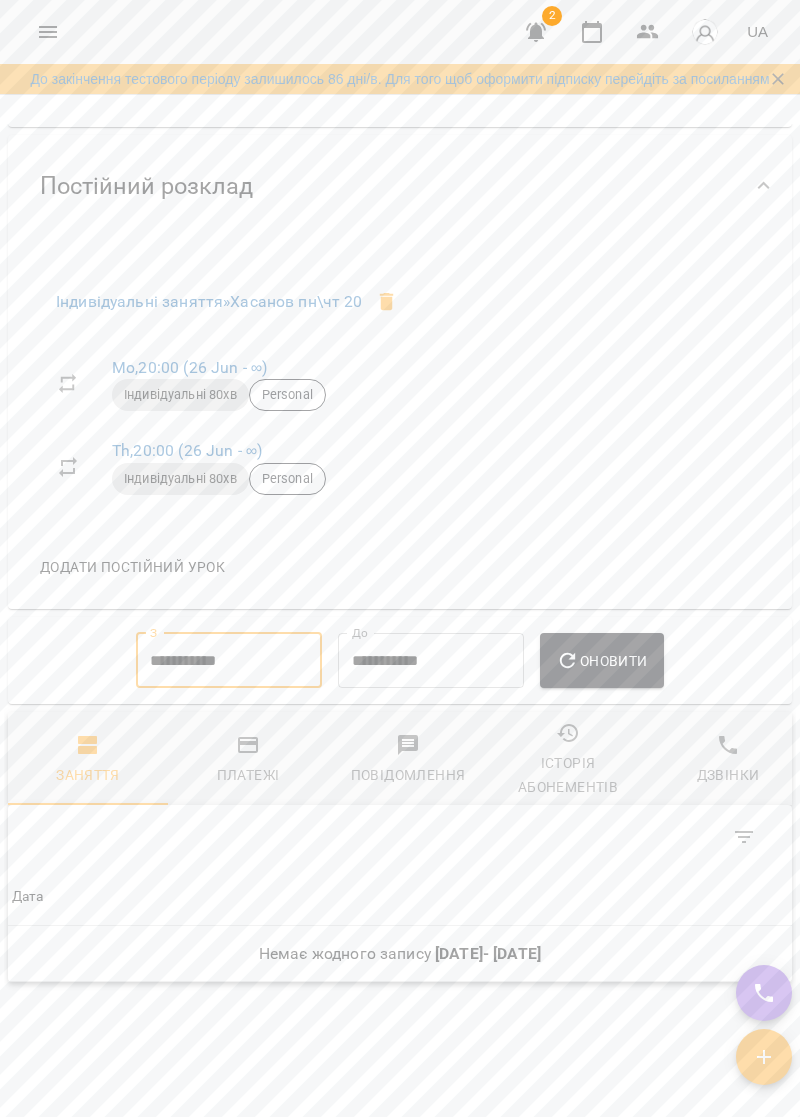 click on "Оновити" at bounding box center [601, 661] 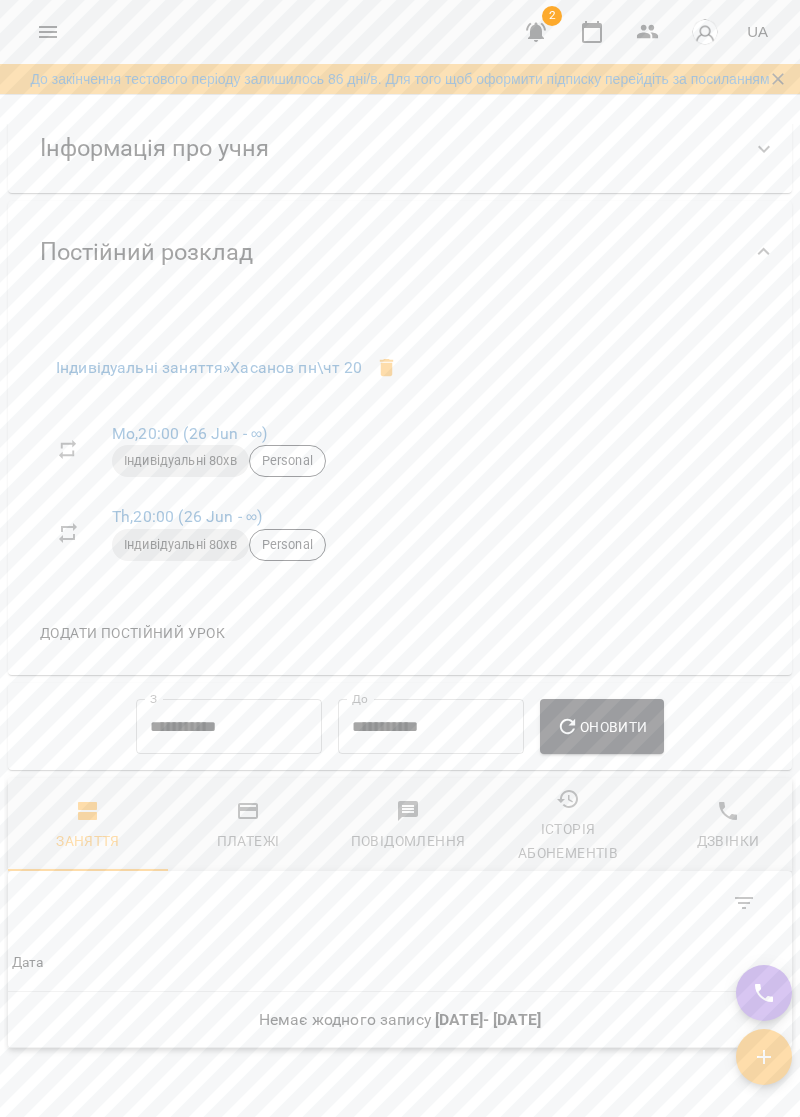 scroll, scrollTop: 444, scrollLeft: 0, axis: vertical 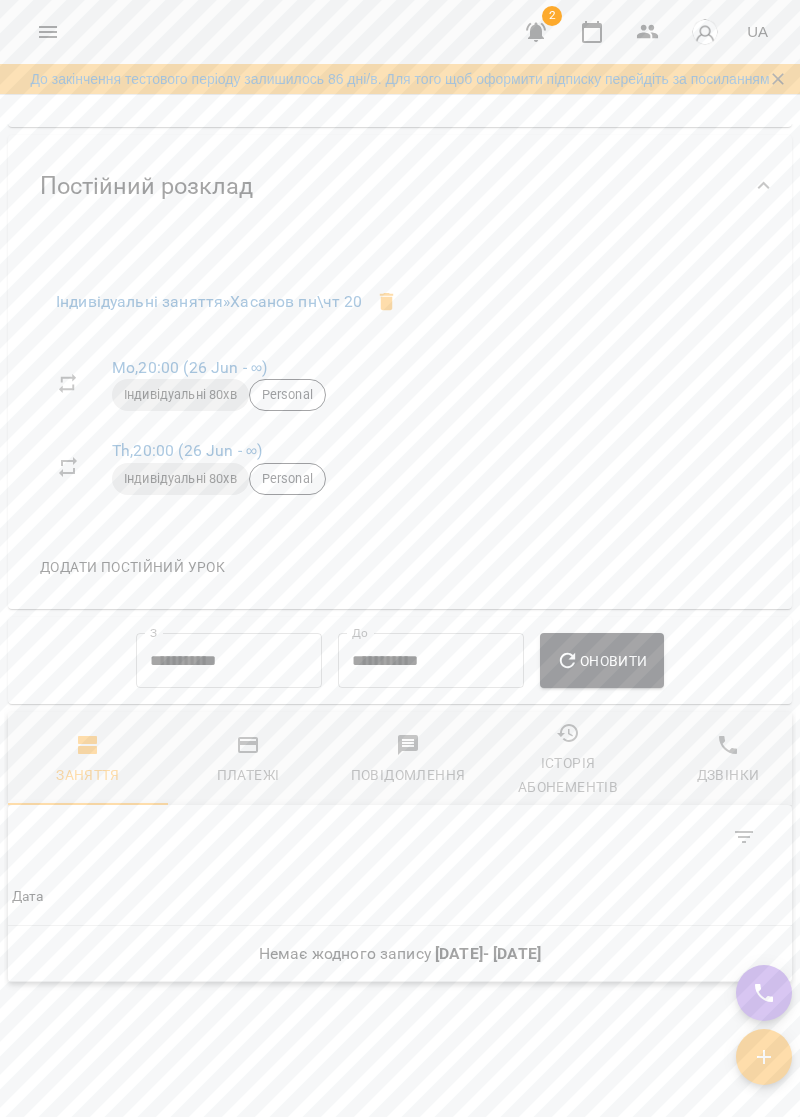 click on "**********" at bounding box center [229, 661] 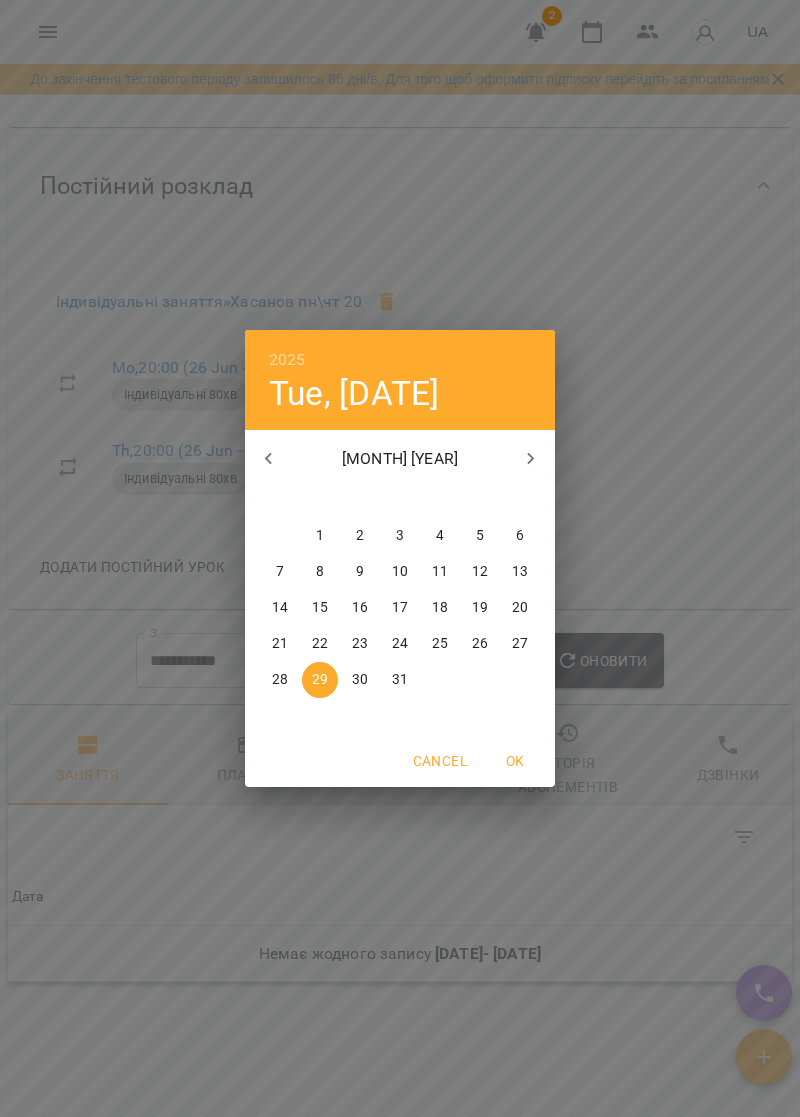 click on "[YEAR] Tue, [DATE] [MONTH] [YEAR] Mo Tu We Th Fr Sa Su 26 27 28 29 30 31 1 2 3 4 5 6 7 8 9 10 11 12 13 14 15 16 17 18 19 20 21 22 23 24 25 26 27 28 29 30 31 1 2 3 Cancel OK" at bounding box center [400, 558] 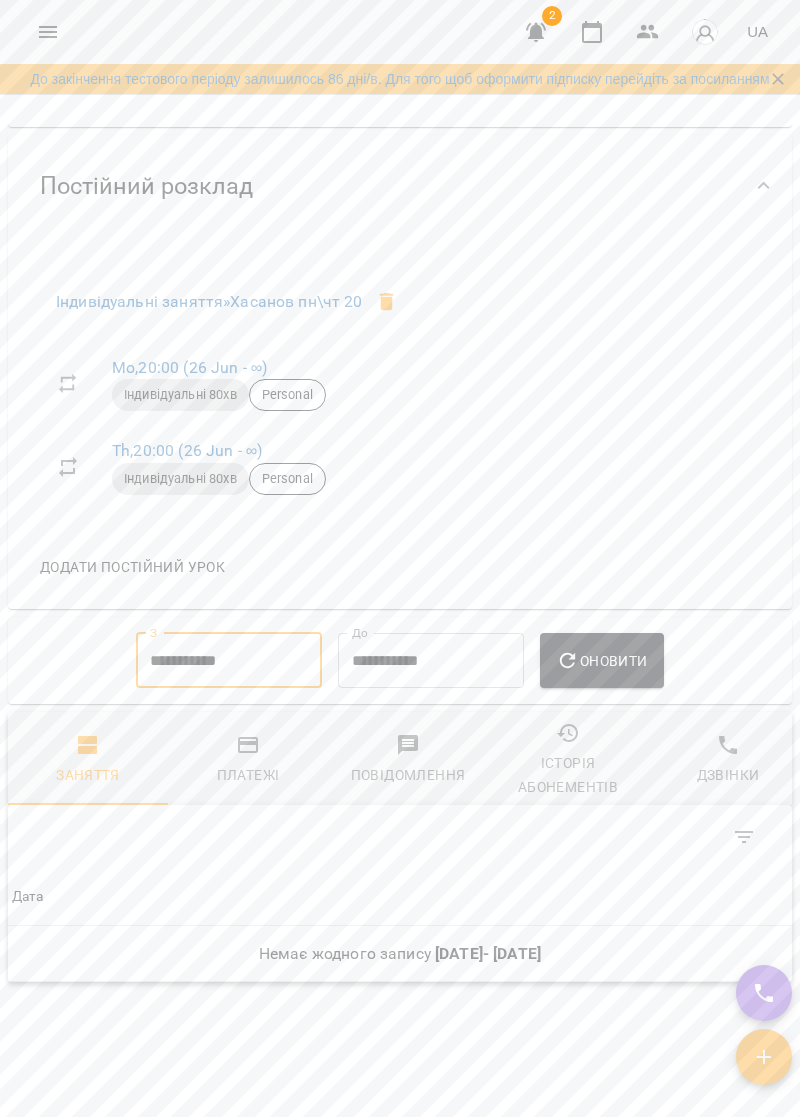 click 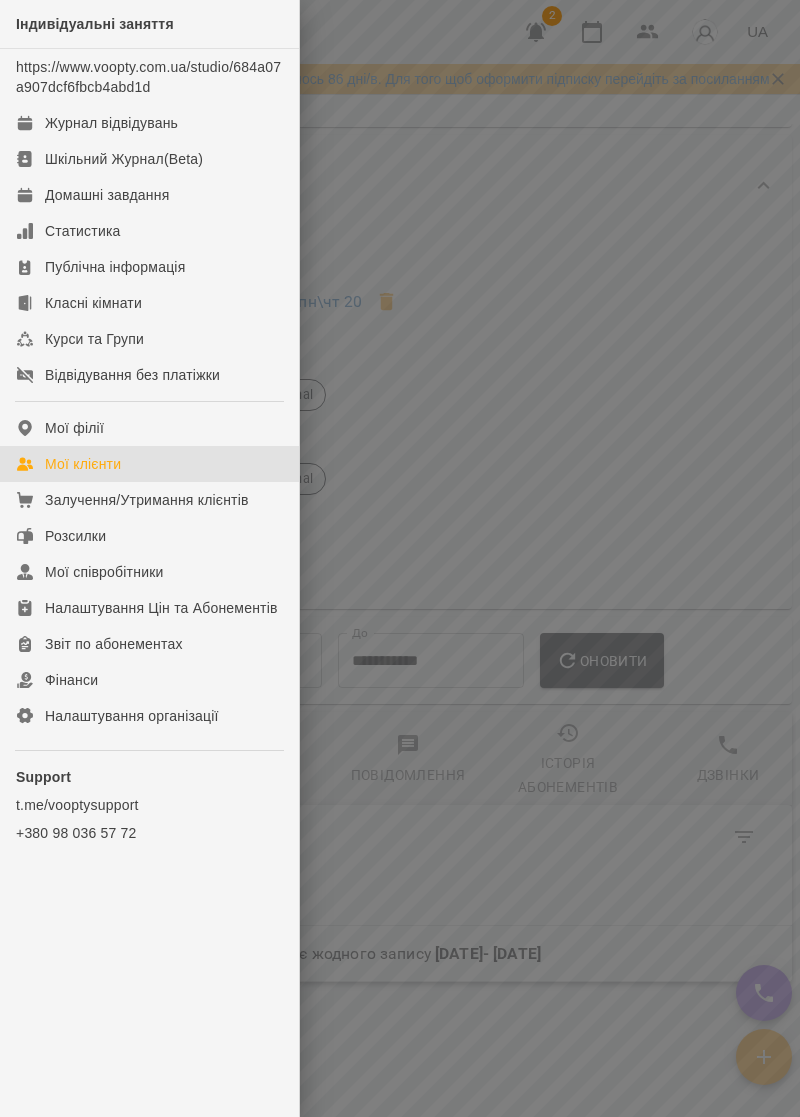 click on "Мої клієнти" at bounding box center (149, 464) 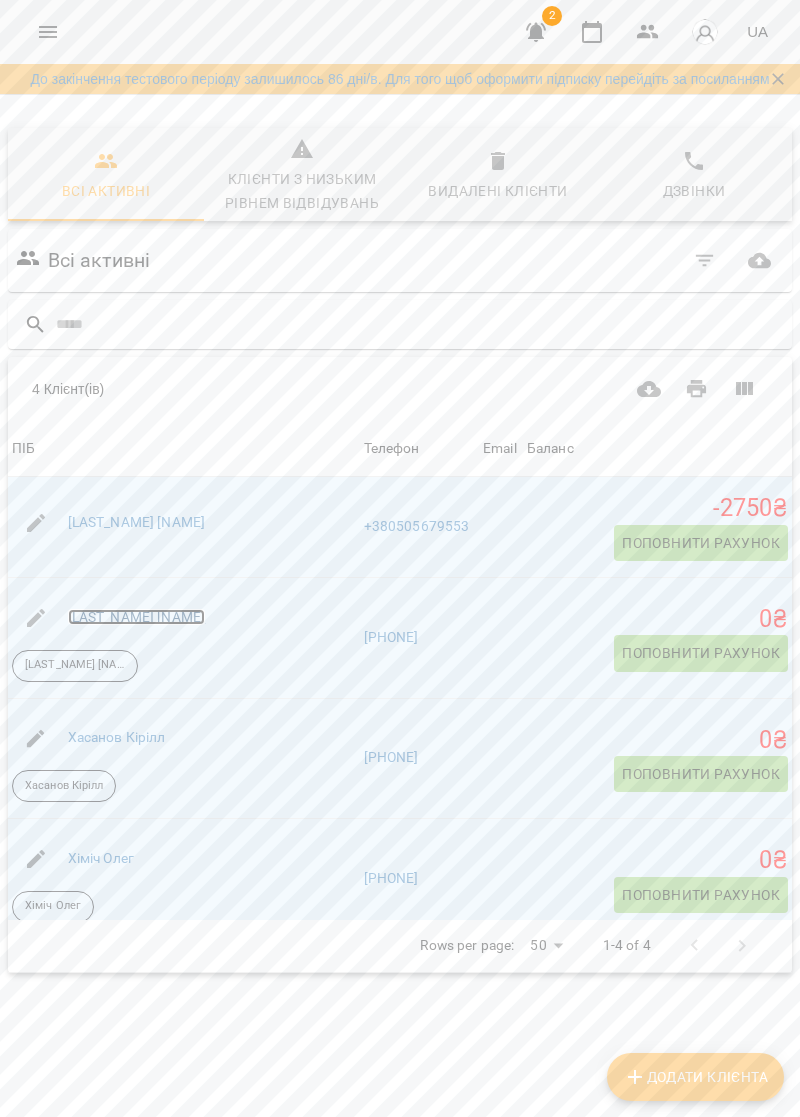 click on "[LAST_NAME] [NAME]" at bounding box center (137, 617) 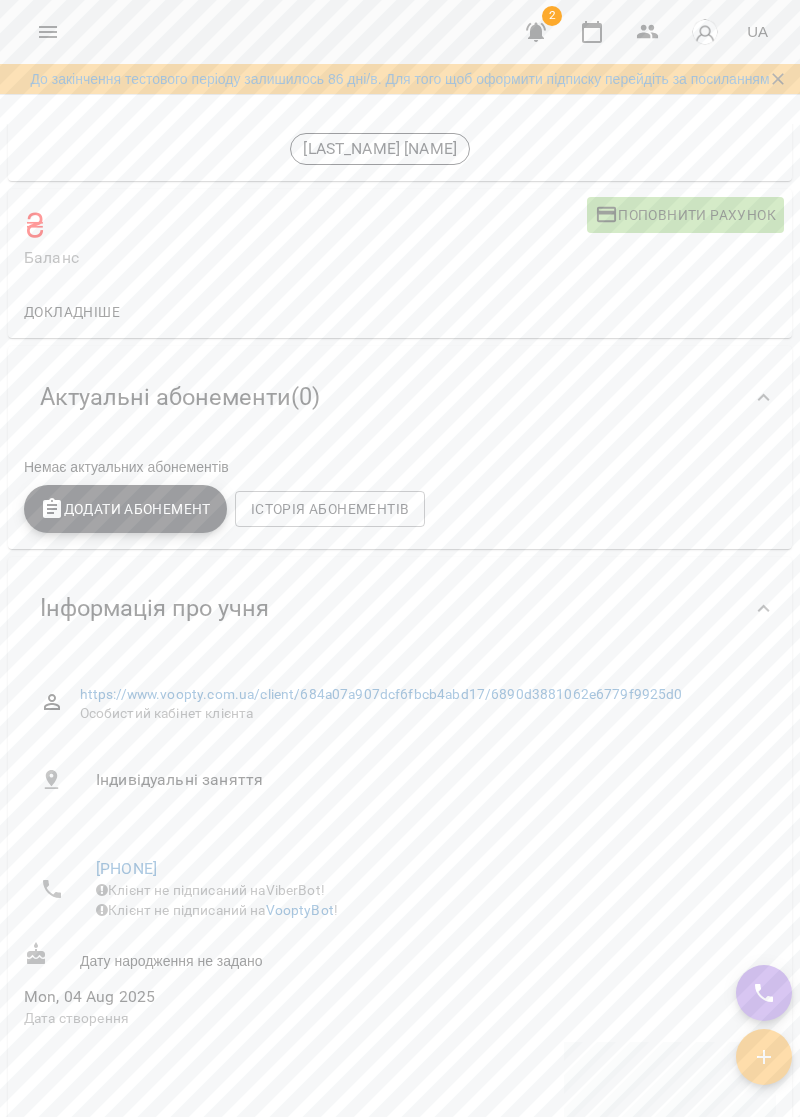 scroll, scrollTop: 0, scrollLeft: 0, axis: both 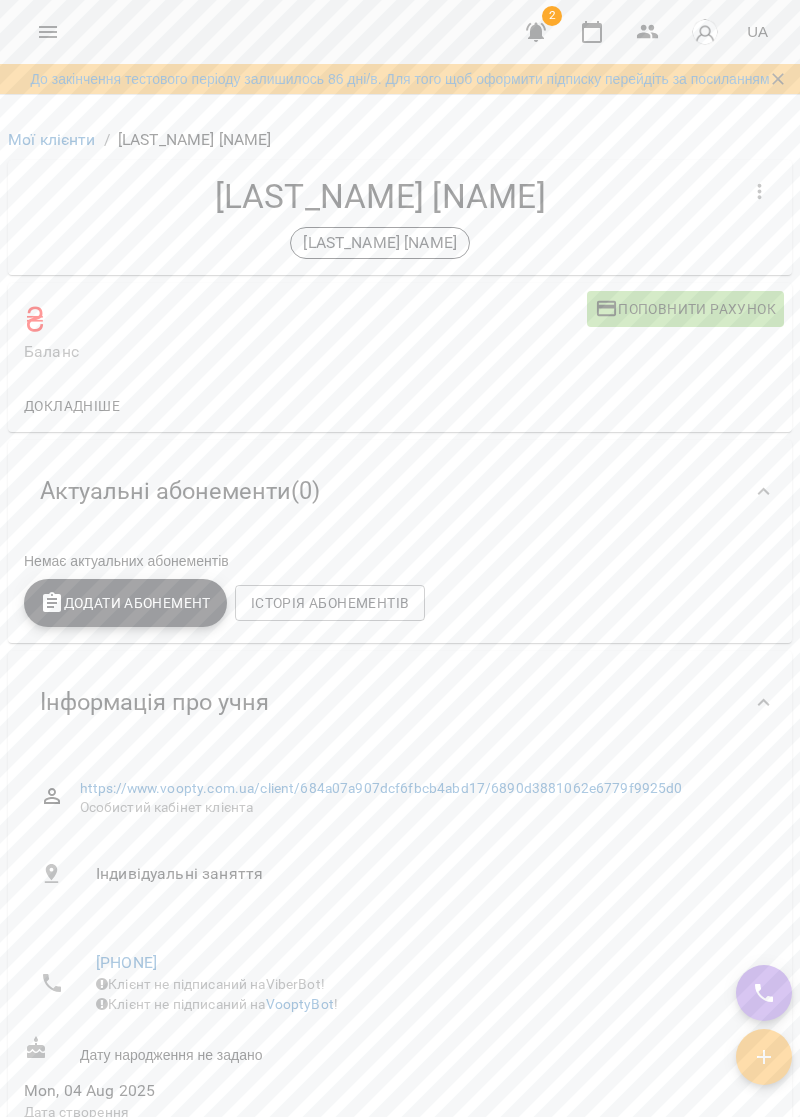 click at bounding box center [48, 32] 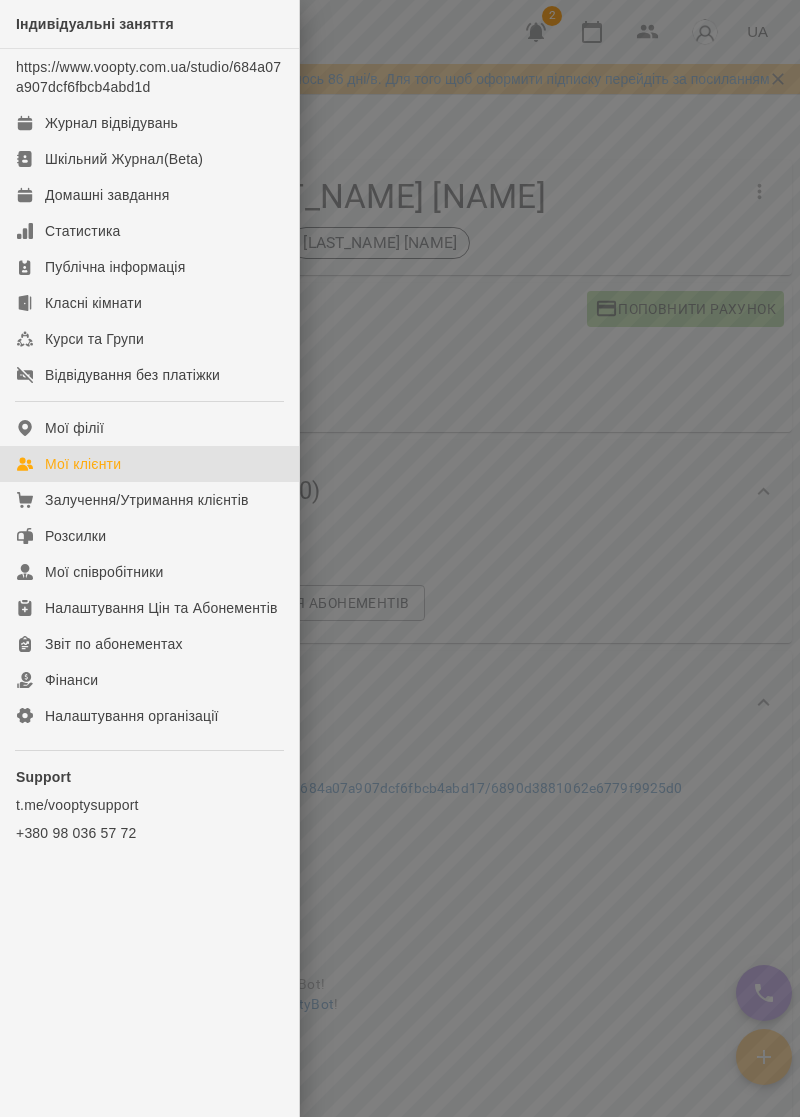 click on "Мої клієнти" at bounding box center [149, 464] 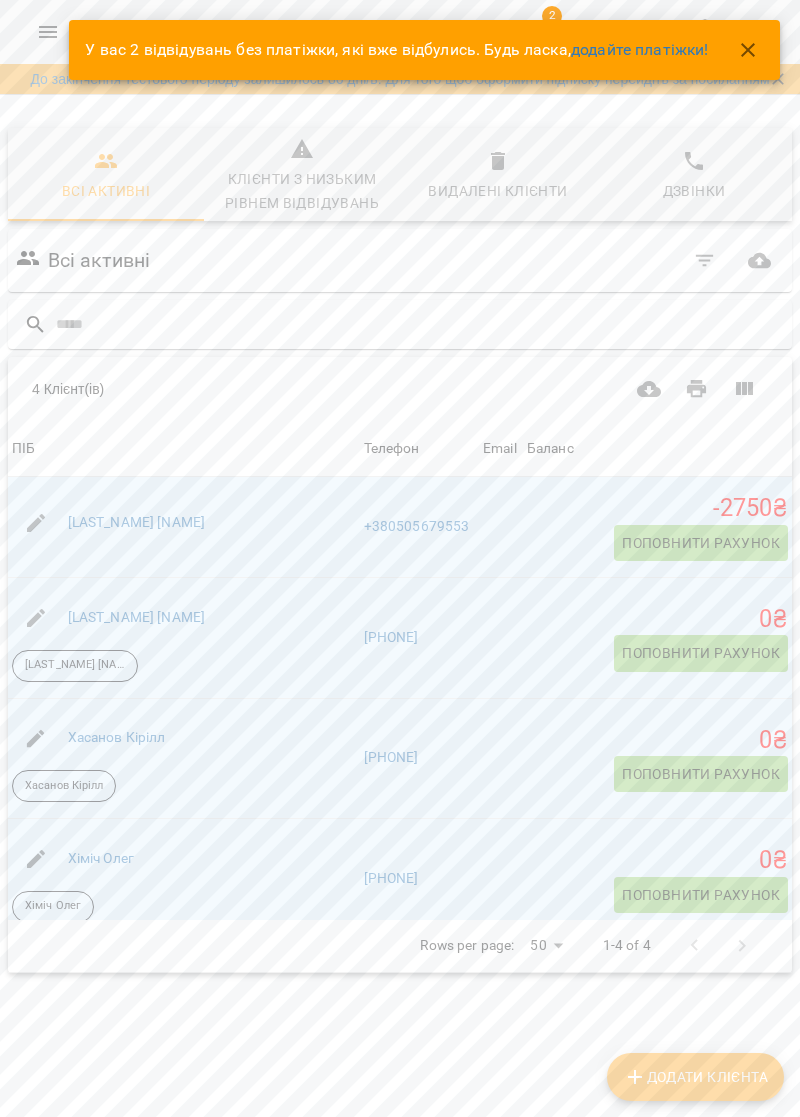 scroll, scrollTop: 18, scrollLeft: 0, axis: vertical 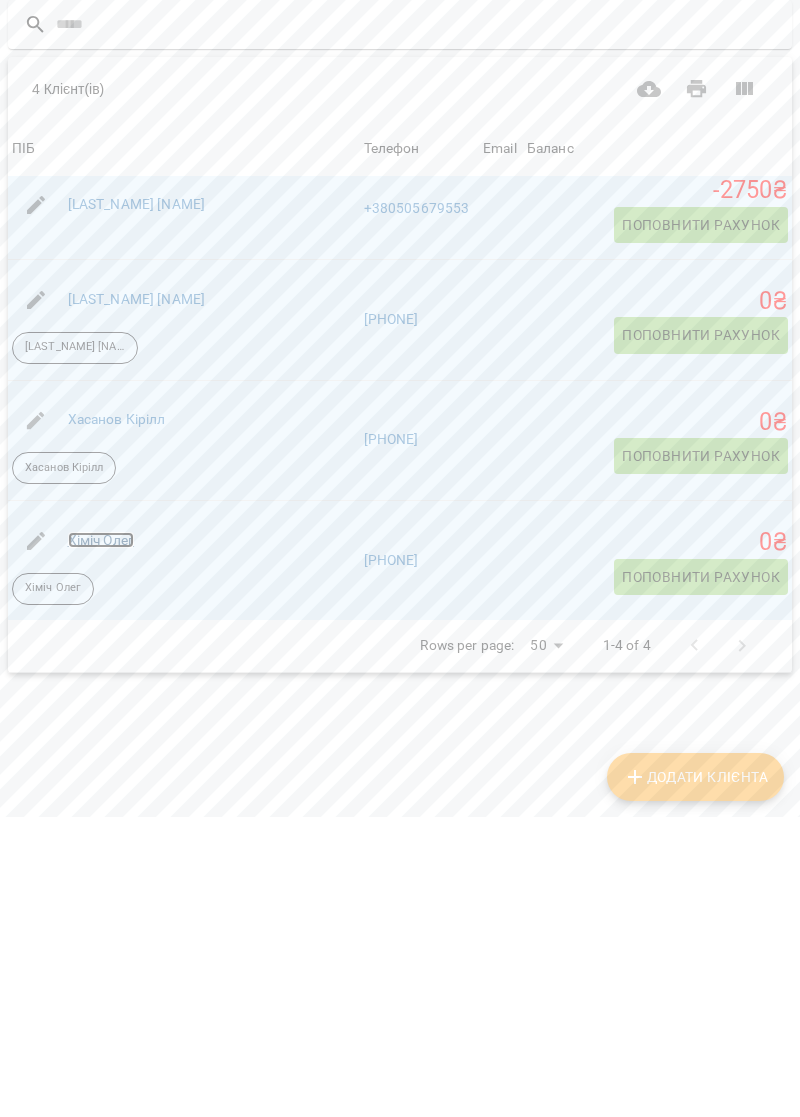 click on "Хіміч Олег" at bounding box center [101, 840] 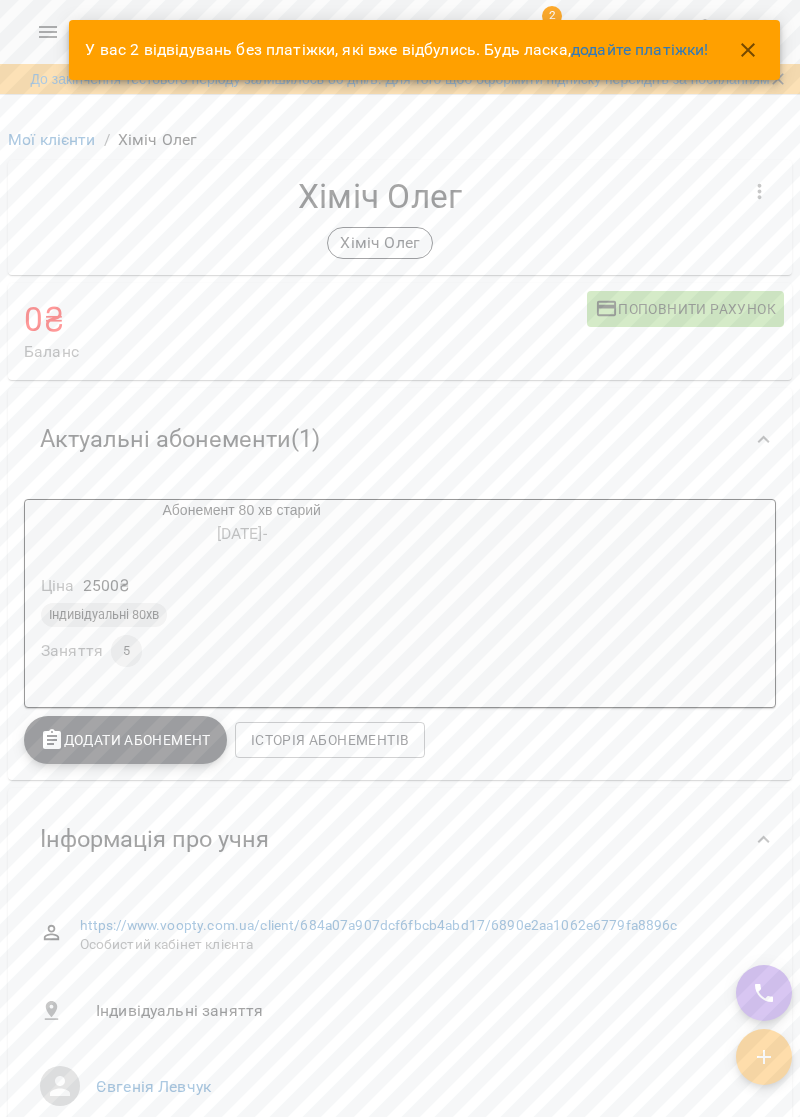 click at bounding box center [764, 440] 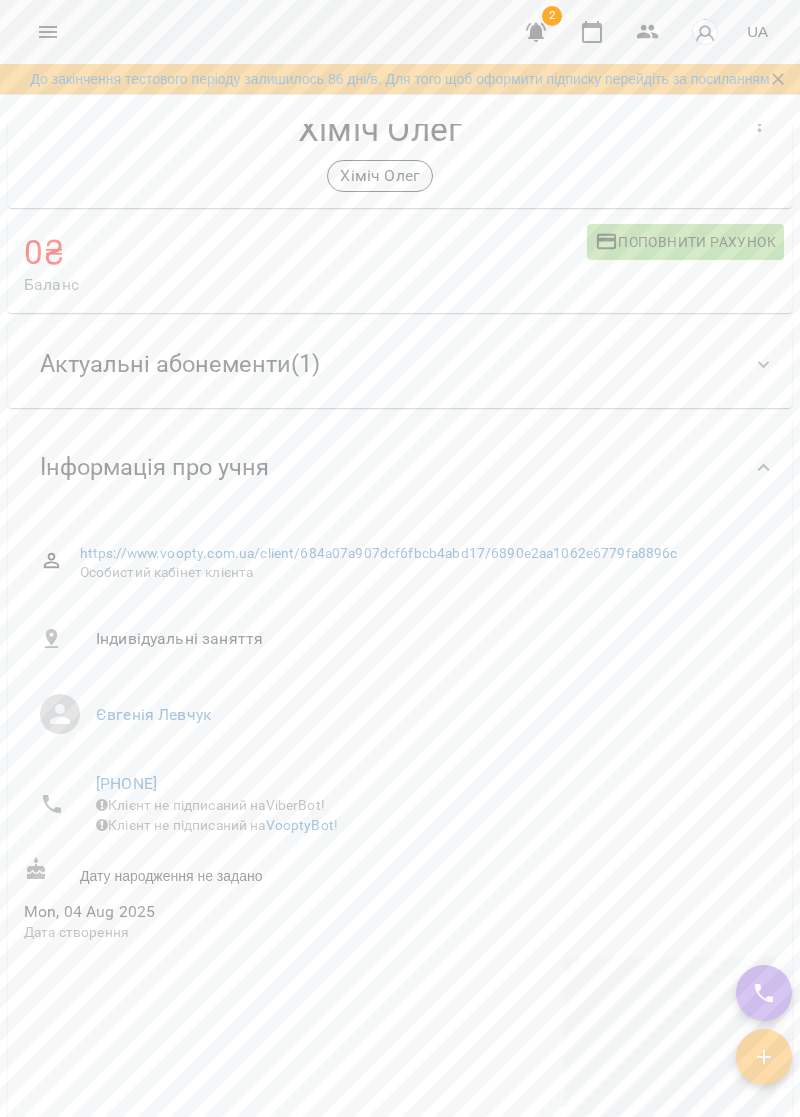 scroll, scrollTop: 0, scrollLeft: 0, axis: both 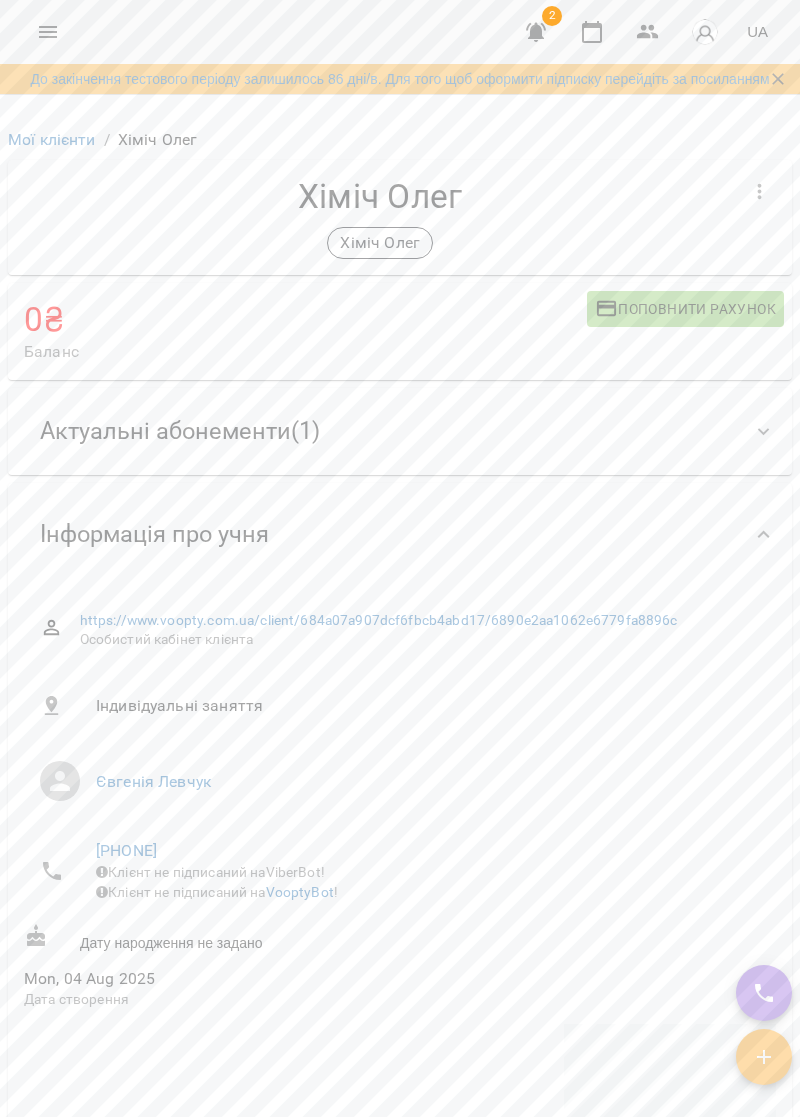 click at bounding box center [764, 535] 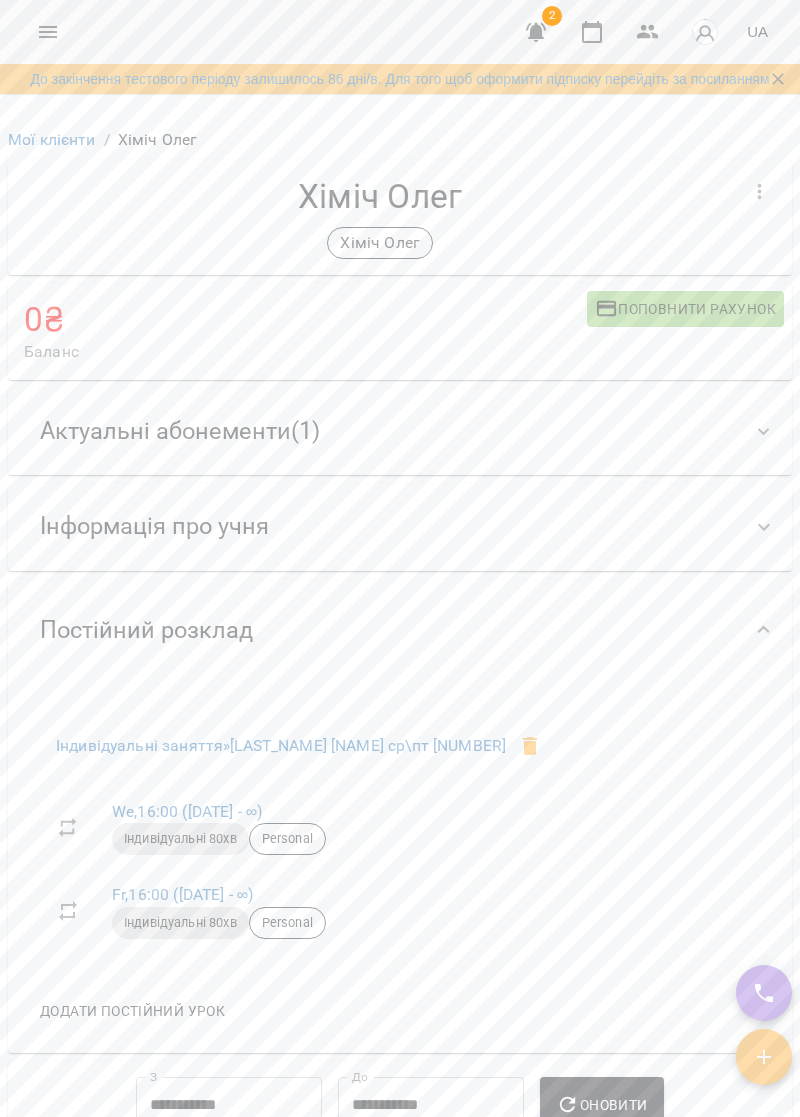 click 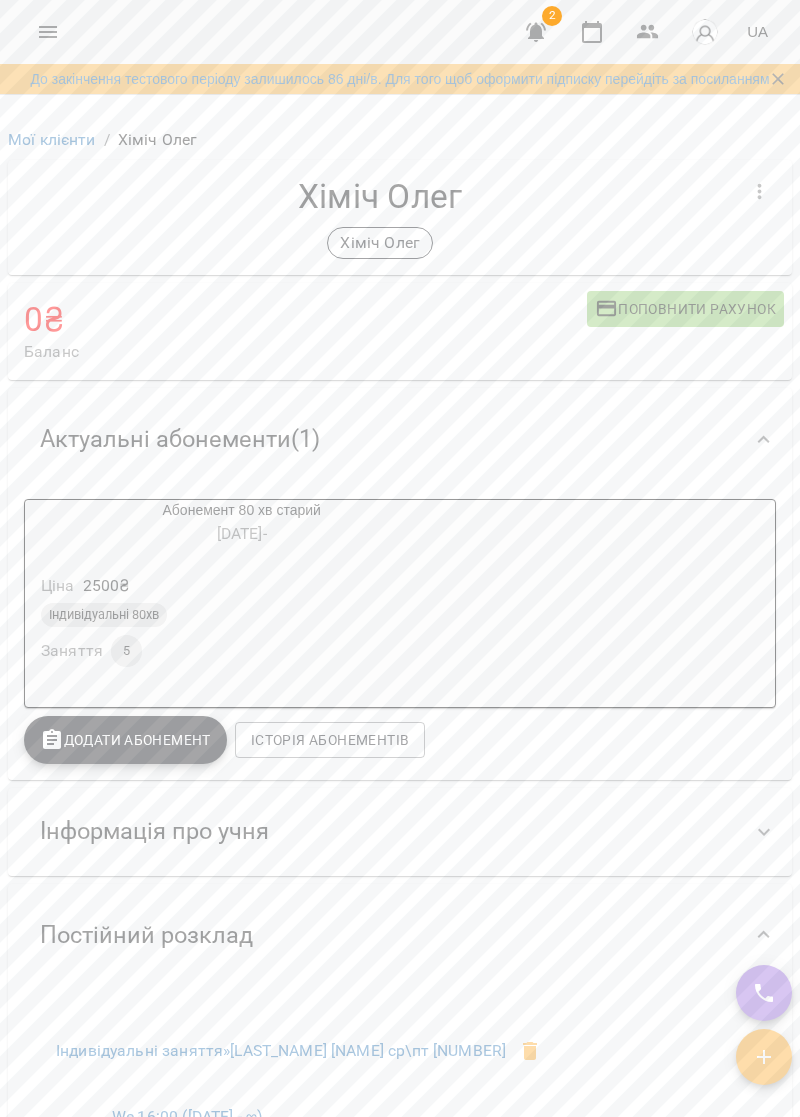 click on "Абонемент 80 хв старий [DATE]  -   Ціна 2500 ₴ Індивідуальні 80хв Заняття 5" at bounding box center [400, 603] 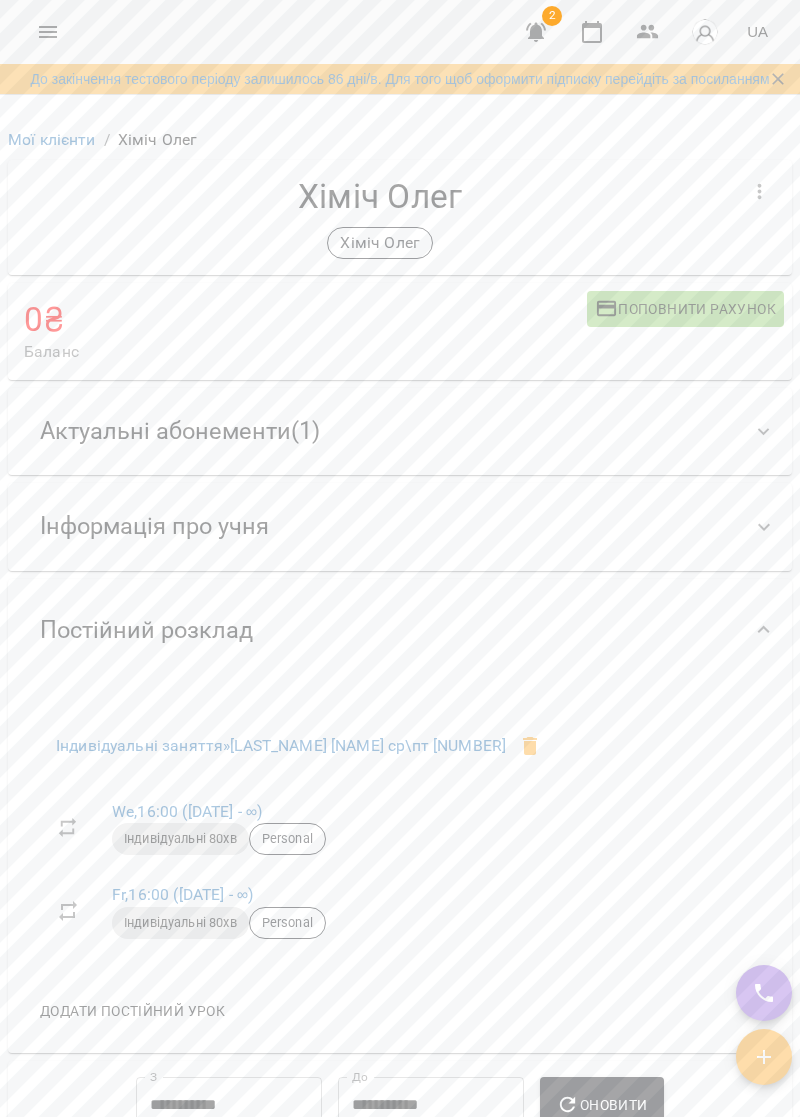 click on "Актуальні абонементи ( 1 )" at bounding box center [382, 431] 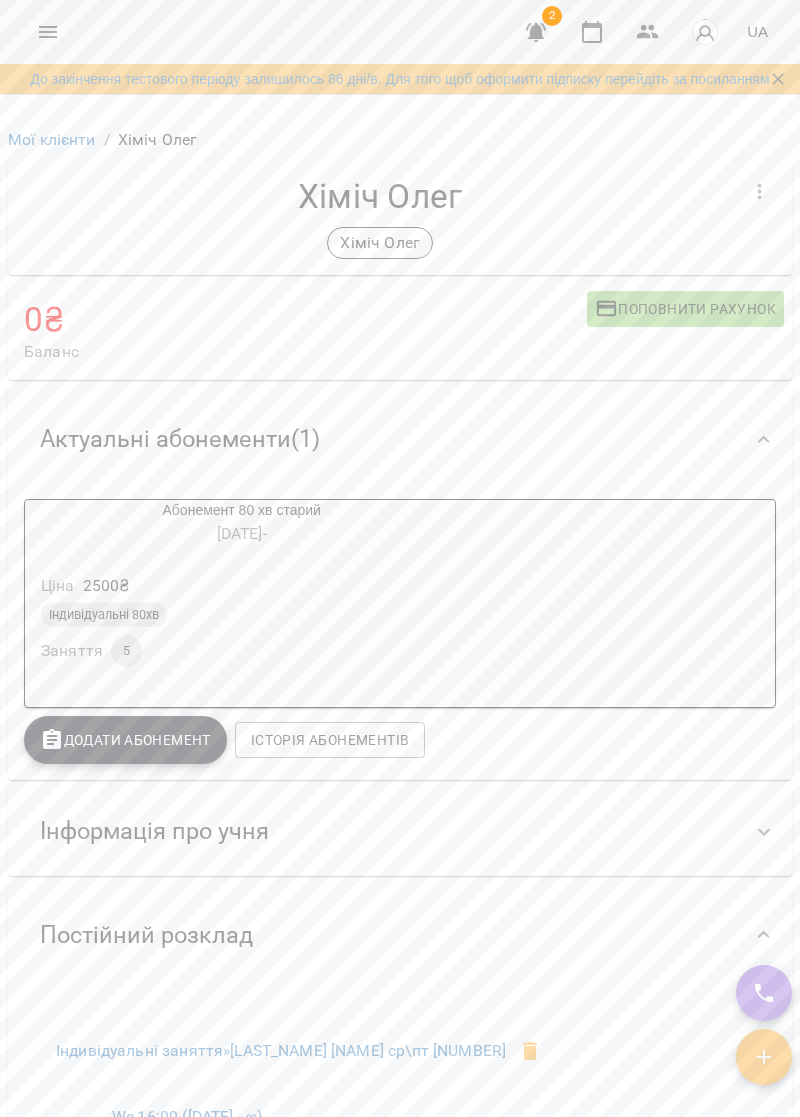 click on "5" at bounding box center [126, 651] 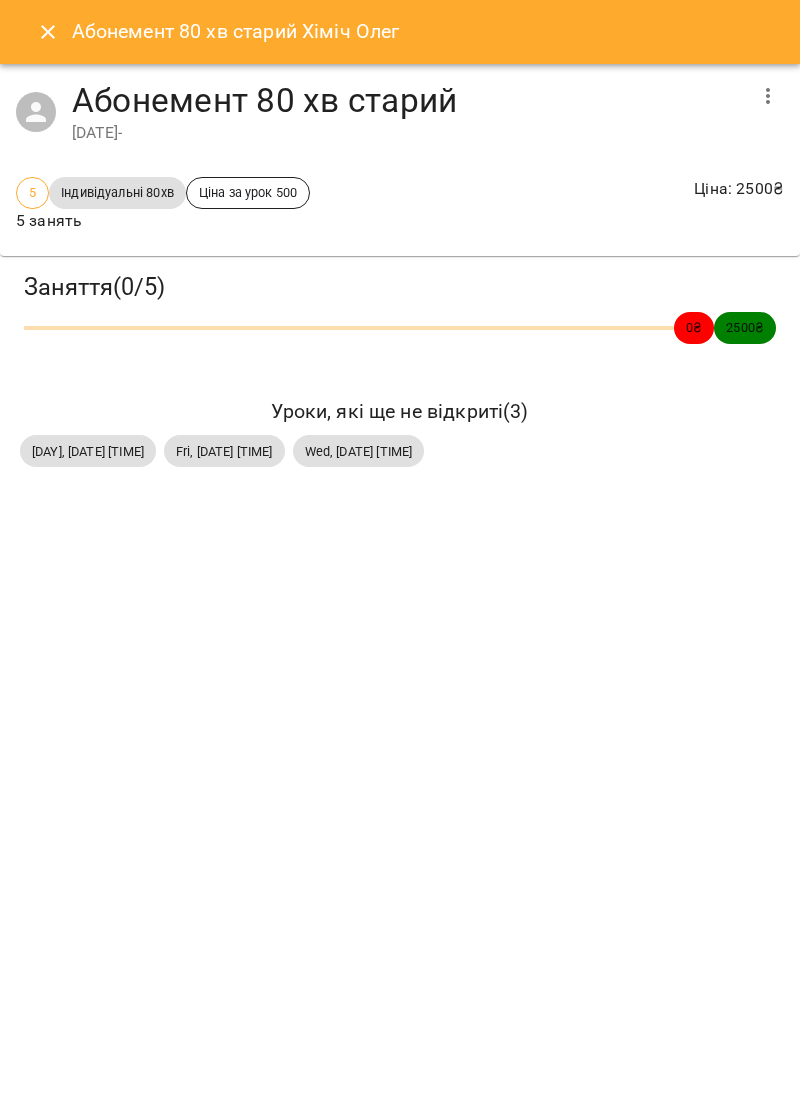click at bounding box center (48, 32) 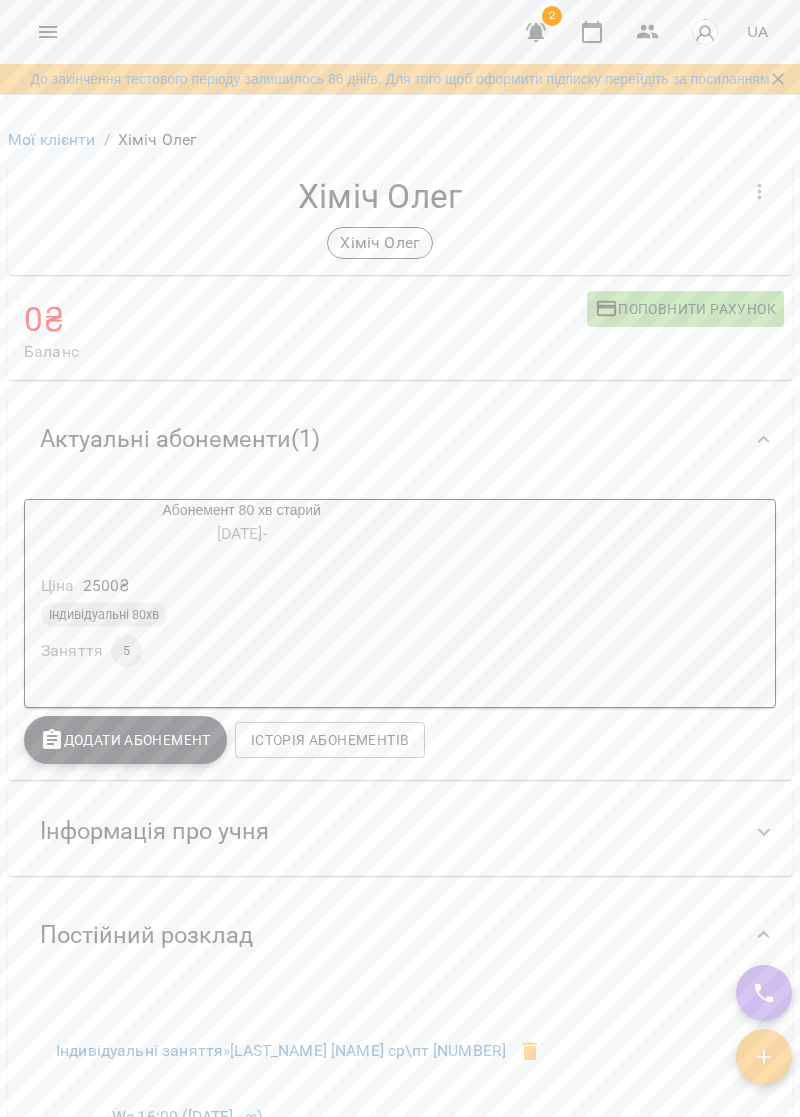 click at bounding box center [48, 32] 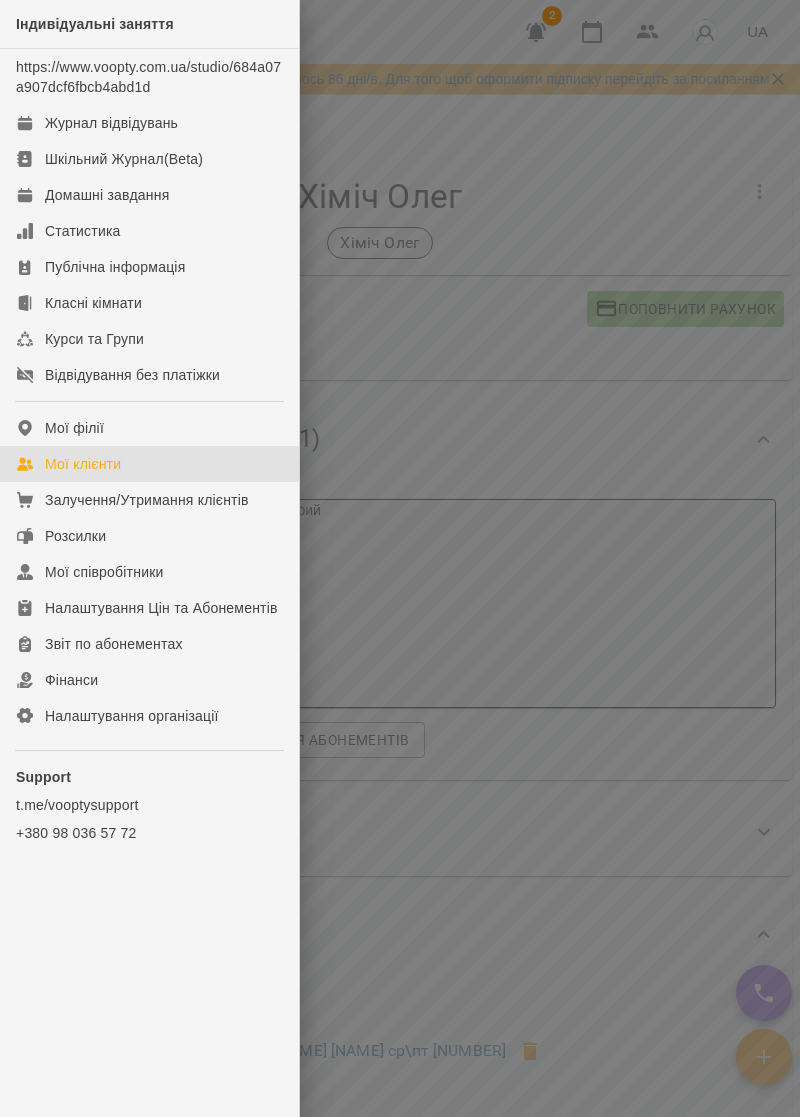click on "Мої клієнти" at bounding box center [149, 464] 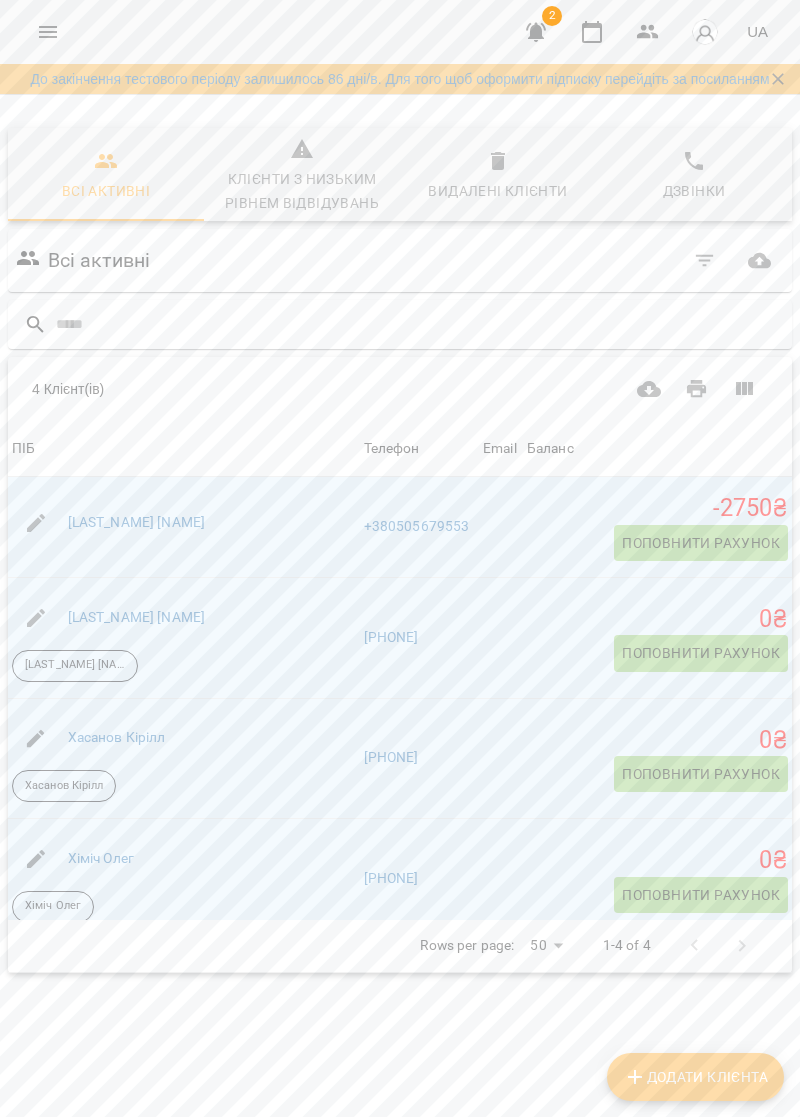 scroll, scrollTop: 18, scrollLeft: 0, axis: vertical 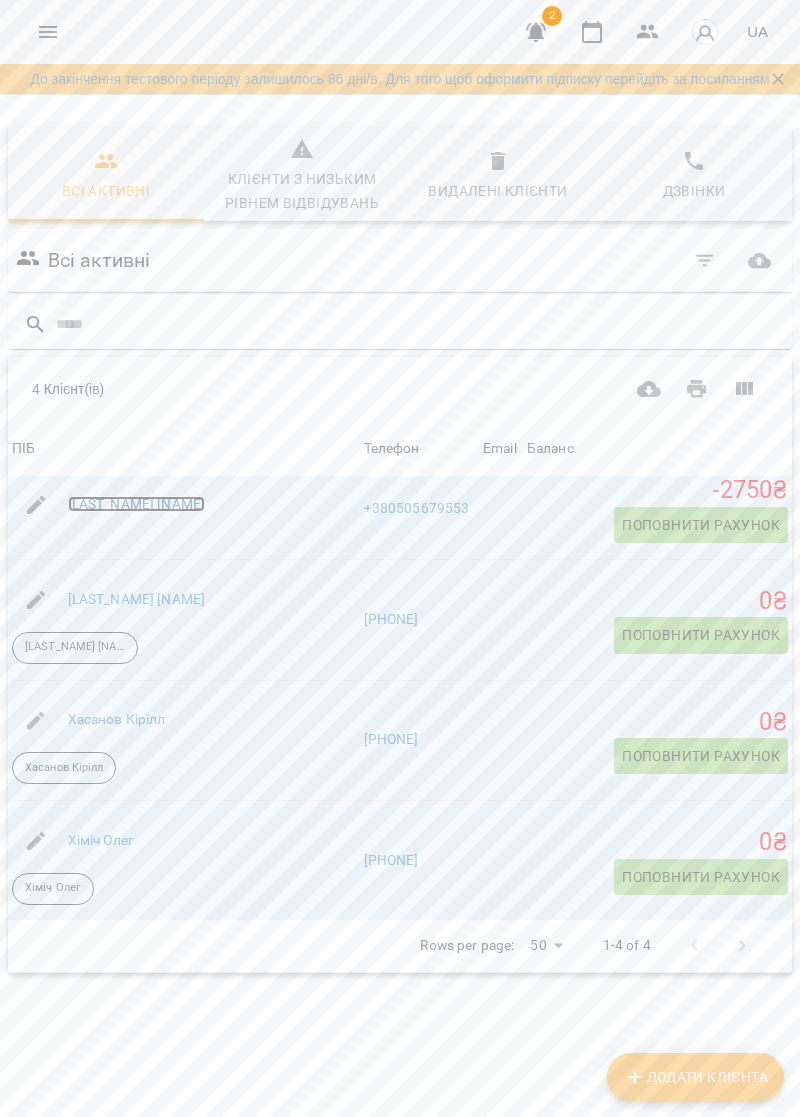 click on "[LAST_NAME] [NAME]" at bounding box center (137, 504) 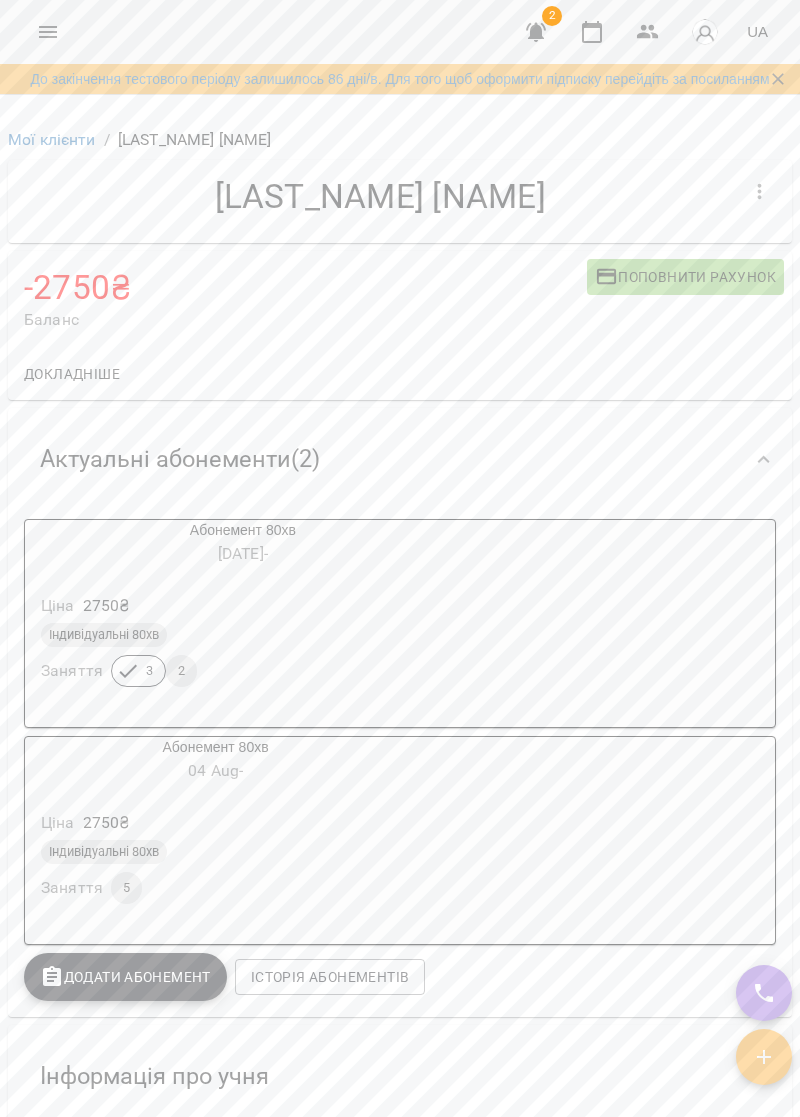 click on "Актуальні абонементи ( 2 )" at bounding box center [382, 459] 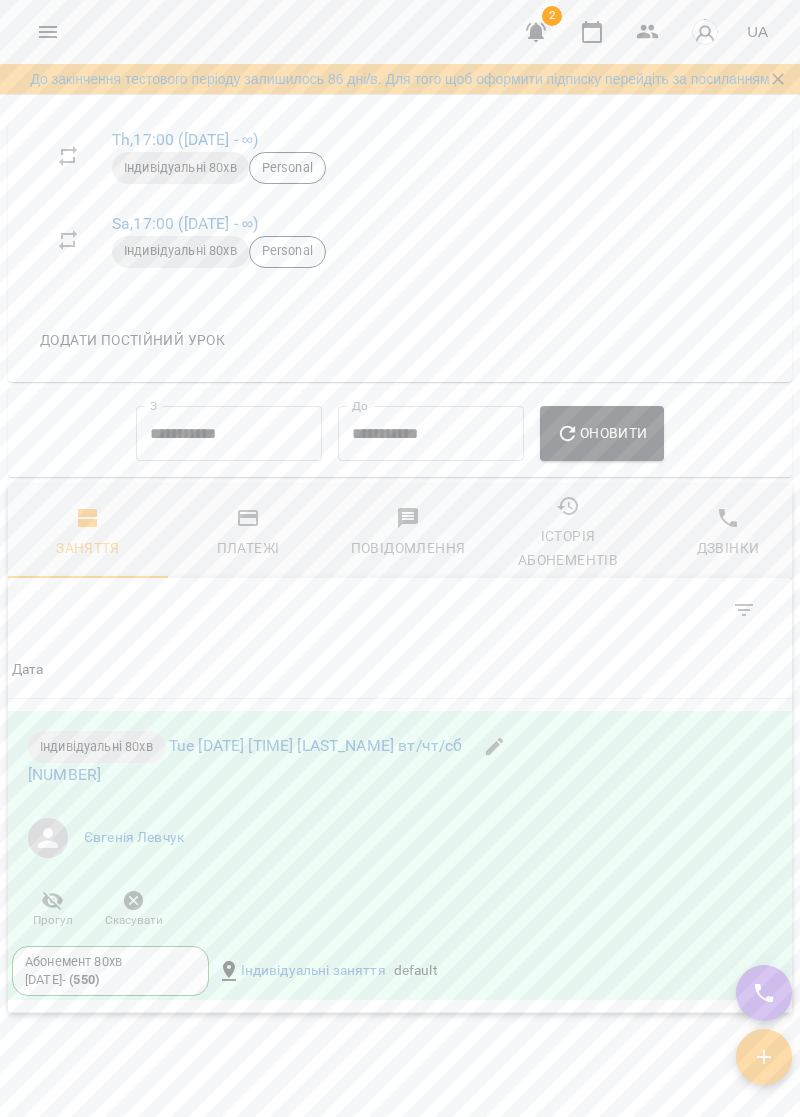 scroll, scrollTop: 1520, scrollLeft: 0, axis: vertical 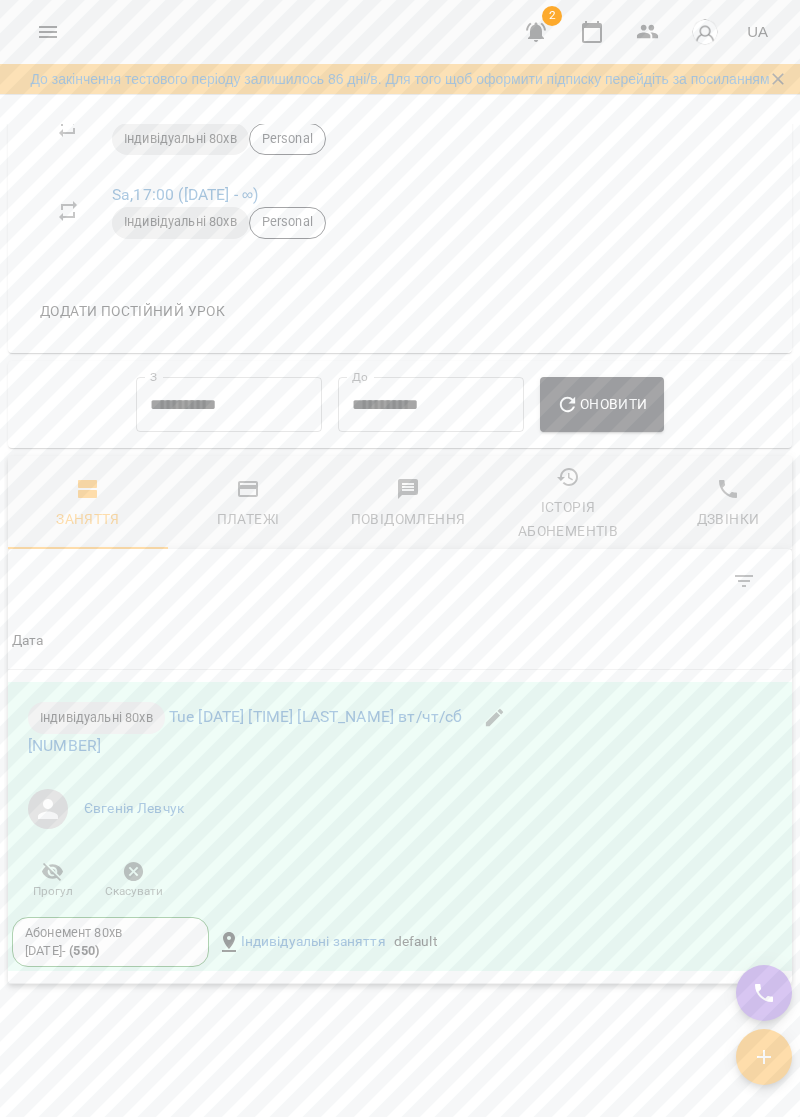 click at bounding box center [48, 32] 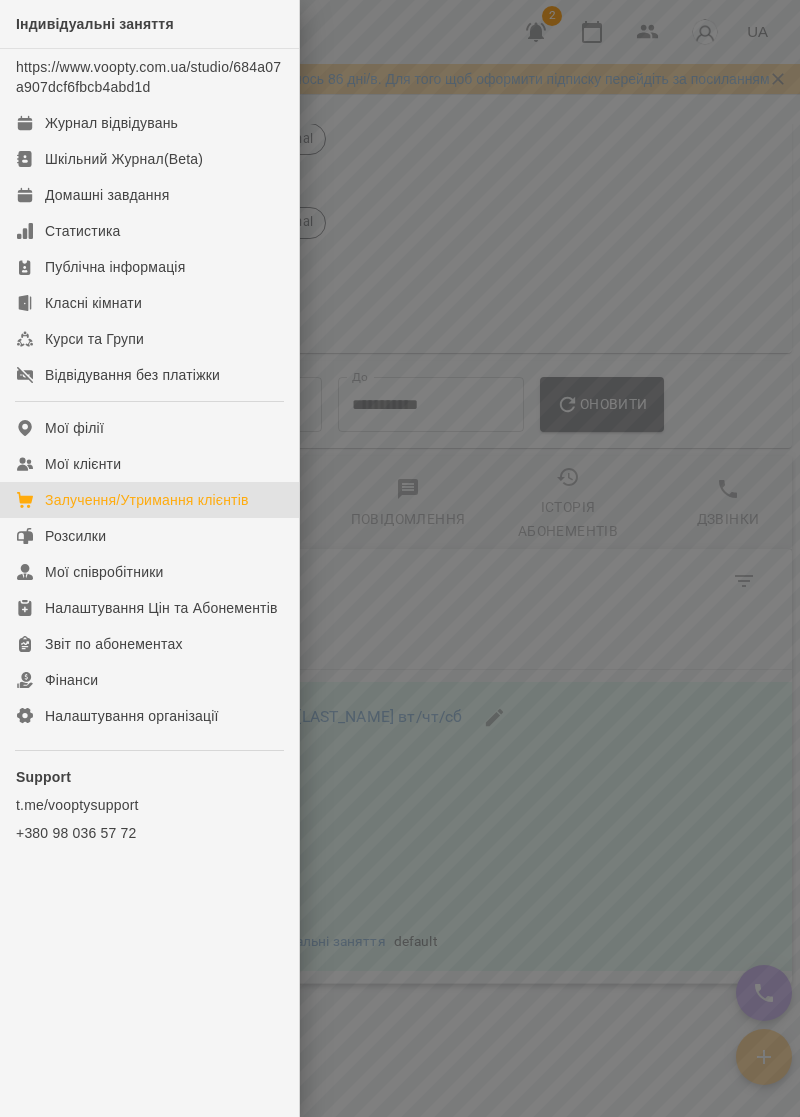click on "Залучення/Утримання клієнтів" at bounding box center [149, 500] 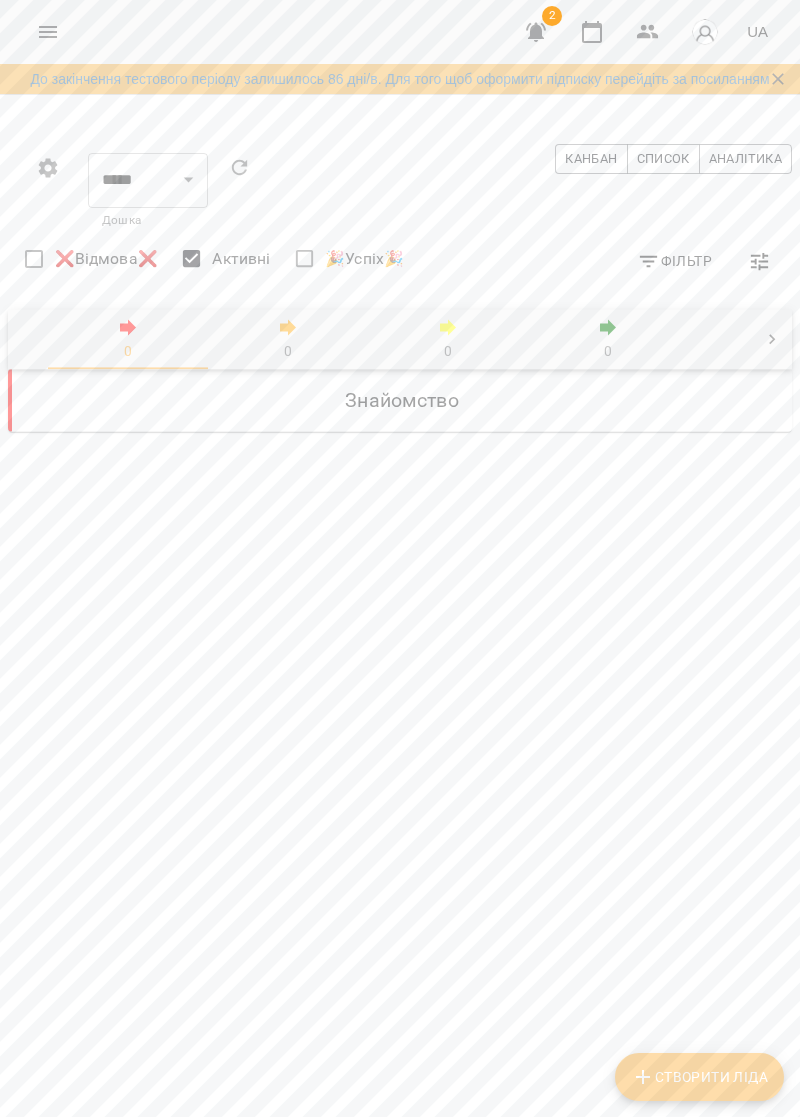 click 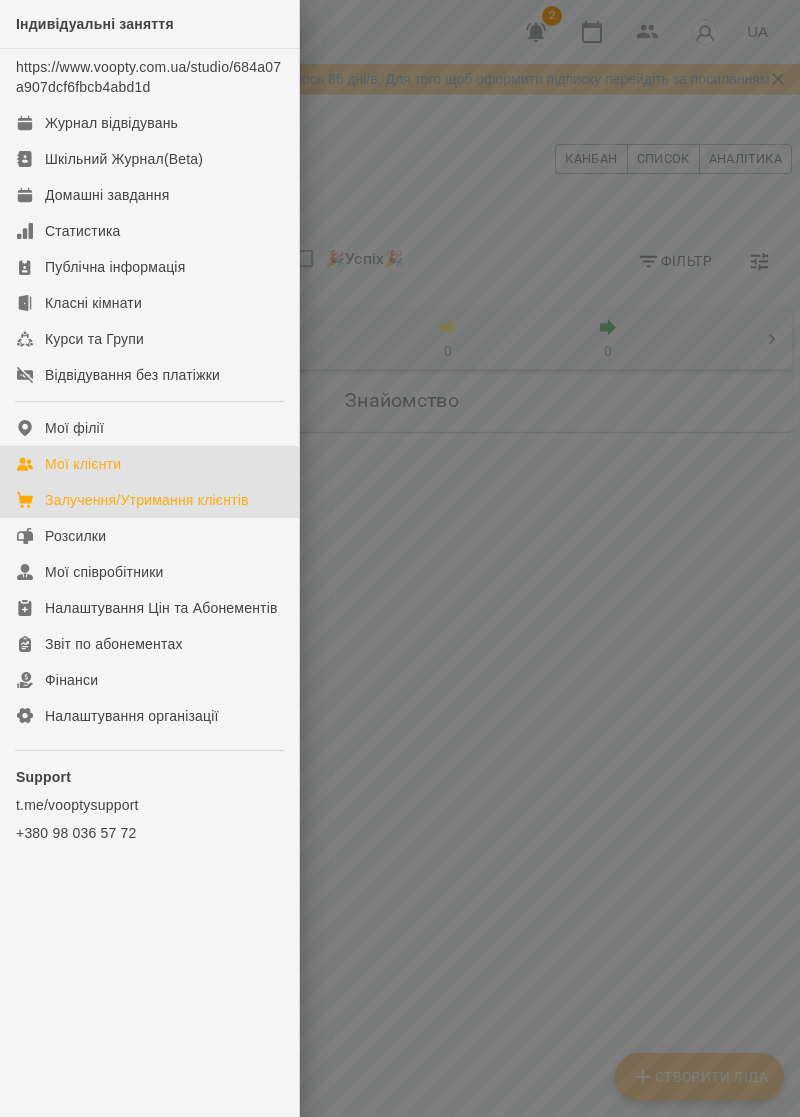 click on "Мої клієнти" at bounding box center [149, 464] 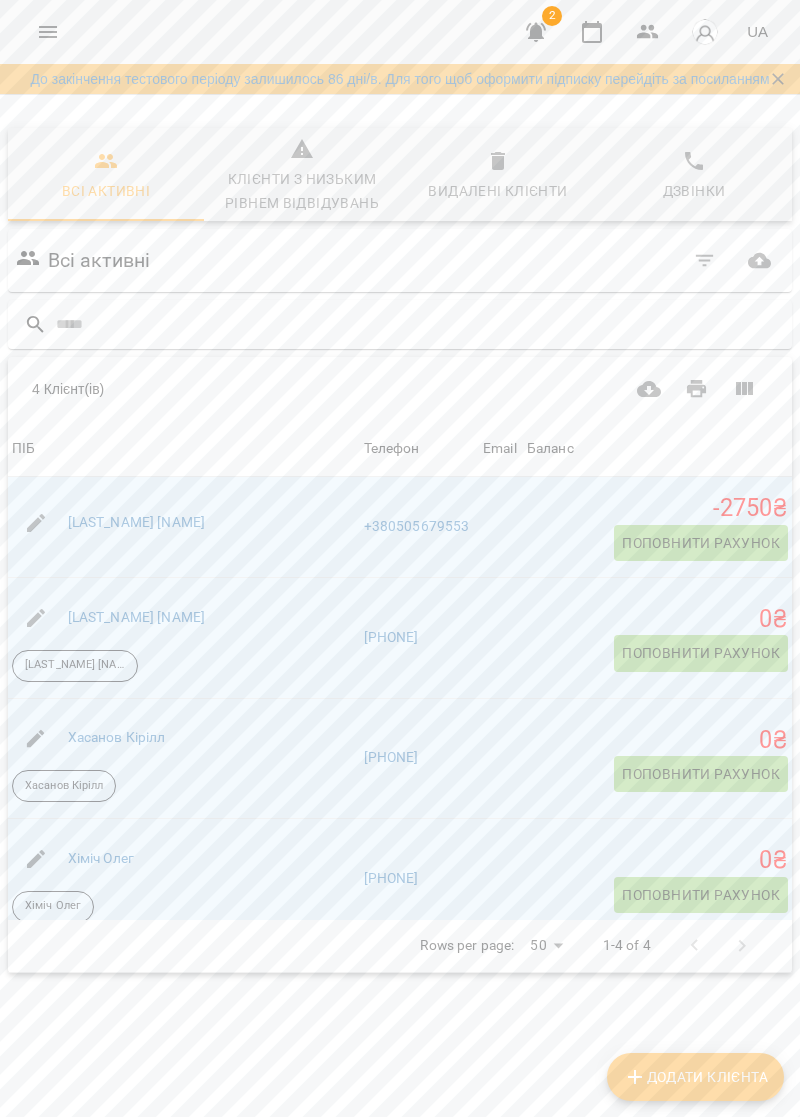 scroll, scrollTop: 108, scrollLeft: 0, axis: vertical 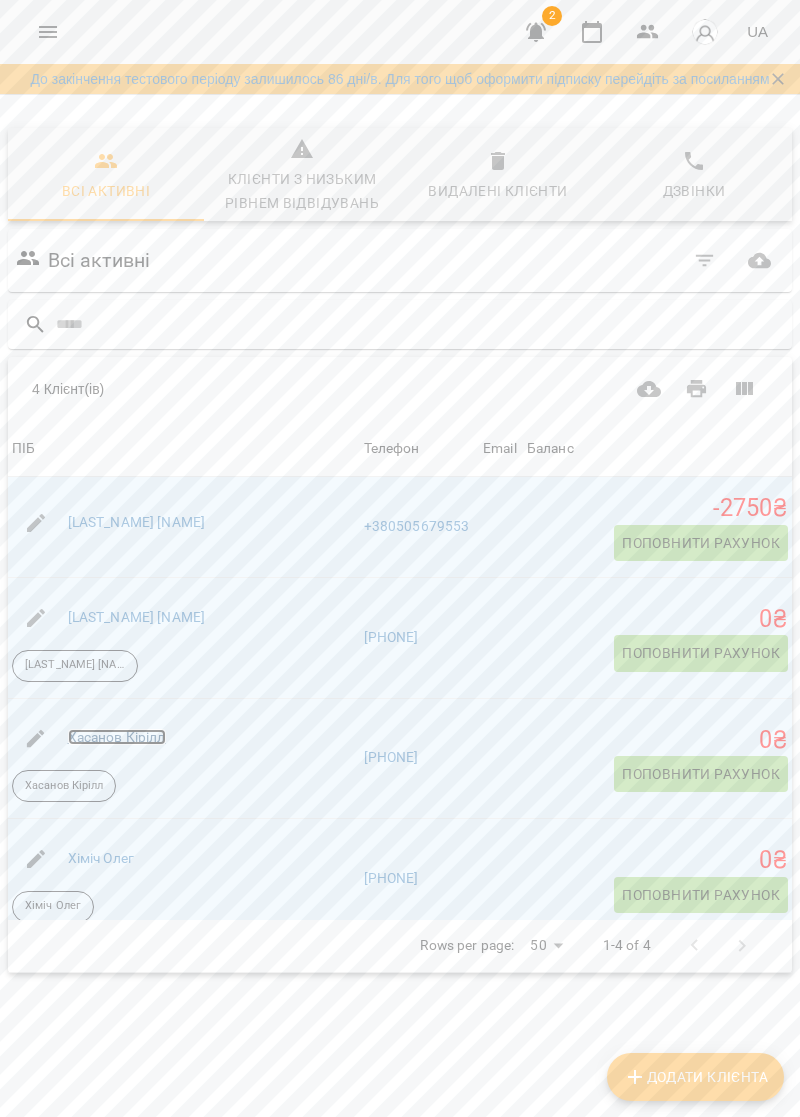 click on "Хасанов Кірілл" at bounding box center [117, 737] 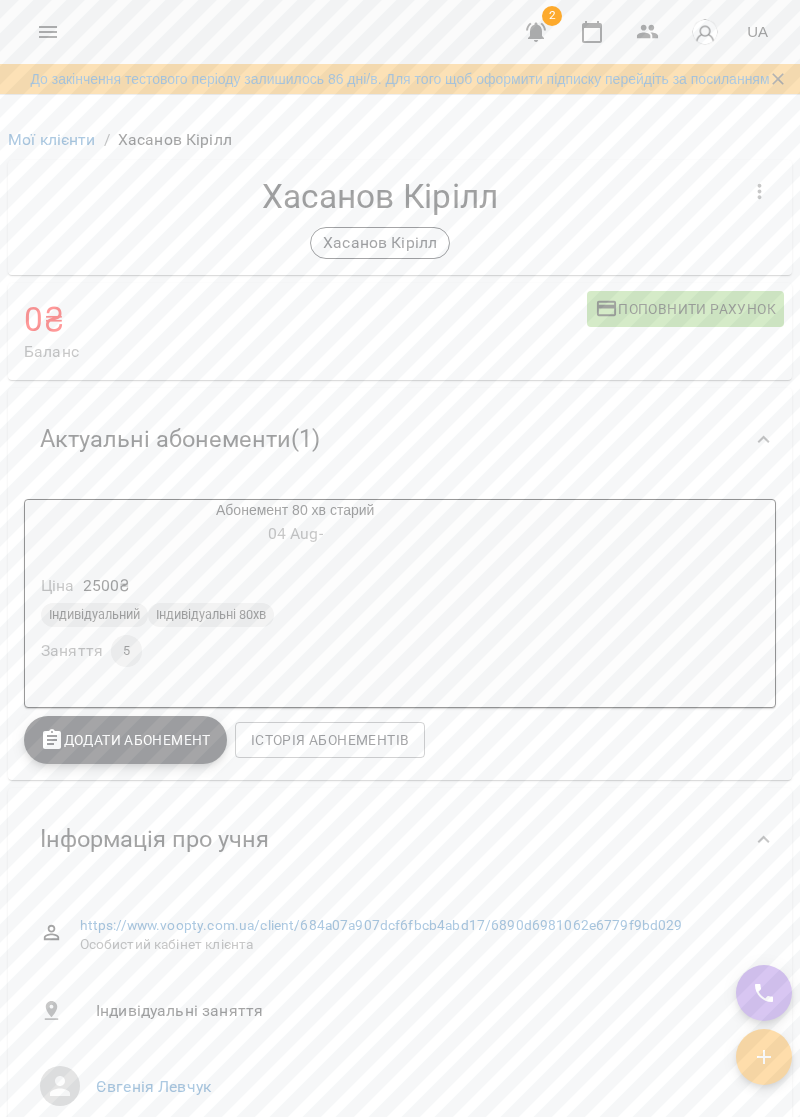 click at bounding box center [764, 440] 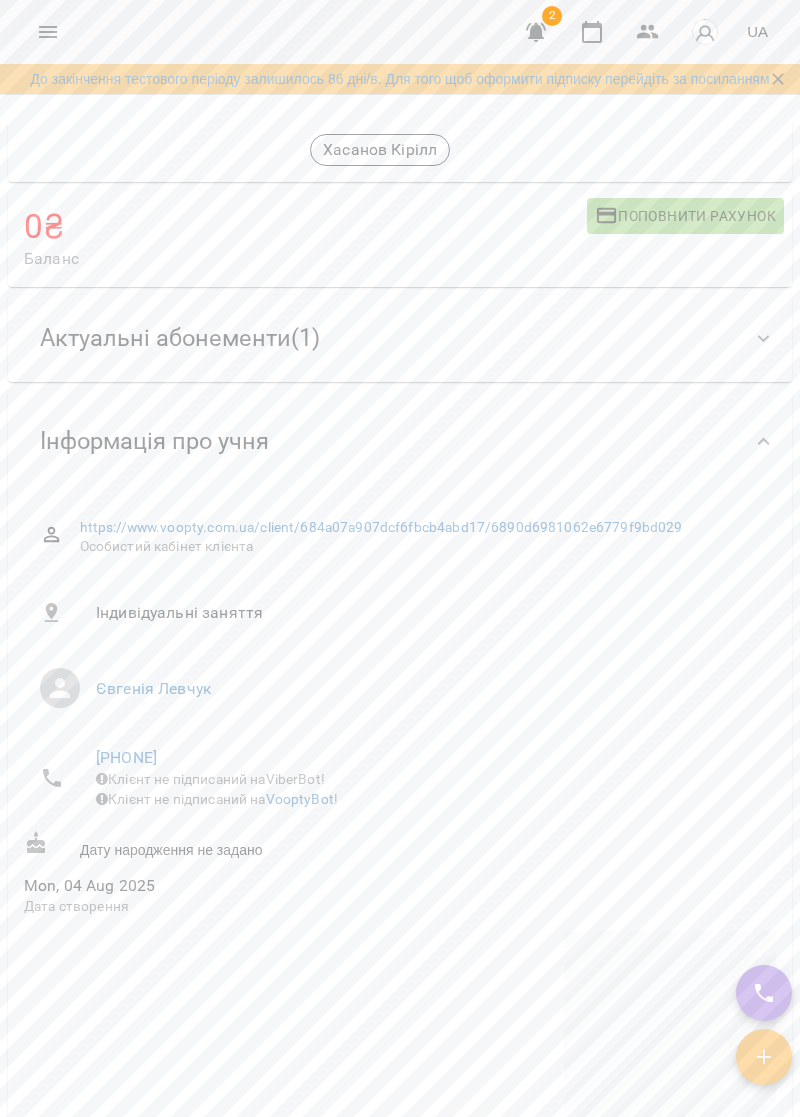 scroll, scrollTop: 94, scrollLeft: 0, axis: vertical 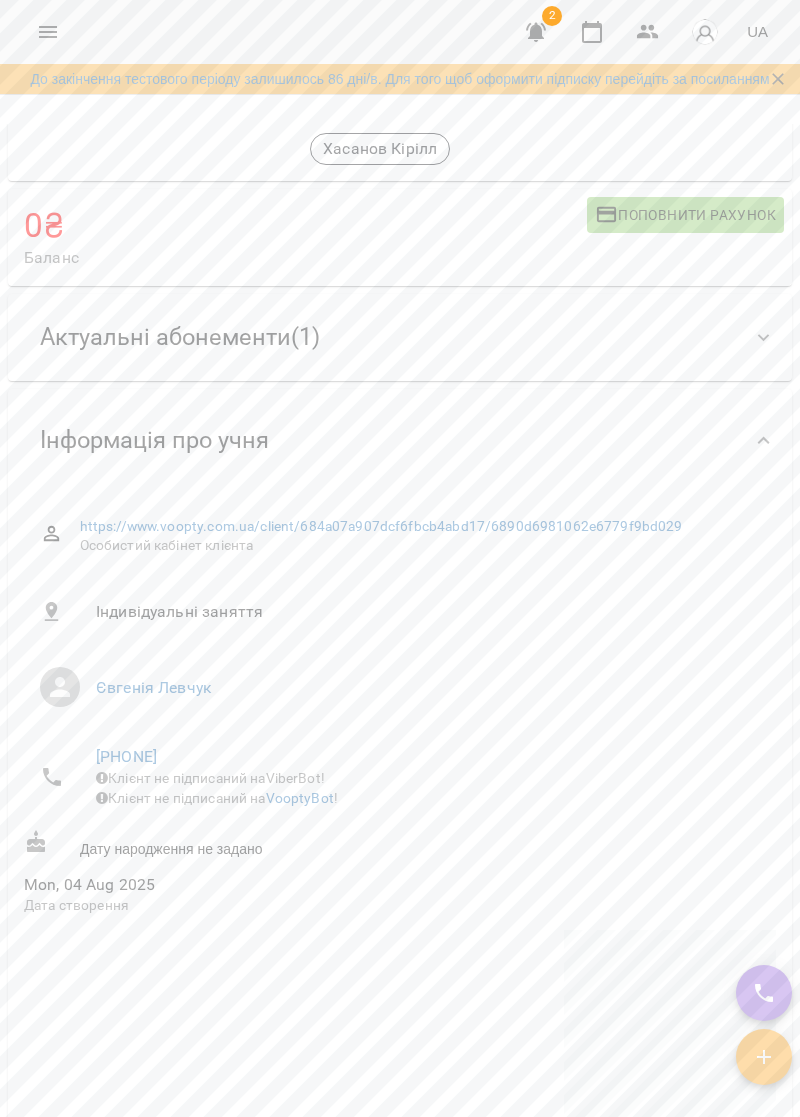 click at bounding box center [764, 441] 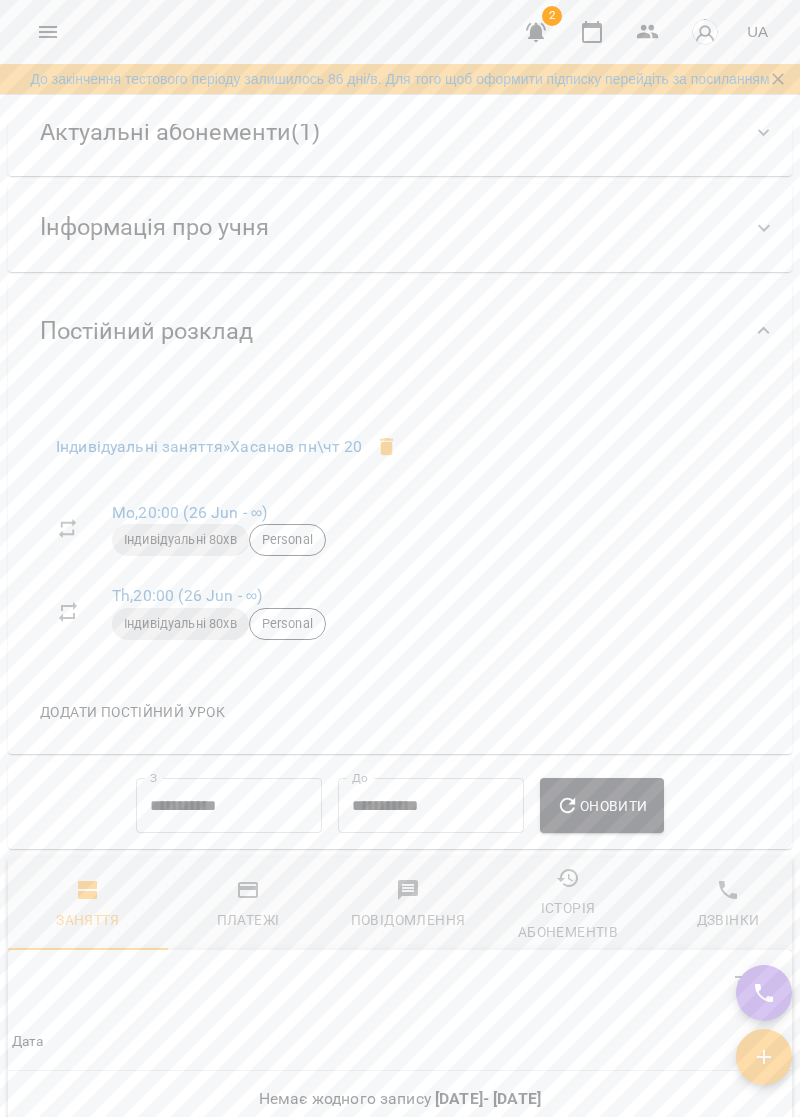 scroll, scrollTop: 444, scrollLeft: 0, axis: vertical 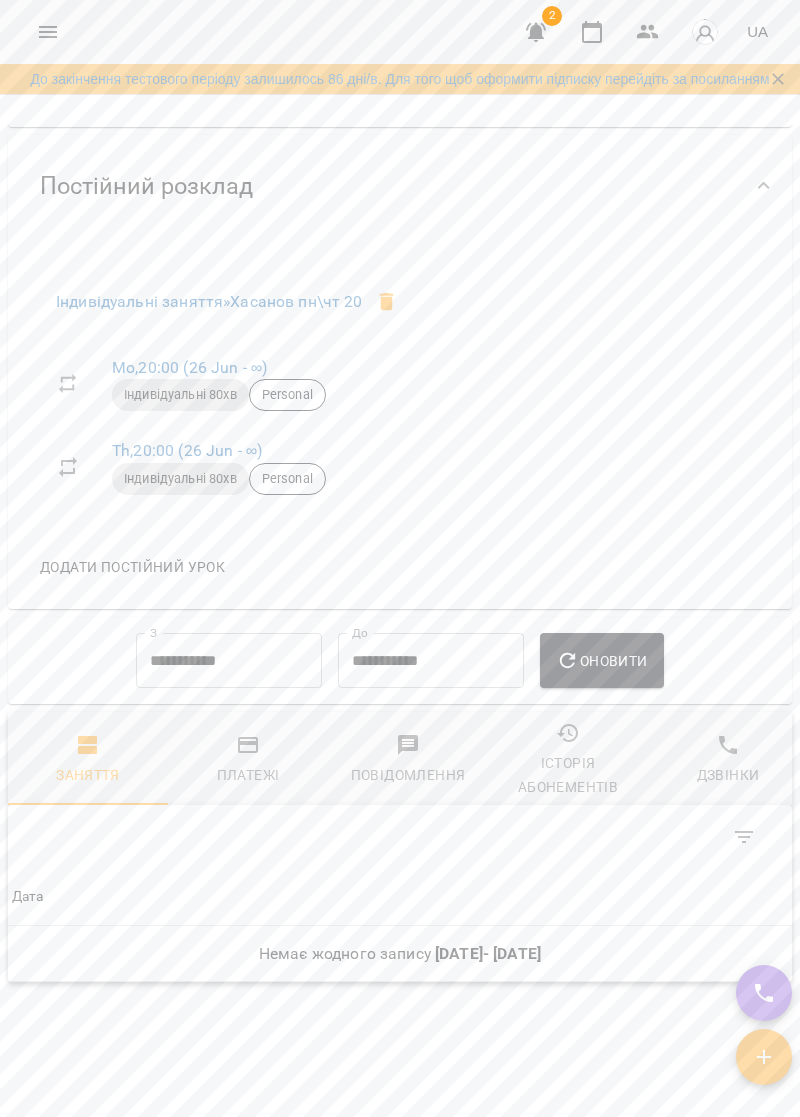 click 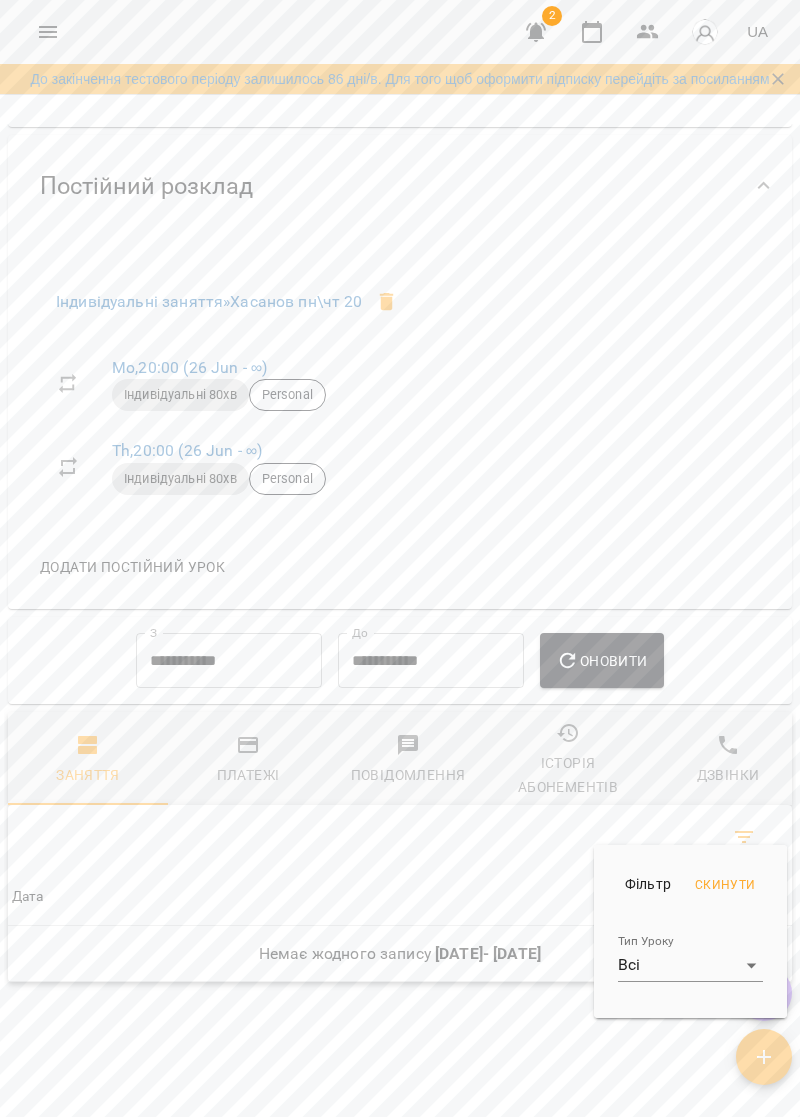 click at bounding box center [400, 558] 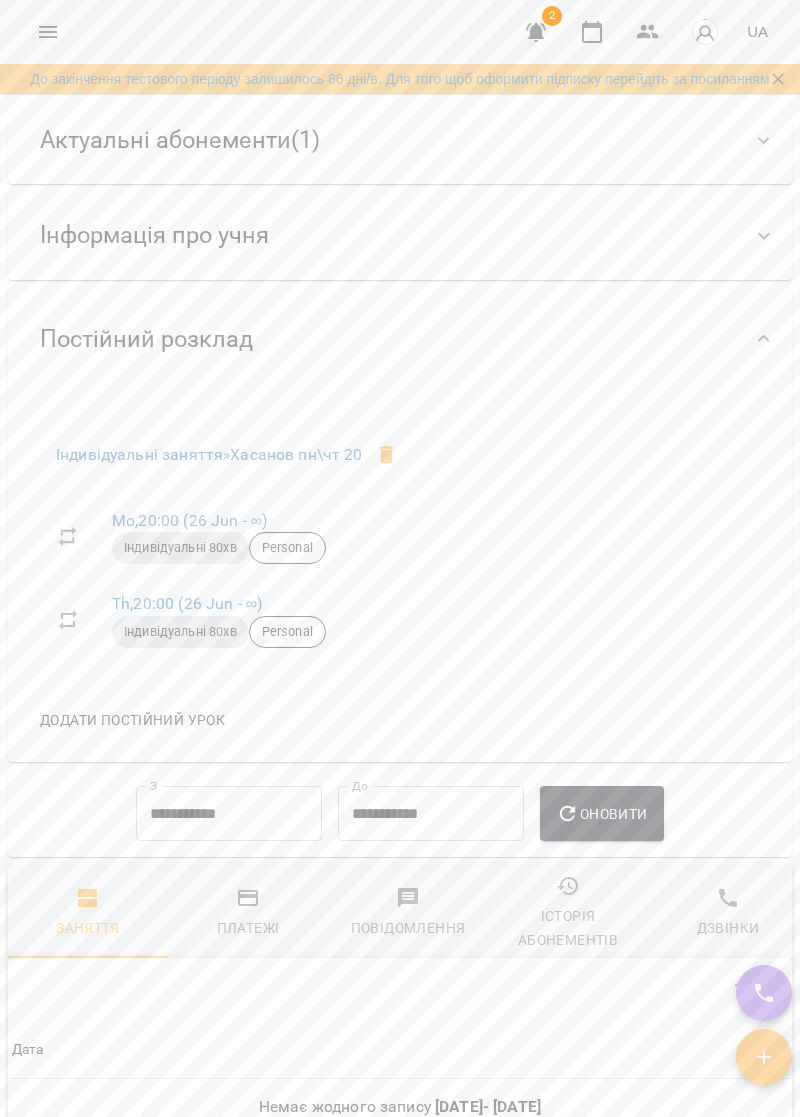 scroll, scrollTop: 288, scrollLeft: 0, axis: vertical 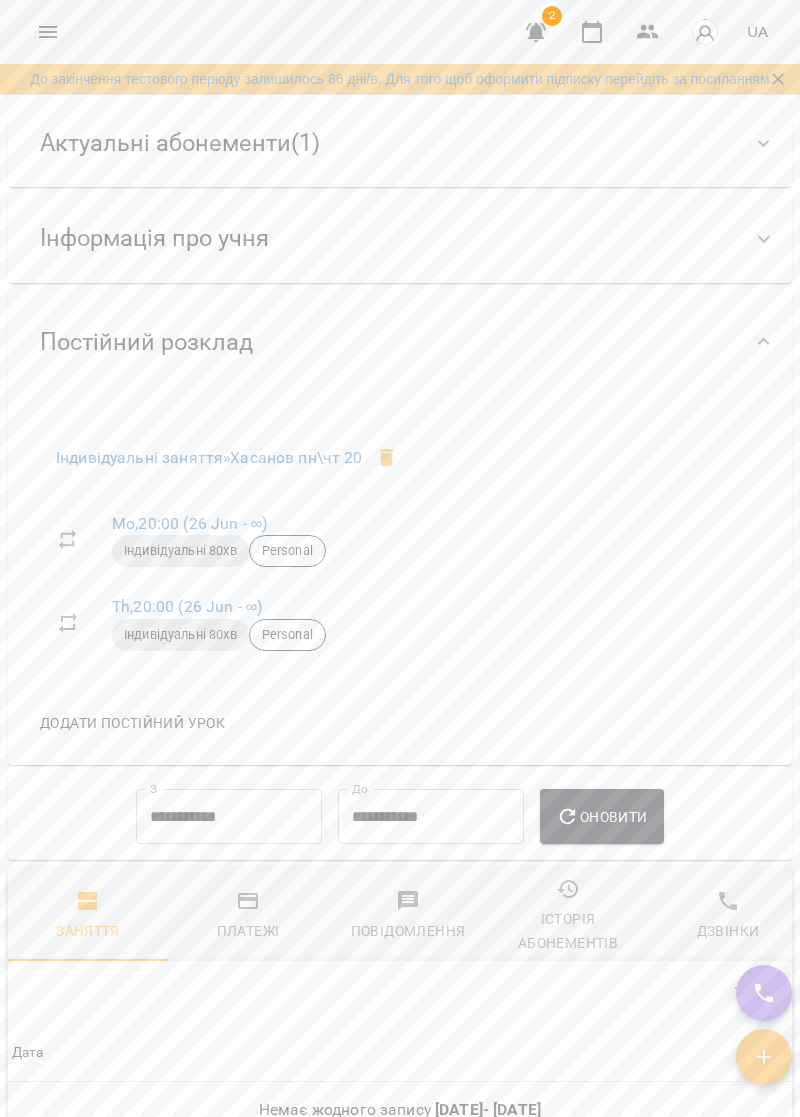 click on "Додати постійний урок" at bounding box center (132, 723) 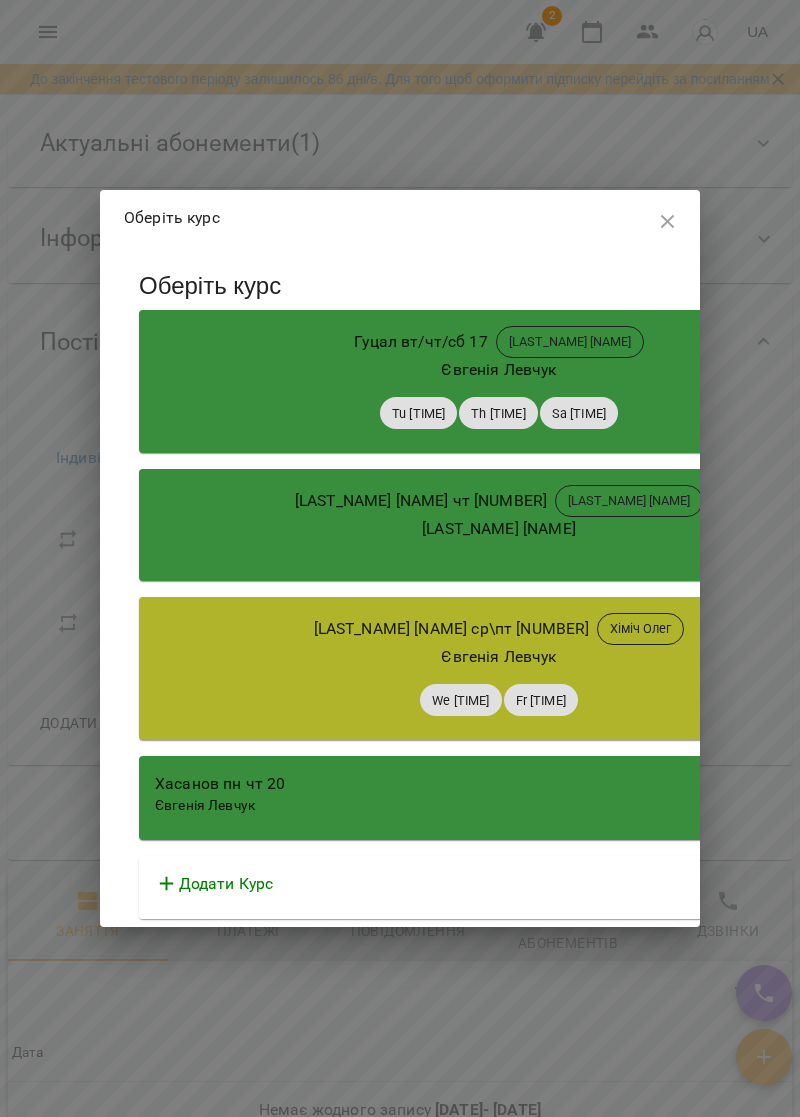 click 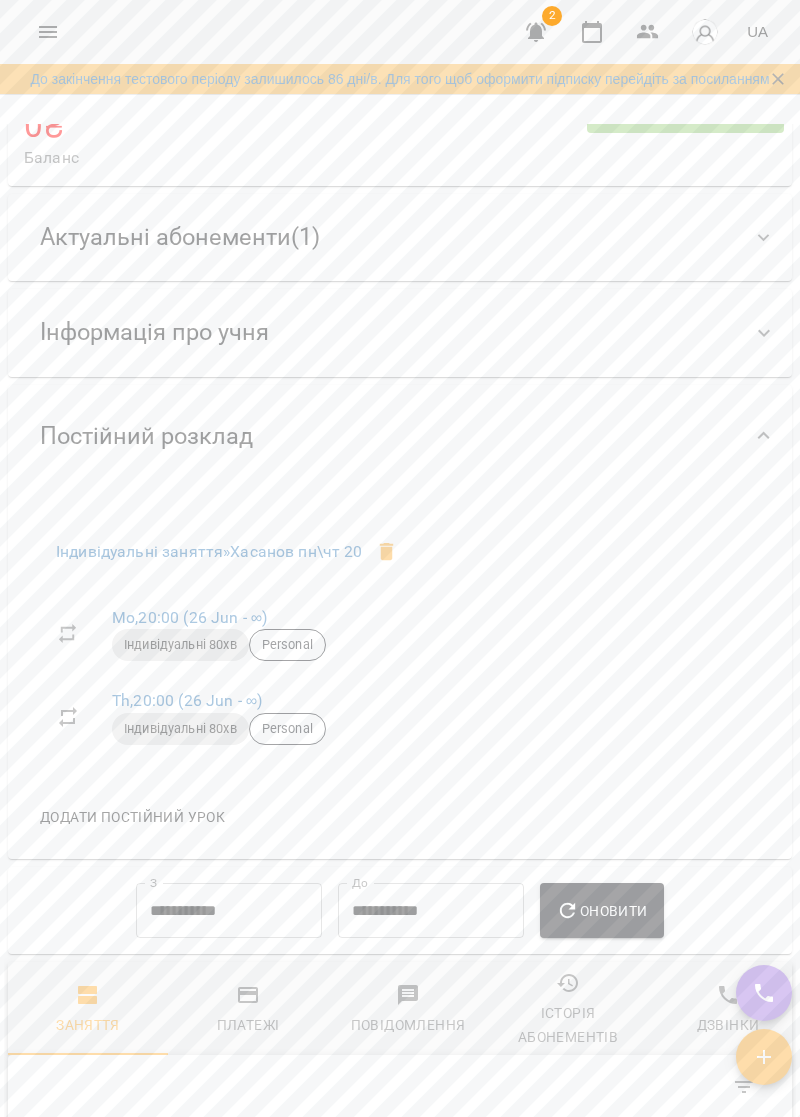 scroll, scrollTop: 0, scrollLeft: 0, axis: both 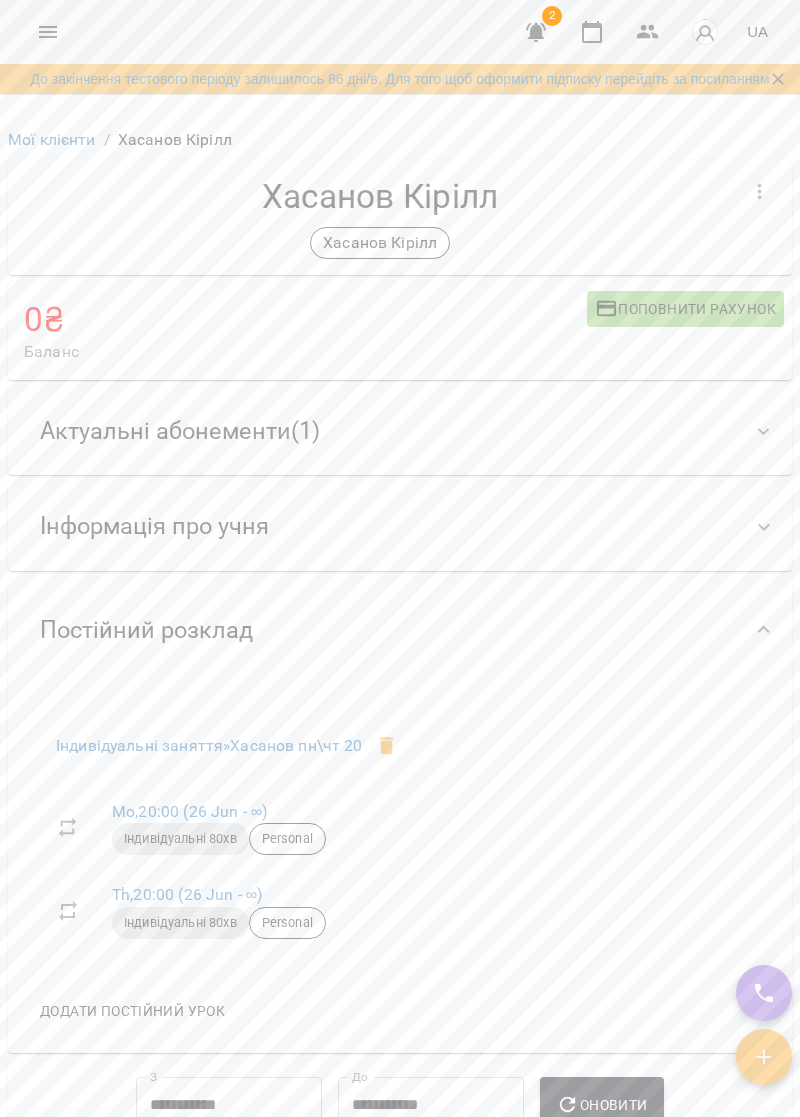click on "Інформація про учня" at bounding box center [382, 526] 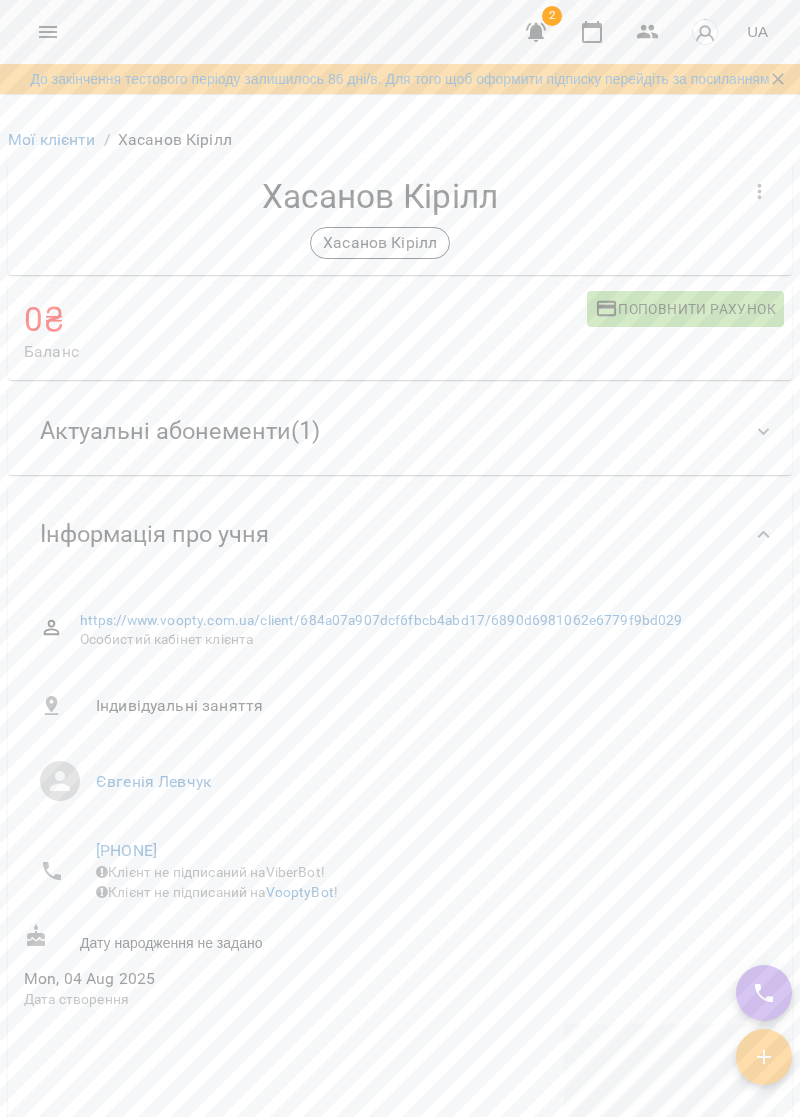 click on "Інформація про учня" at bounding box center [382, 534] 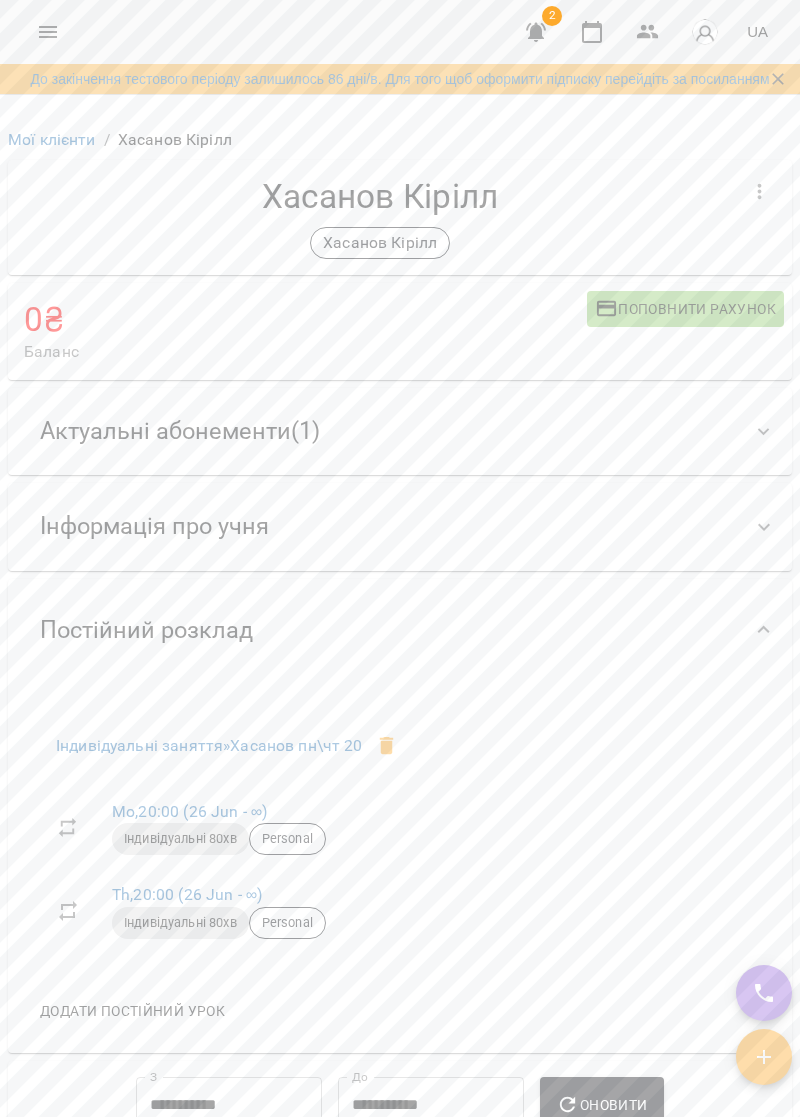click on "Актуальні абонементи ( 1 )" at bounding box center (382, 431) 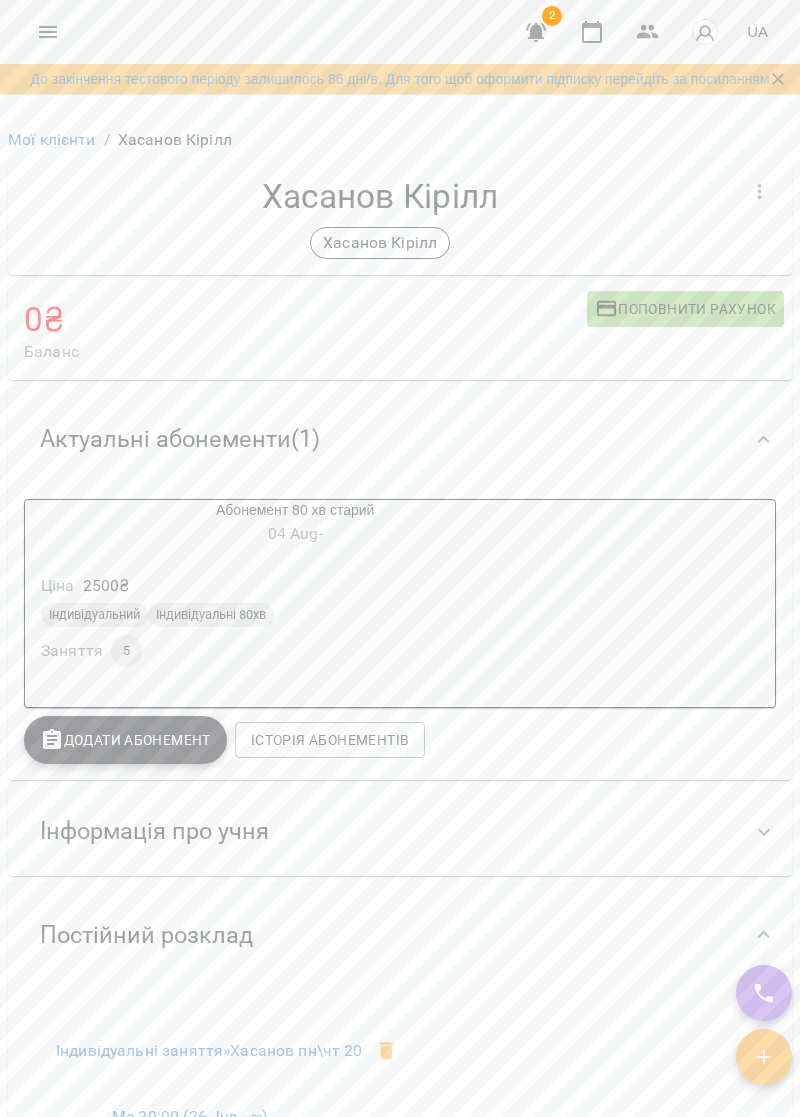 click on "Актуальні абонементи ( 1 )" at bounding box center (382, 439) 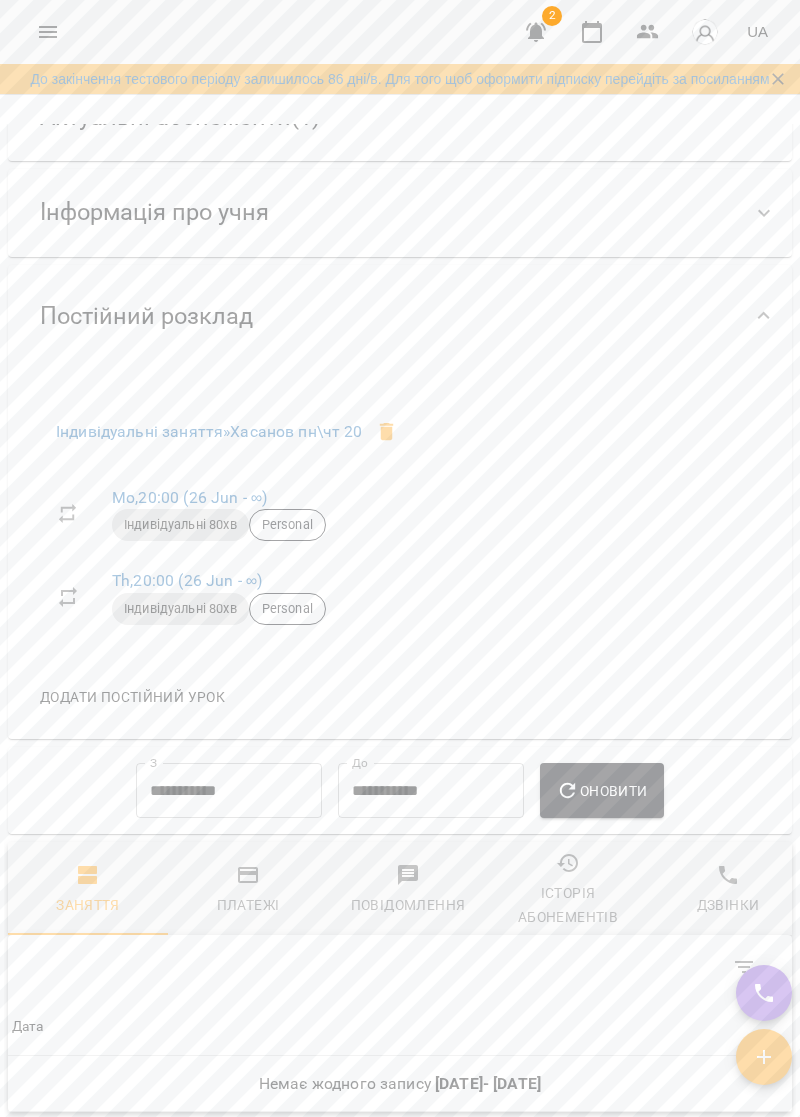 scroll, scrollTop: 0, scrollLeft: 0, axis: both 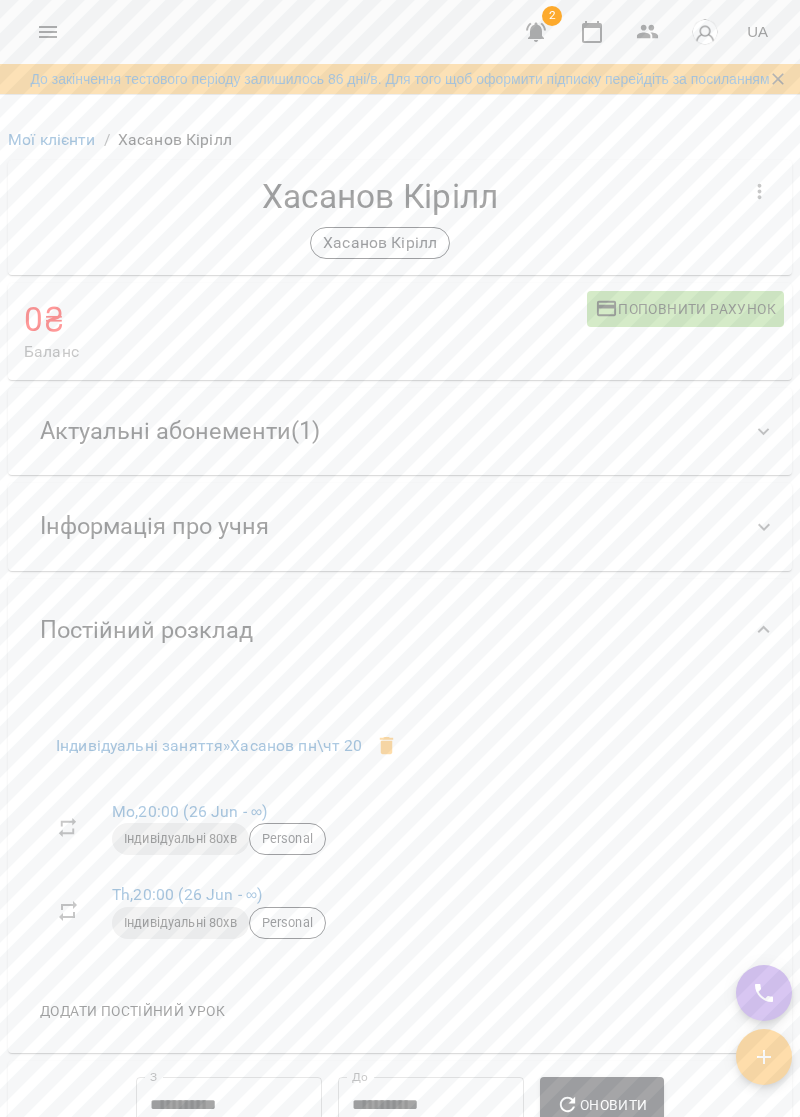 click at bounding box center [48, 32] 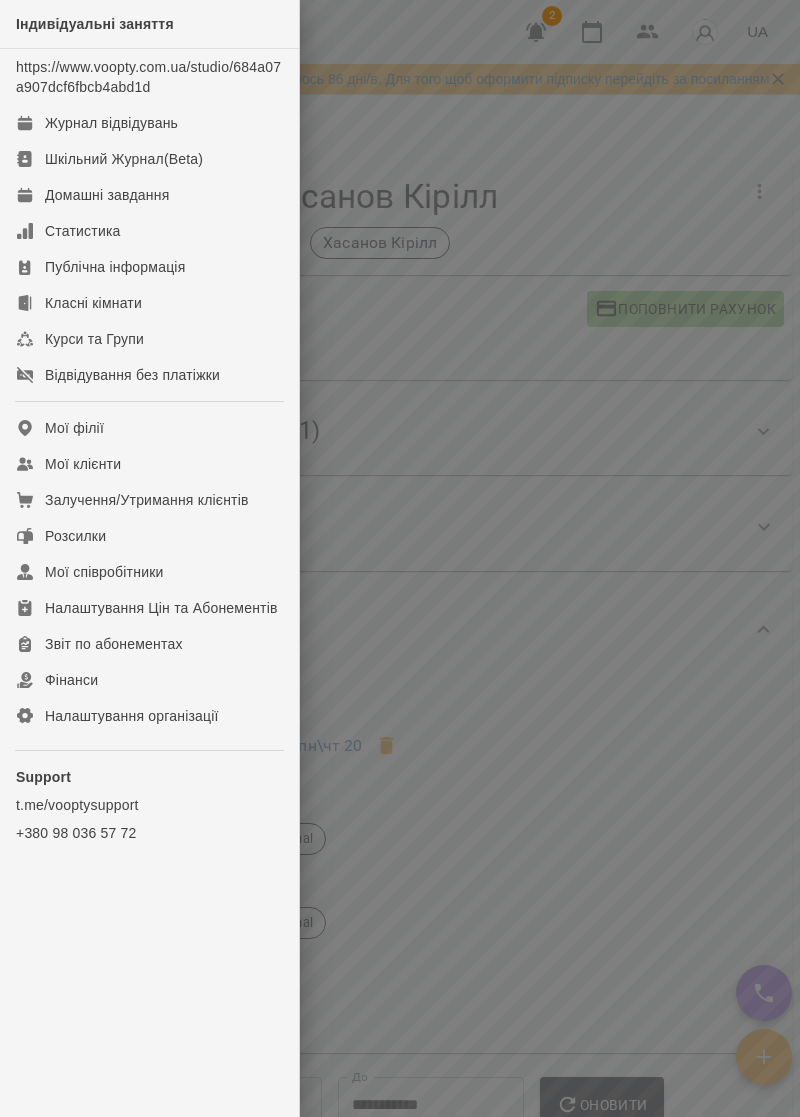 click at bounding box center [400, 558] 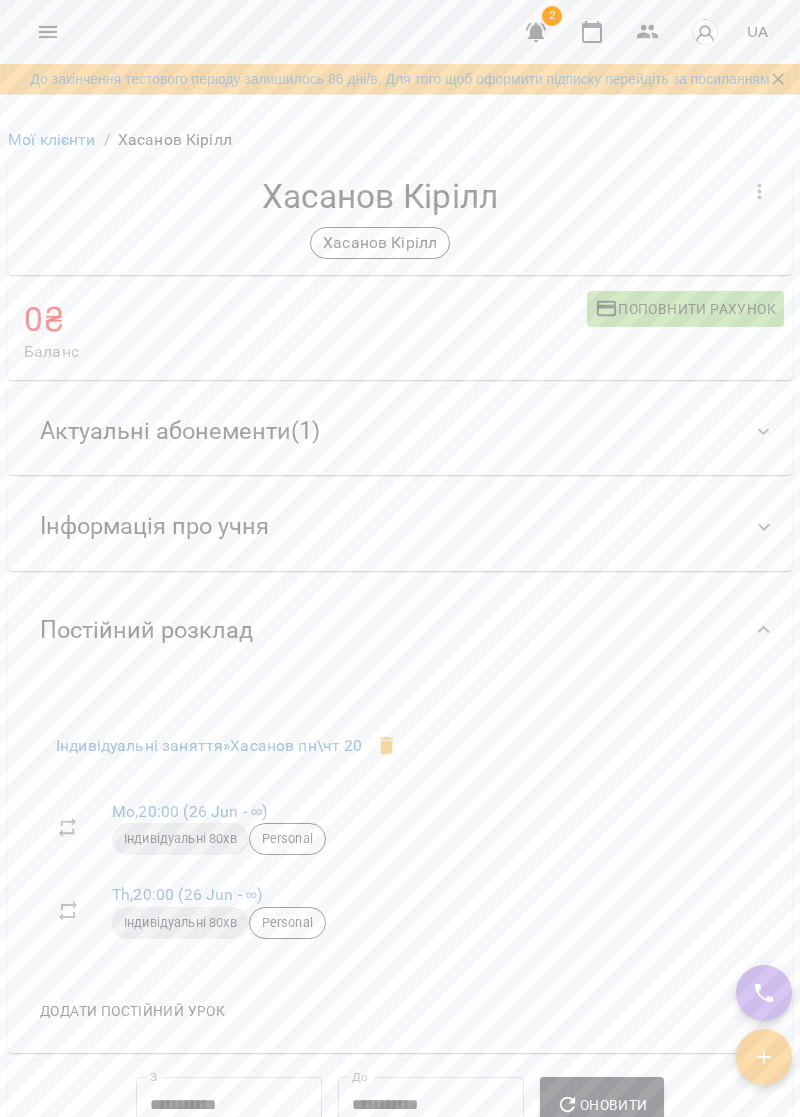 click on "Індивідуальні заняття  »  [LAST_NAME] пн\чт [NUMBER]" at bounding box center (233, 746) 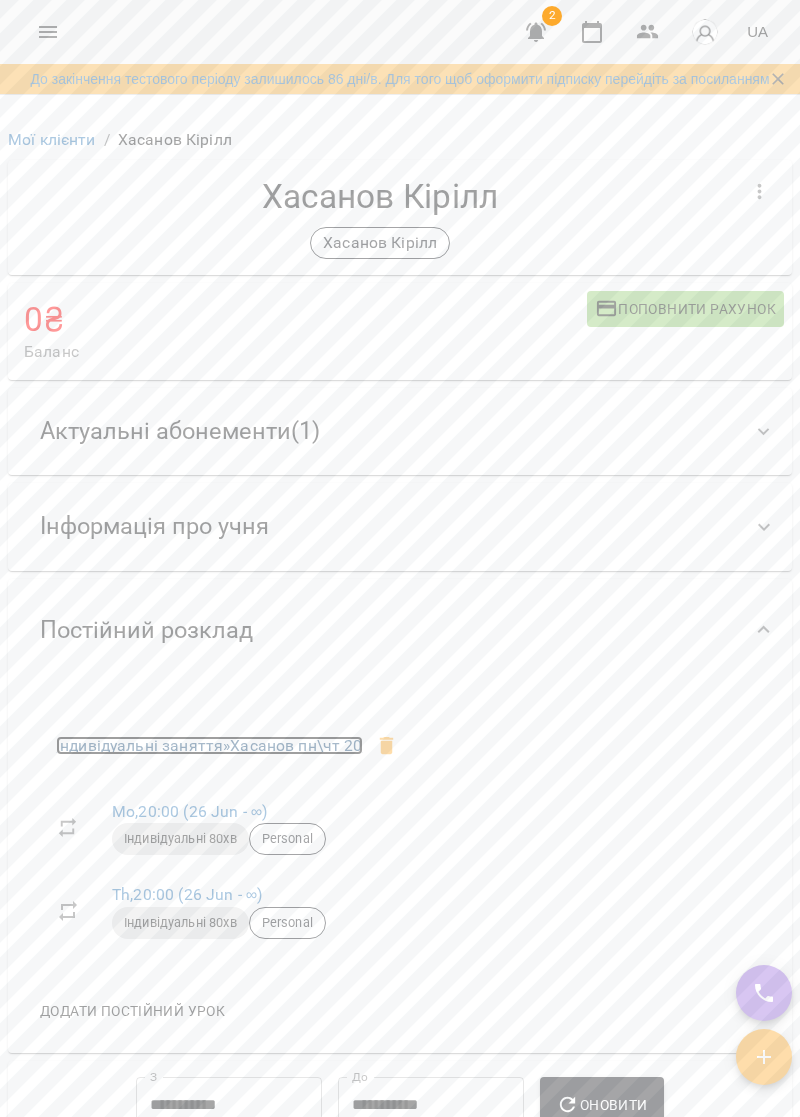 click on "Індивідуальні заняття  »  [LAST_NAME] пн\чт [NUMBER]" at bounding box center [209, 745] 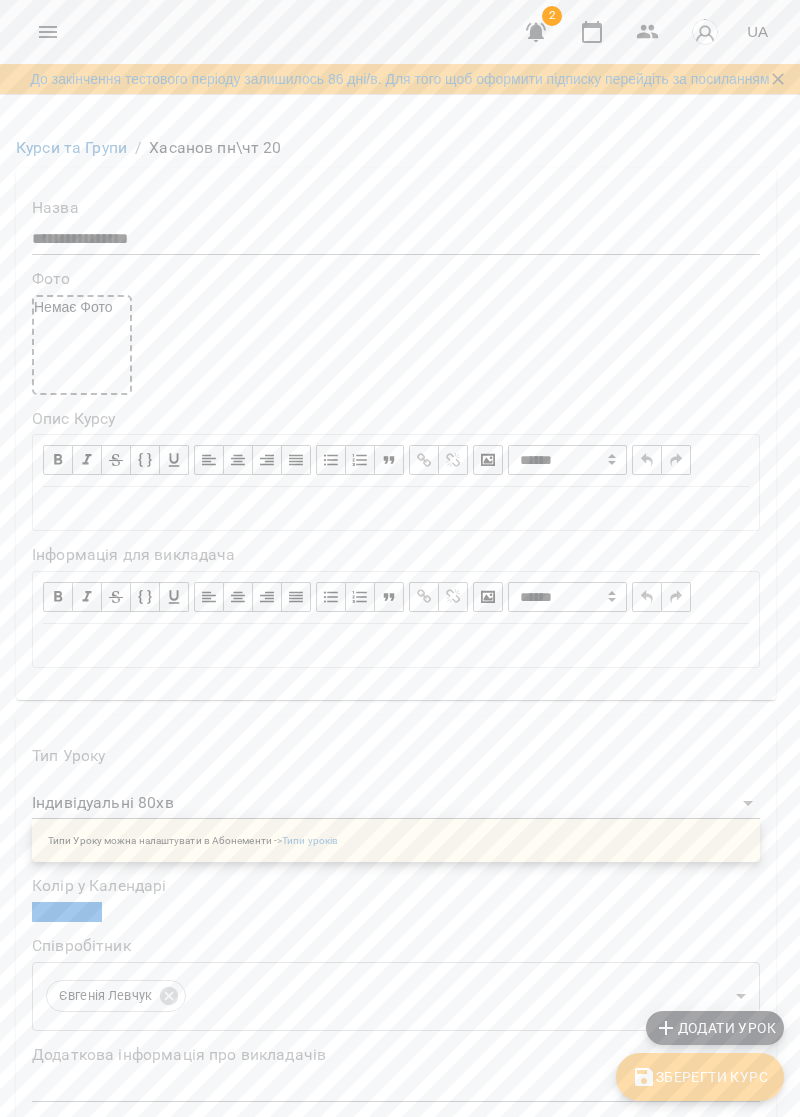 scroll, scrollTop: 488, scrollLeft: 0, axis: vertical 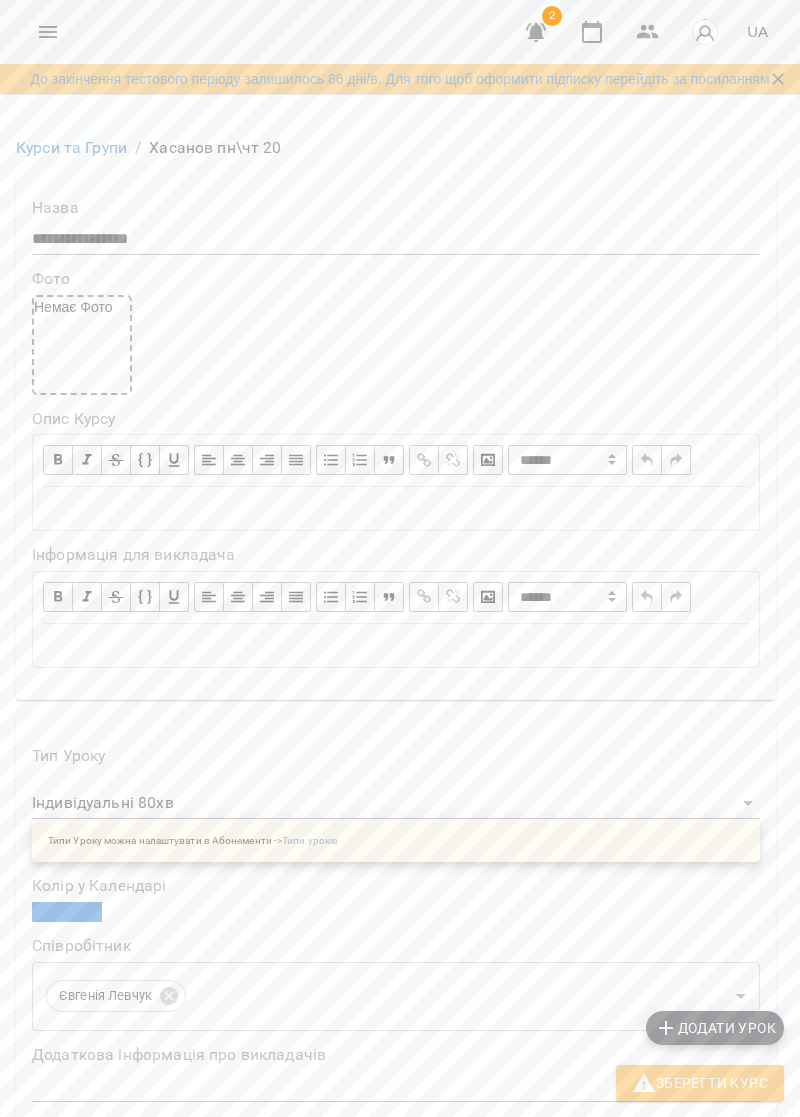 click on "Приватний урок(не відображати інформацію на публічній сторінці)" at bounding box center [316, 1218] 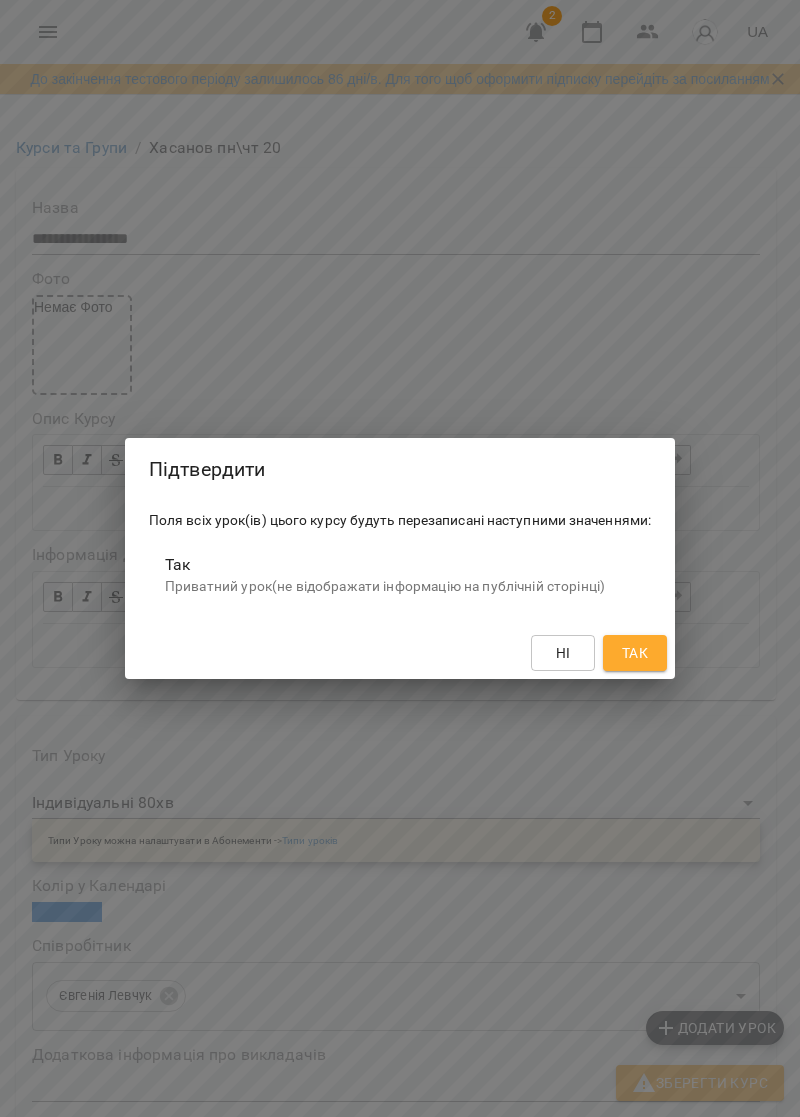 click on "Так" at bounding box center [635, 653] 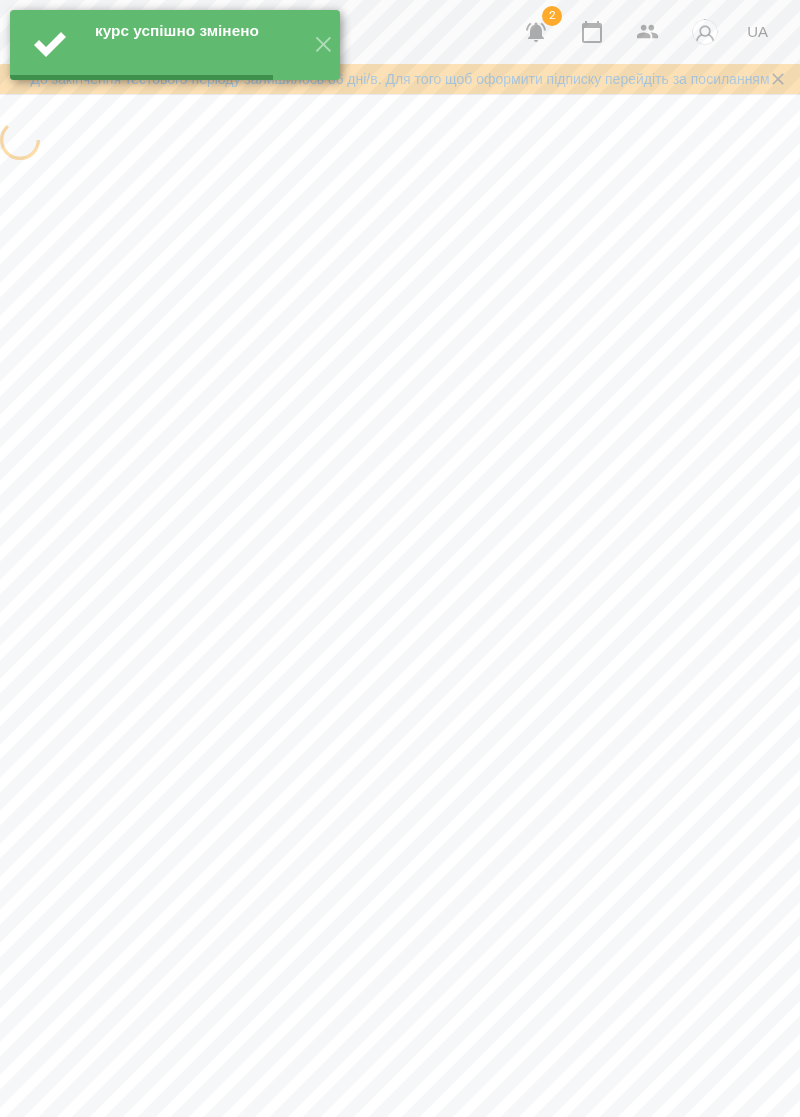 scroll, scrollTop: 0, scrollLeft: 0, axis: both 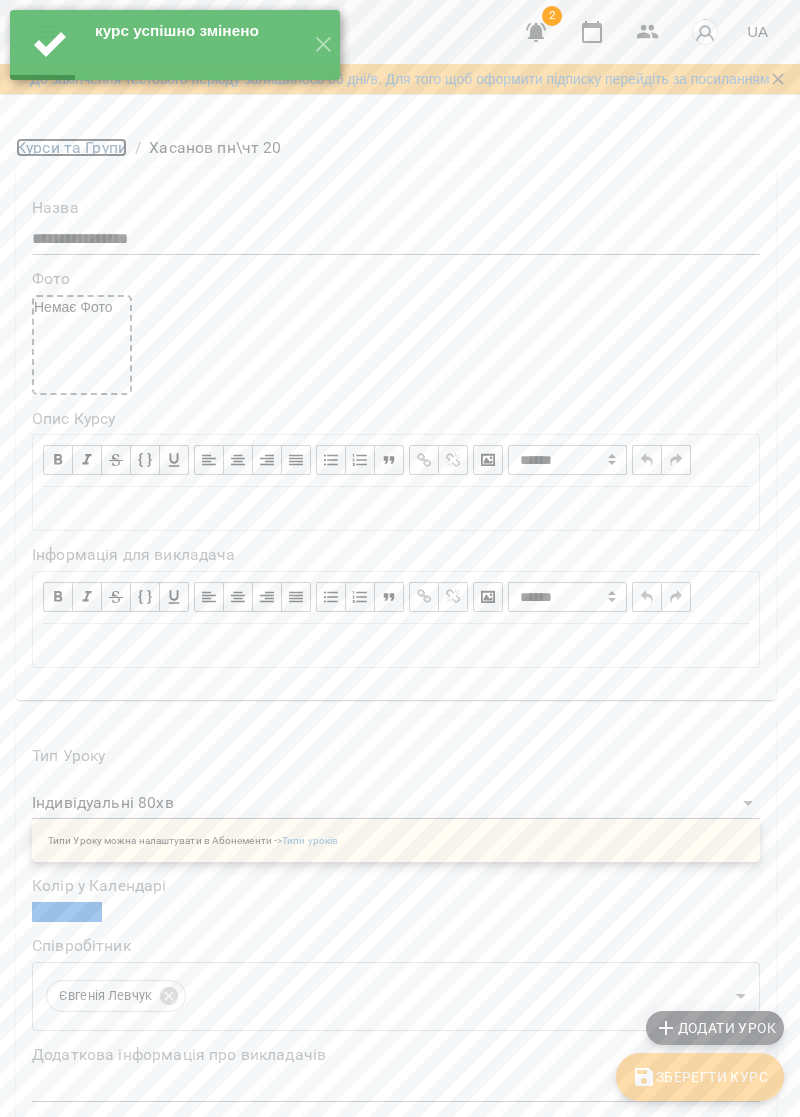 click on "Курси та Групи" at bounding box center [71, 147] 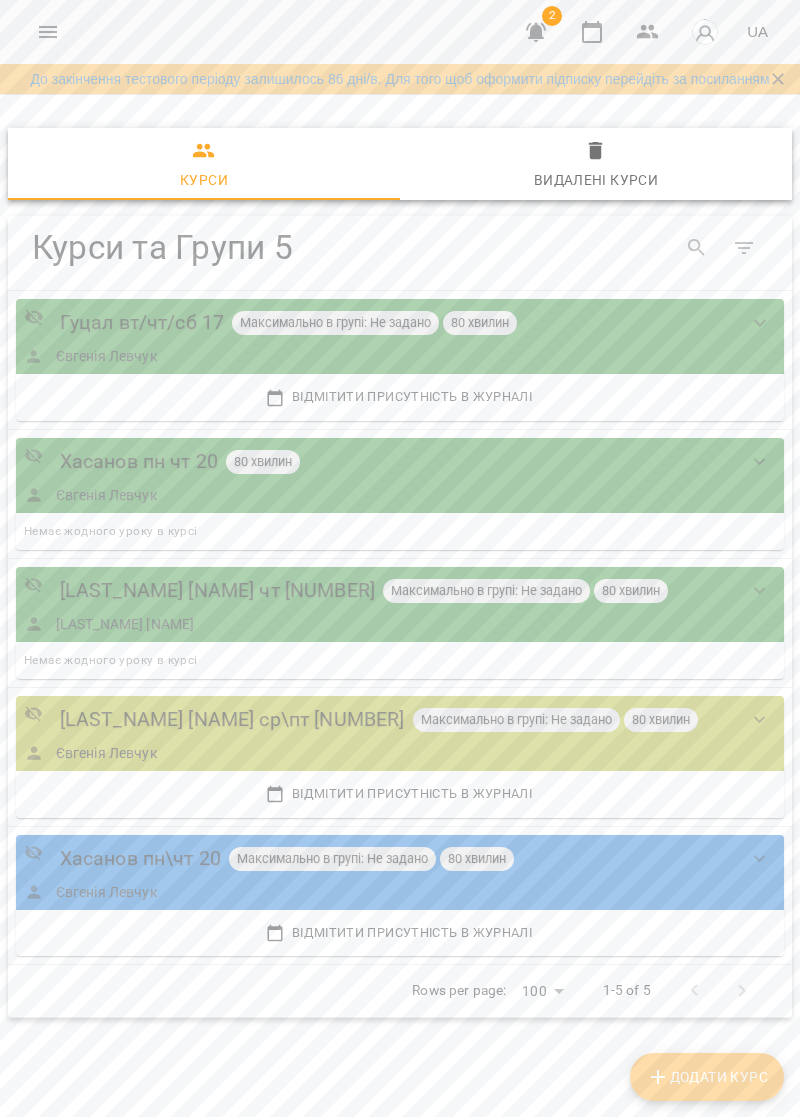 click 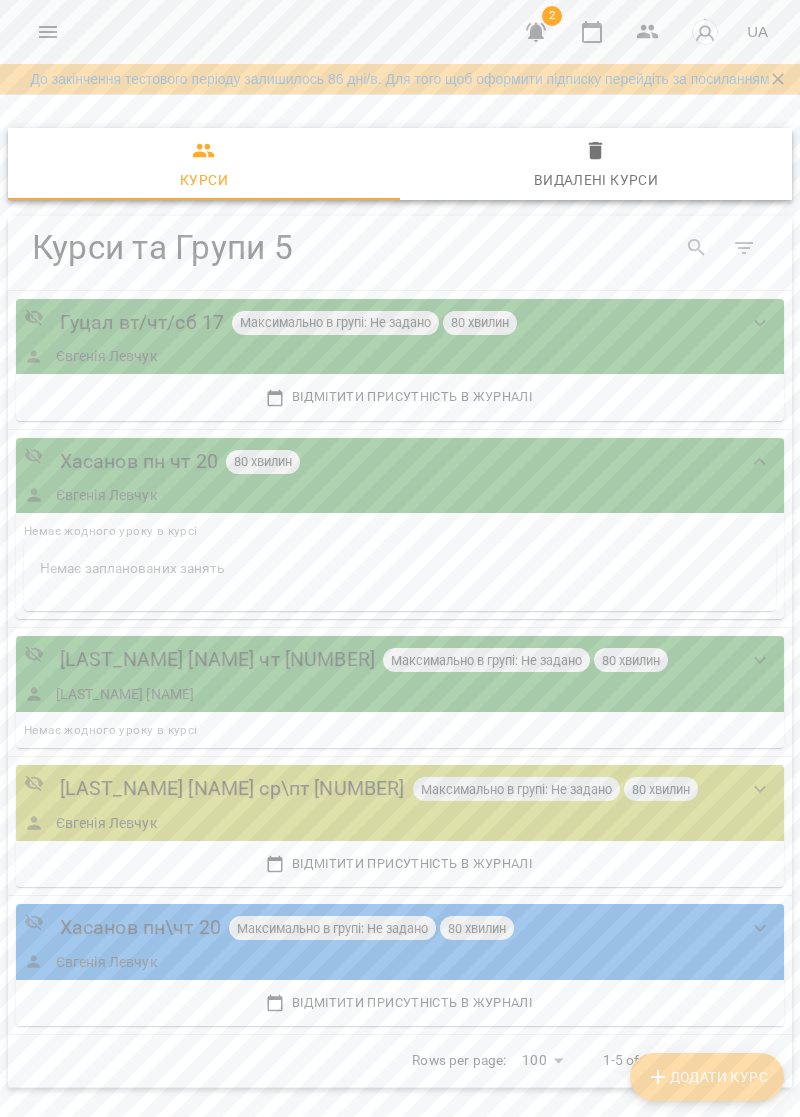 click on "Євгенія Левчук" at bounding box center [380, 495] 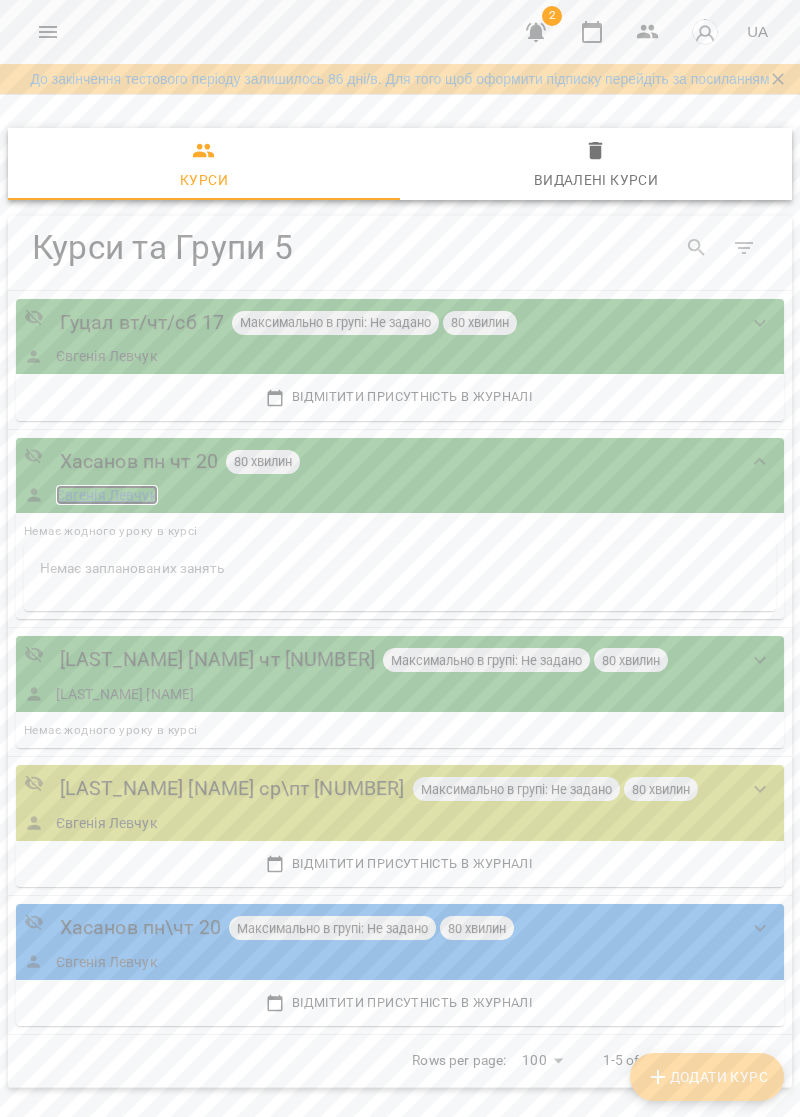 click on "Євгенія Левчук" at bounding box center [107, 495] 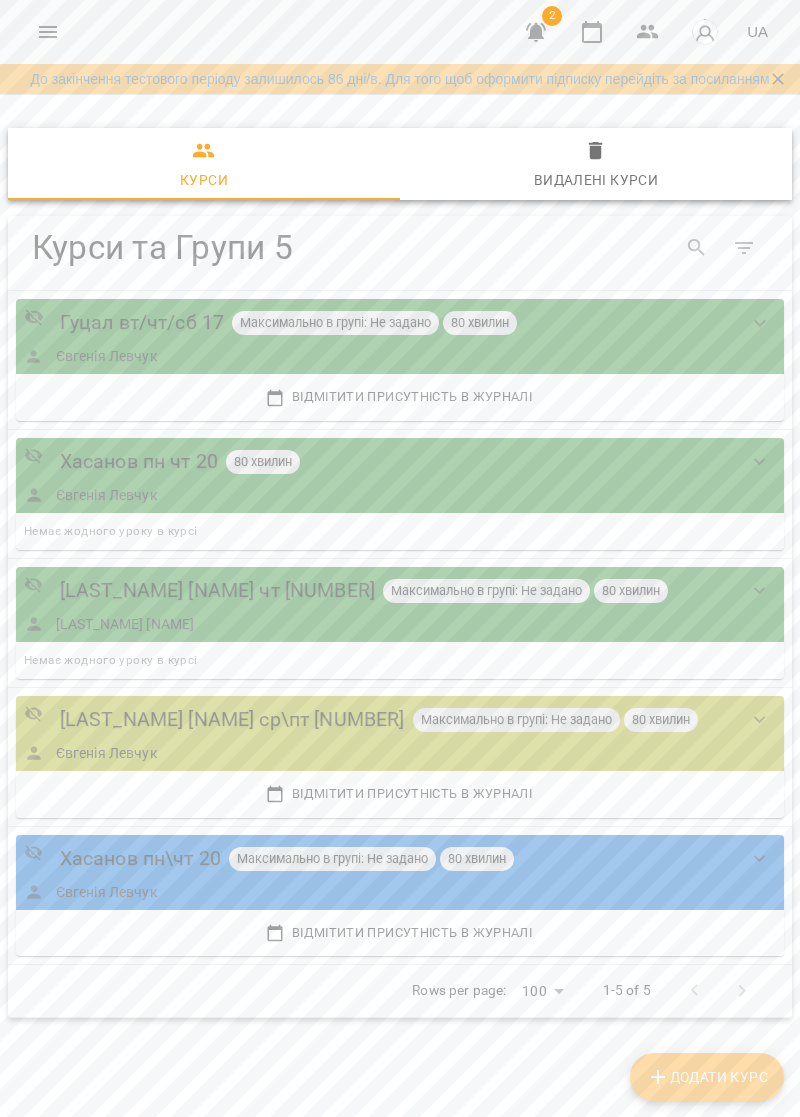 click on "[LAST_NAME] пн чт [NUMBER] 80 хвилин" at bounding box center [380, 461] 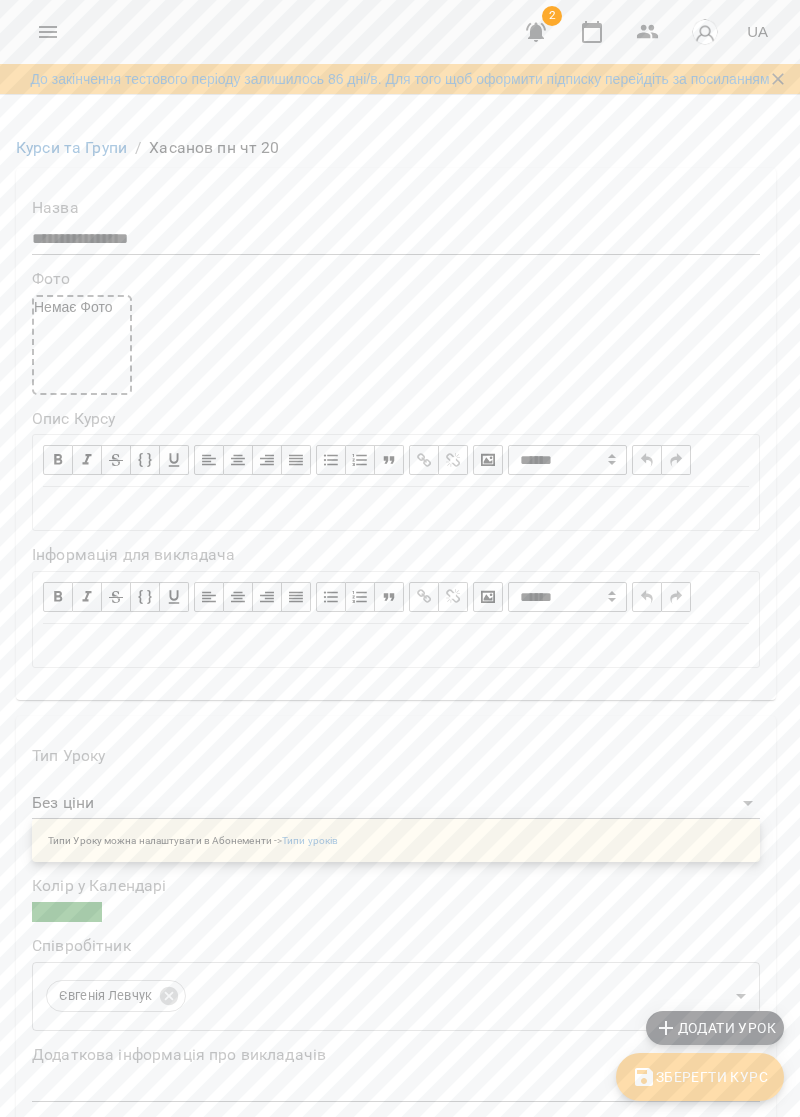 scroll, scrollTop: 1306, scrollLeft: 0, axis: vertical 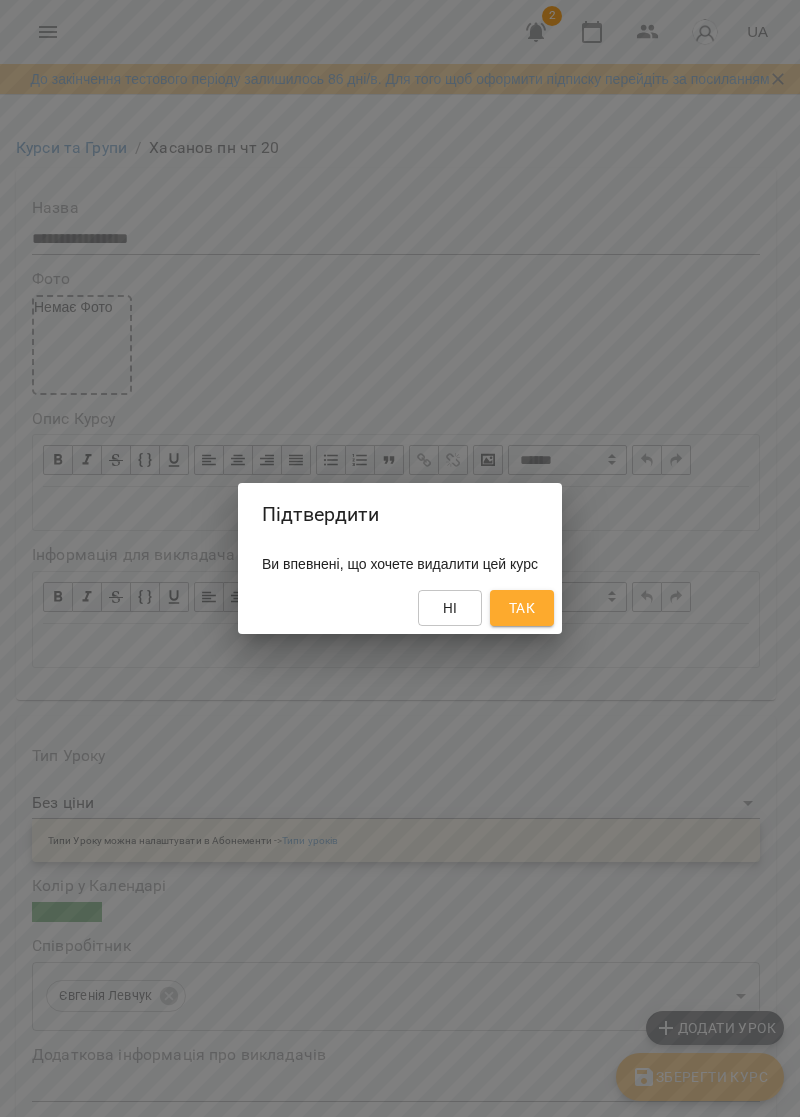 click on "Так" at bounding box center (522, 608) 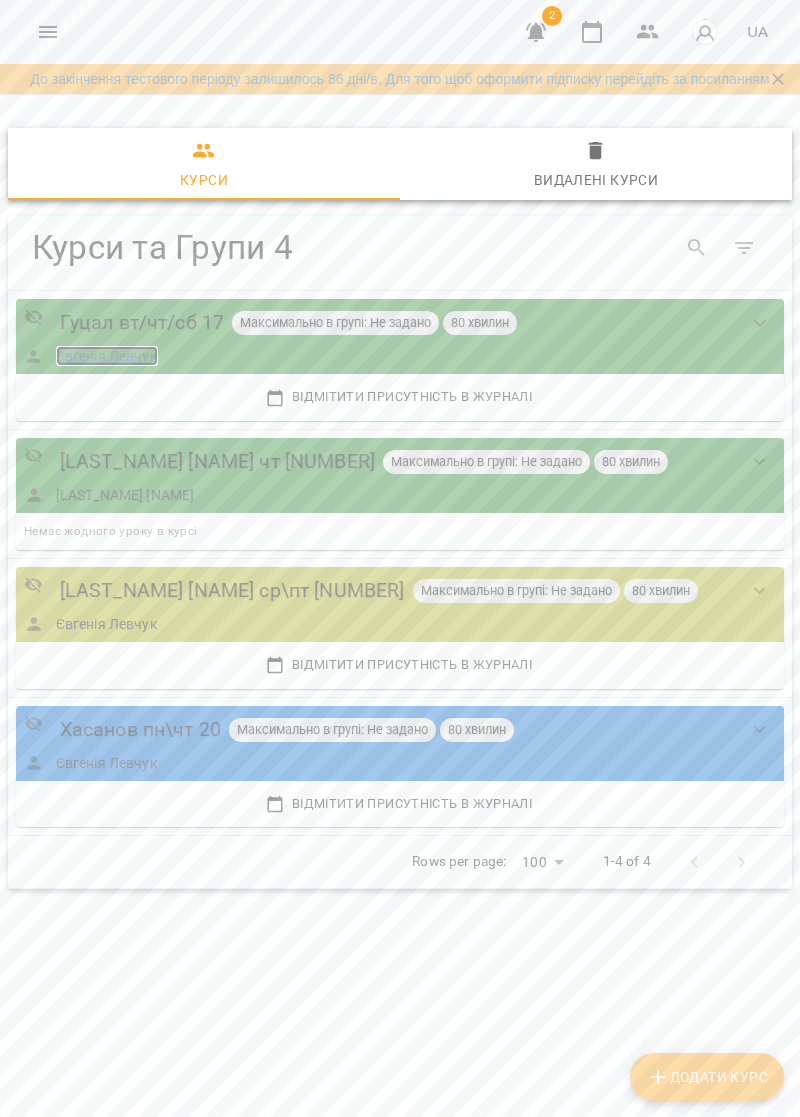 click on "Євгенія Левчук" at bounding box center (107, 356) 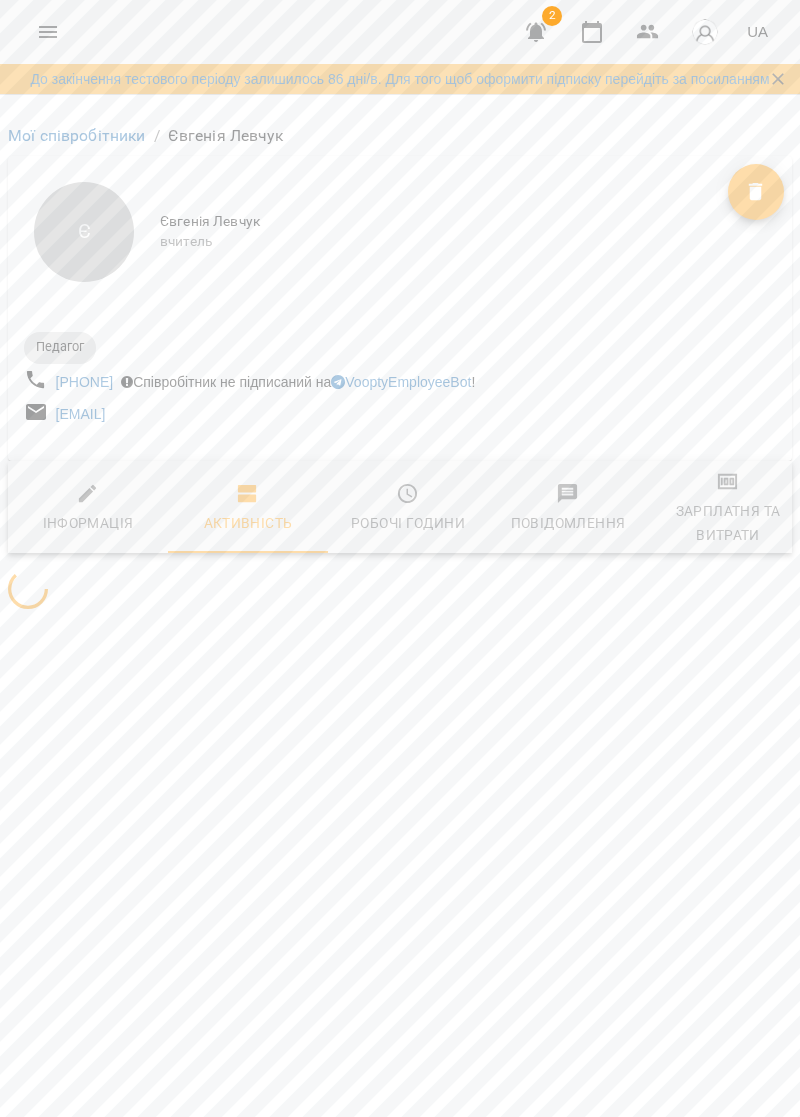 scroll, scrollTop: 0, scrollLeft: 0, axis: both 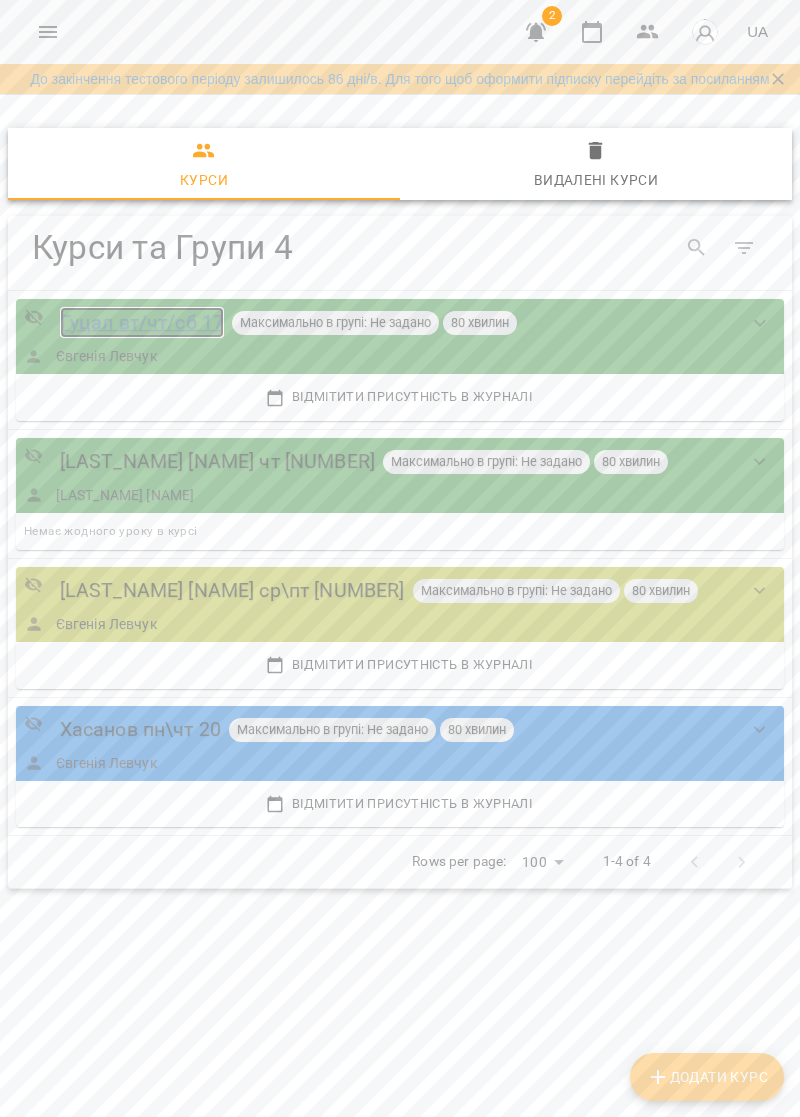 click on "Гуцал вт/чт/сб 17" at bounding box center [142, 322] 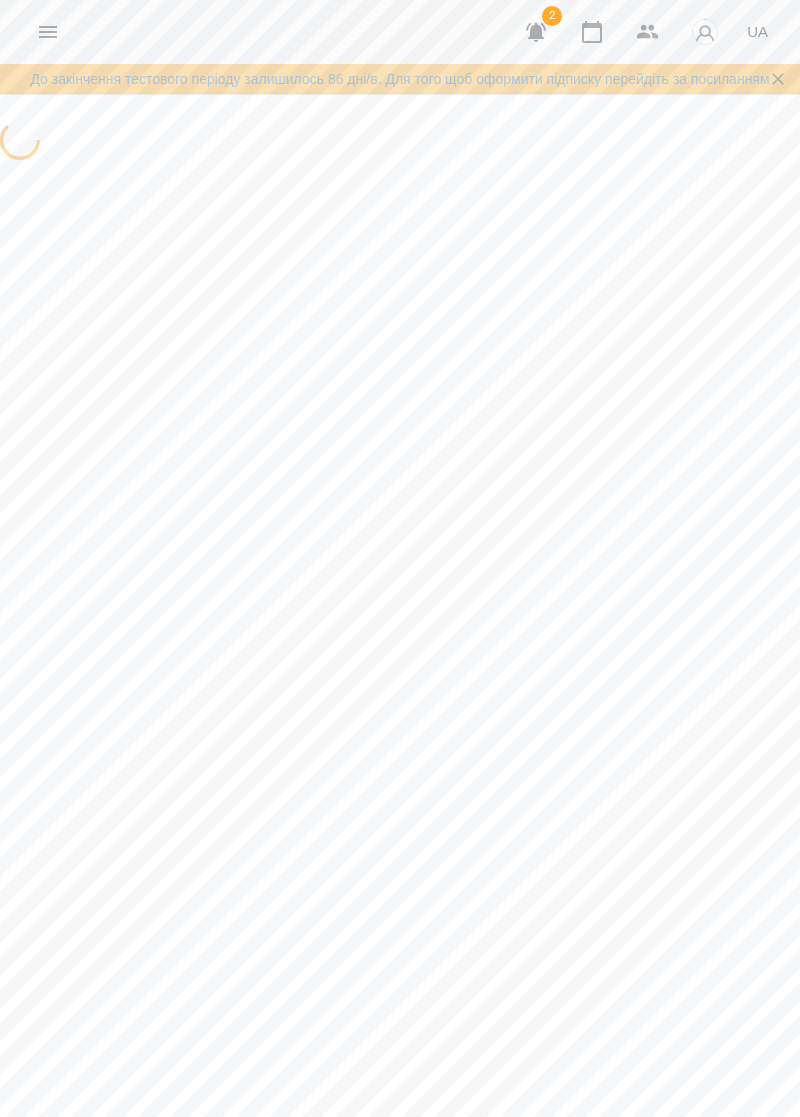 scroll, scrollTop: 0, scrollLeft: 0, axis: both 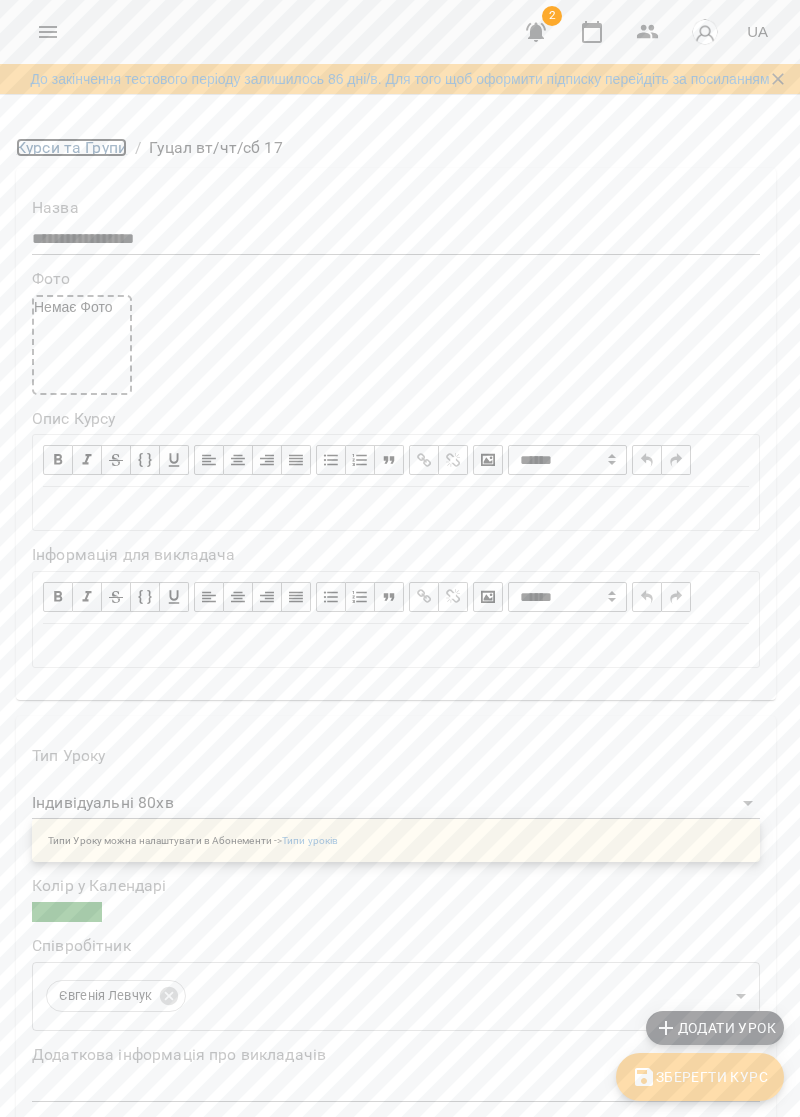 click on "Курси та Групи" at bounding box center (71, 147) 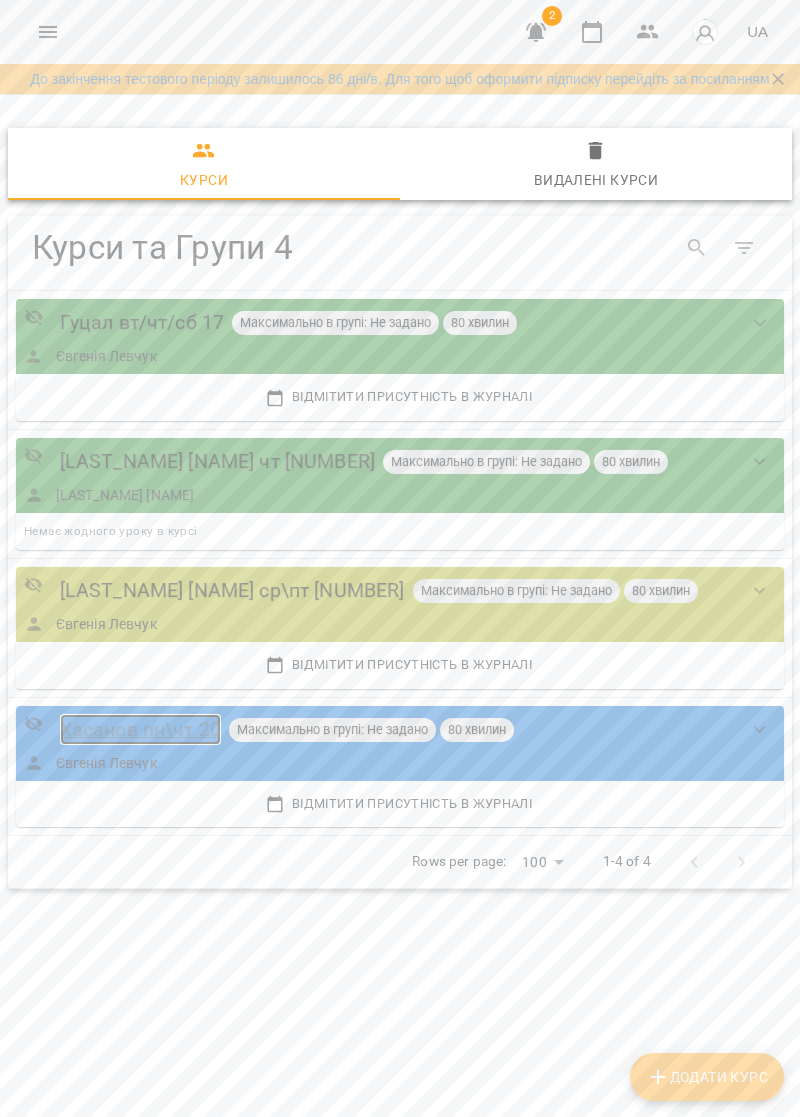 click on "Хасанов пн\чт 20" at bounding box center [140, 729] 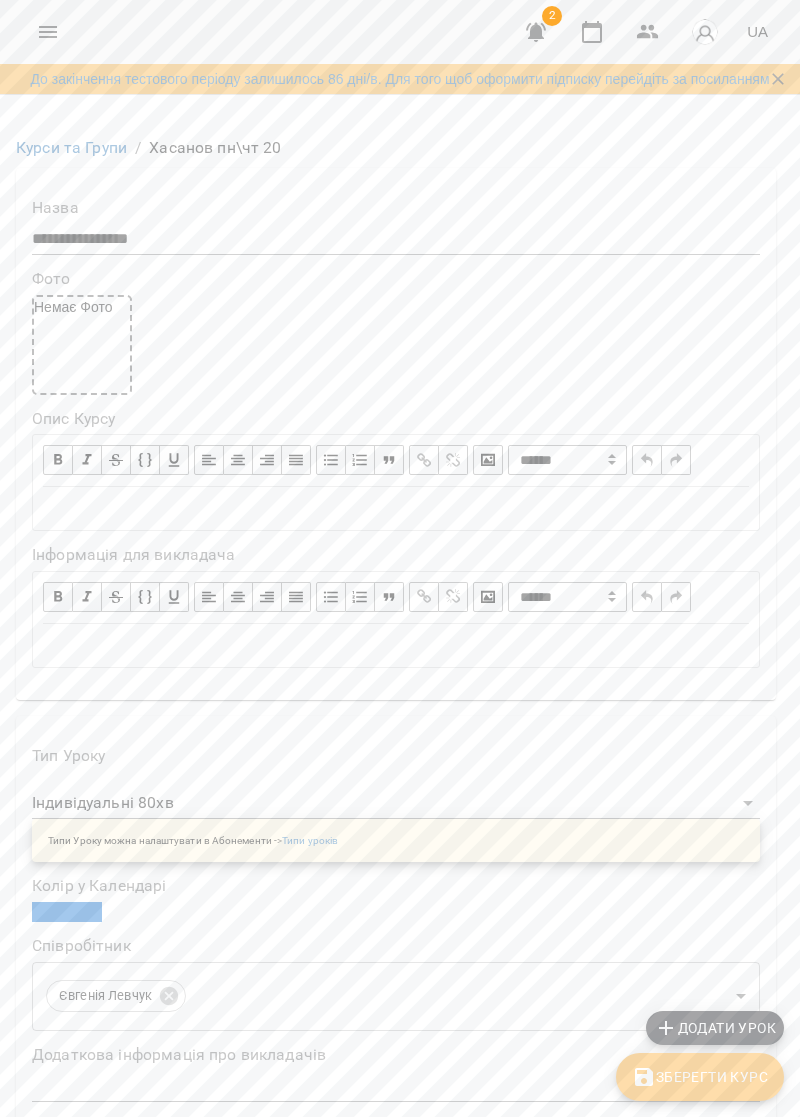 scroll, scrollTop: 0, scrollLeft: 0, axis: both 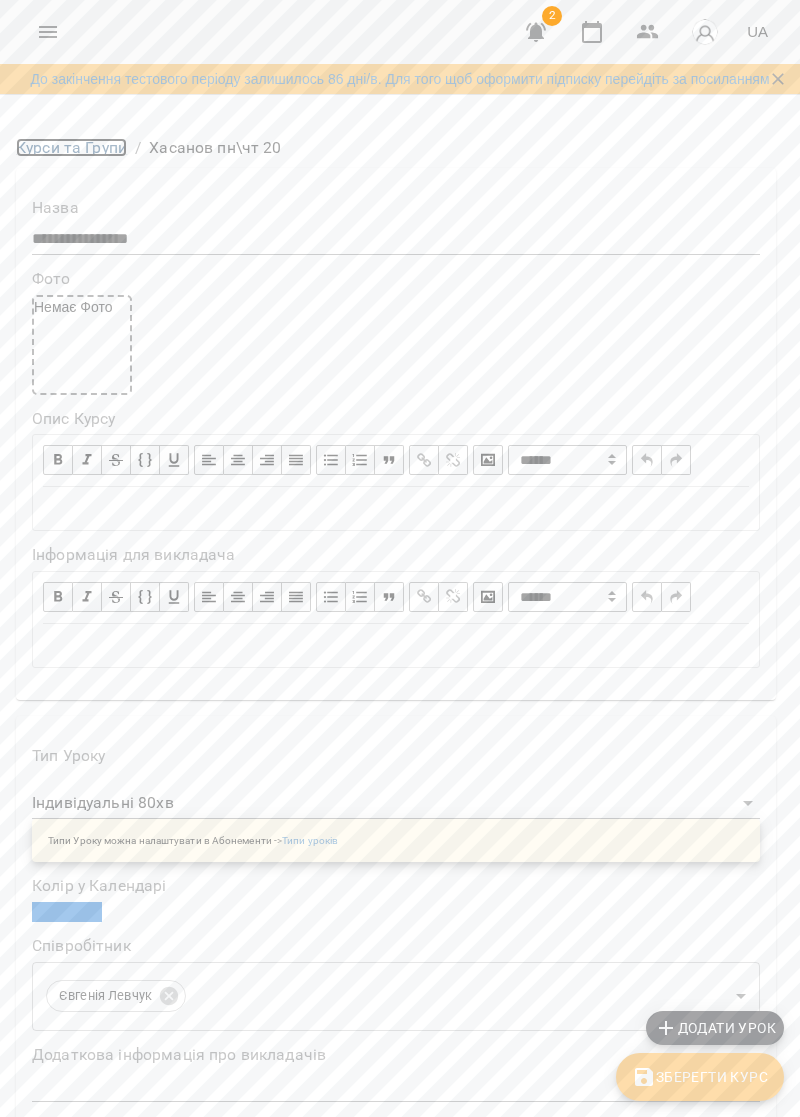 click on "Курси та Групи" at bounding box center [71, 147] 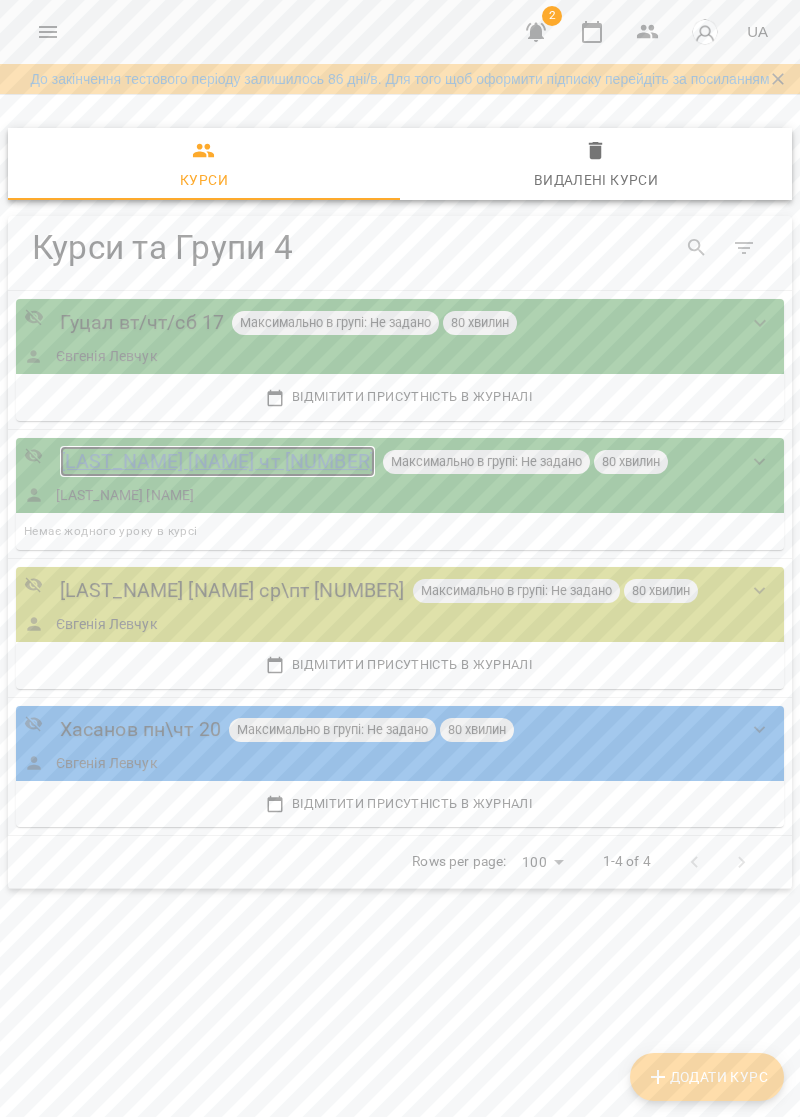 click on "[LAST_NAME] [NAME] чт [NUMBER]" at bounding box center (217, 461) 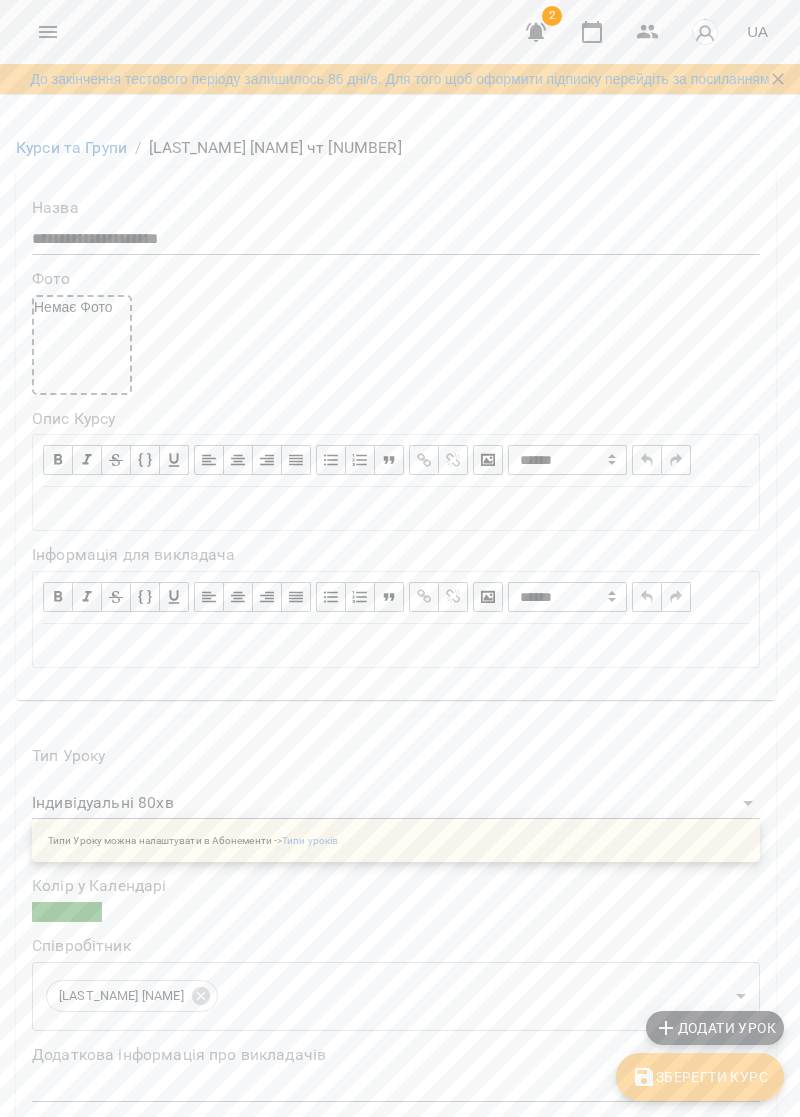 scroll, scrollTop: 1314, scrollLeft: 0, axis: vertical 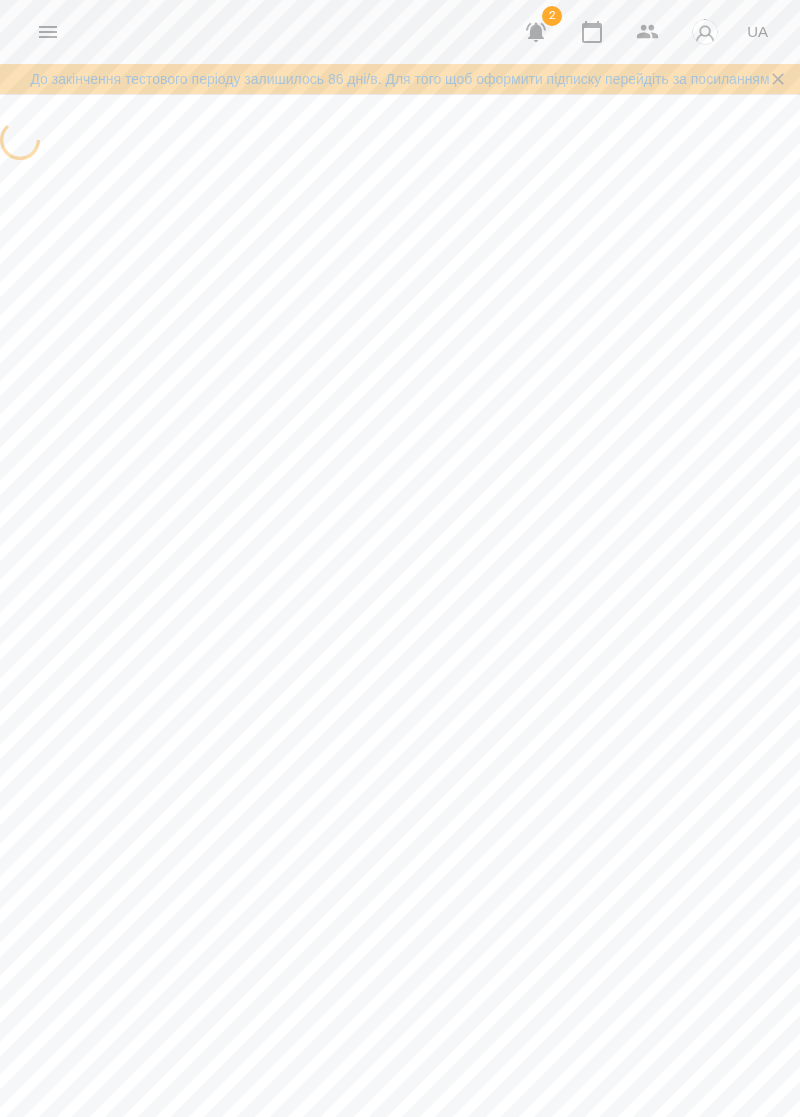 select on "**********" 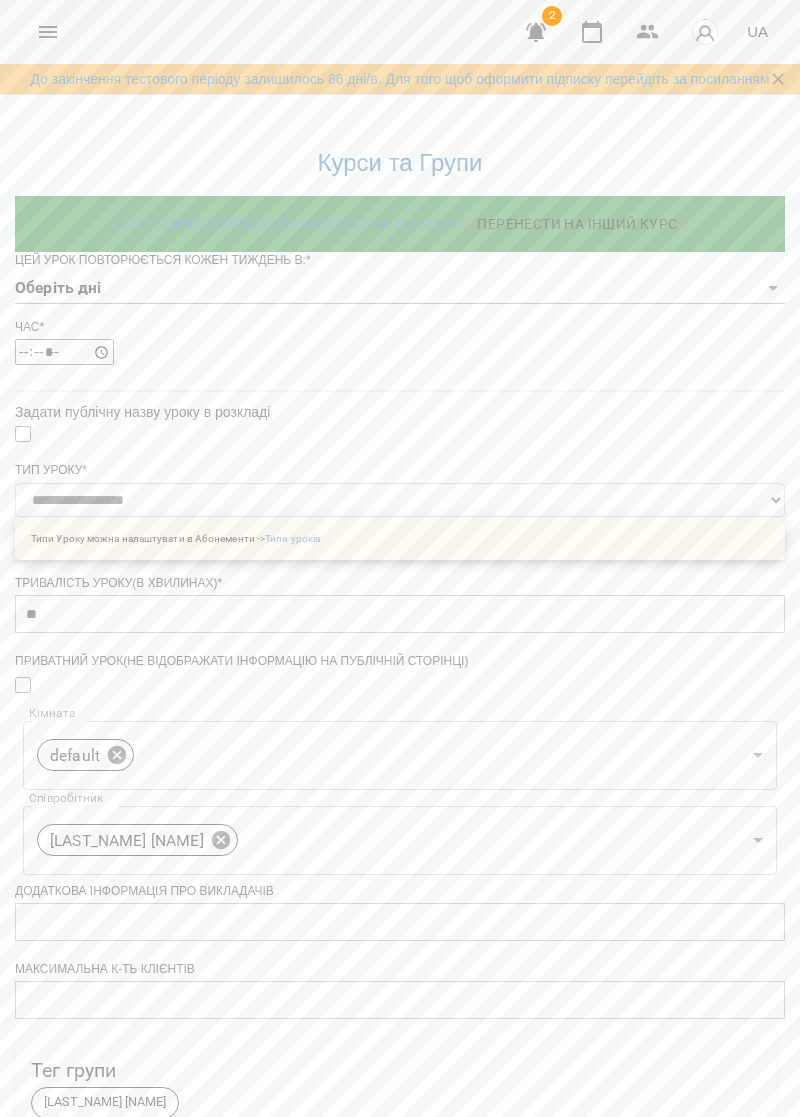 click on "**********" at bounding box center [400, 676] 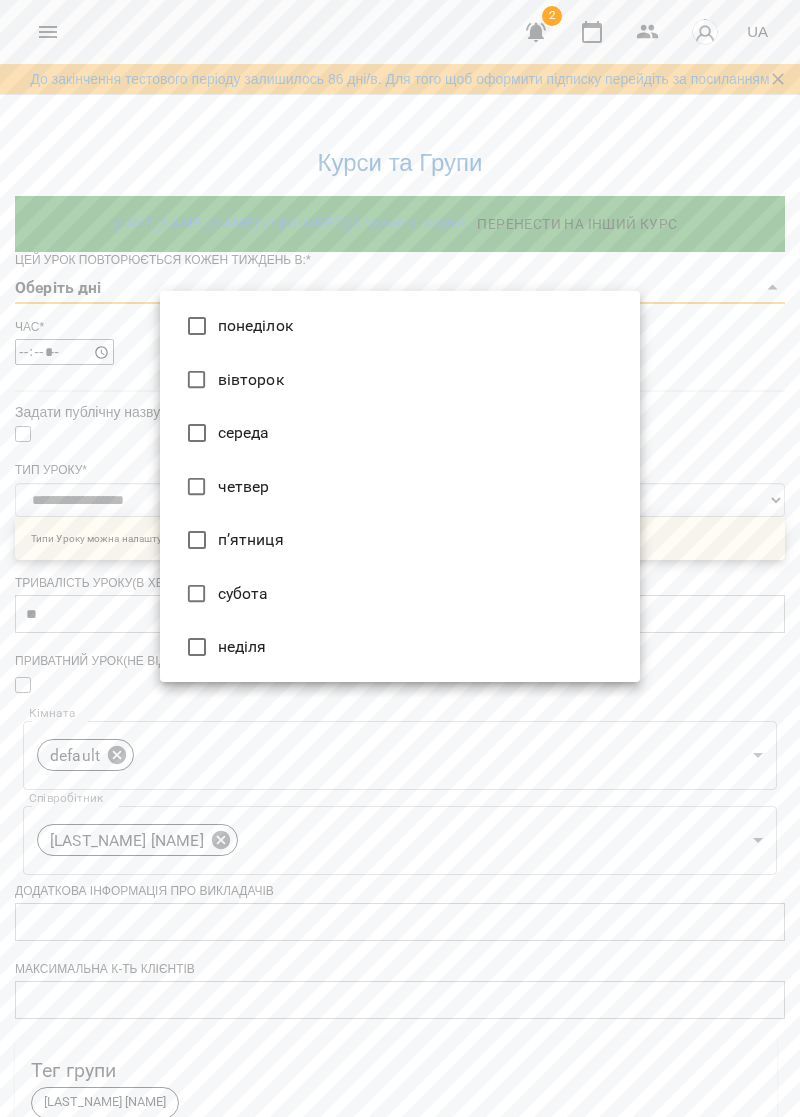 type on "*" 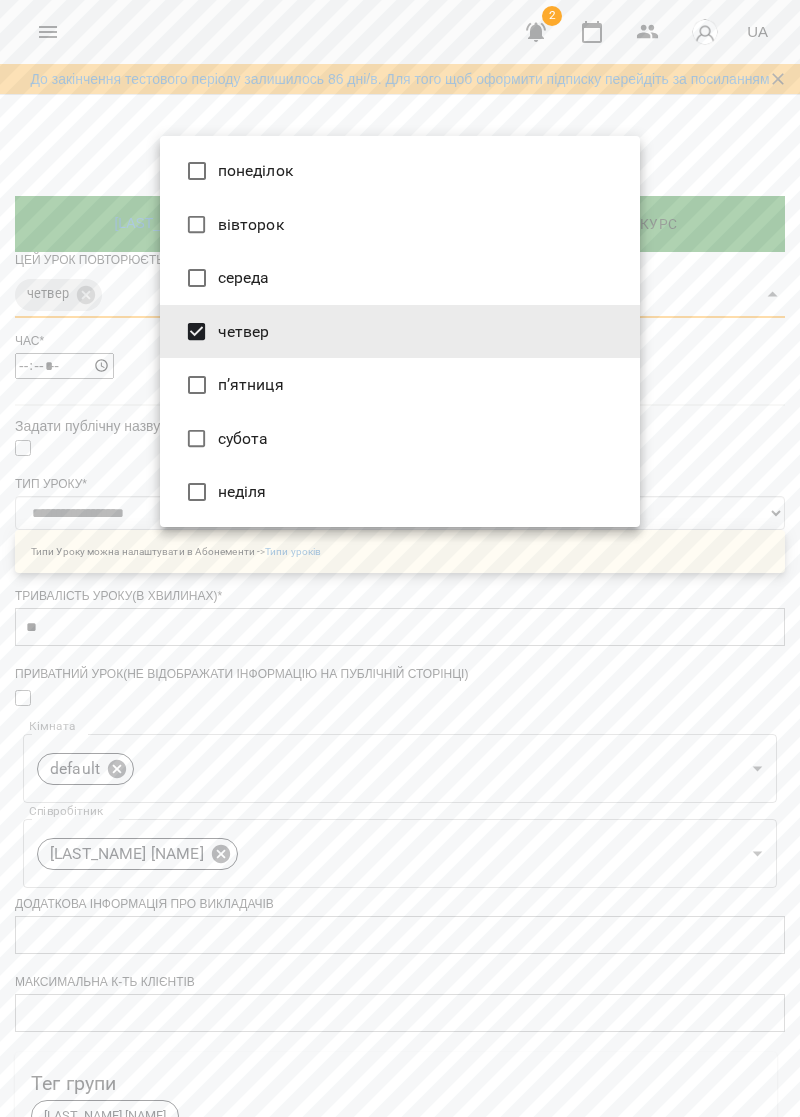 click at bounding box center (400, 558) 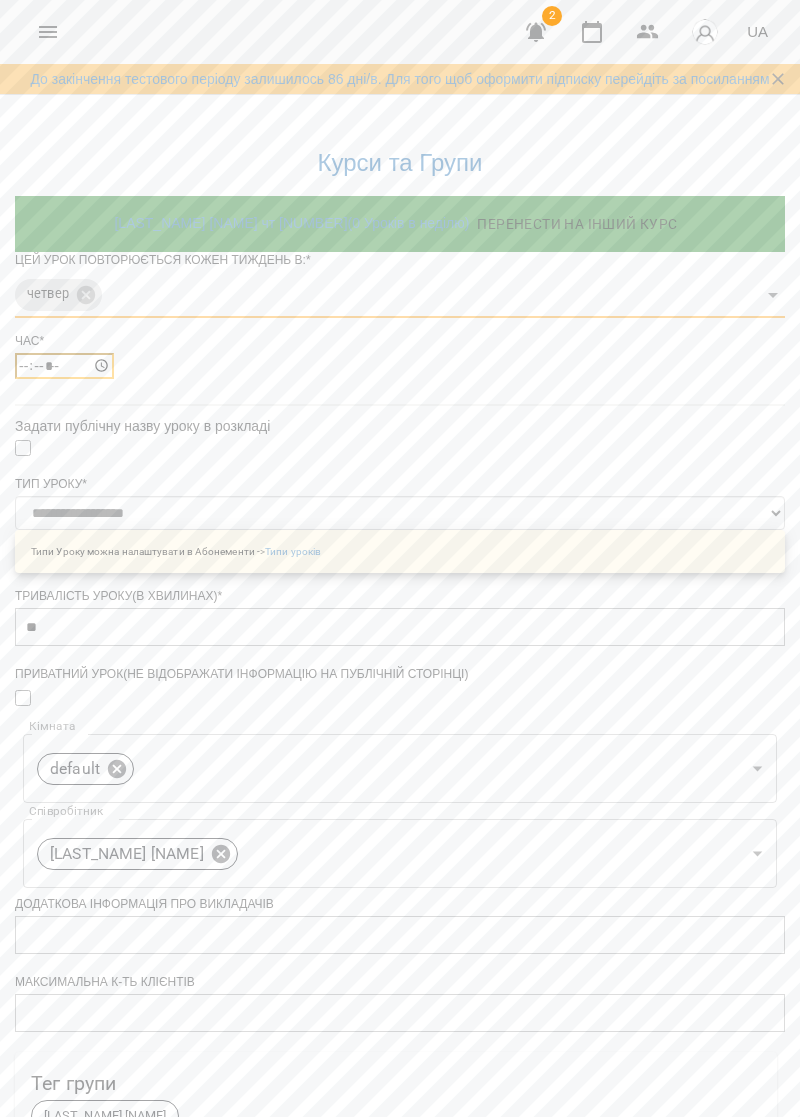 click on "*****" at bounding box center [64, 366] 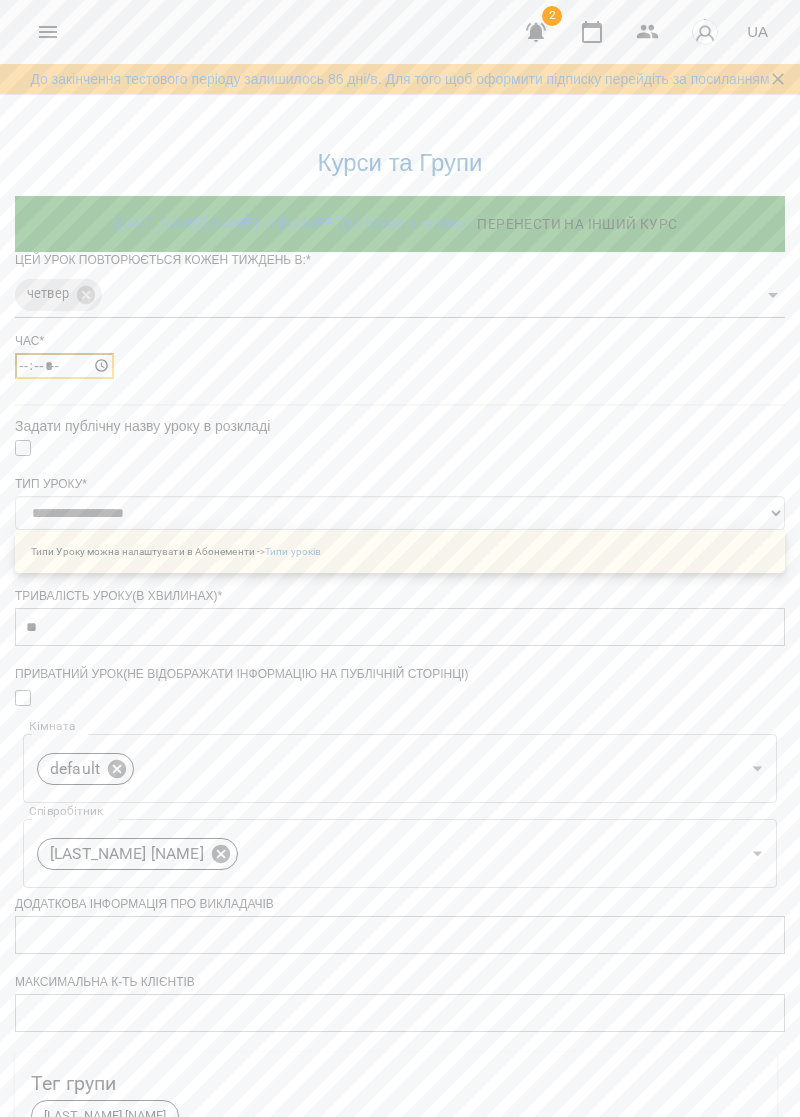 type on "*****" 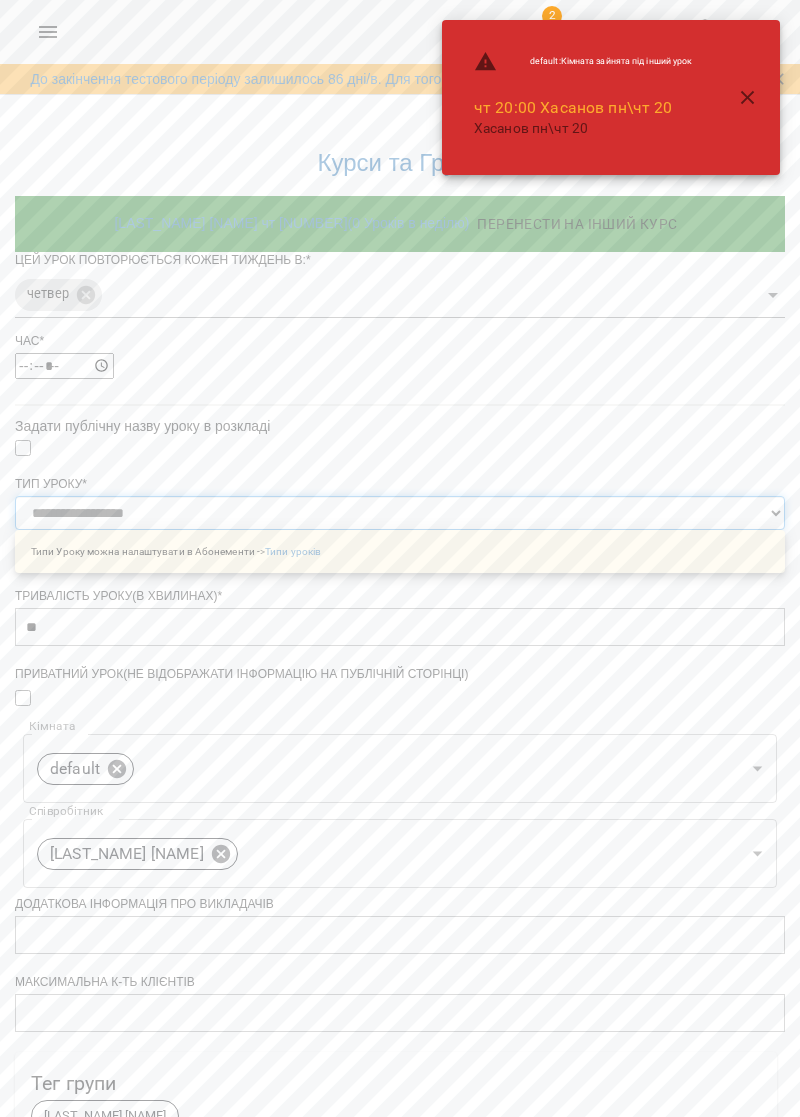 click on "**********" at bounding box center (400, 513) 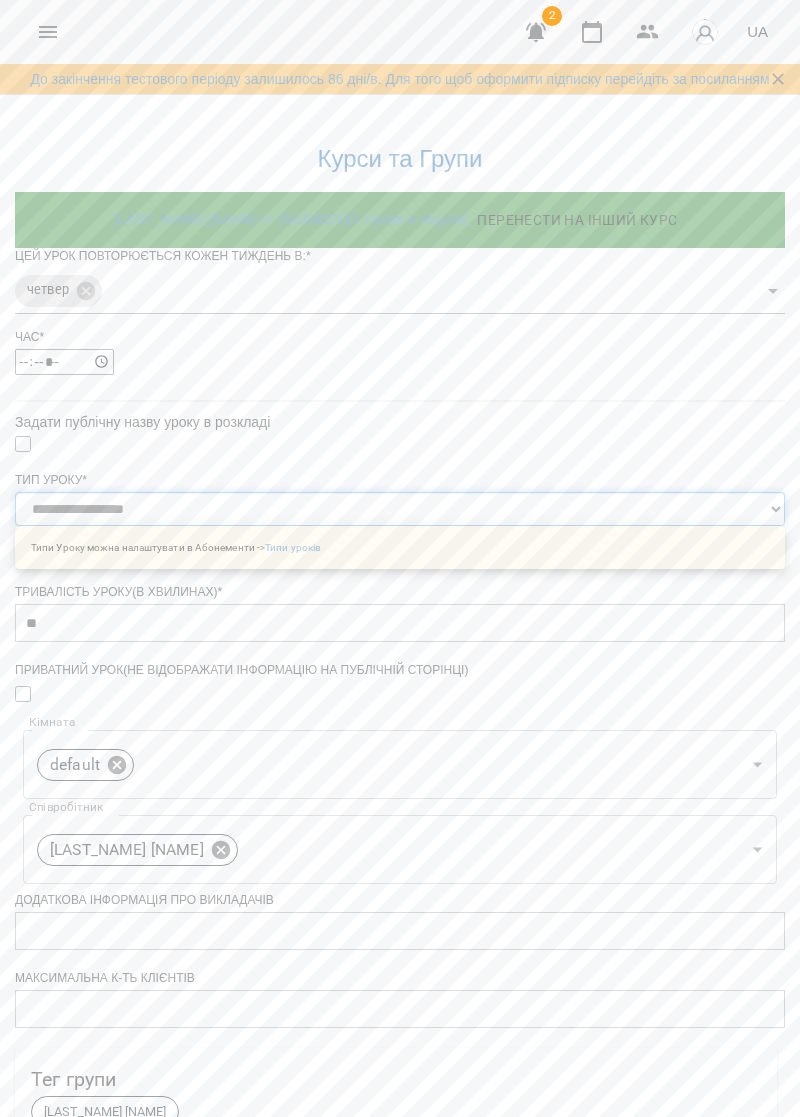scroll, scrollTop: 342, scrollLeft: 0, axis: vertical 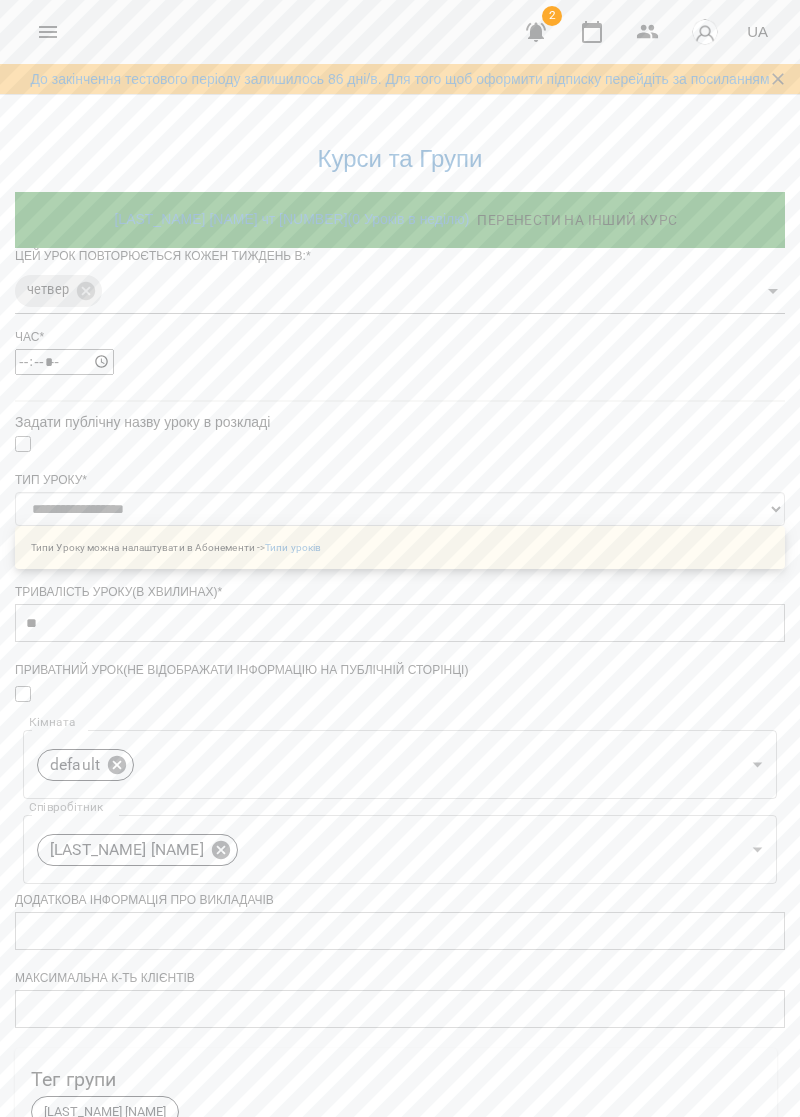 click on "Зберегти" at bounding box center (400, 1335) 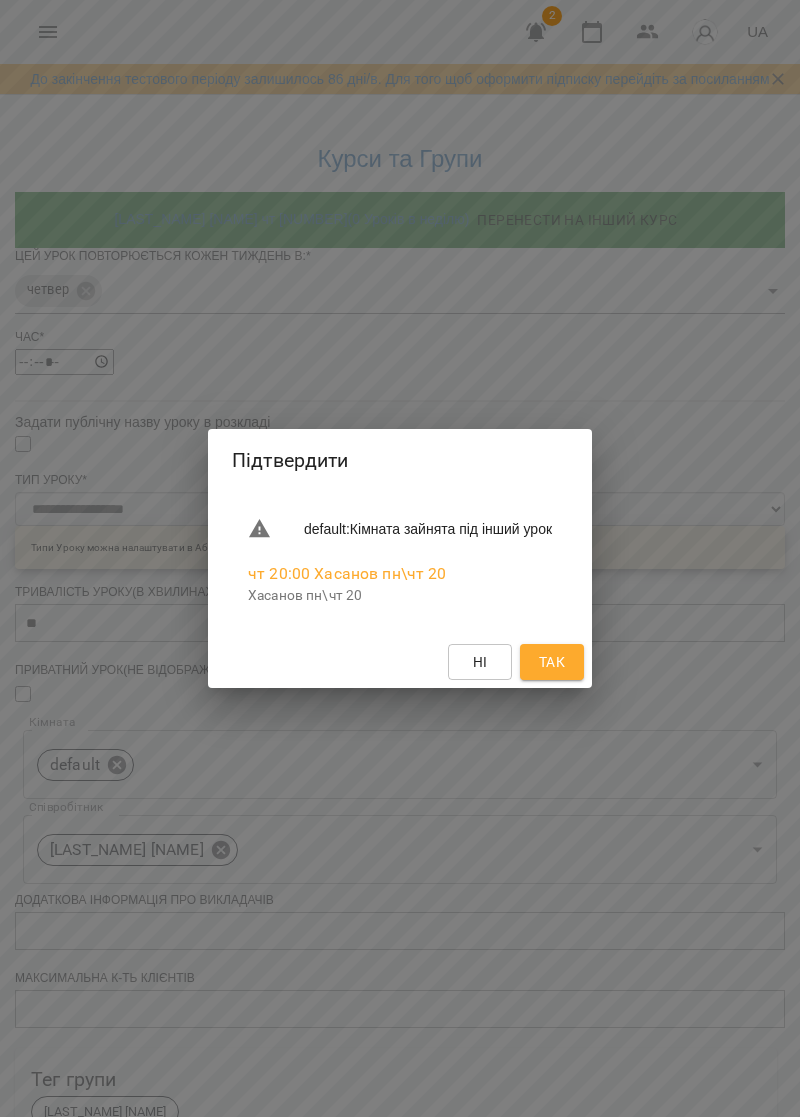 click on "Ні" at bounding box center [480, 662] 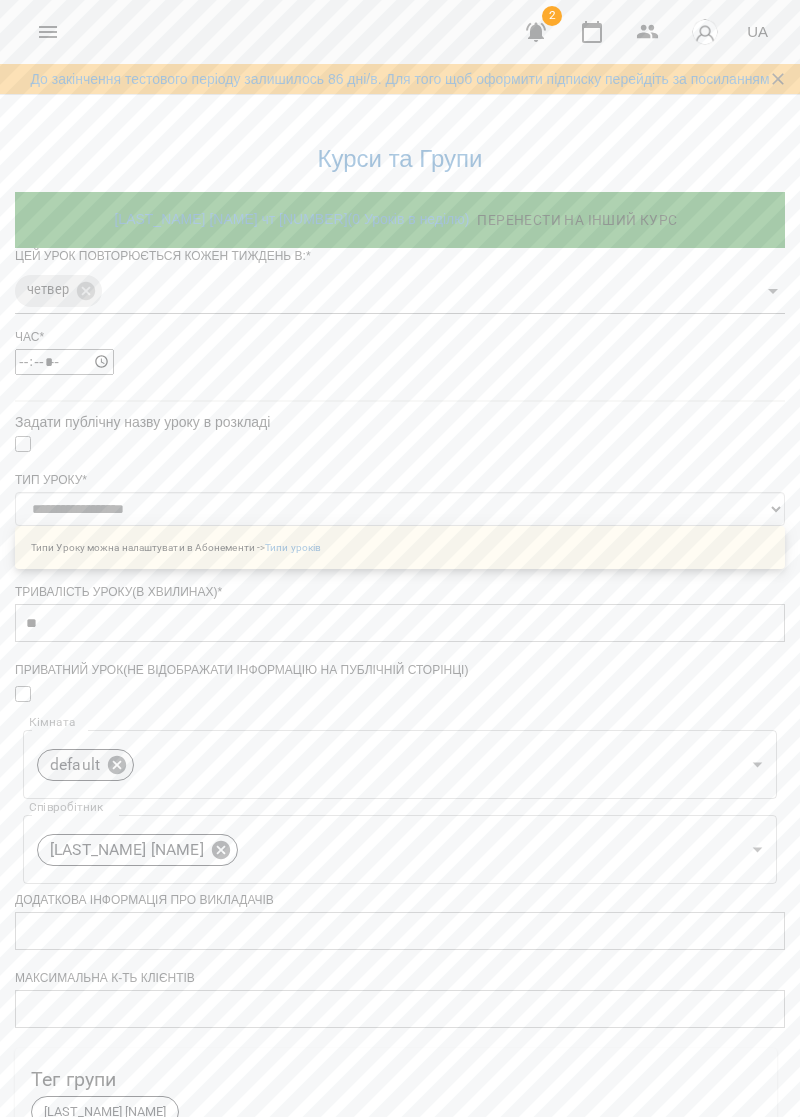 click 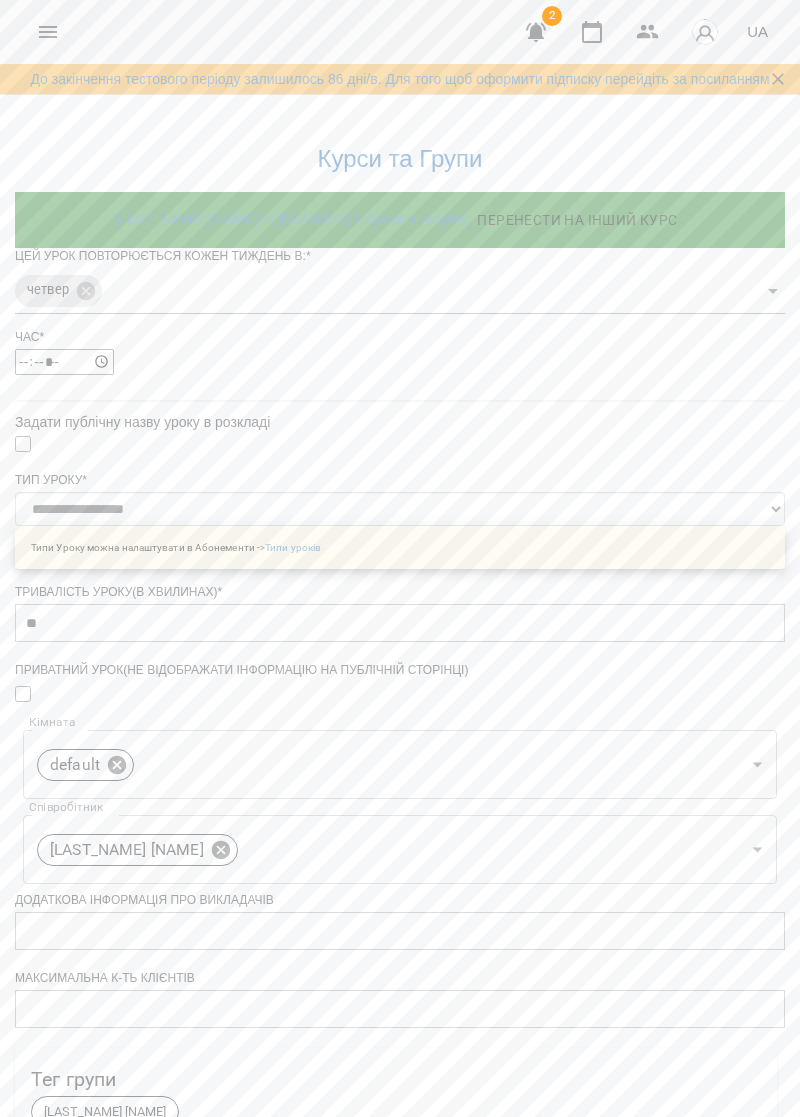 type 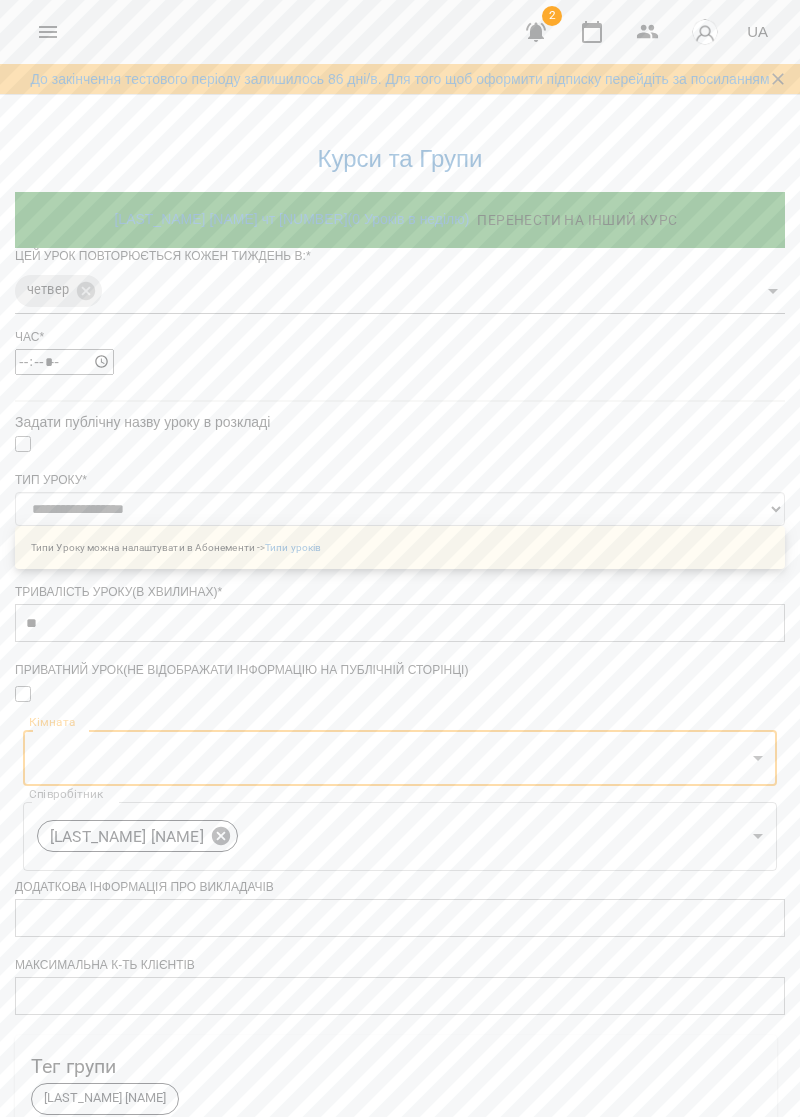 click on "**********" at bounding box center [400, 676] 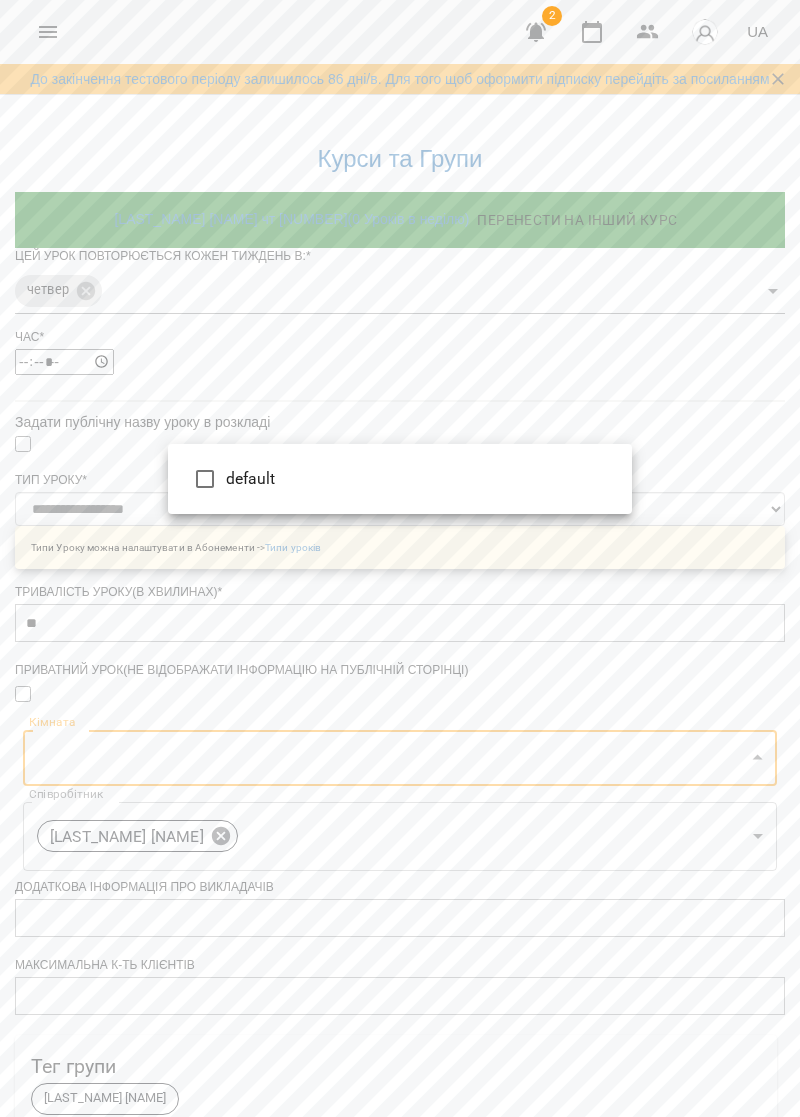 click at bounding box center [400, 558] 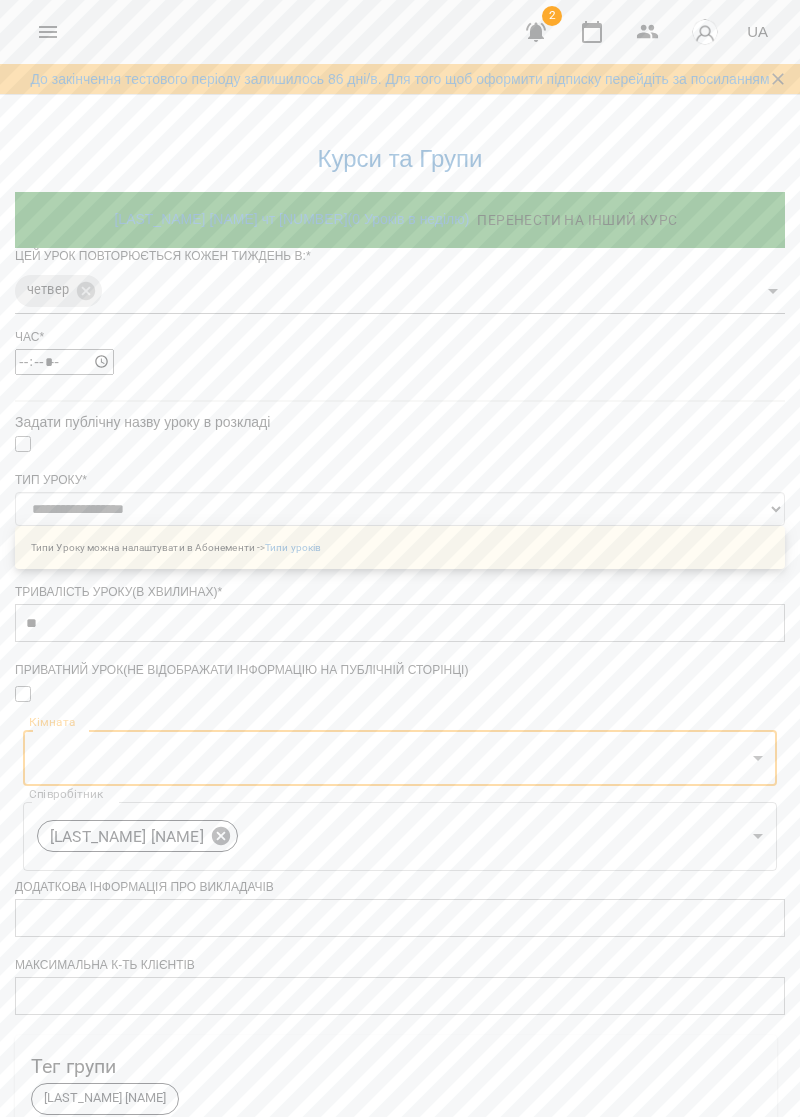 click on "Зберегти" at bounding box center (400, 1321) 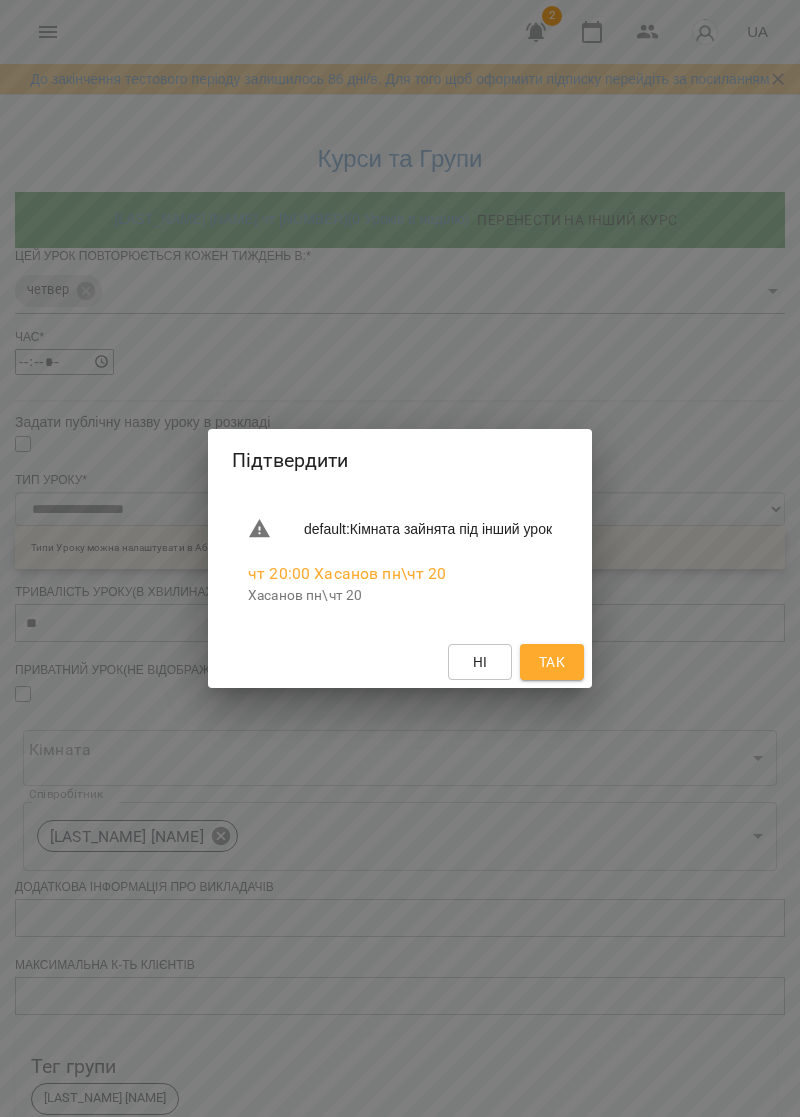 click on "Ні" at bounding box center (480, 662) 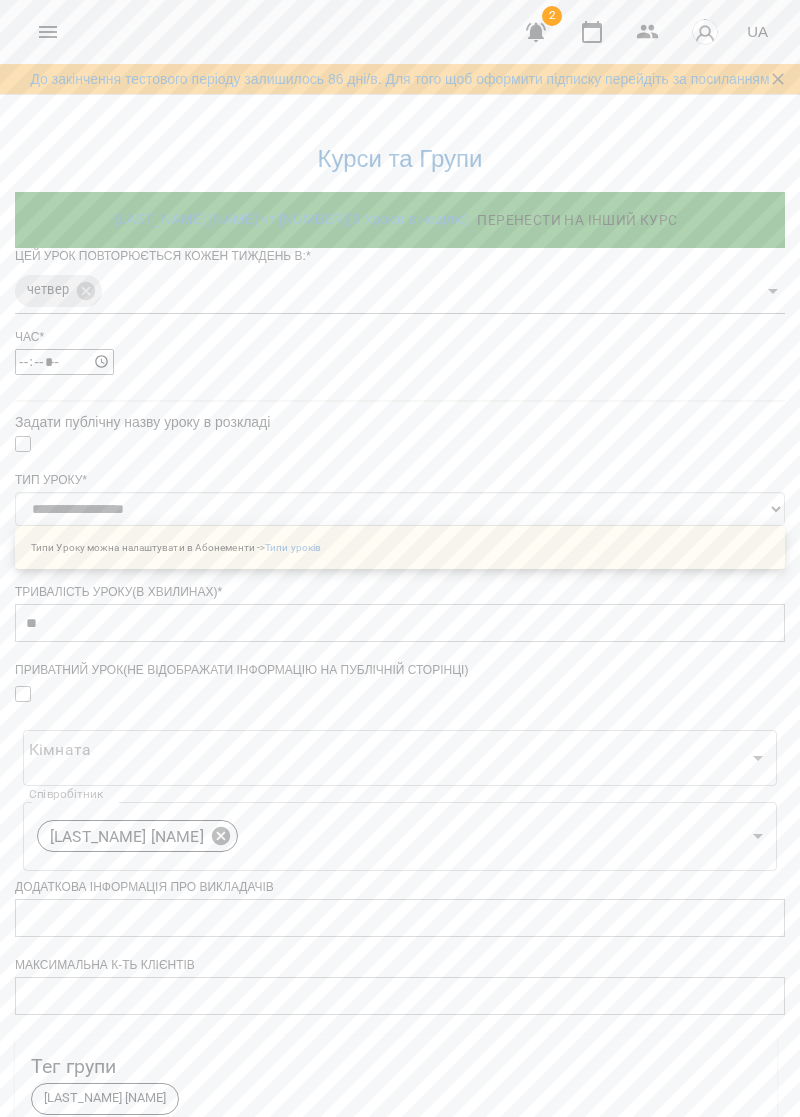 click on "**********" at bounding box center (400, 676) 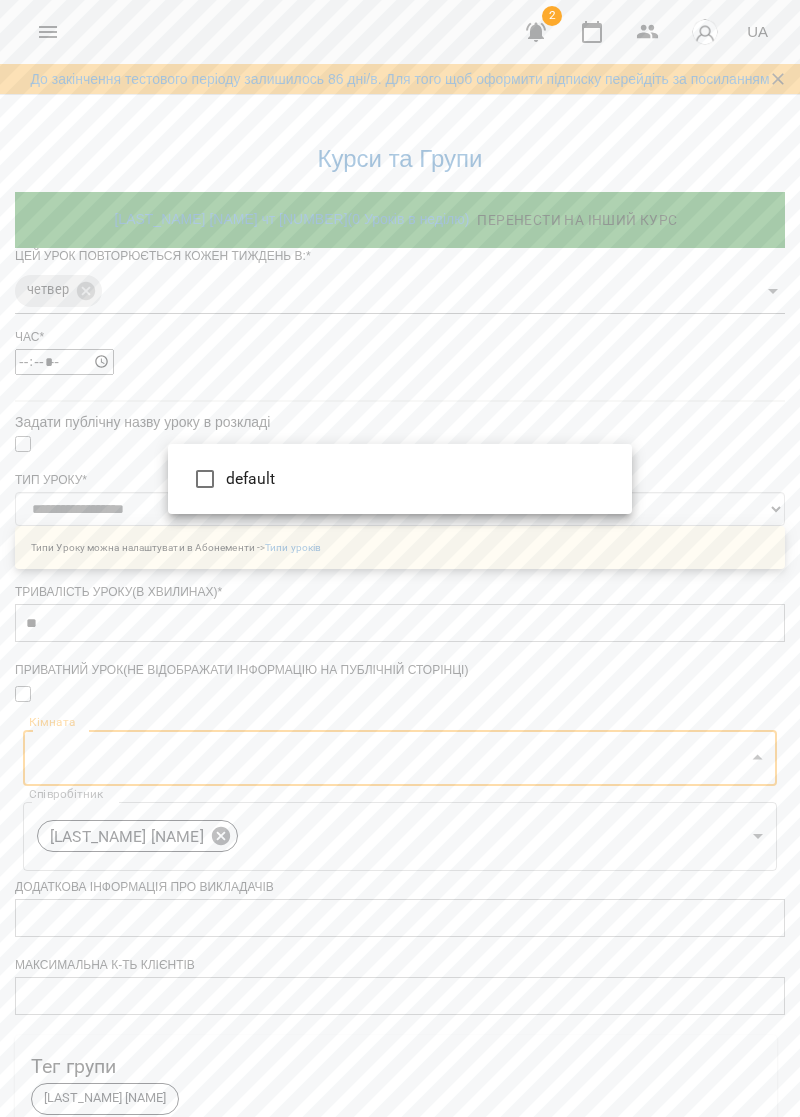 click at bounding box center [400, 558] 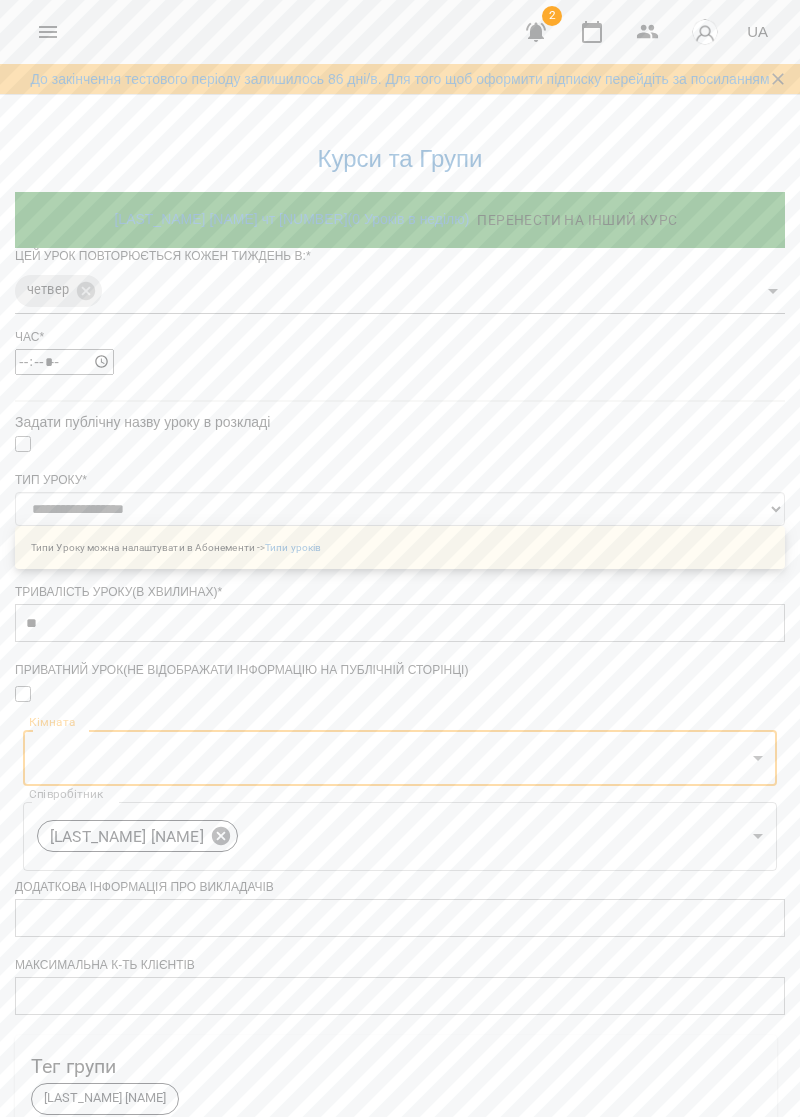 click on "Зберегти" at bounding box center (400, 1321) 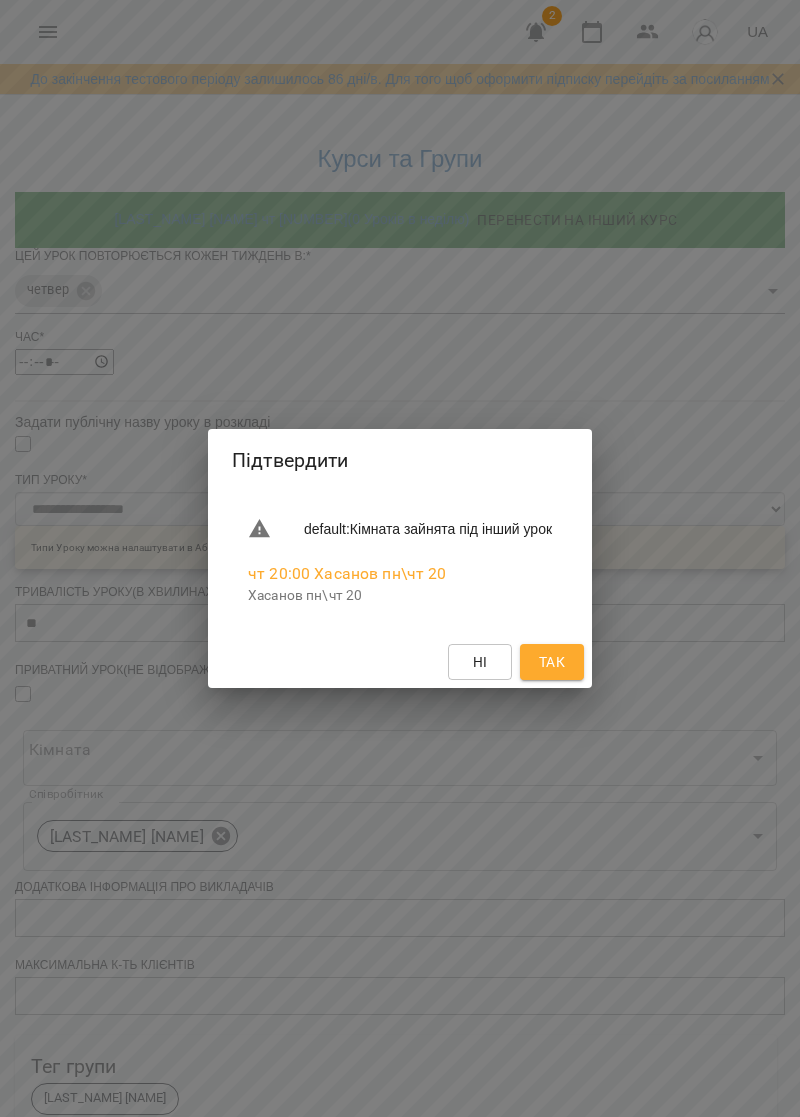 click on "Так" at bounding box center (552, 662) 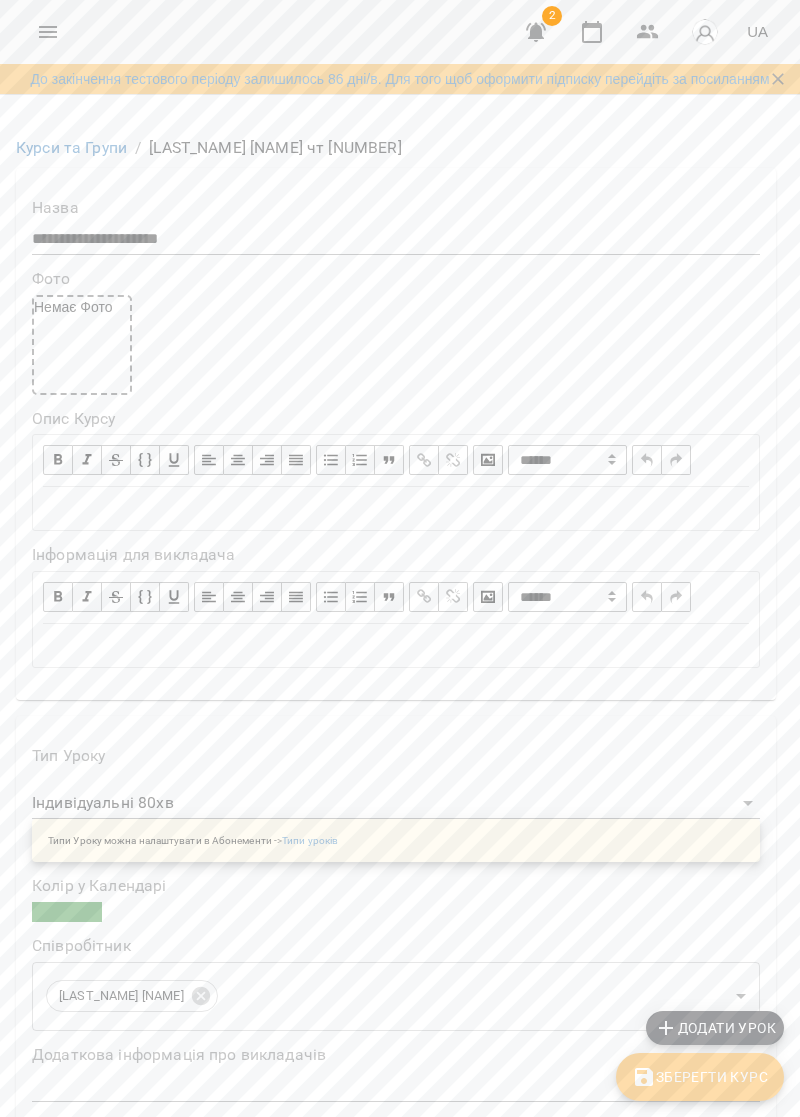 scroll, scrollTop: 0, scrollLeft: 0, axis: both 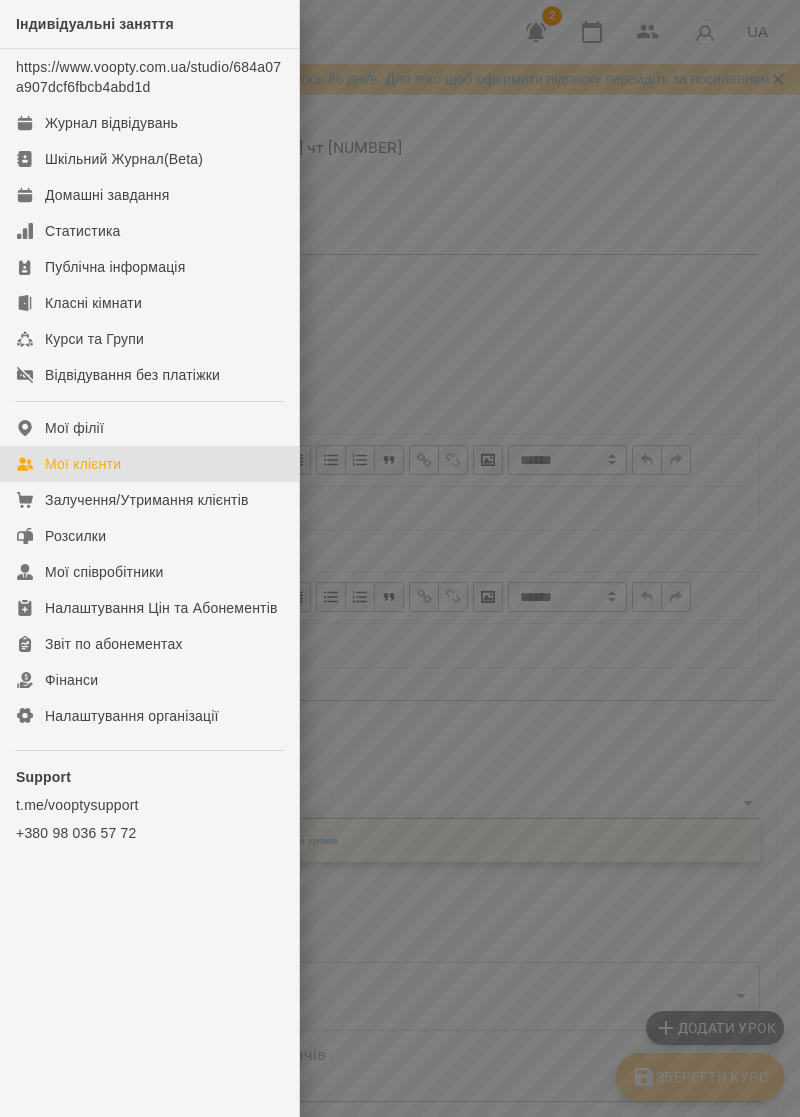click on "Мої клієнти" at bounding box center [149, 464] 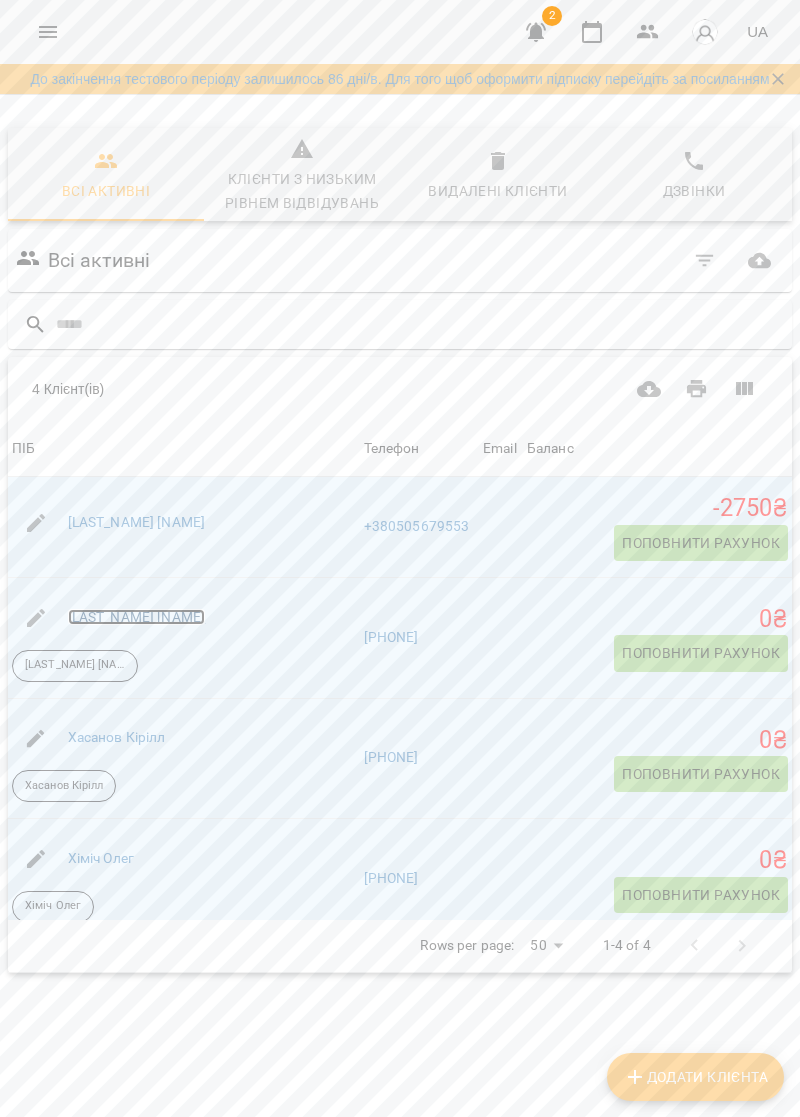 click on "[LAST_NAME] [NAME]" at bounding box center (137, 617) 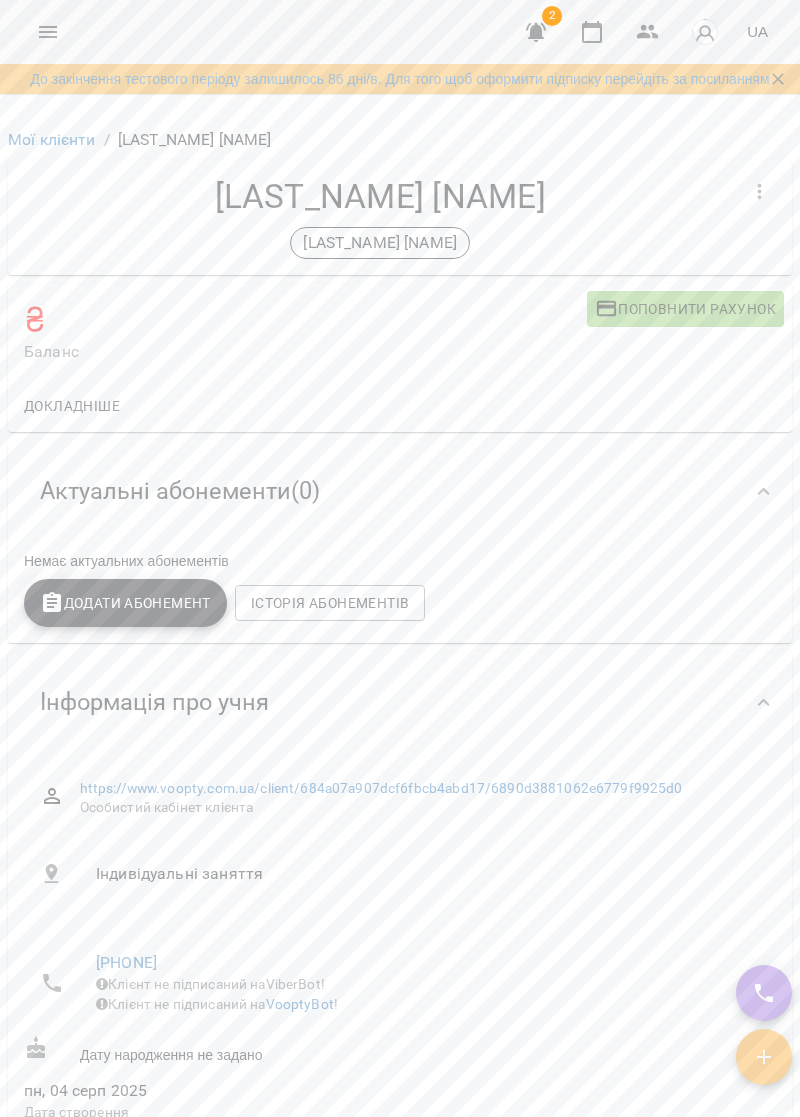 click at bounding box center [764, 492] 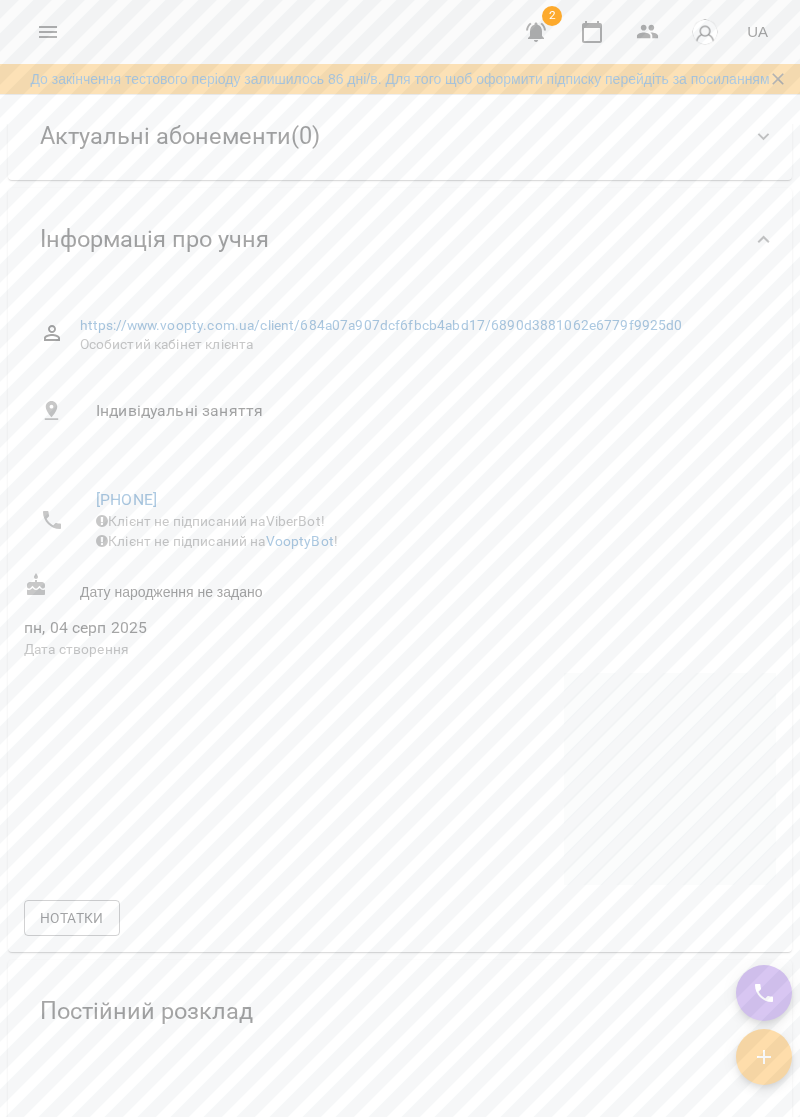 scroll, scrollTop: 326, scrollLeft: 0, axis: vertical 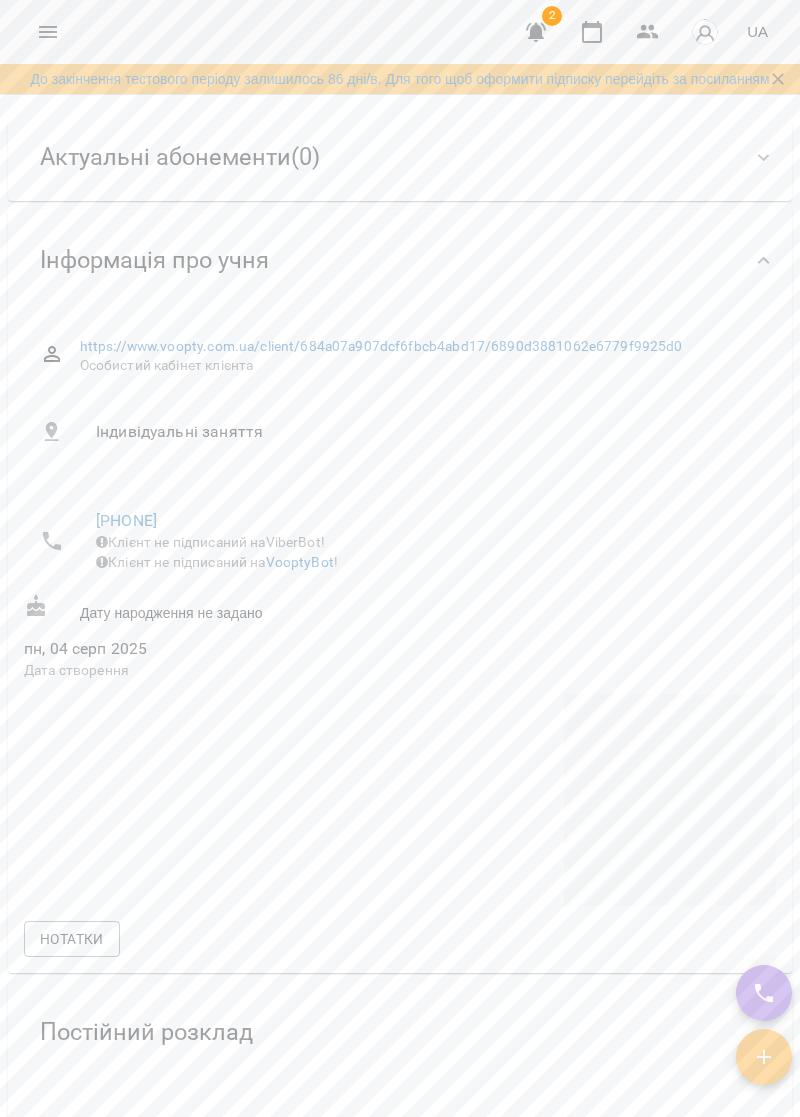 click at bounding box center (764, 261) 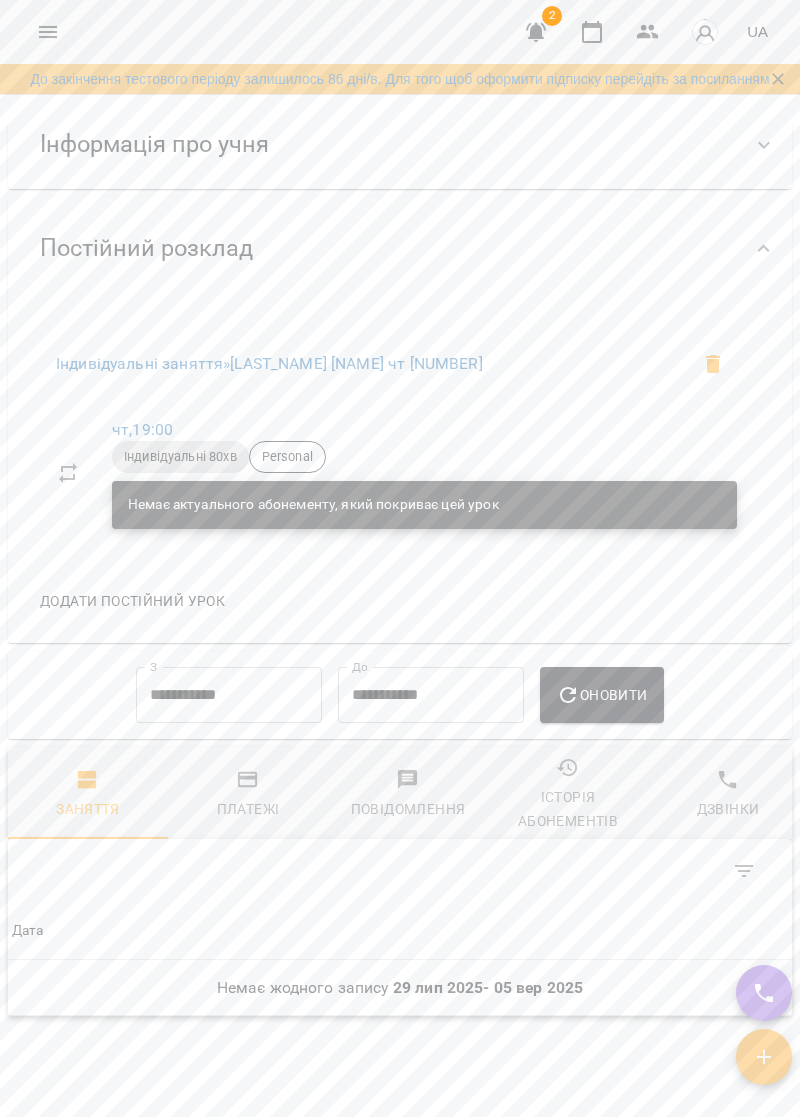scroll, scrollTop: 468, scrollLeft: 0, axis: vertical 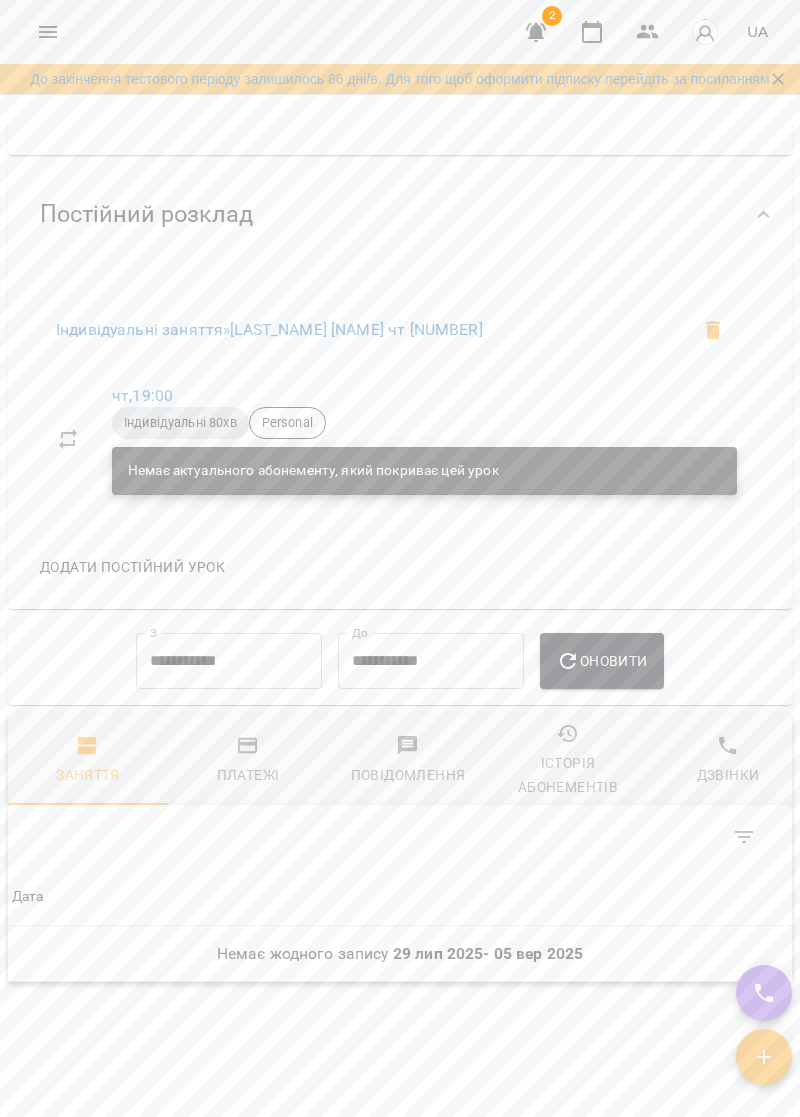 click on "Додати постійний урок" at bounding box center [132, 567] 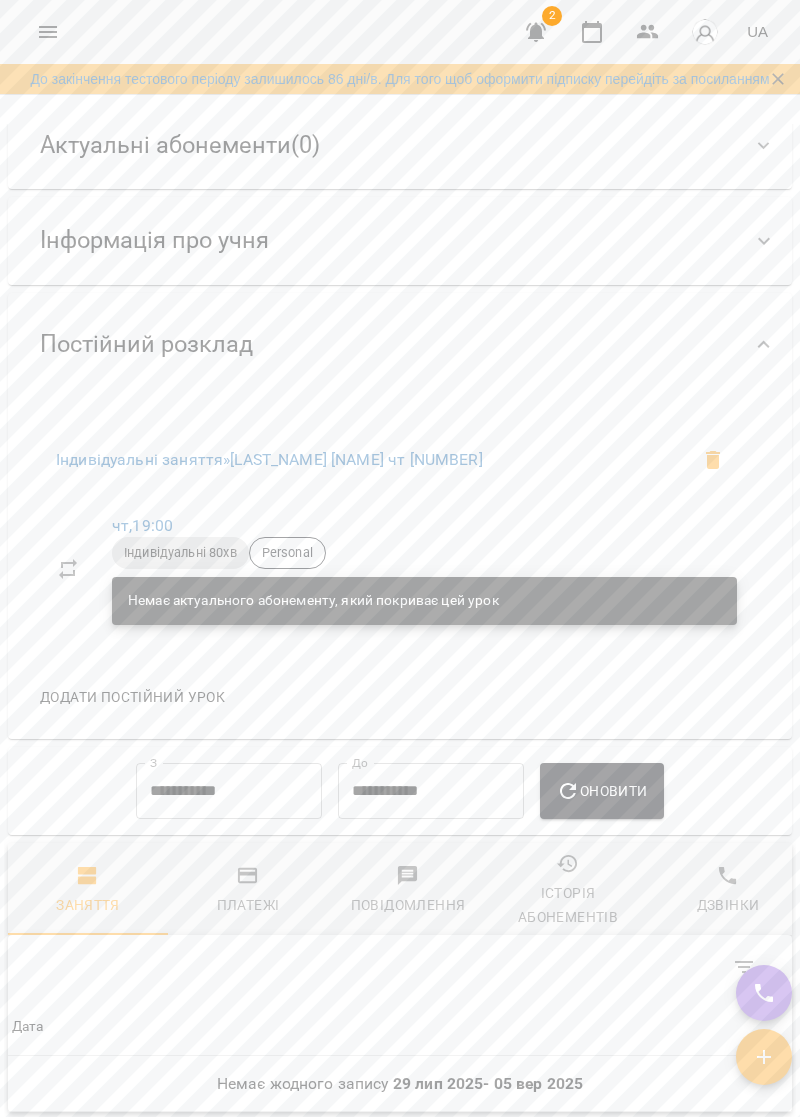 scroll, scrollTop: 468, scrollLeft: 0, axis: vertical 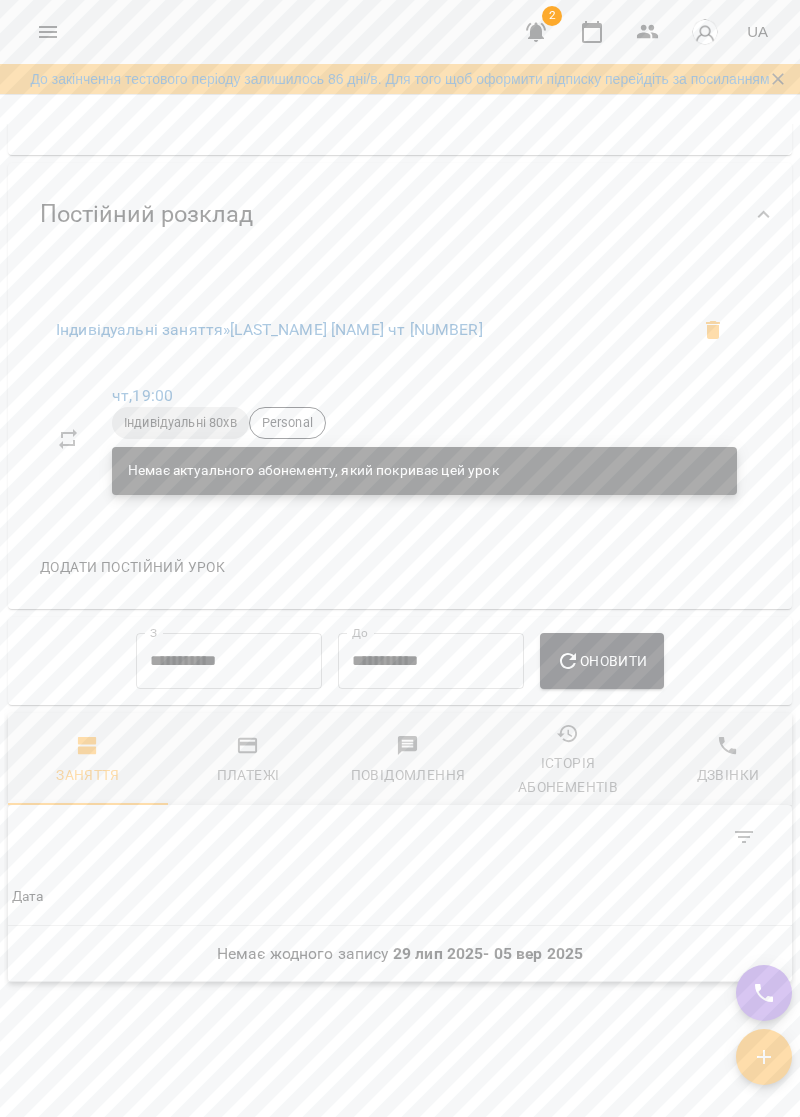 click on "Немає актуального абонементу, який покриває цей урок" at bounding box center [424, 471] 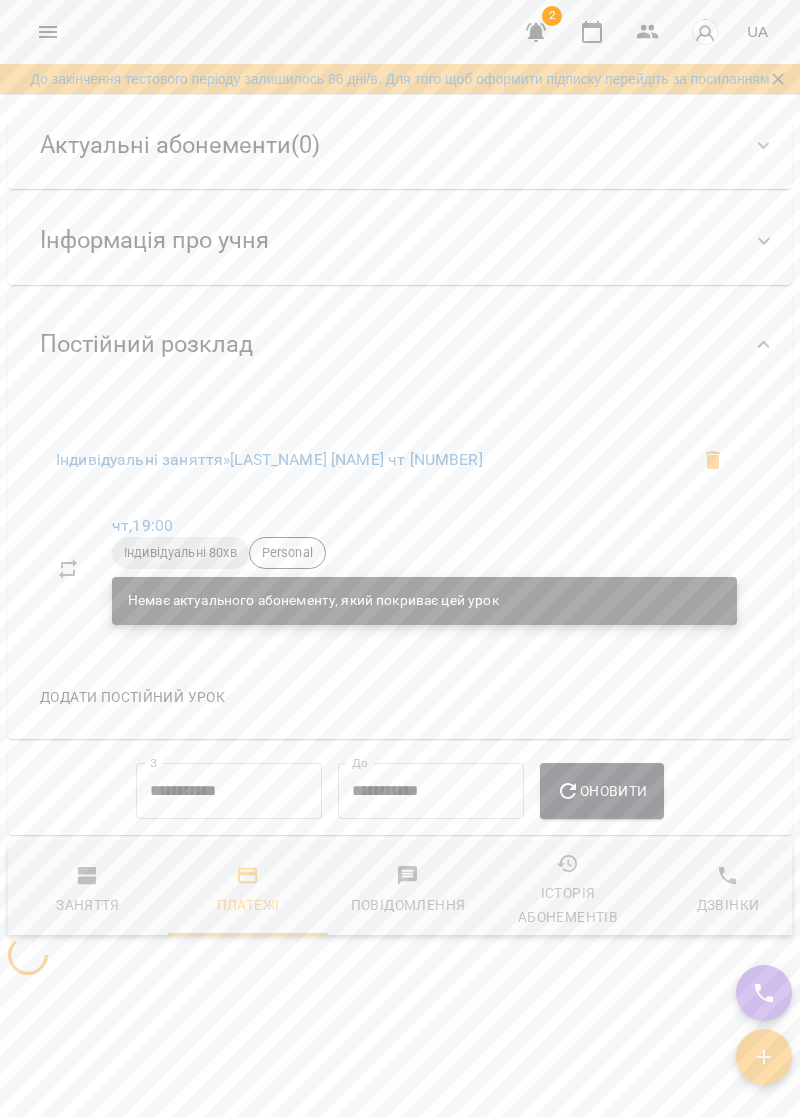scroll, scrollTop: 468, scrollLeft: 0, axis: vertical 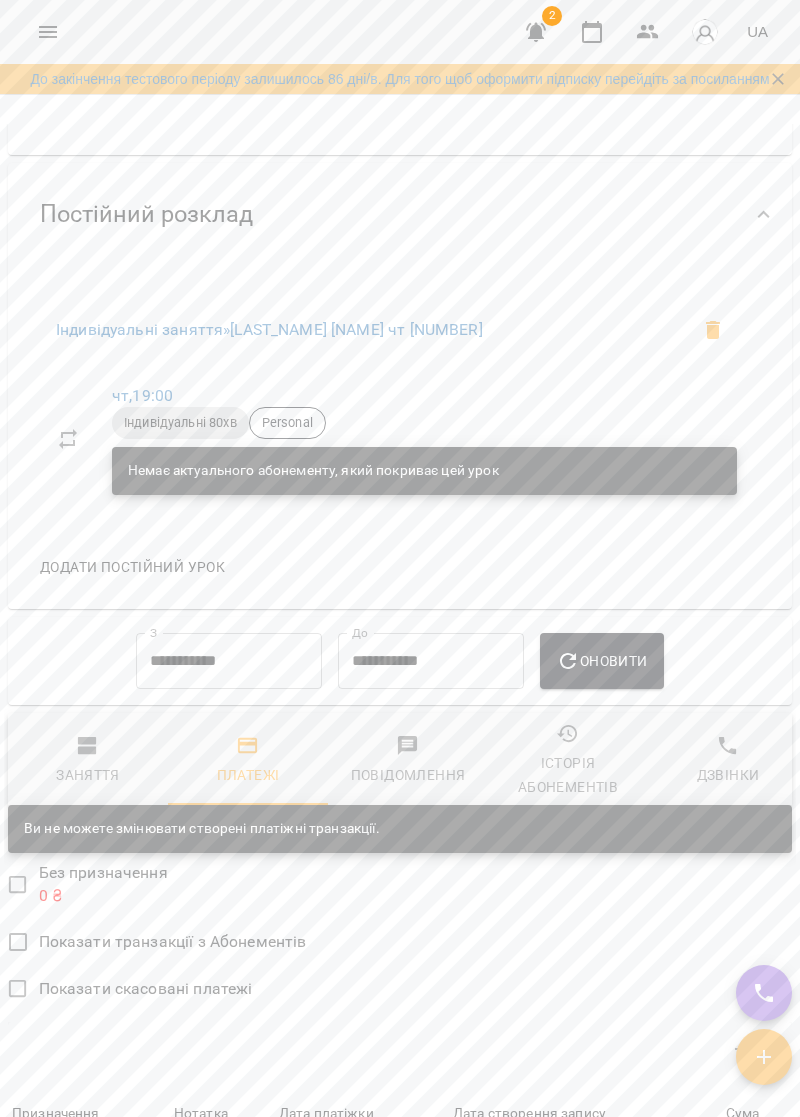 click on "Заняття" at bounding box center (88, 775) 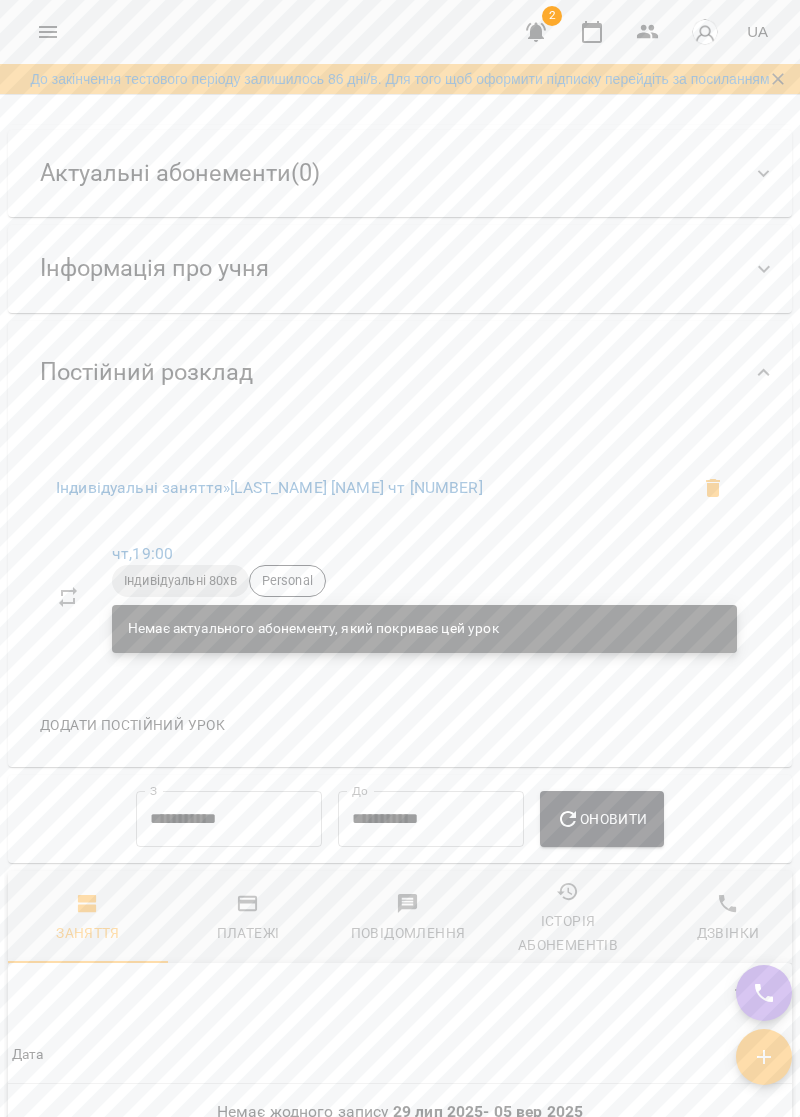 scroll, scrollTop: 0, scrollLeft: 0, axis: both 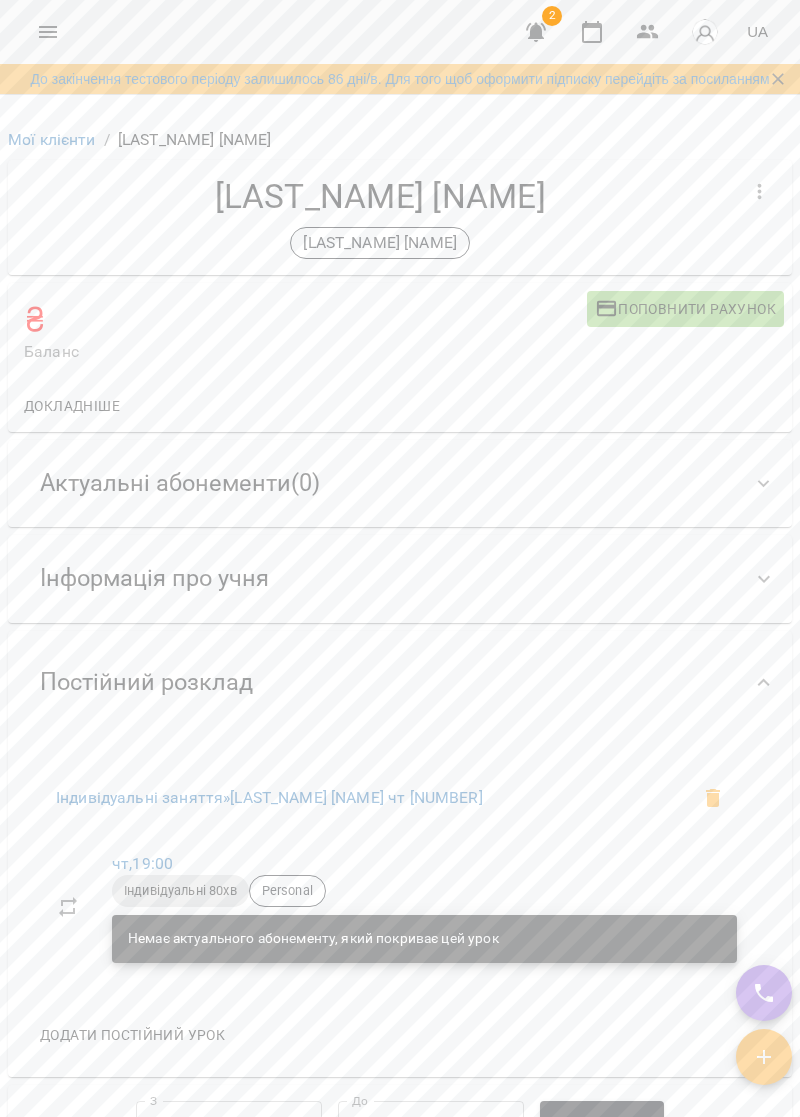 click on "Актуальні абонементи ( 0 )" at bounding box center [382, 483] 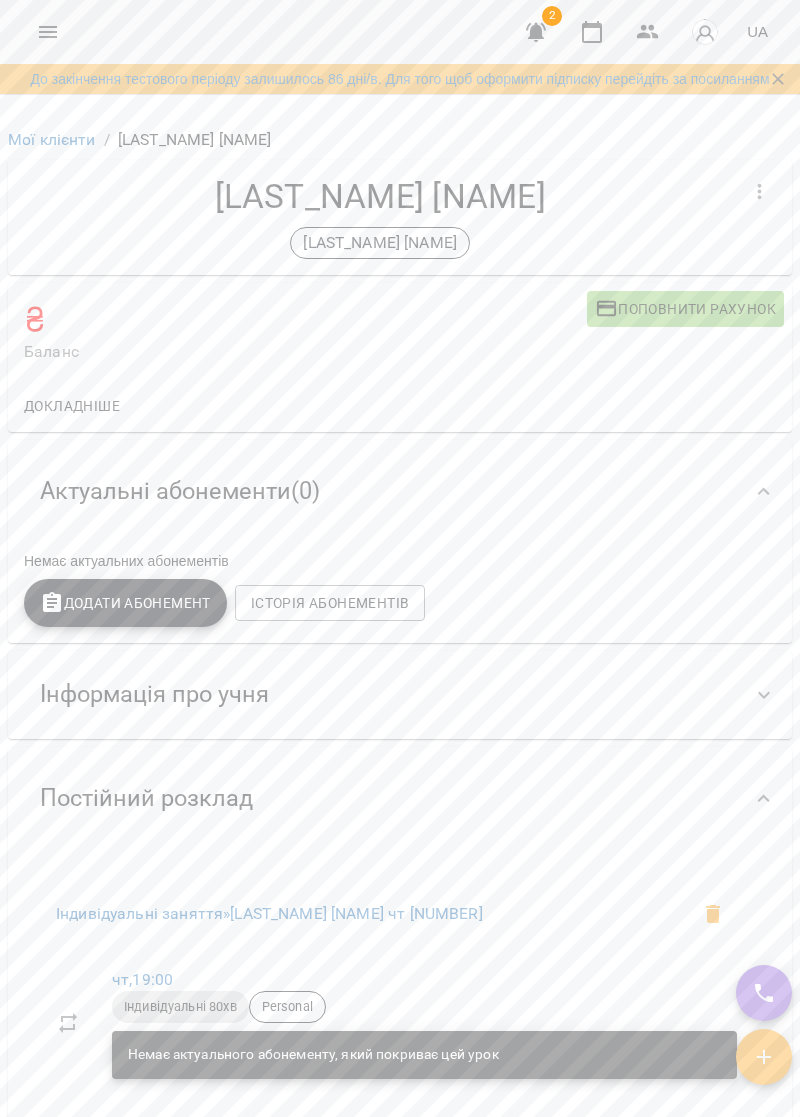 click on "Додати Абонемент" at bounding box center [125, 603] 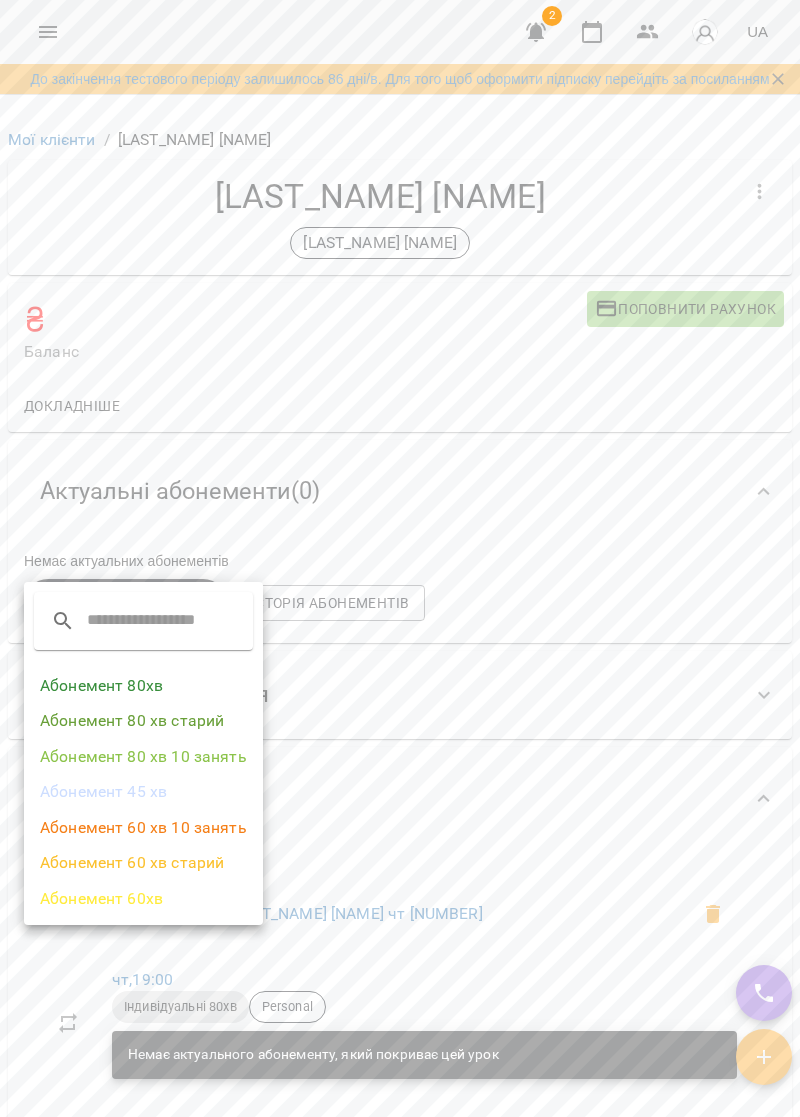 click at bounding box center [400, 558] 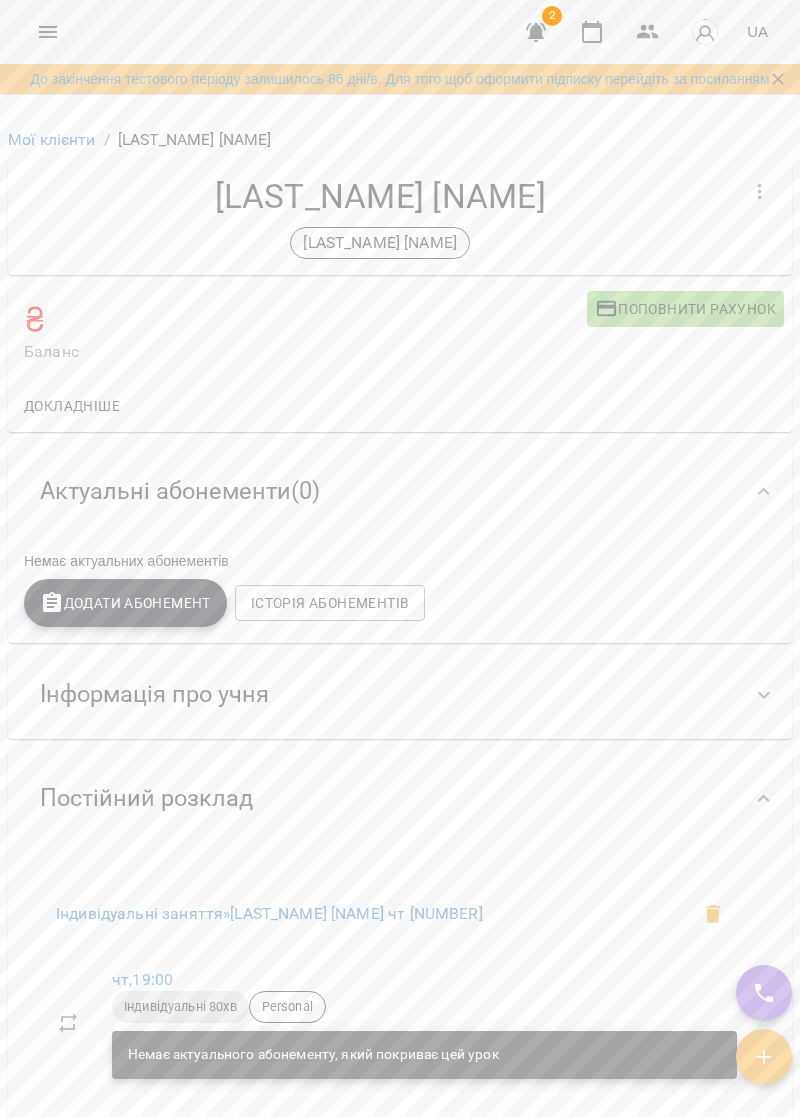 click on "[LAST_NAME] [NAME] [LAST_NAME] [NAME]" at bounding box center [400, 217] 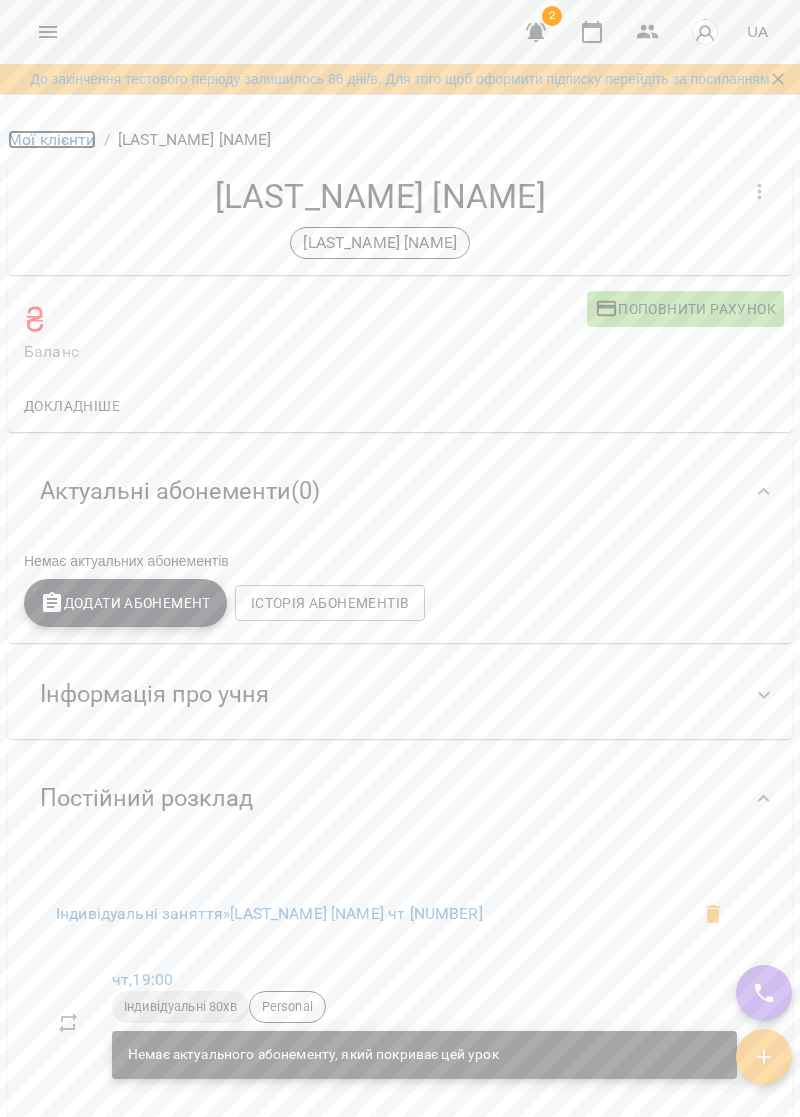 click on "Мої клієнти" at bounding box center (52, 139) 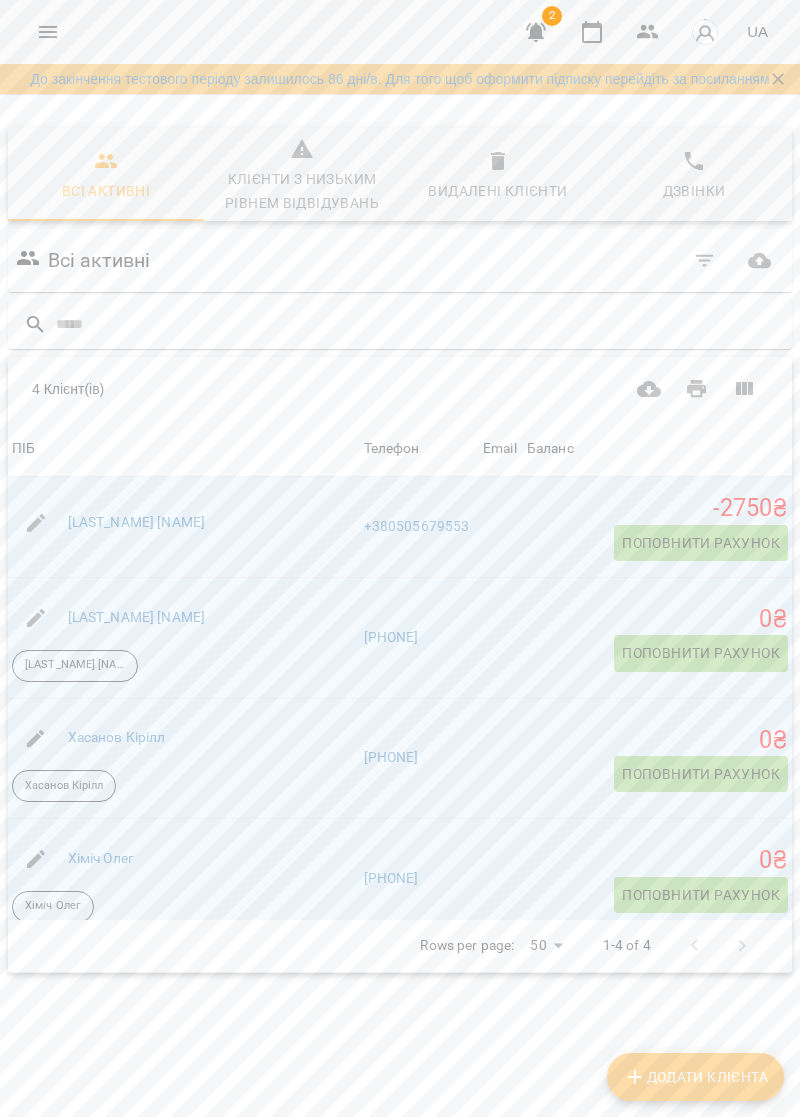 scroll, scrollTop: 18, scrollLeft: 0, axis: vertical 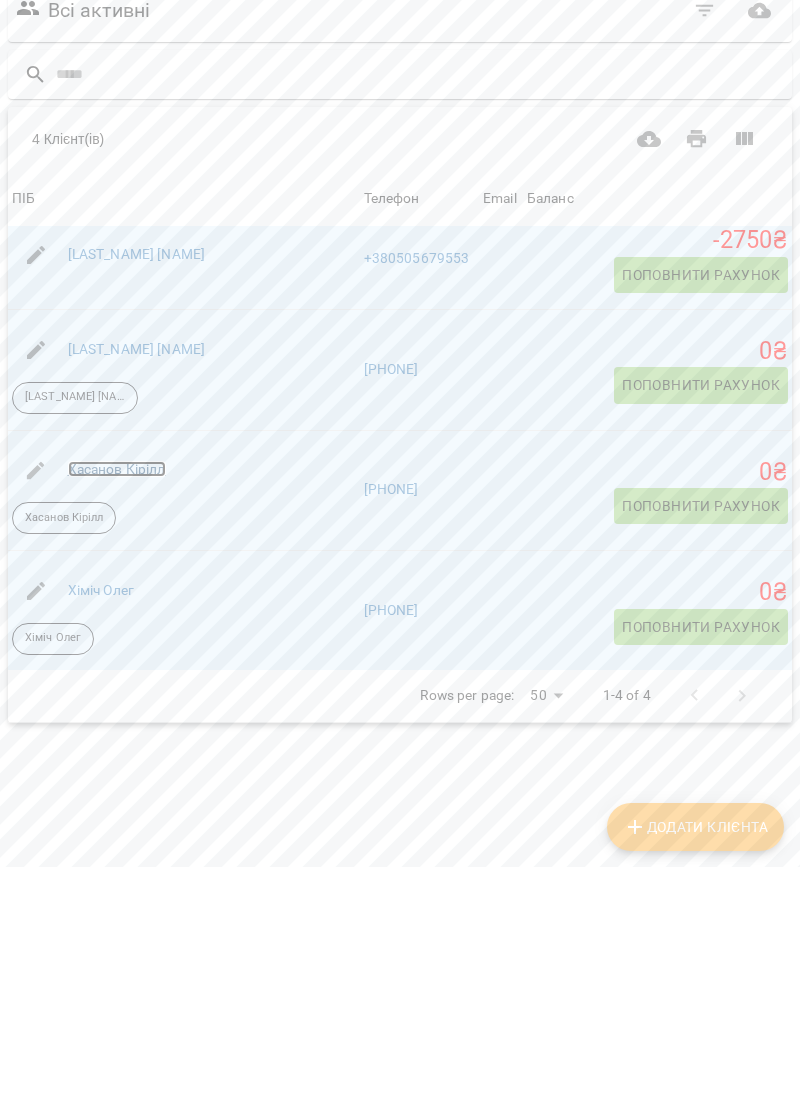 click on "Хасанов Кірілл" at bounding box center (117, 719) 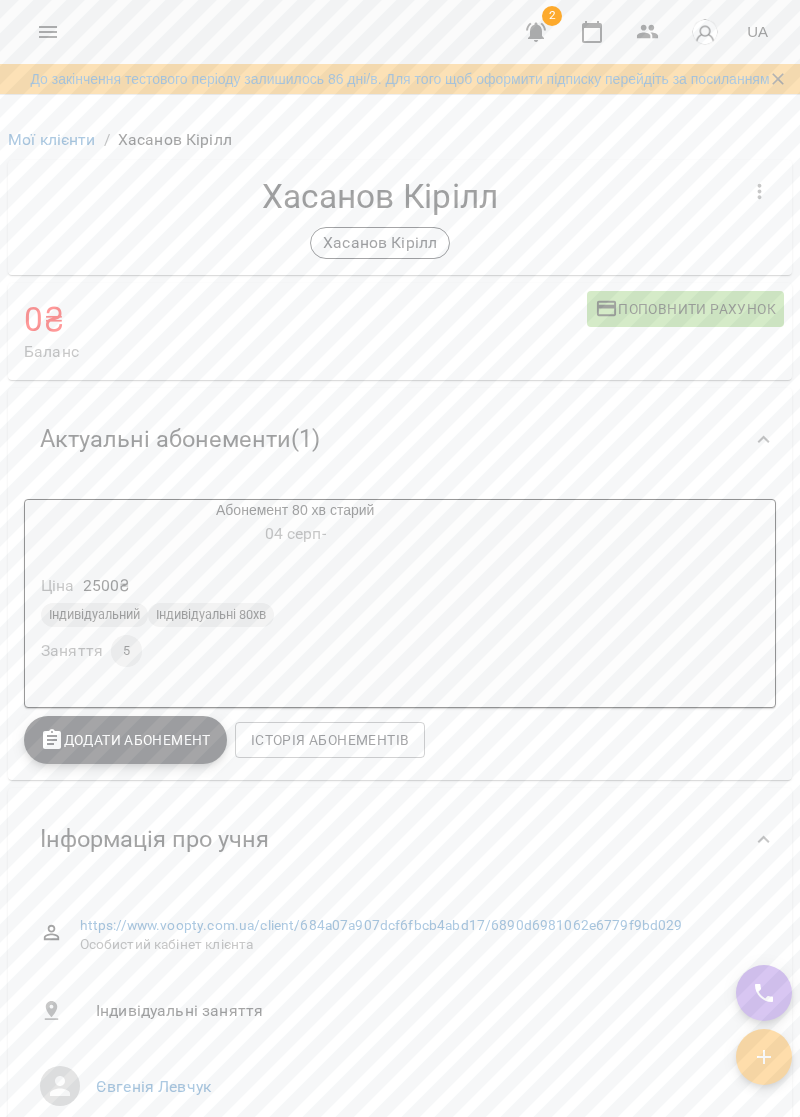 click on "Інформація про учня" at bounding box center [382, 839] 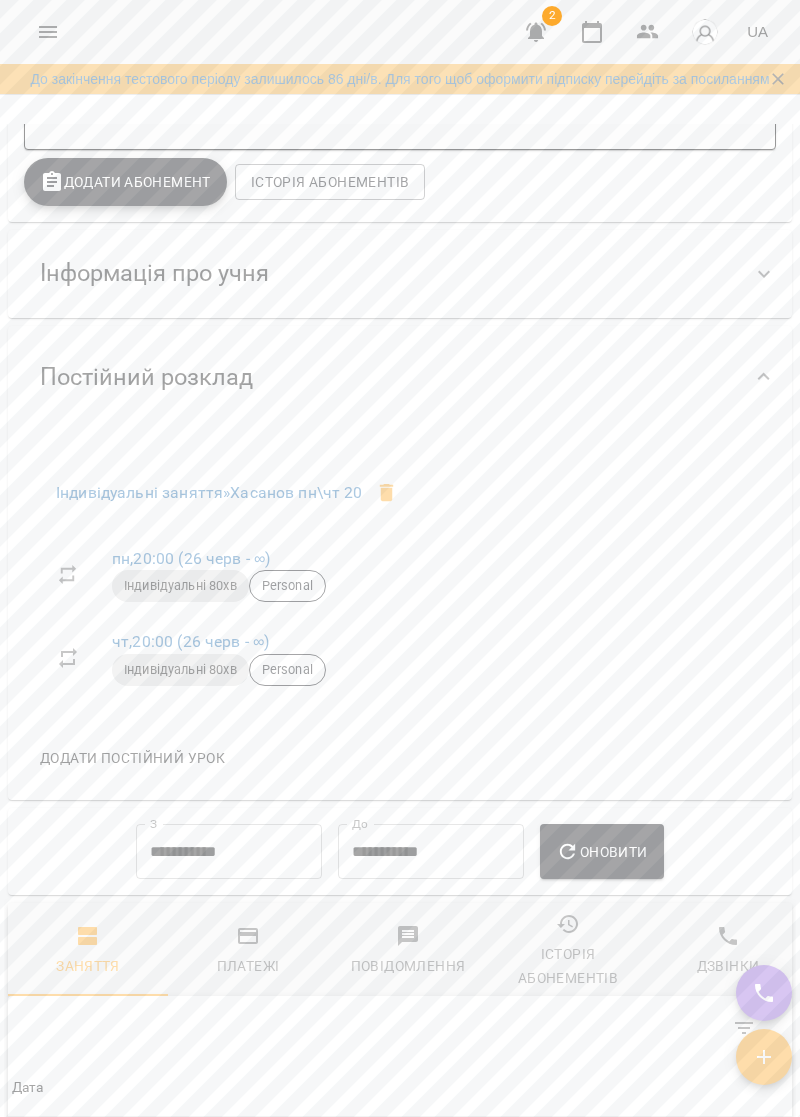 scroll, scrollTop: 589, scrollLeft: 0, axis: vertical 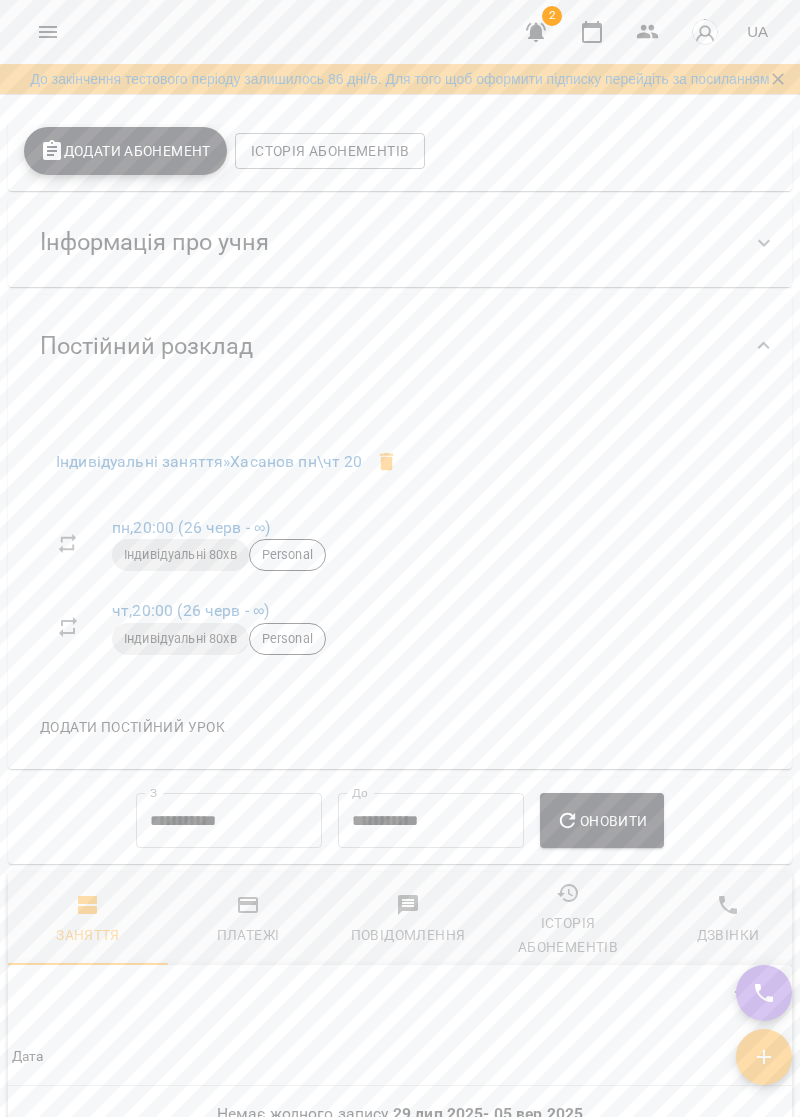 click on "Додати постійний урок" at bounding box center [132, 727] 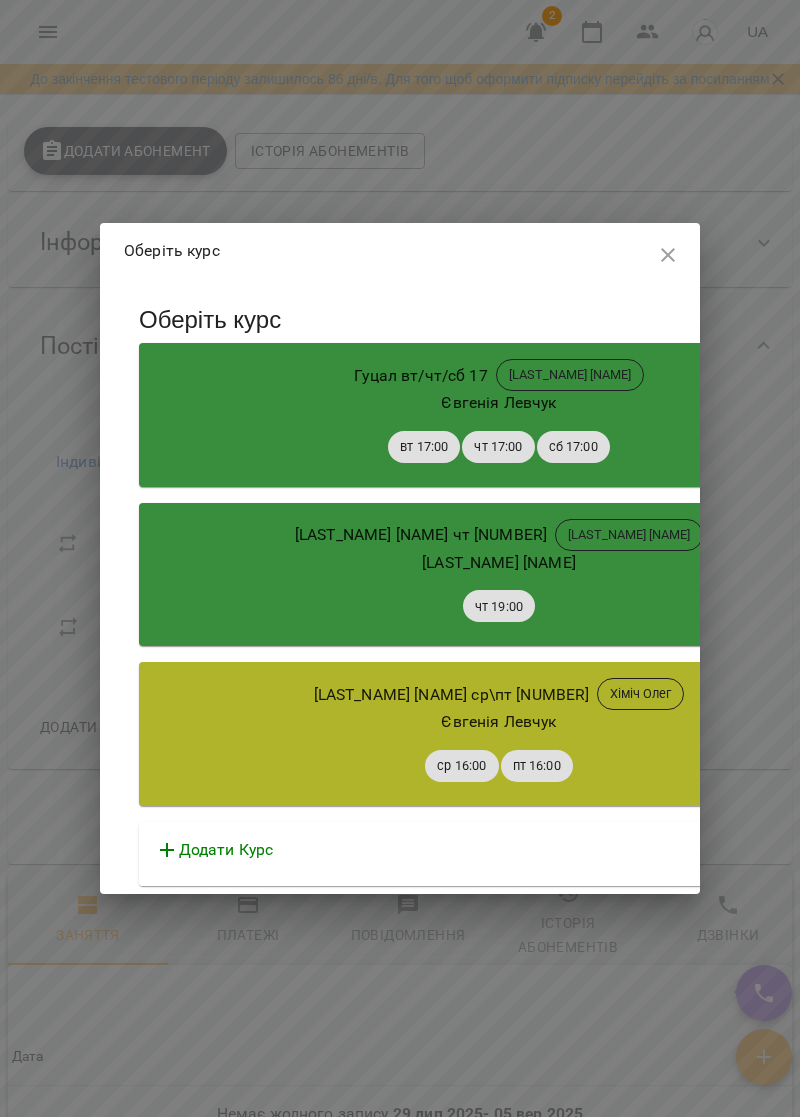 click 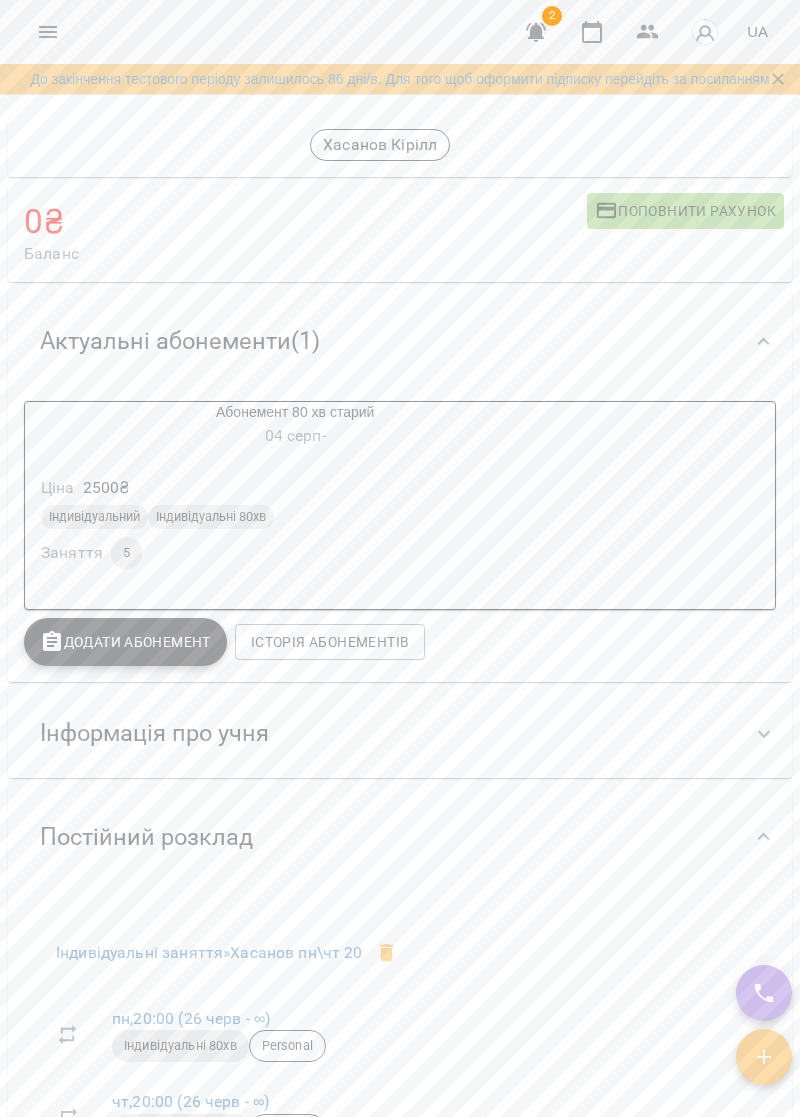 scroll, scrollTop: 0, scrollLeft: 0, axis: both 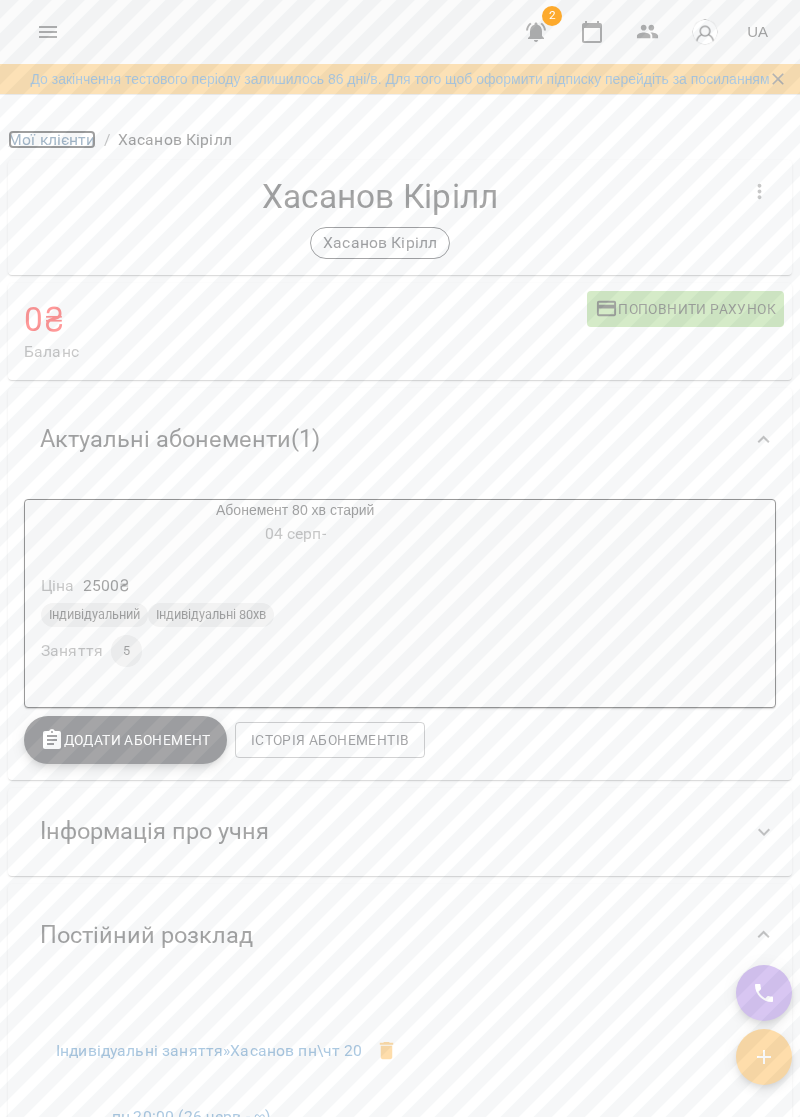 click on "Мої клієнти" at bounding box center (52, 139) 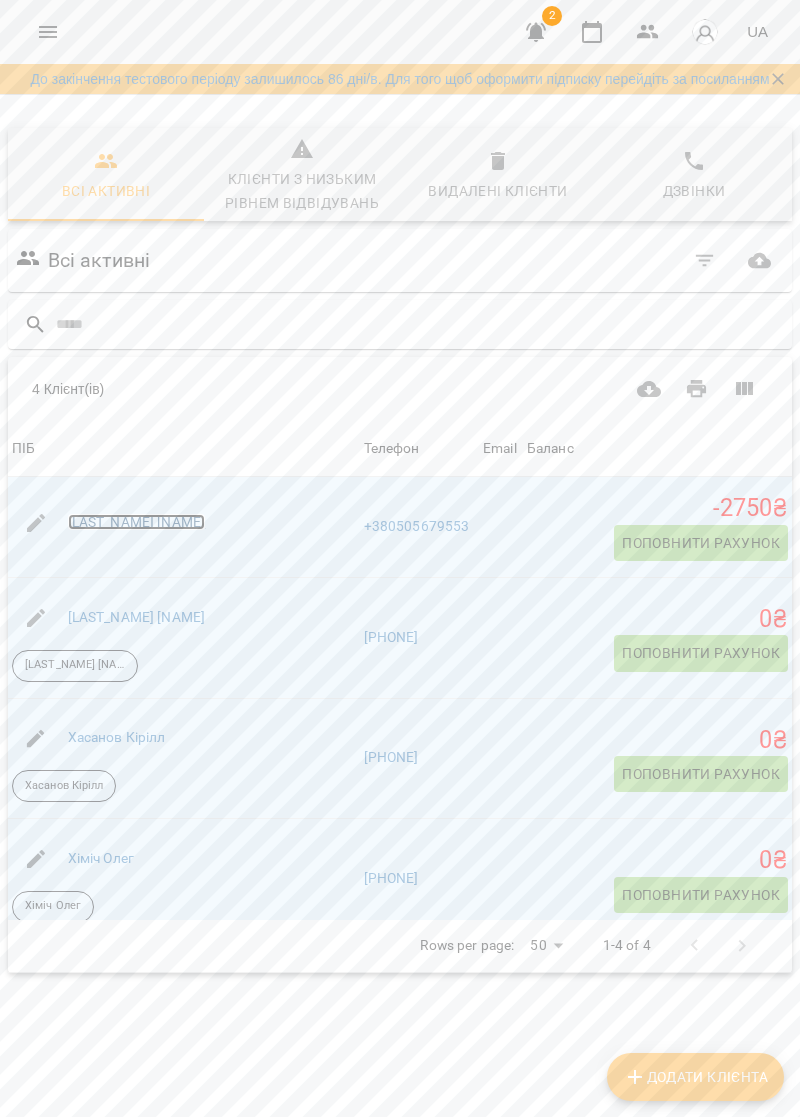 click on "[LAST_NAME] [NAME]" at bounding box center [137, 522] 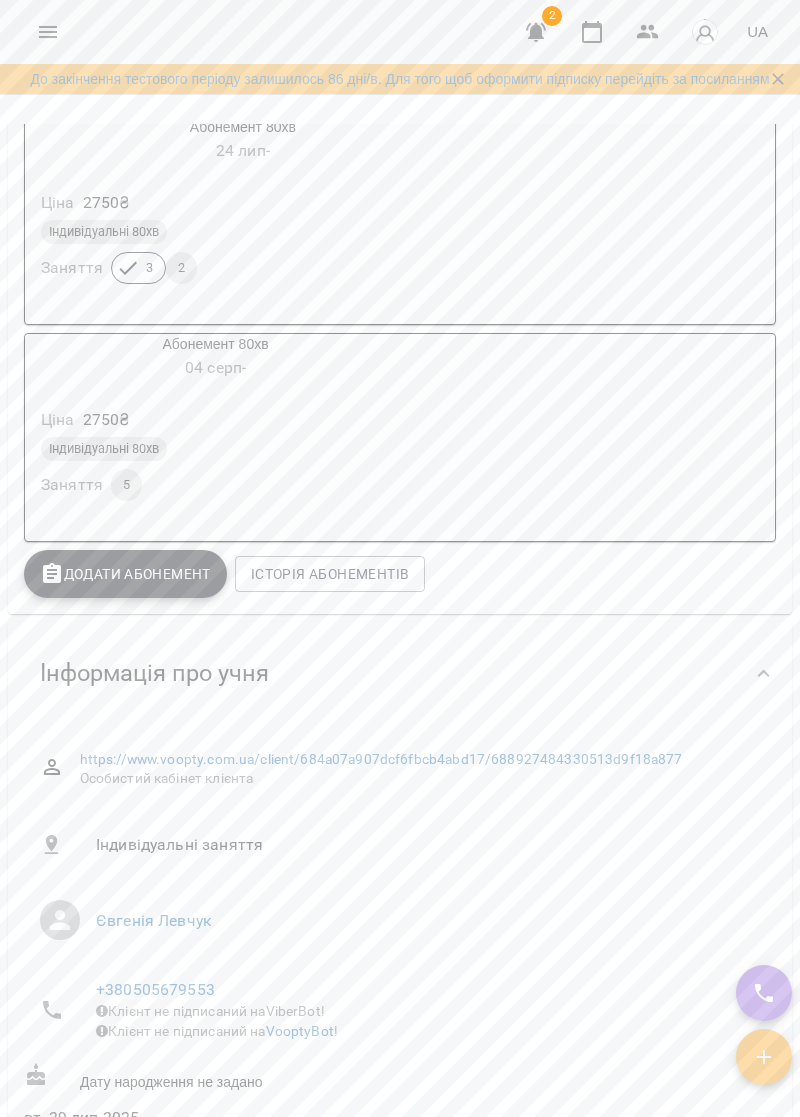 scroll, scrollTop: 0, scrollLeft: 0, axis: both 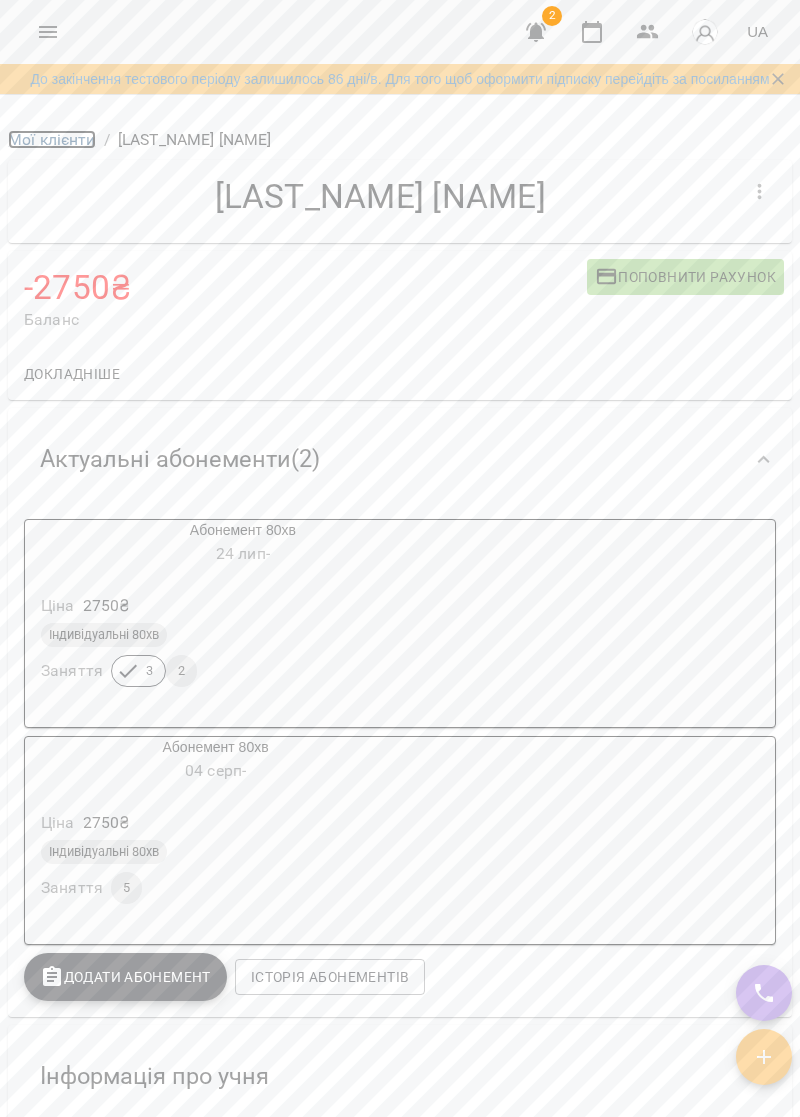 click on "Мої клієнти" at bounding box center (52, 139) 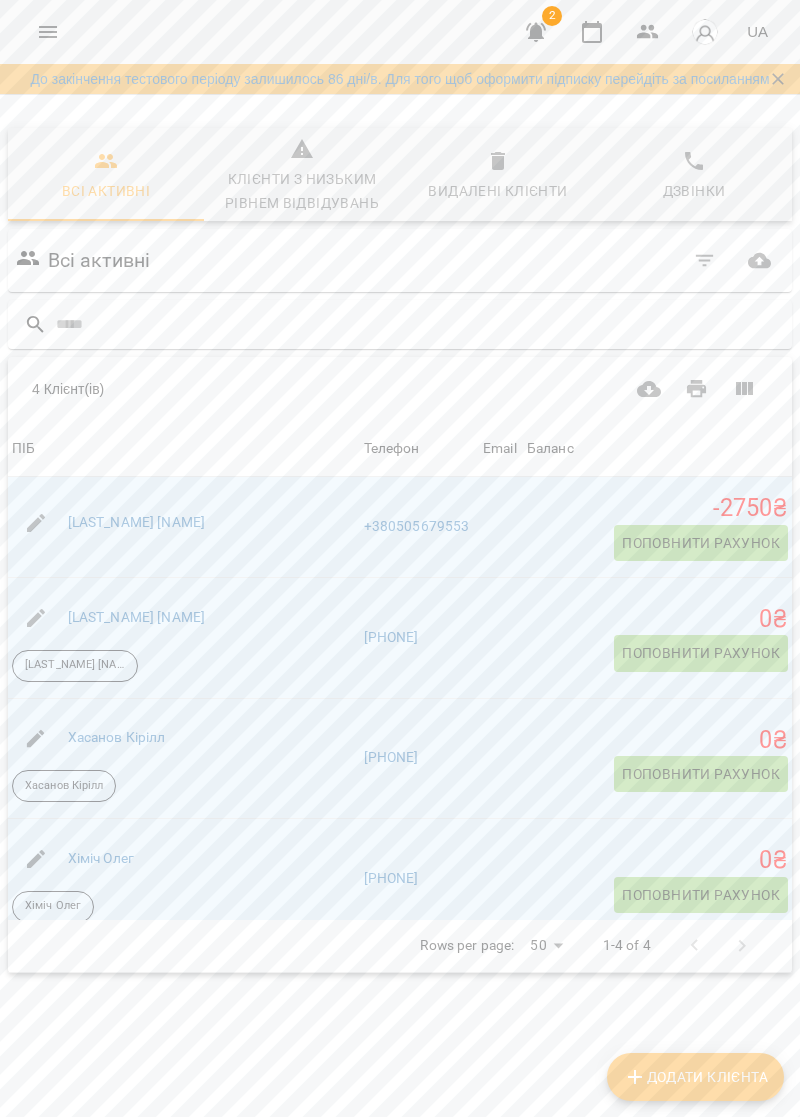 scroll, scrollTop: 18, scrollLeft: 0, axis: vertical 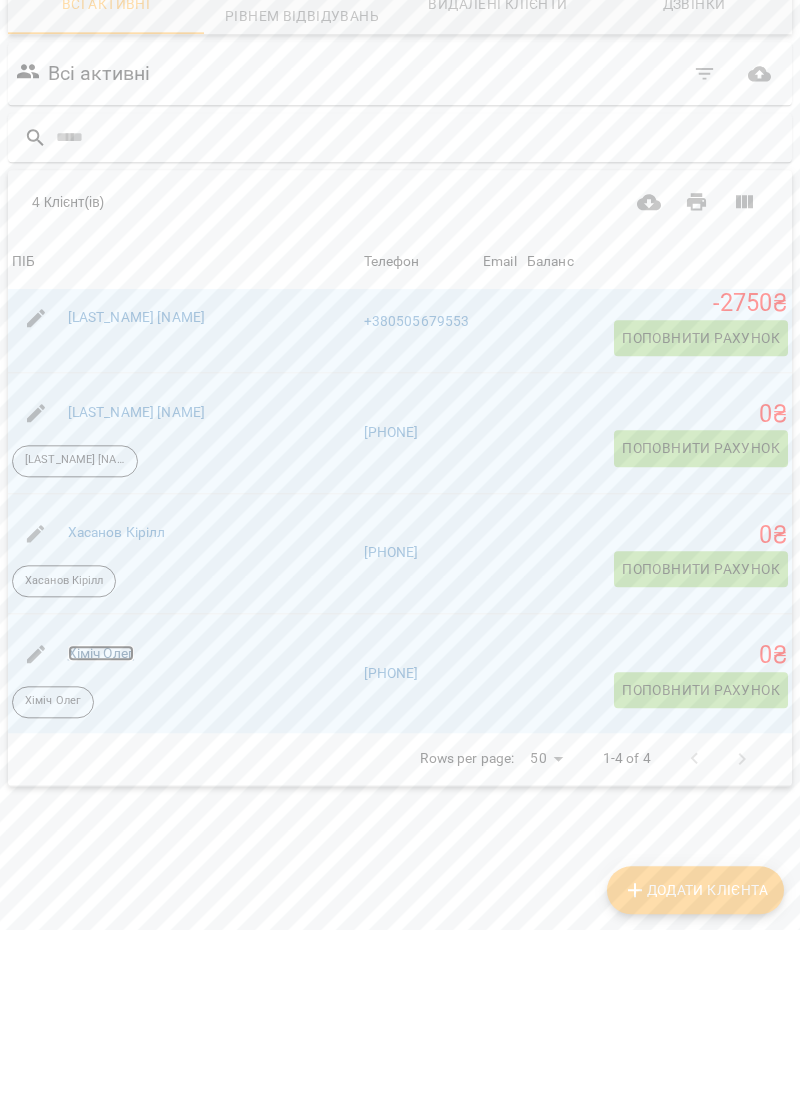 click on "Хіміч Олег" at bounding box center (101, 840) 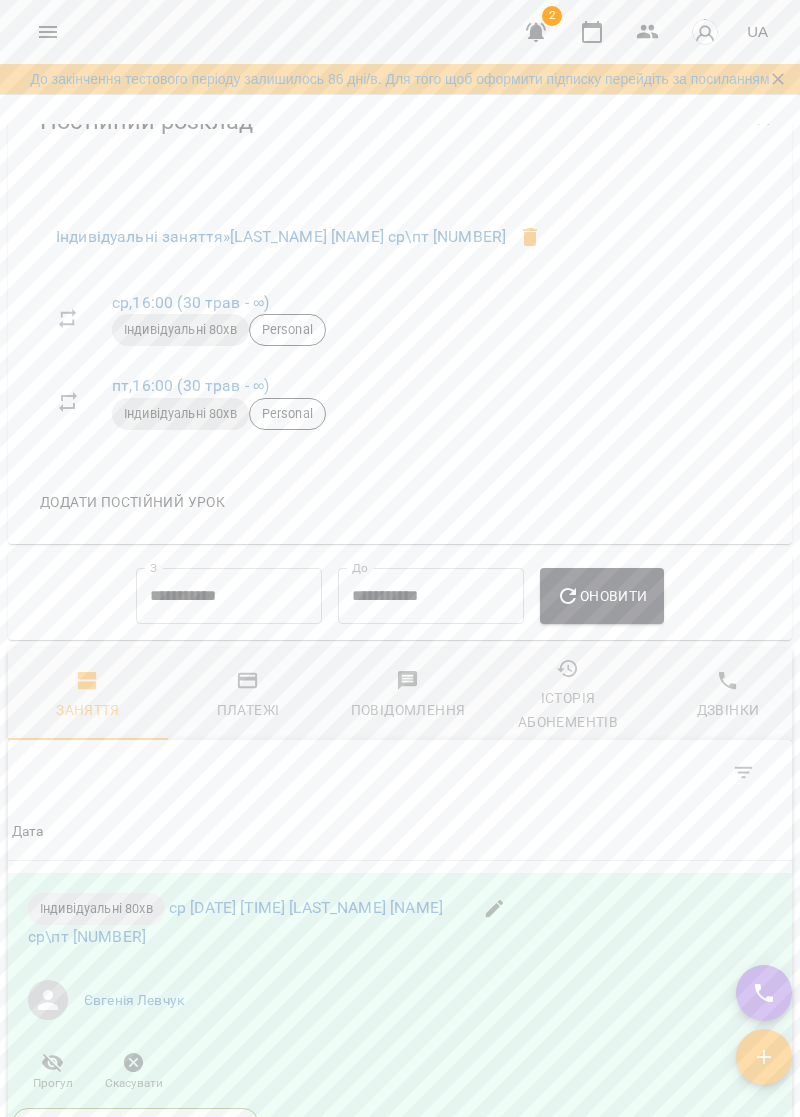scroll, scrollTop: 2071, scrollLeft: 0, axis: vertical 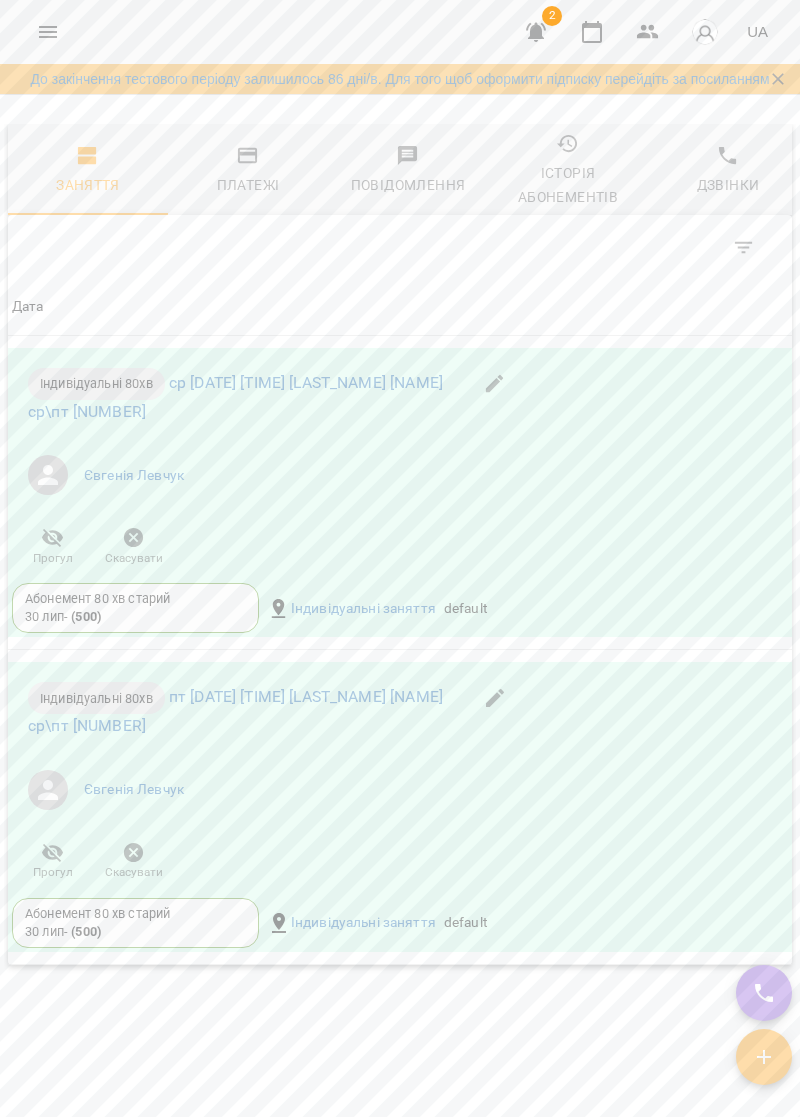 click on "For Business 2 UA" at bounding box center [400, 32] 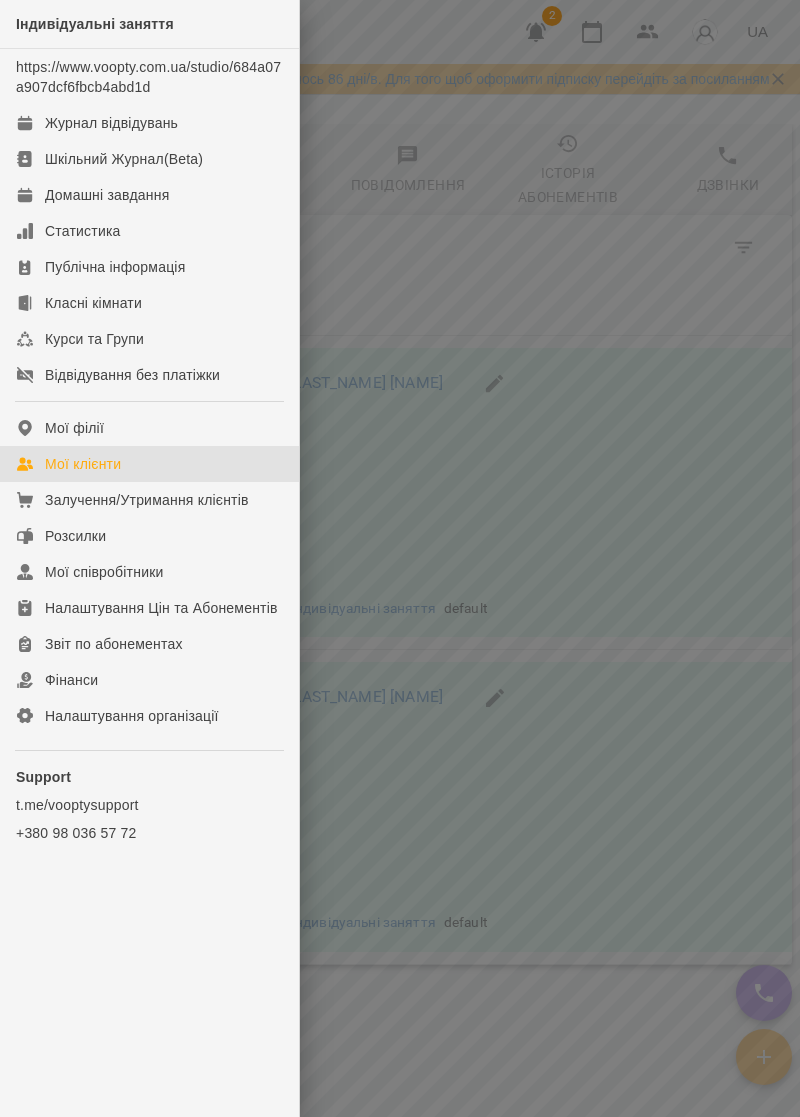 click on "Мої клієнти" at bounding box center (149, 464) 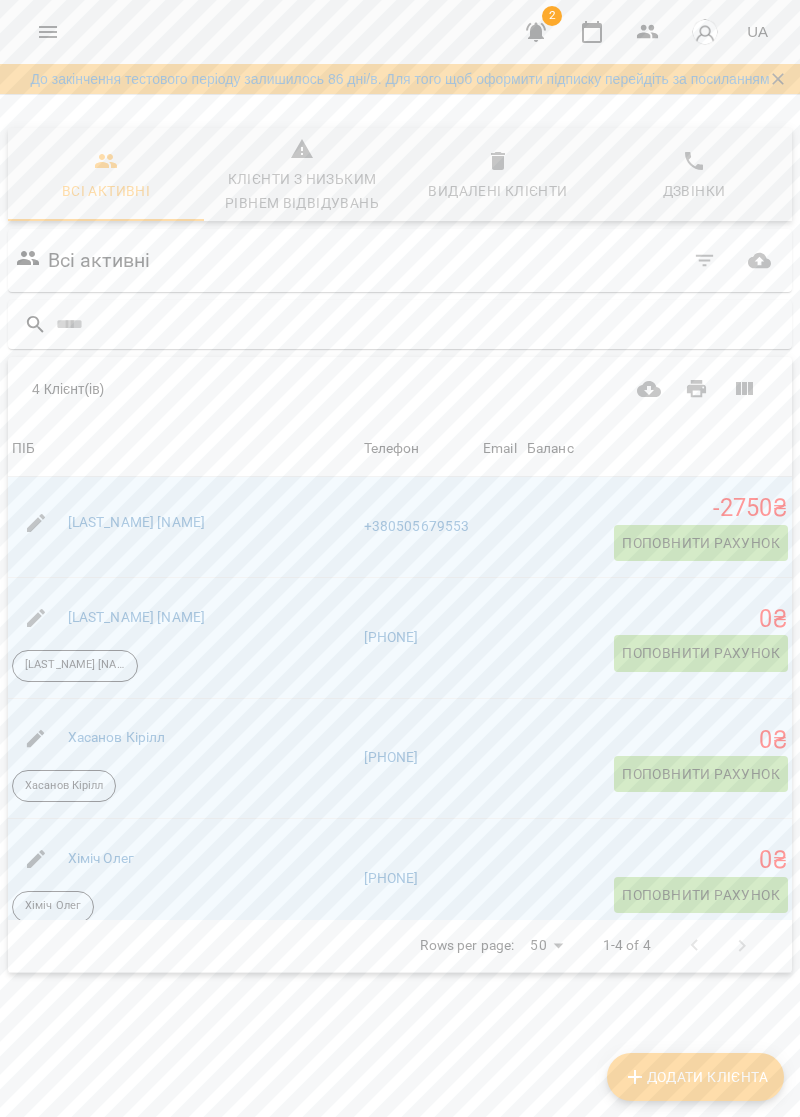 scroll, scrollTop: 18, scrollLeft: 0, axis: vertical 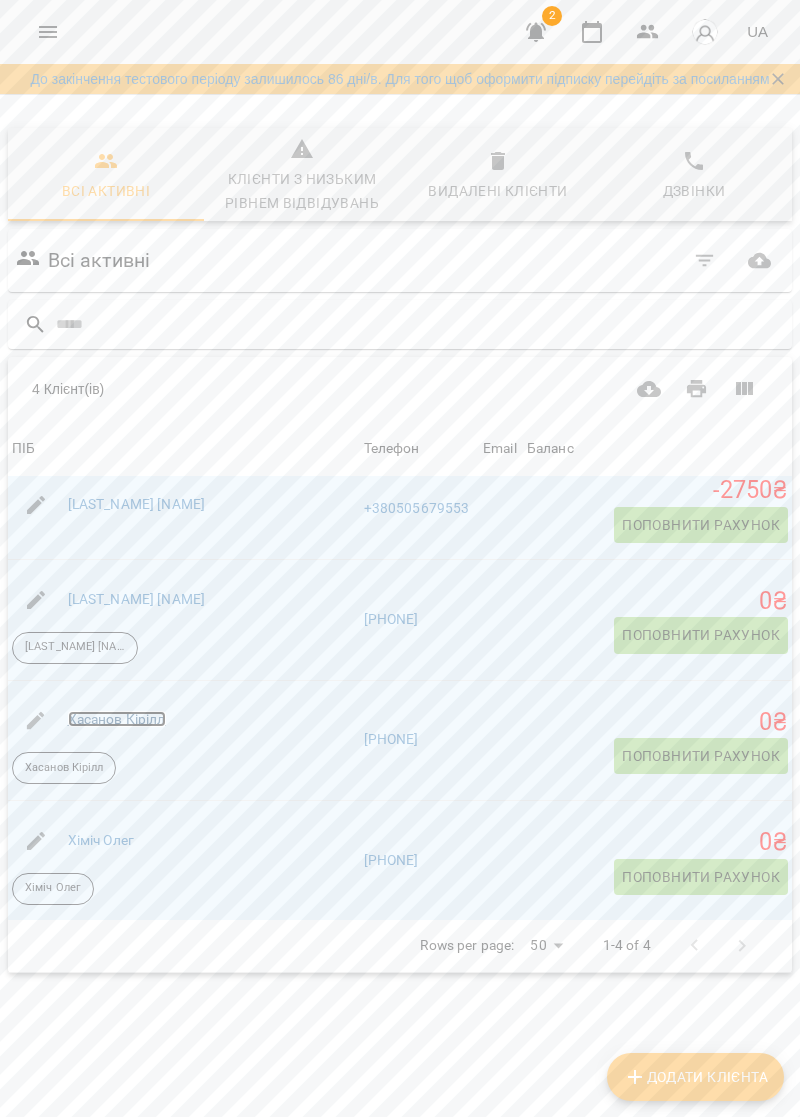 click on "Хасанов Кірілл" at bounding box center [117, 719] 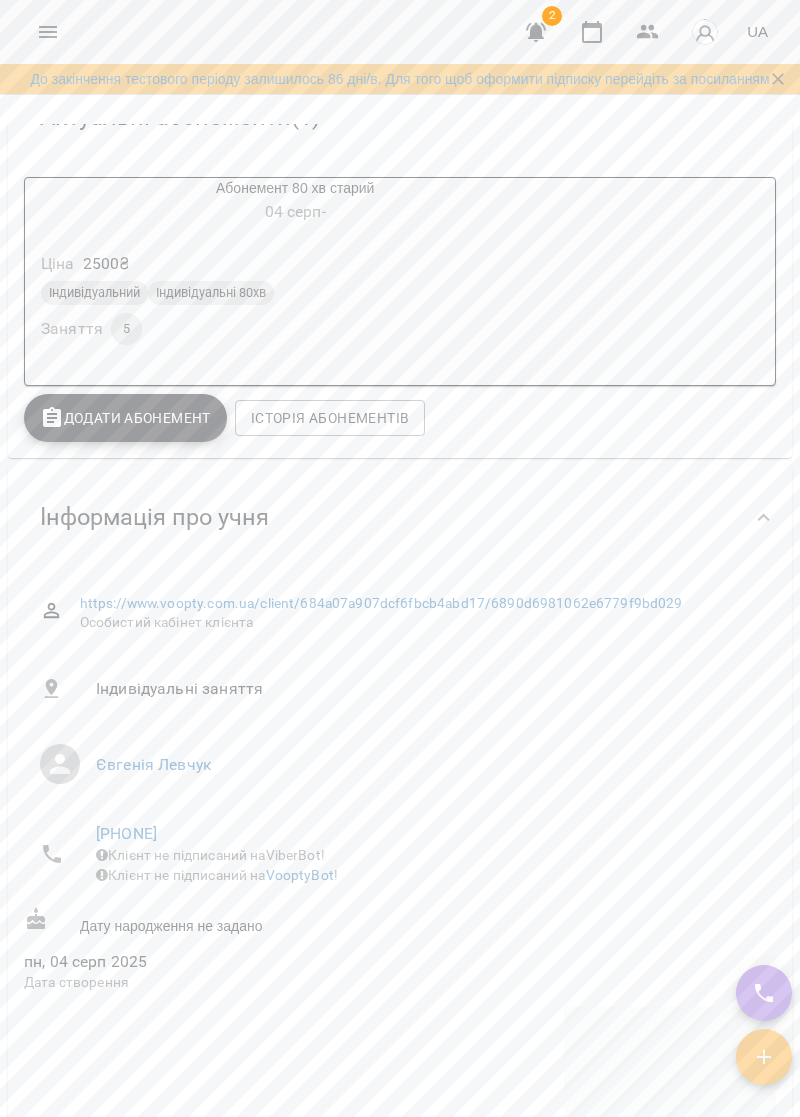 scroll, scrollTop: 345, scrollLeft: 0, axis: vertical 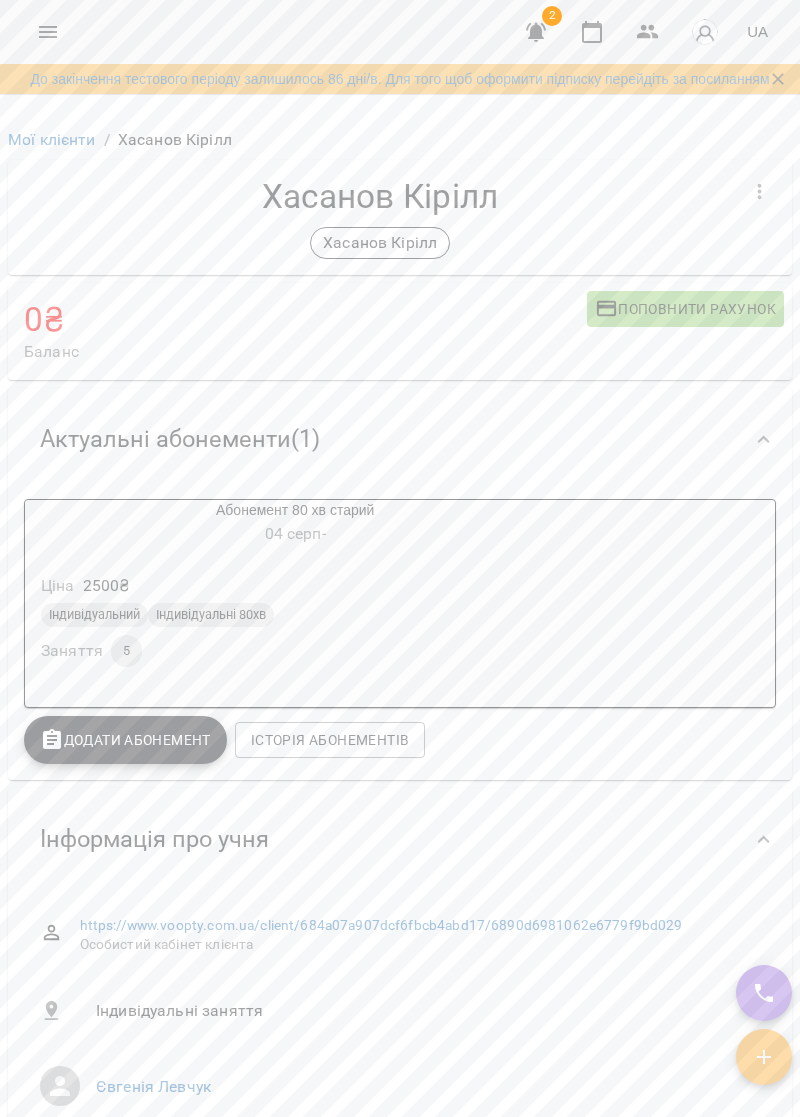 click 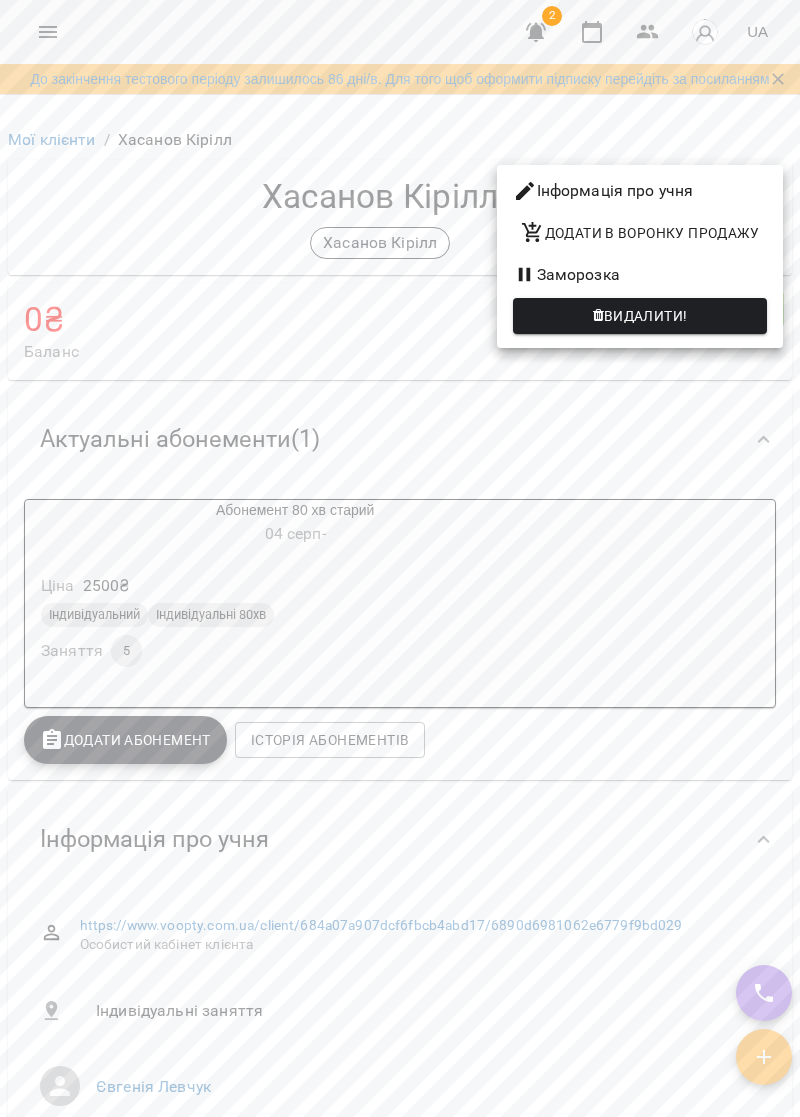 click on "Видалити!" at bounding box center (646, 316) 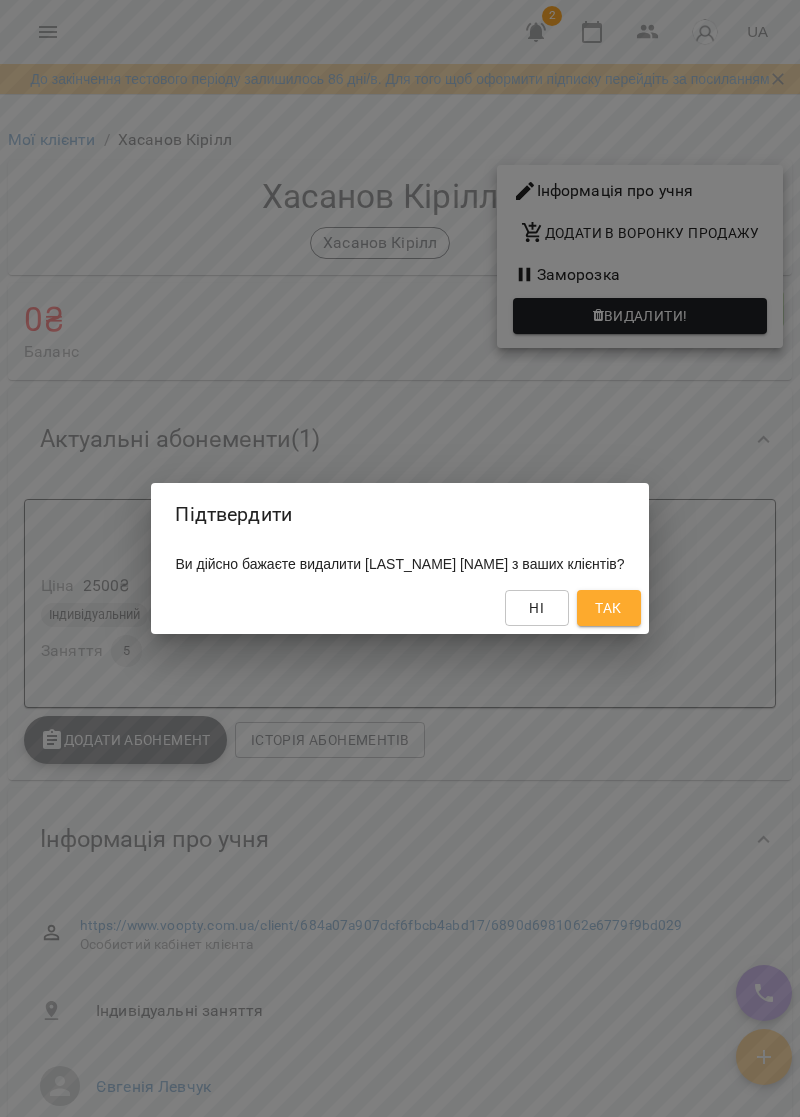 click on "Так" at bounding box center [609, 608] 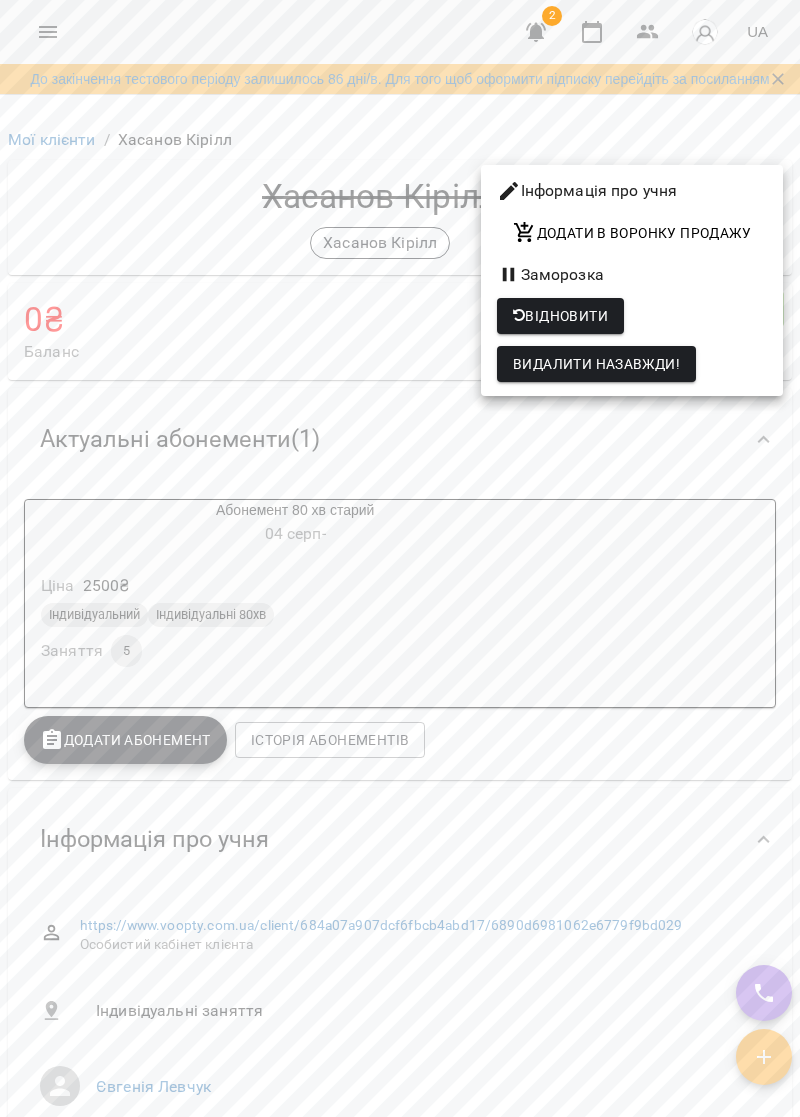 click on "Видалити назавжди!" at bounding box center (596, 364) 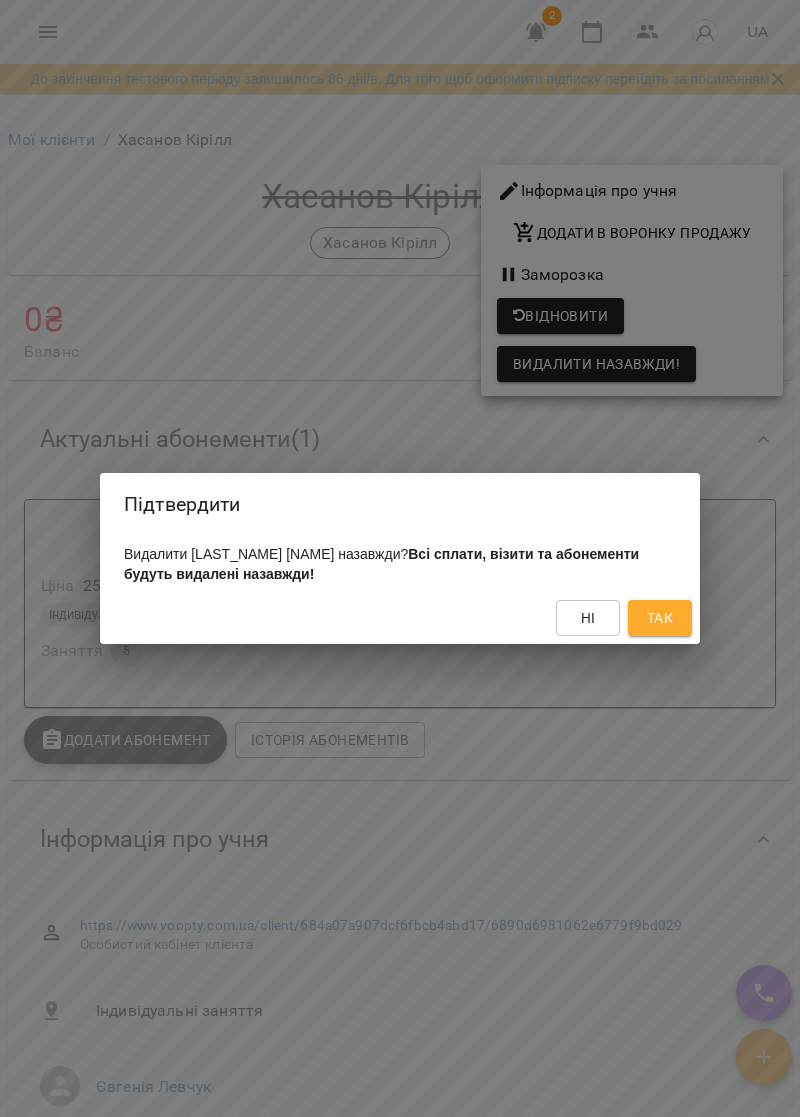 click on "Так" at bounding box center [660, 618] 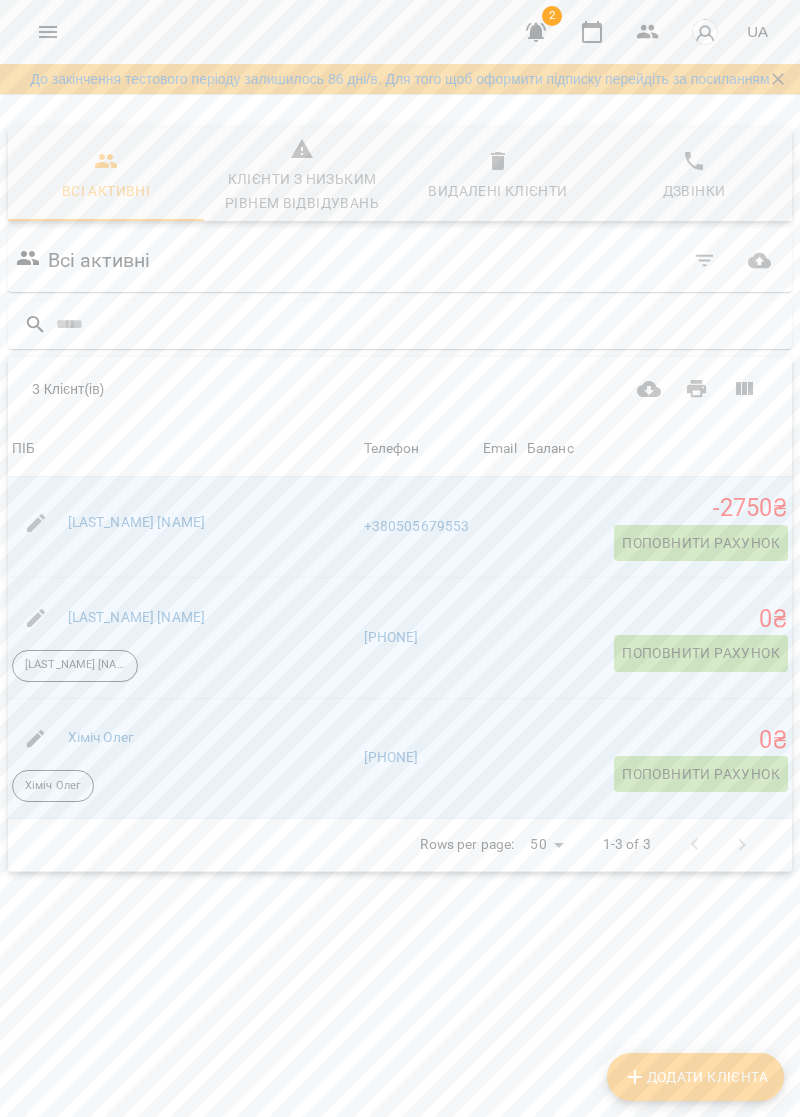 scroll, scrollTop: 0, scrollLeft: 0, axis: both 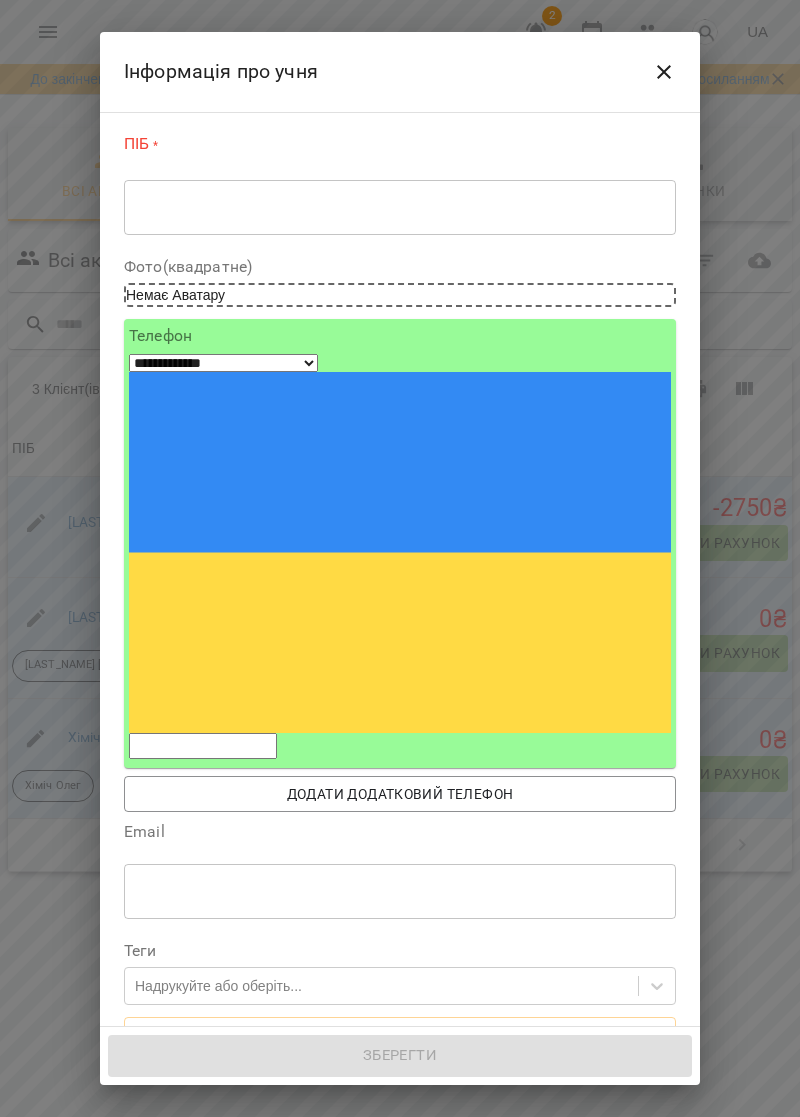 click on "* ​" at bounding box center (400, 207) 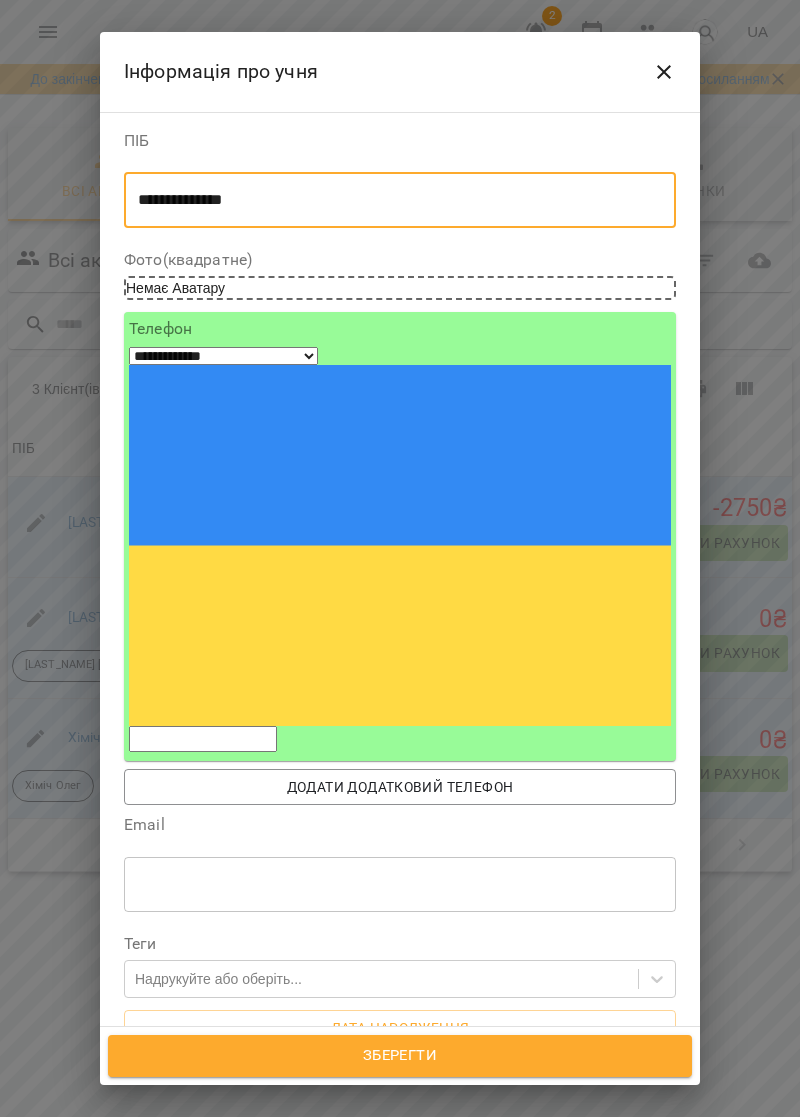 type on "**********" 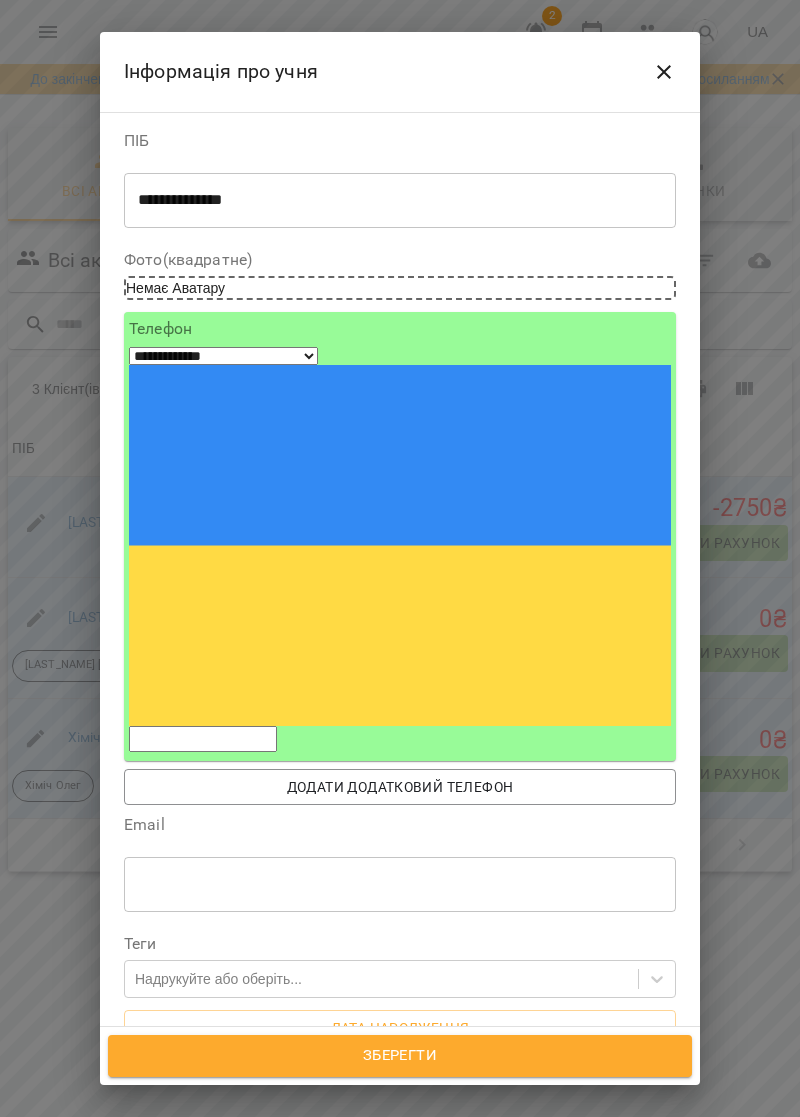 click at bounding box center [203, 739] 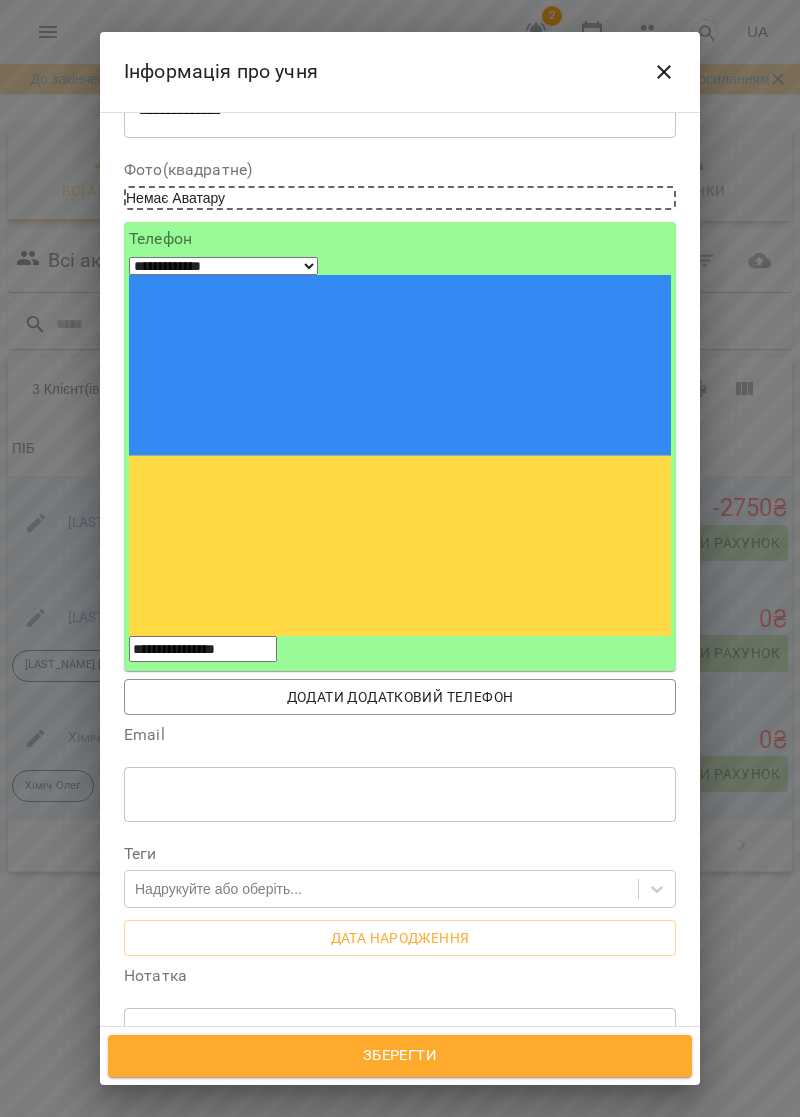 scroll, scrollTop: 136, scrollLeft: 0, axis: vertical 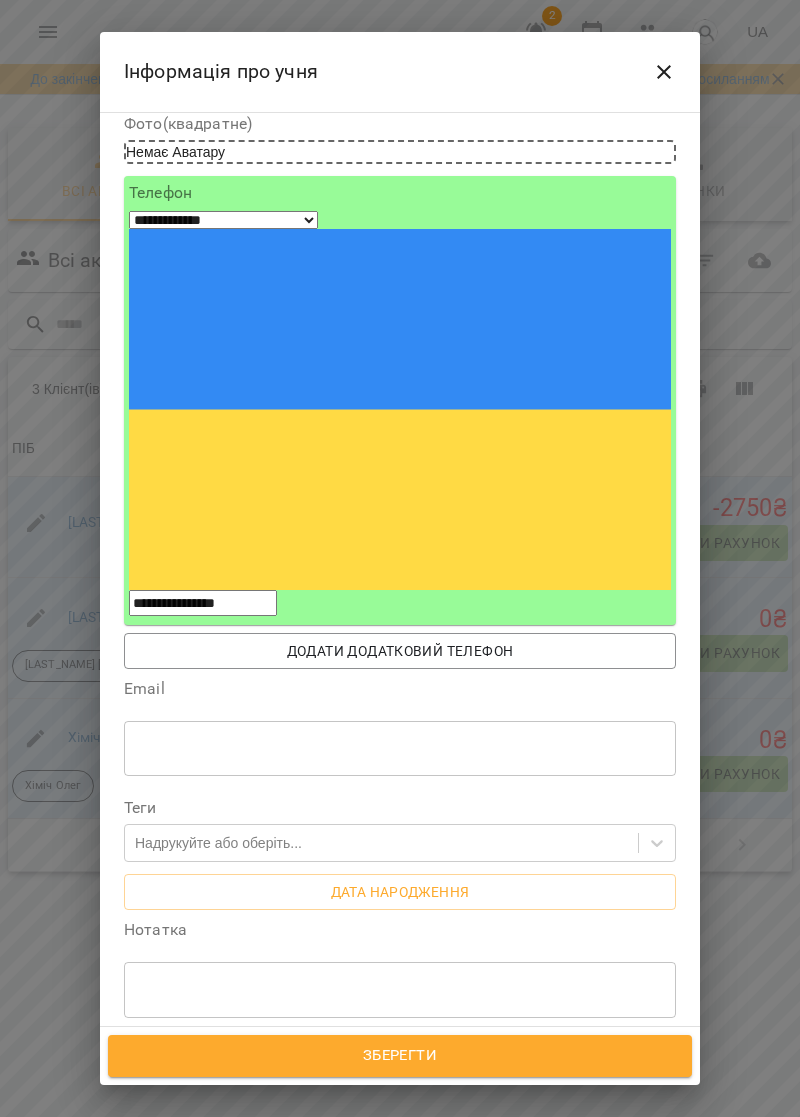 type on "**********" 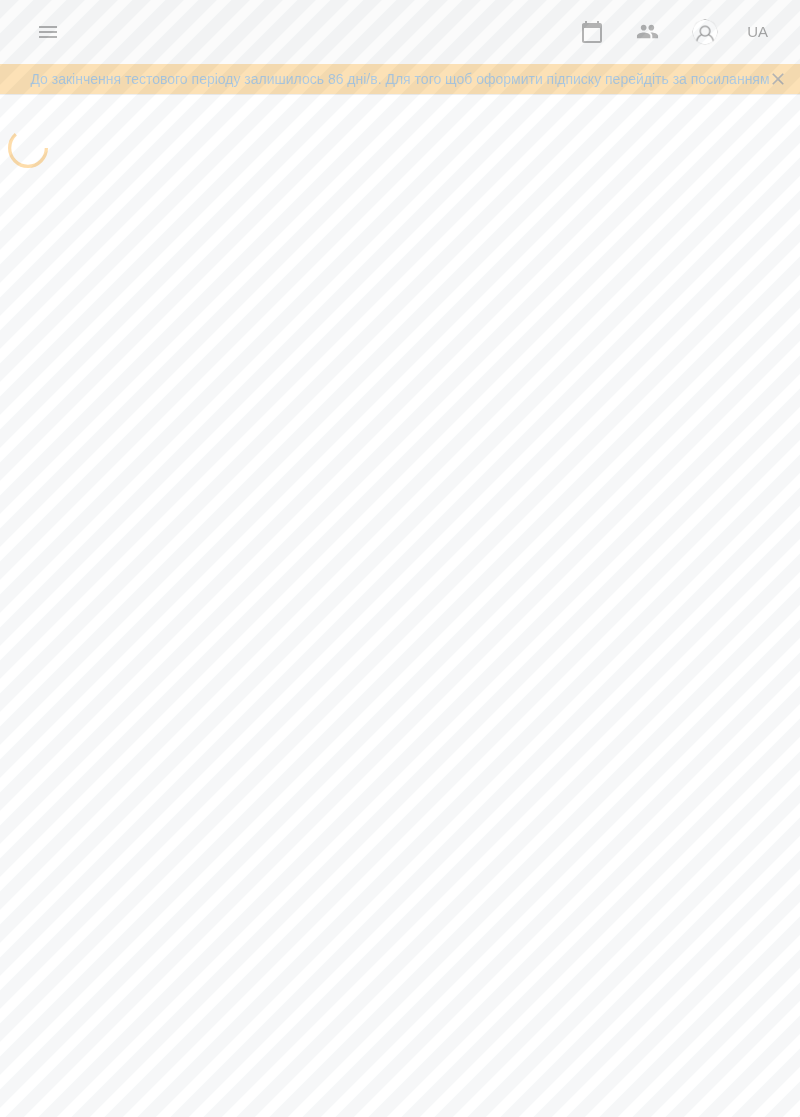scroll, scrollTop: 0, scrollLeft: 0, axis: both 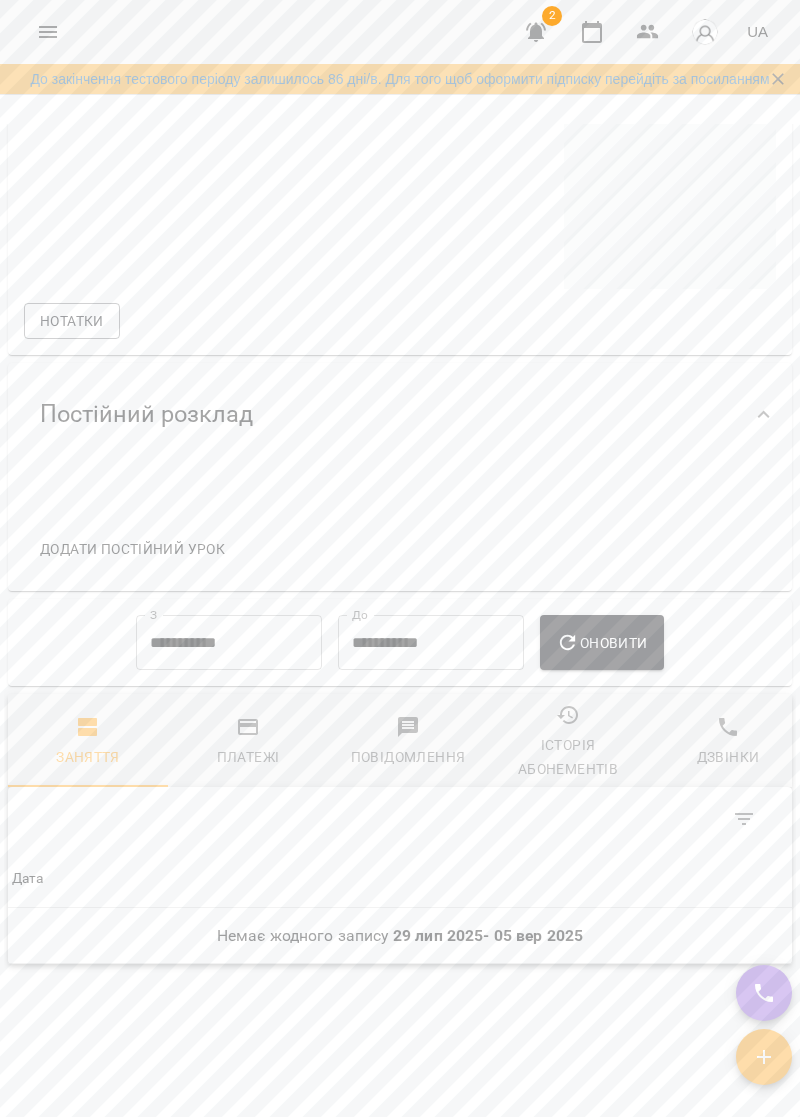 click on "Додати постійний урок" at bounding box center [132, 549] 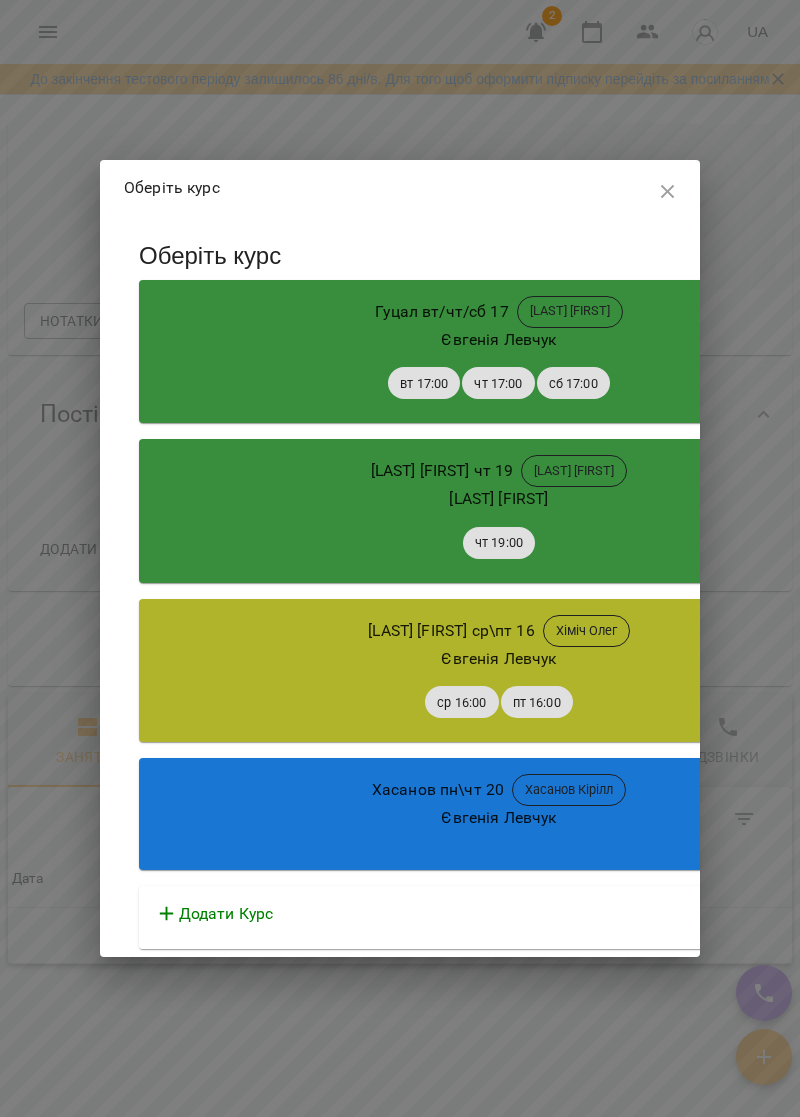 click on "Євгенія Левчук" at bounding box center [498, 817] 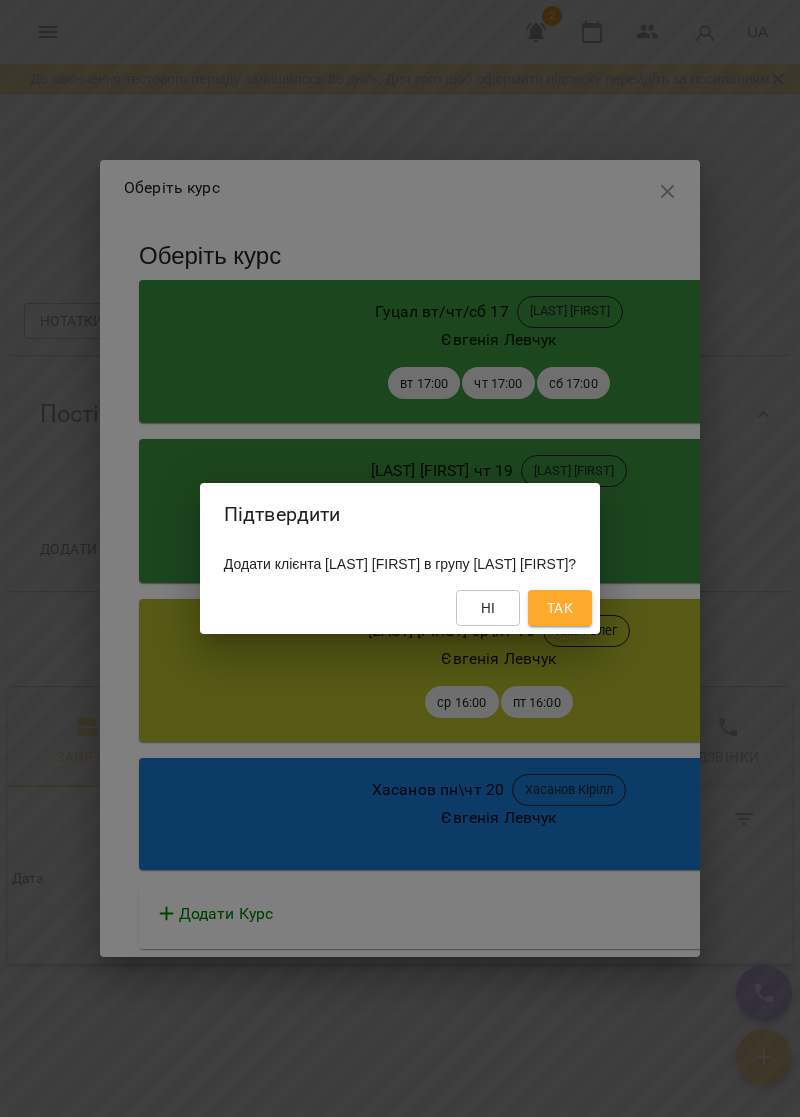 click on "Так" at bounding box center (560, 608) 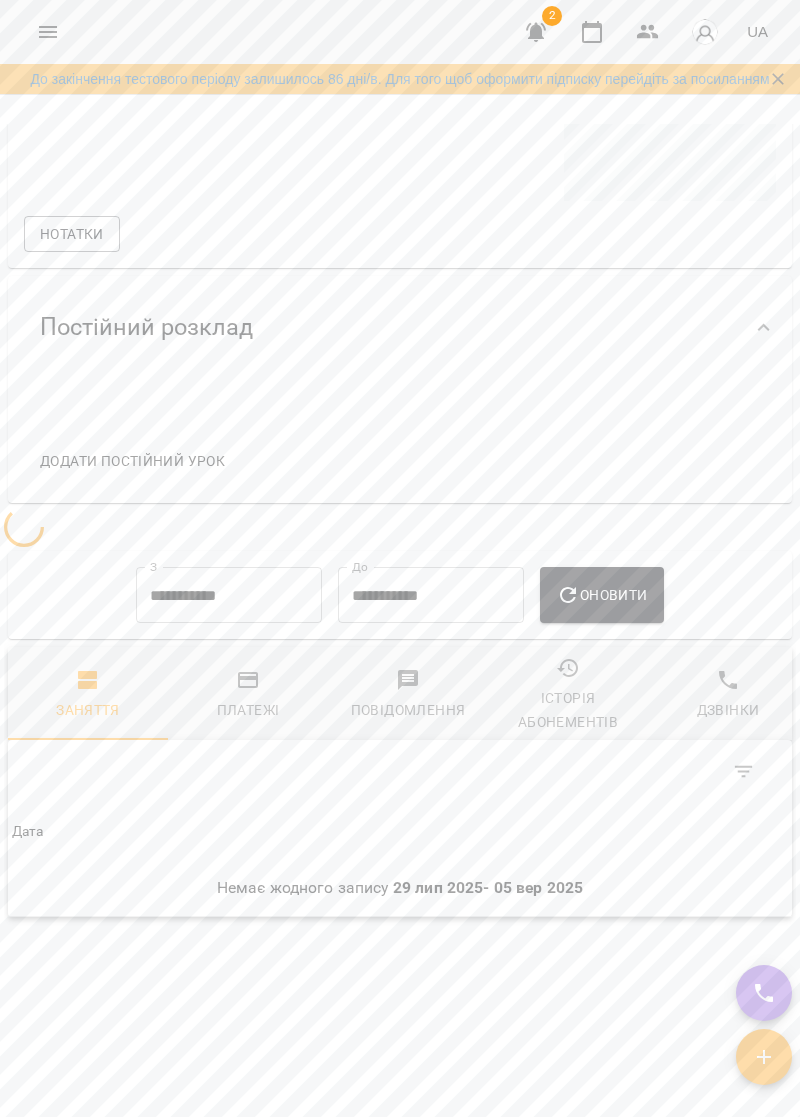 scroll, scrollTop: 1044, scrollLeft: 0, axis: vertical 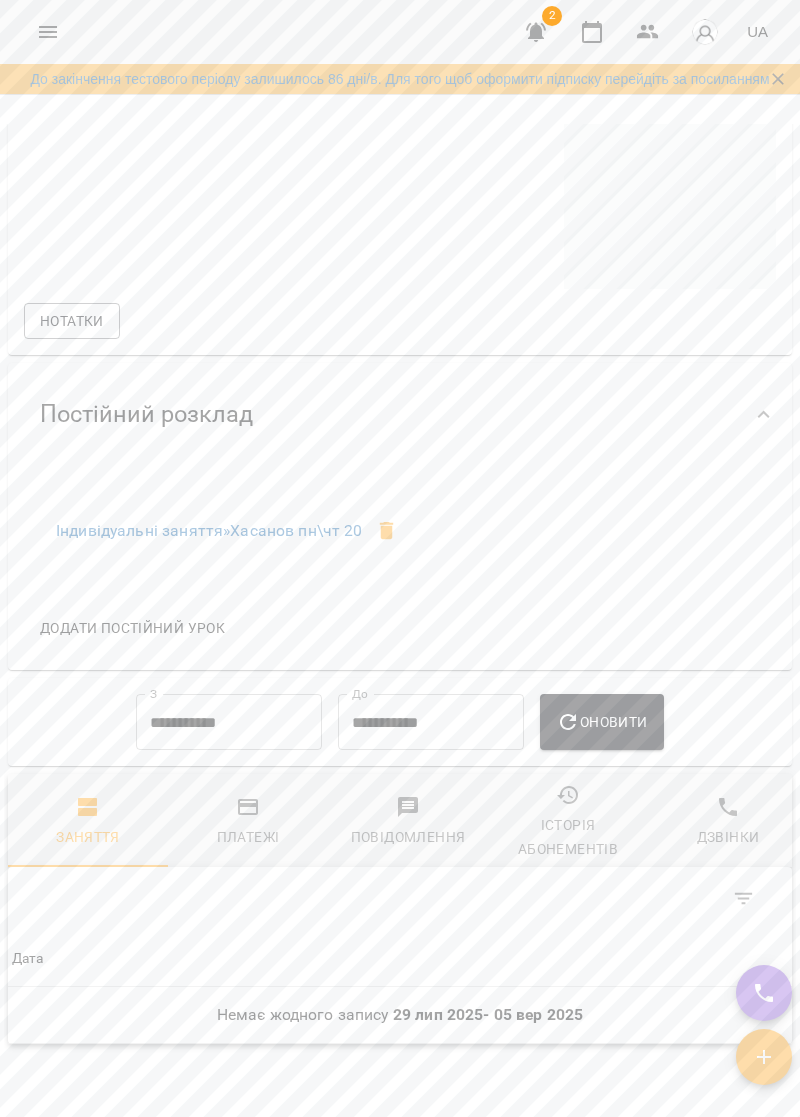 click on "Додати постійний урок" at bounding box center [132, 628] 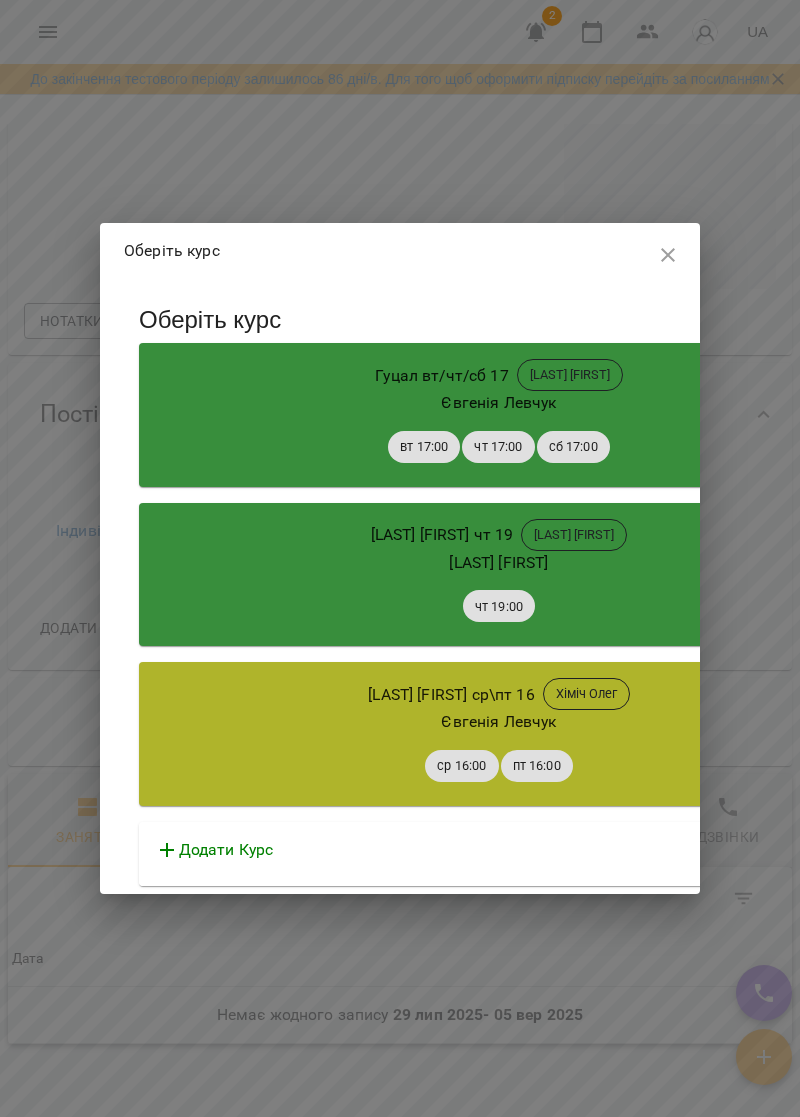 click on "Хіміч олег ср\пт 16 Хіміч Олег Євгенія Левчук ср 16:00 пт 16:00" at bounding box center (499, 734) 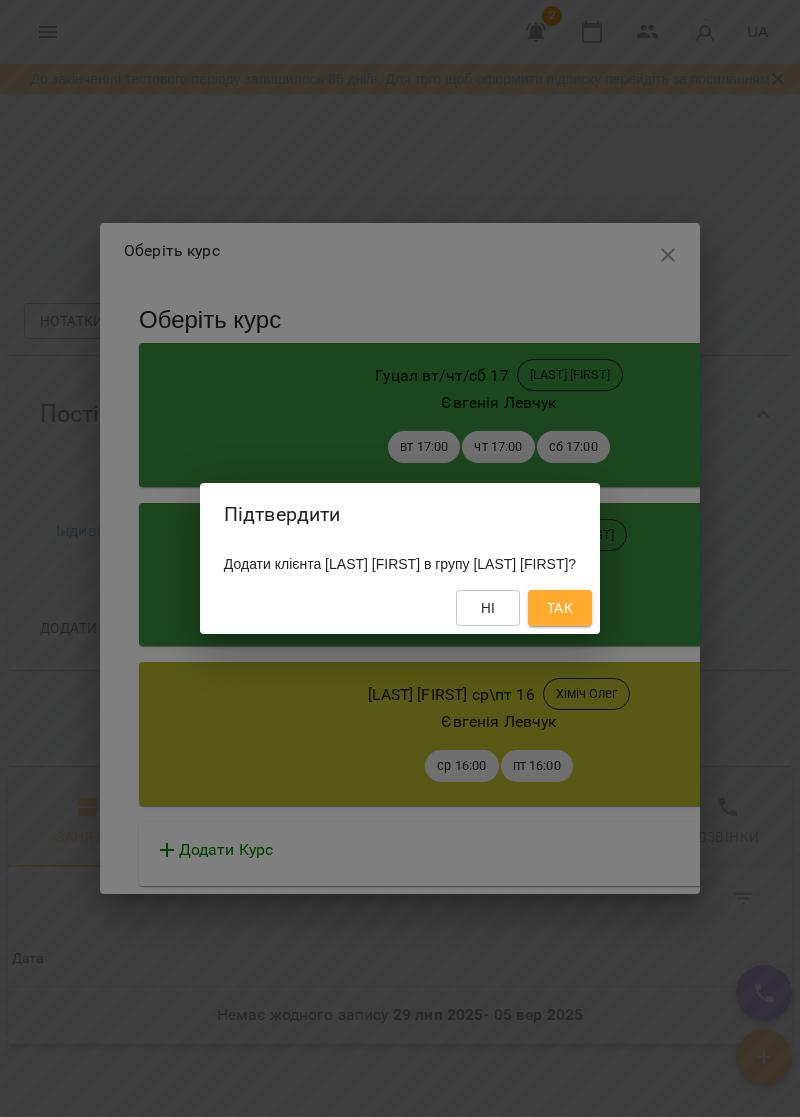 click on "Ні" at bounding box center (488, 608) 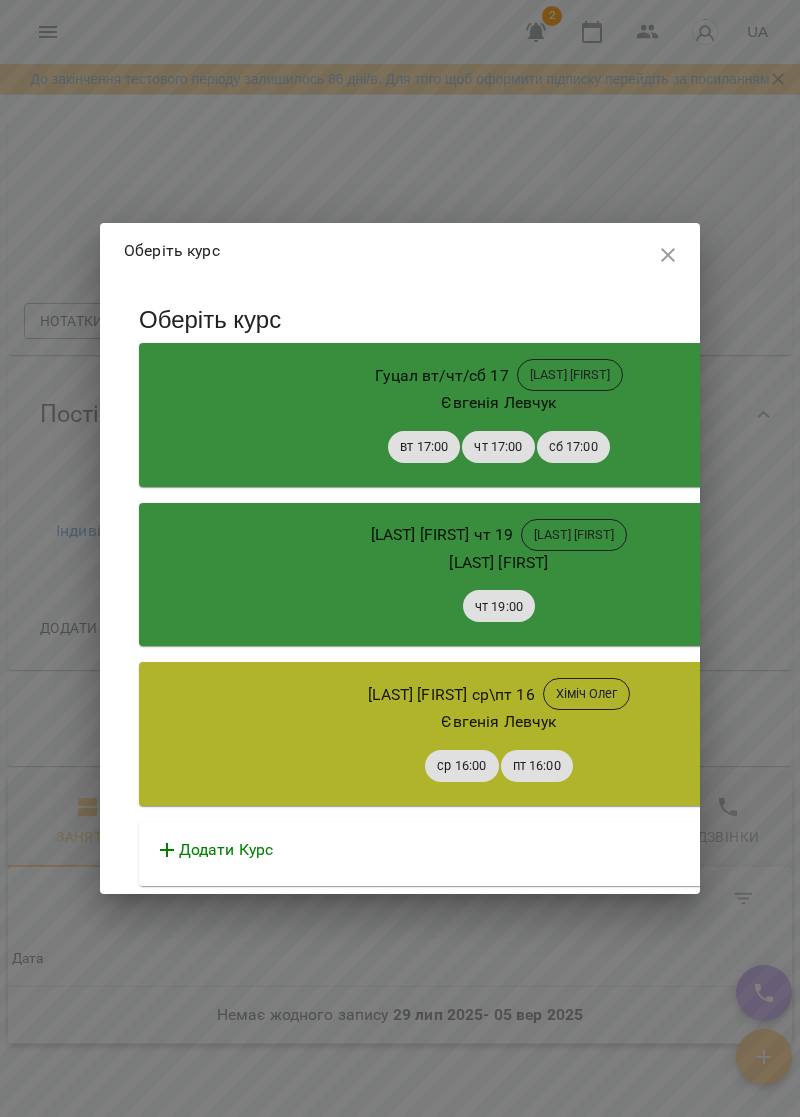 click 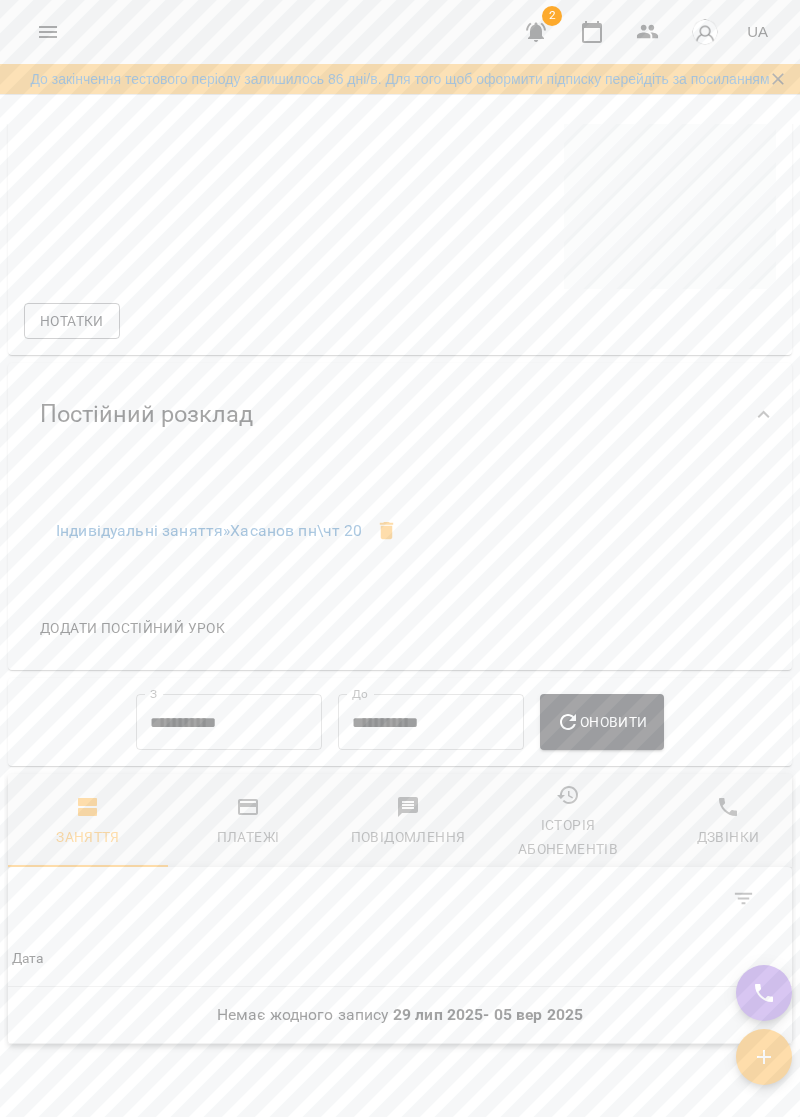 click on "Оновити" at bounding box center [601, 722] 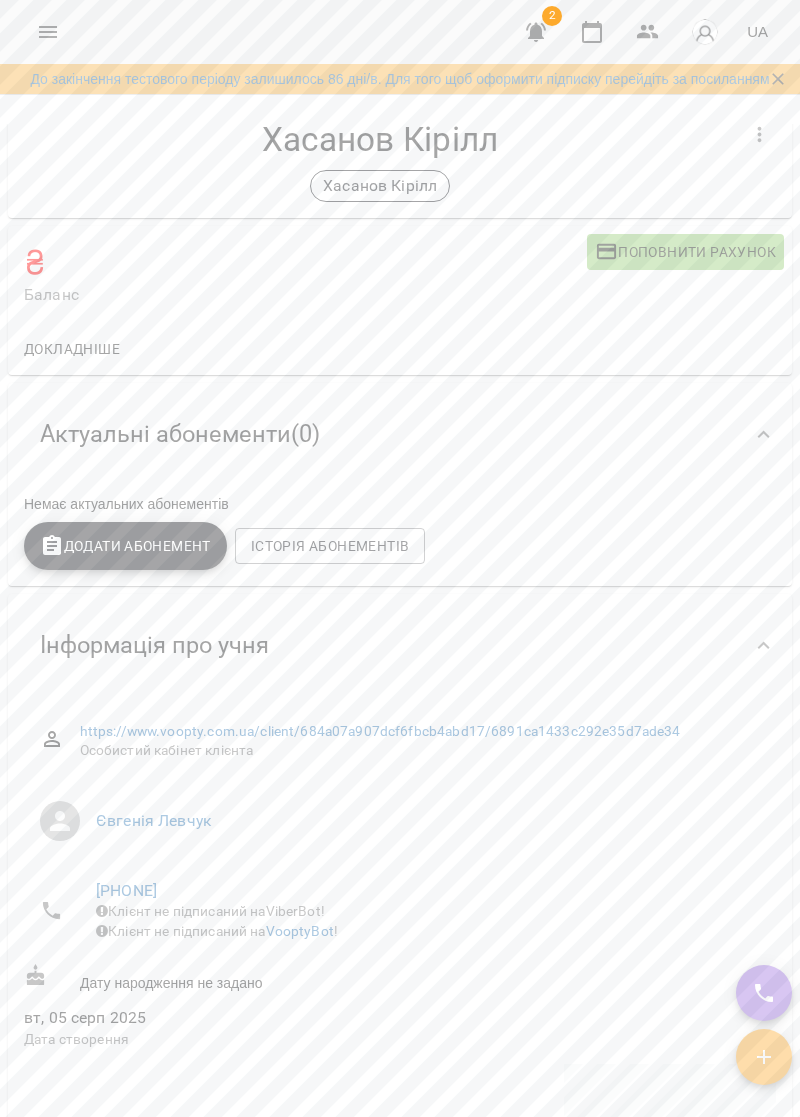 scroll, scrollTop: 0, scrollLeft: 0, axis: both 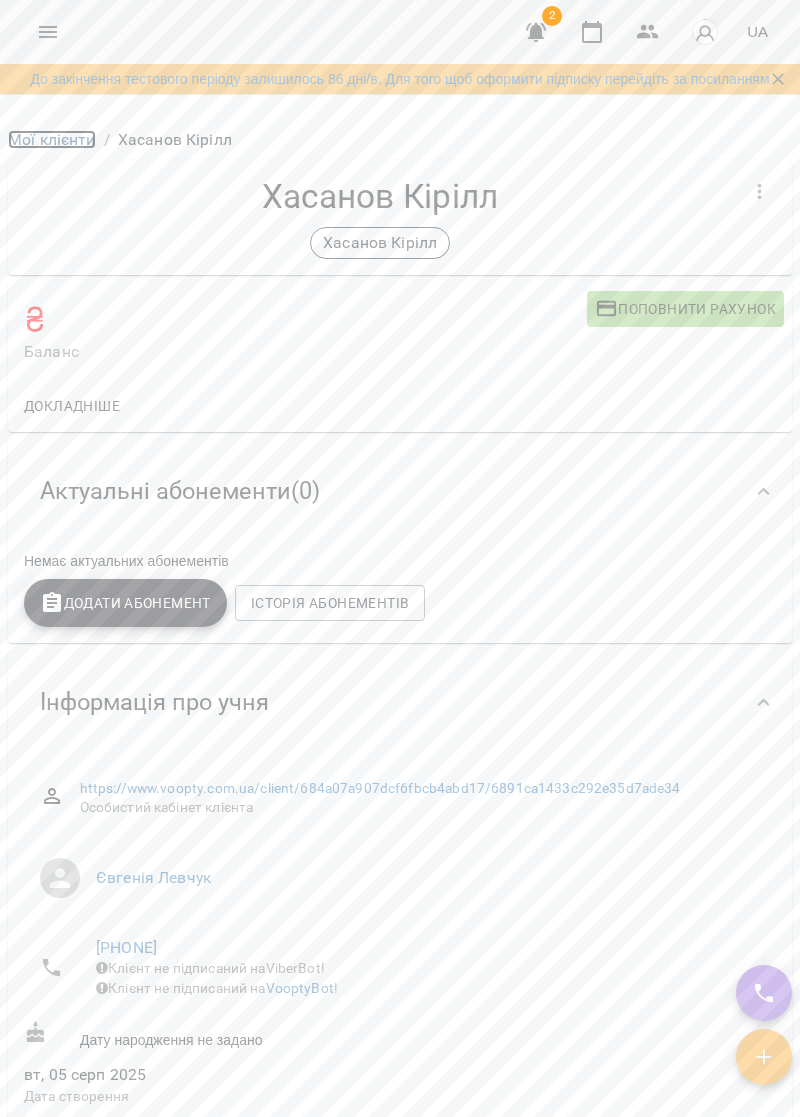 click on "Мої клієнти" at bounding box center [52, 139] 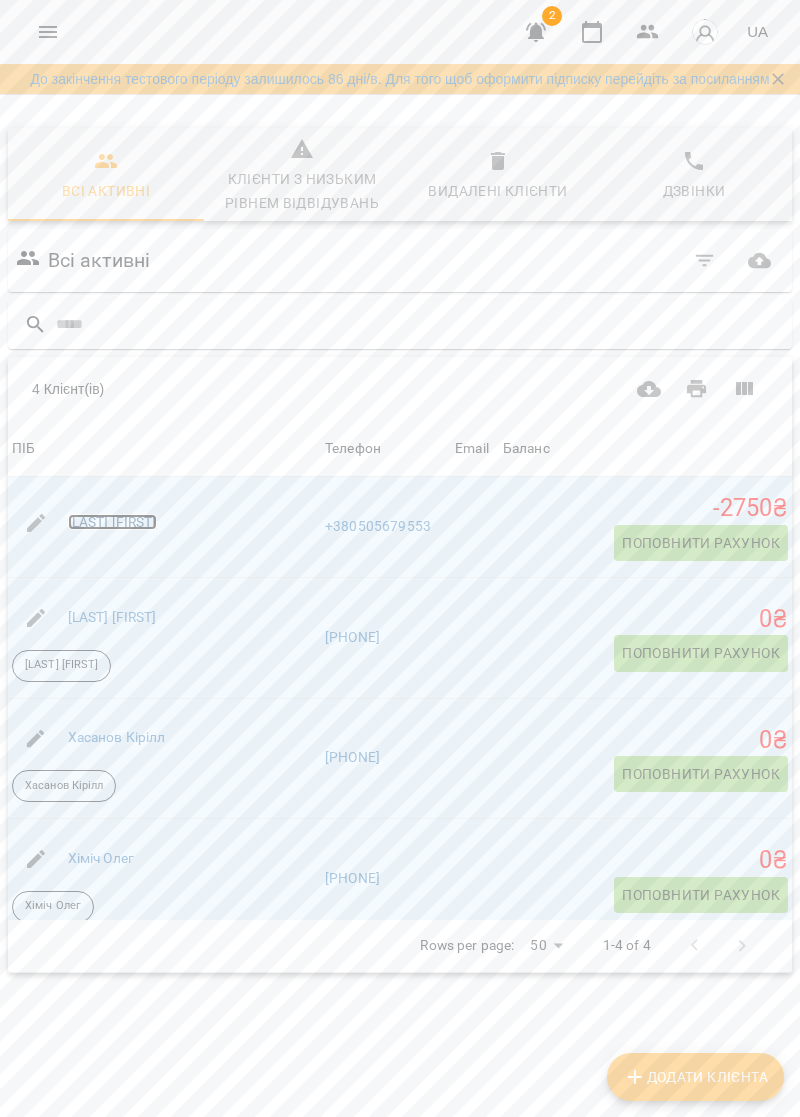 click on "[LAST_NAME] [NAME]" at bounding box center [112, 522] 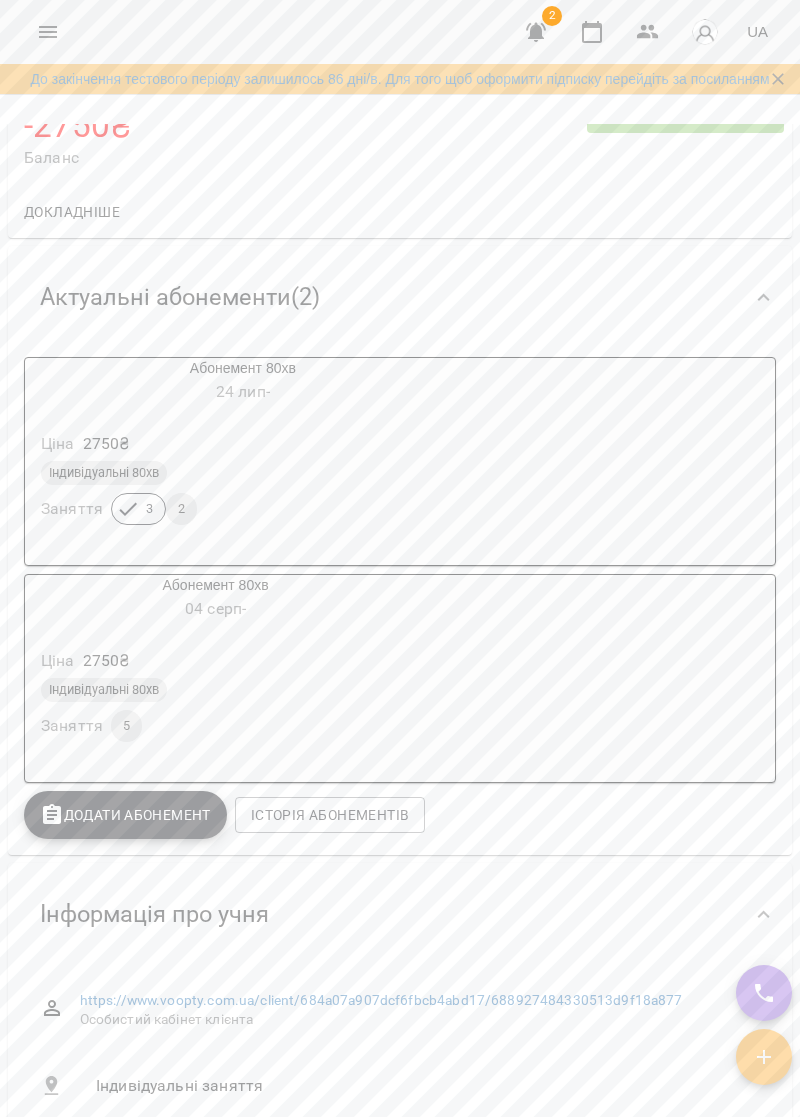 scroll, scrollTop: 0, scrollLeft: 0, axis: both 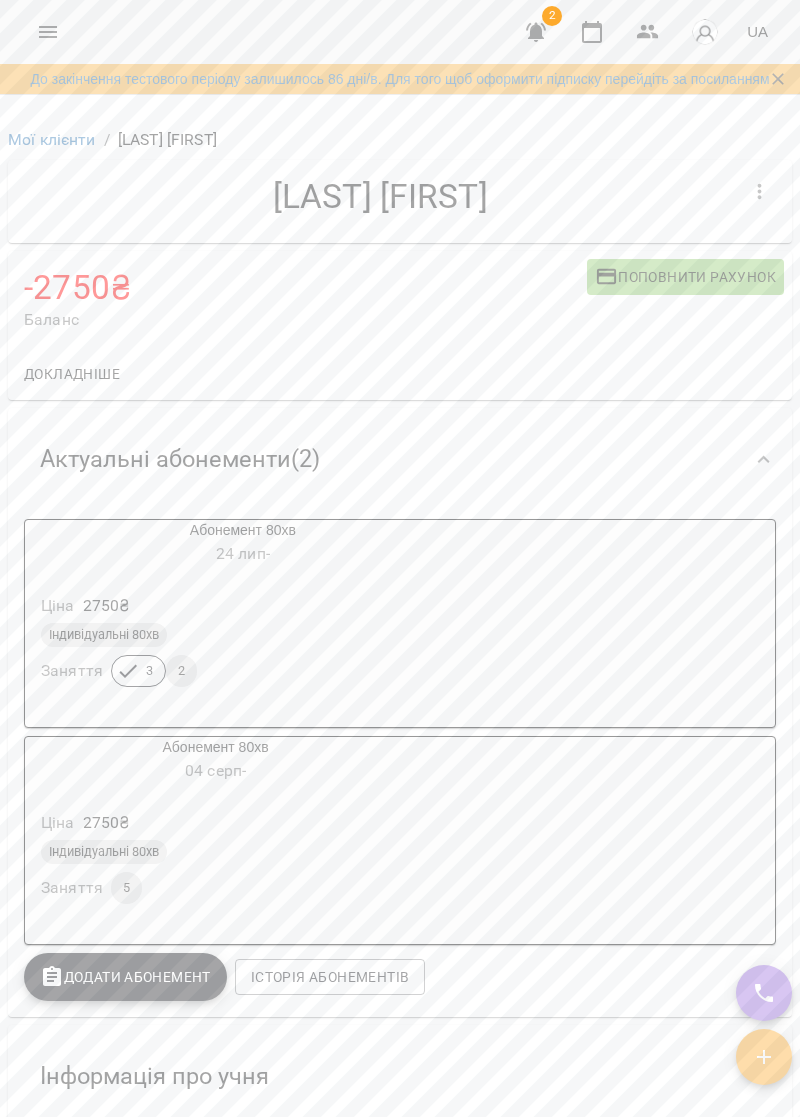 click 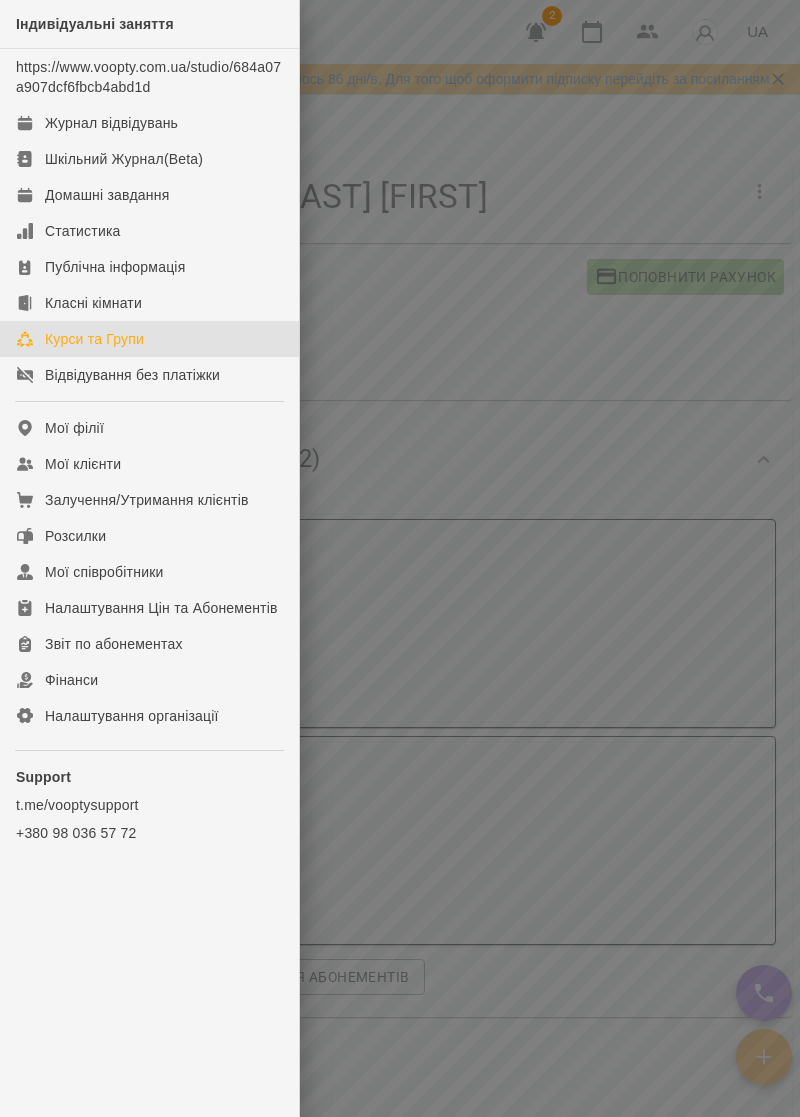 click on "Курси та Групи" at bounding box center [94, 339] 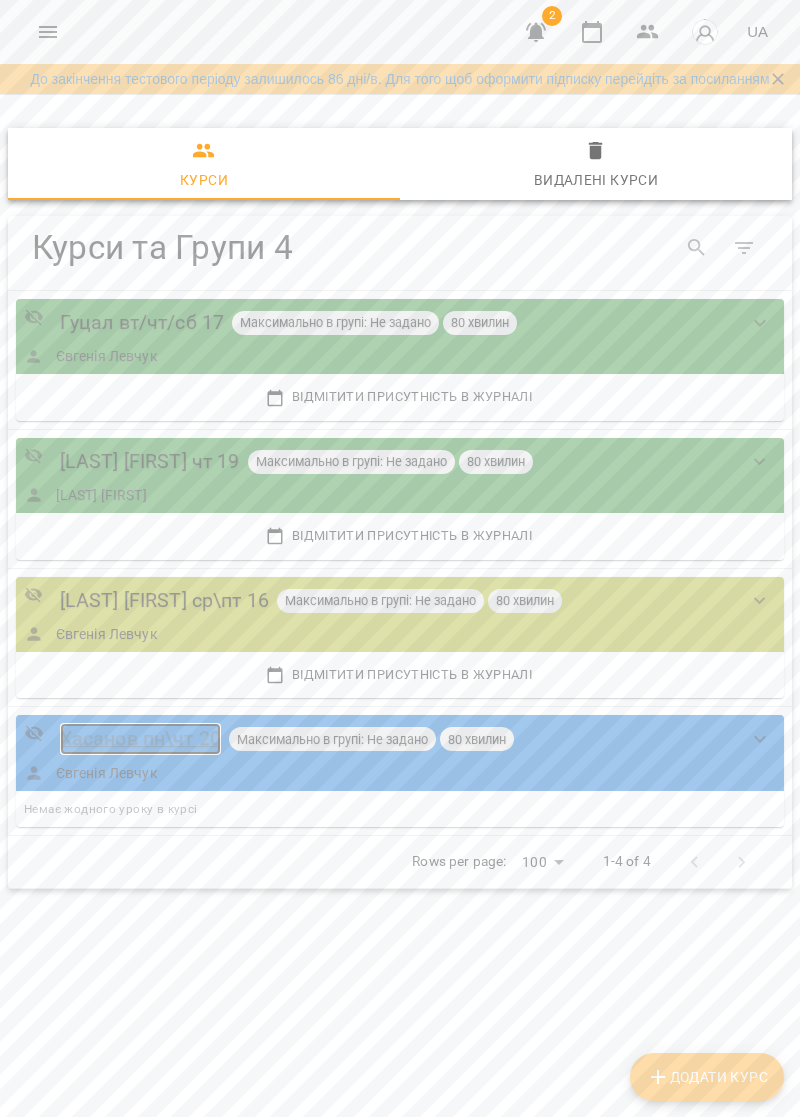 click on "Хасанов пн\чт 20" at bounding box center [140, 738] 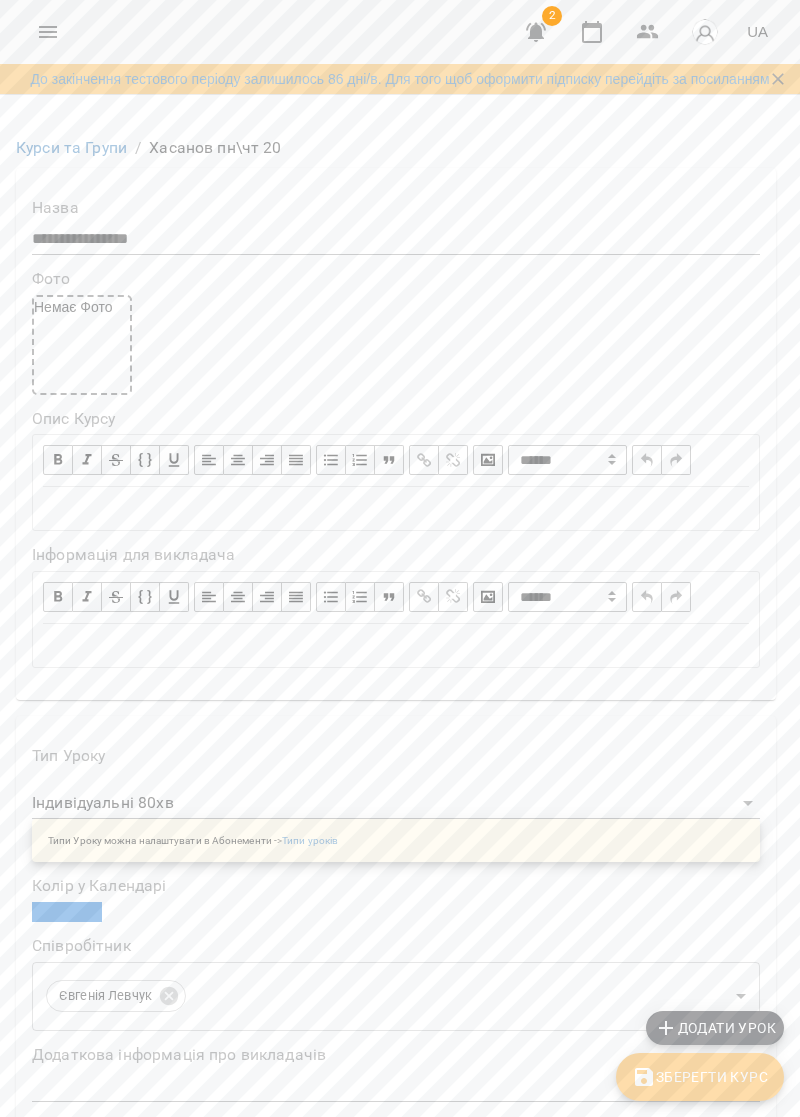 scroll, scrollTop: 1275, scrollLeft: 0, axis: vertical 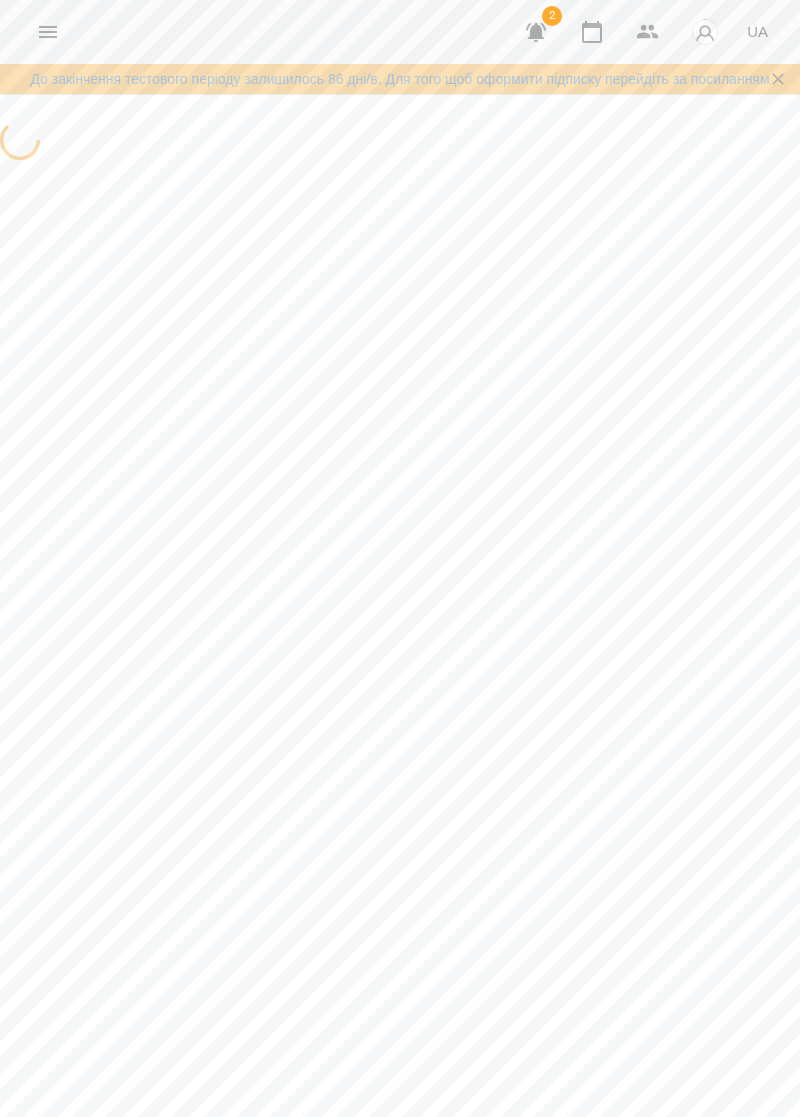 select on "**********" 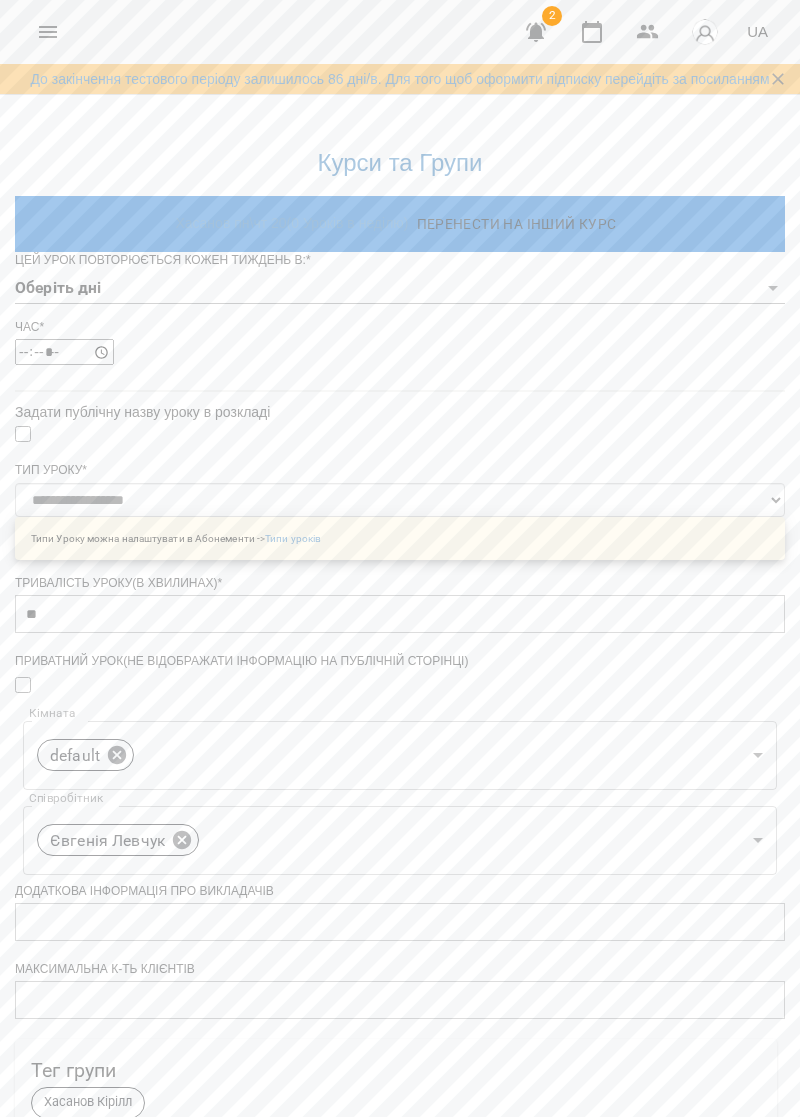 click on "**********" at bounding box center [400, 676] 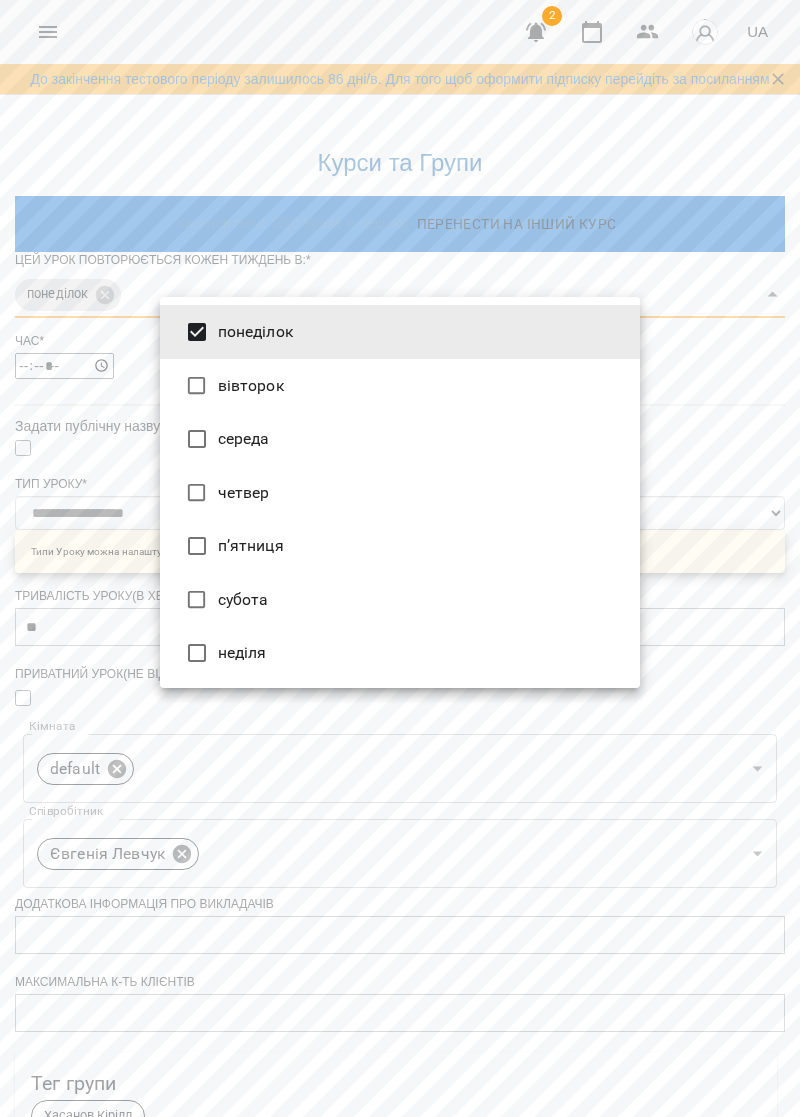 type on "***" 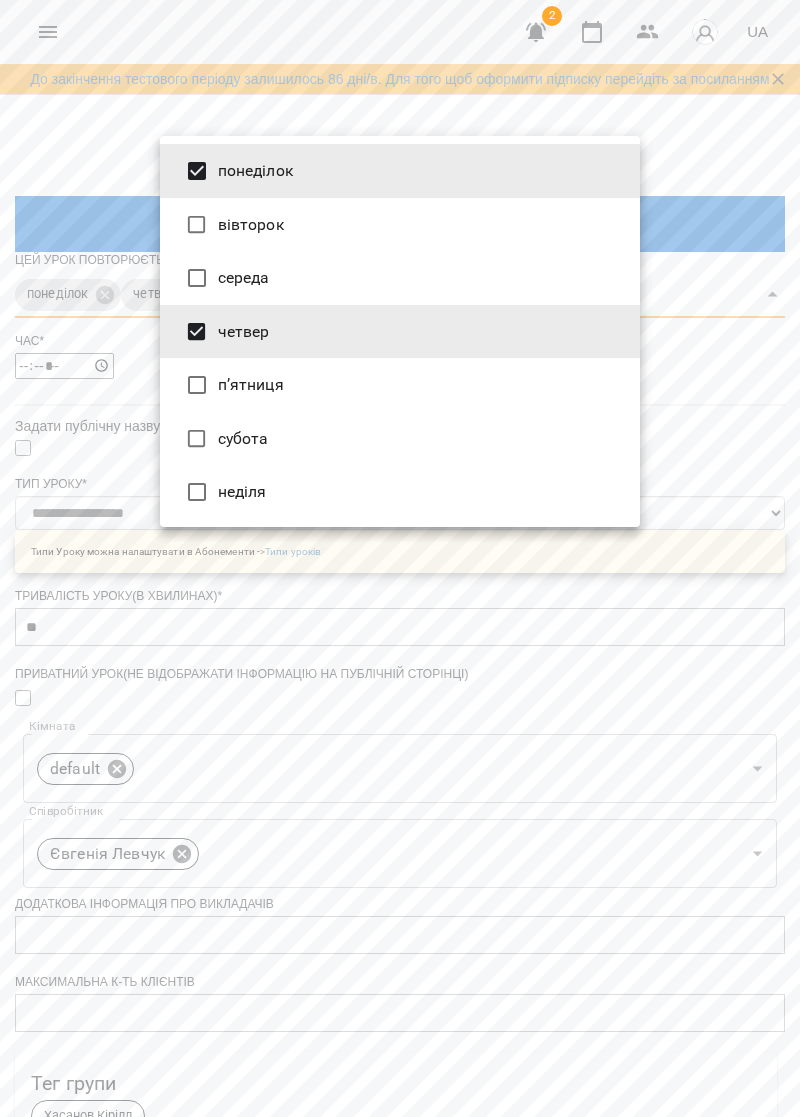 click at bounding box center [400, 558] 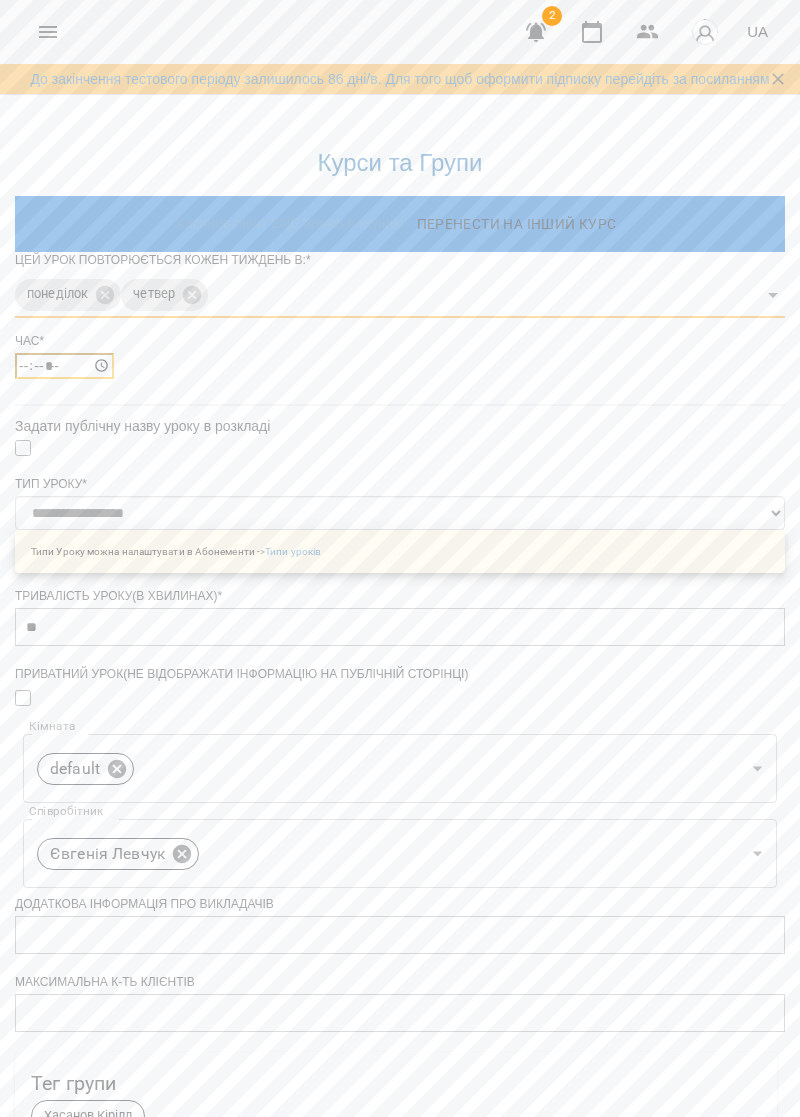 click on "*****" at bounding box center (64, 366) 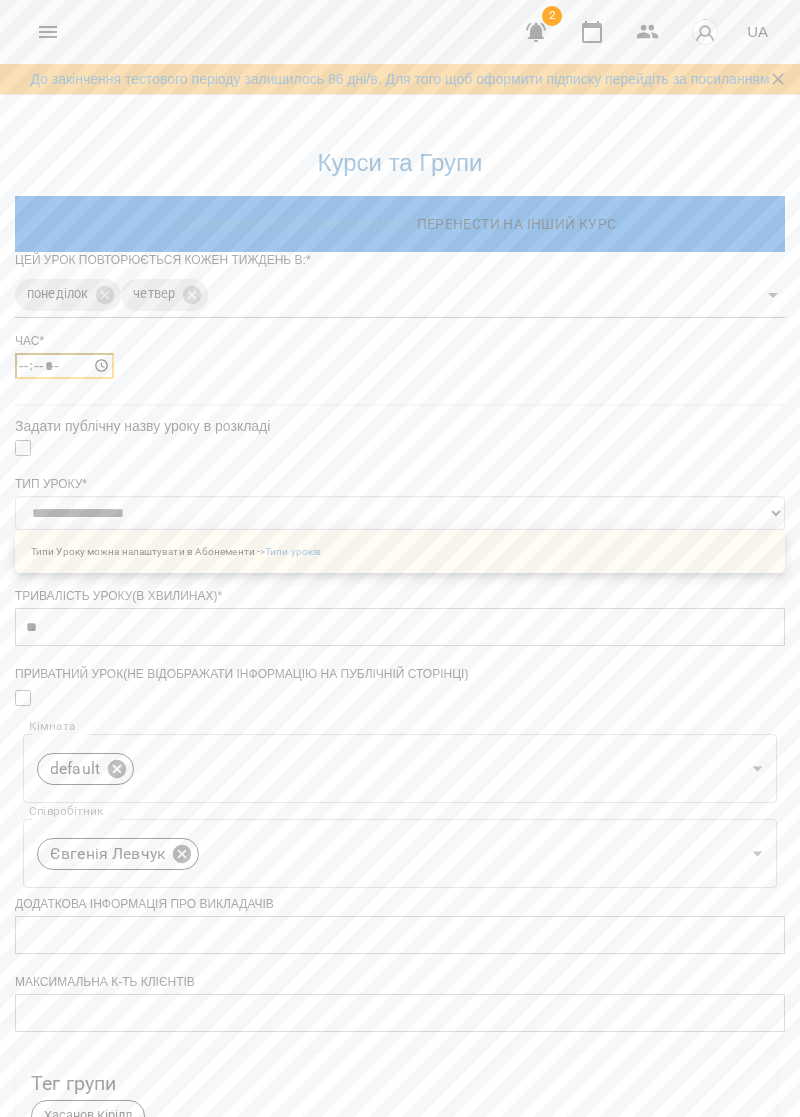 type on "*****" 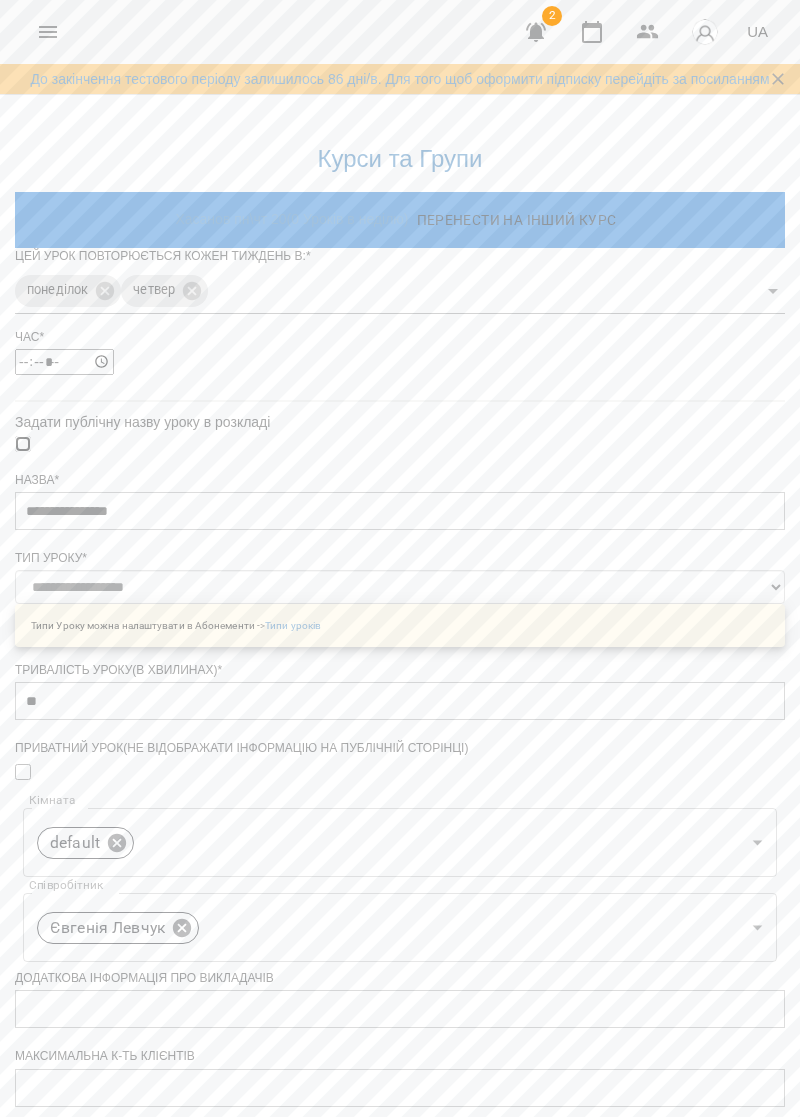 scroll, scrollTop: 422, scrollLeft: 0, axis: vertical 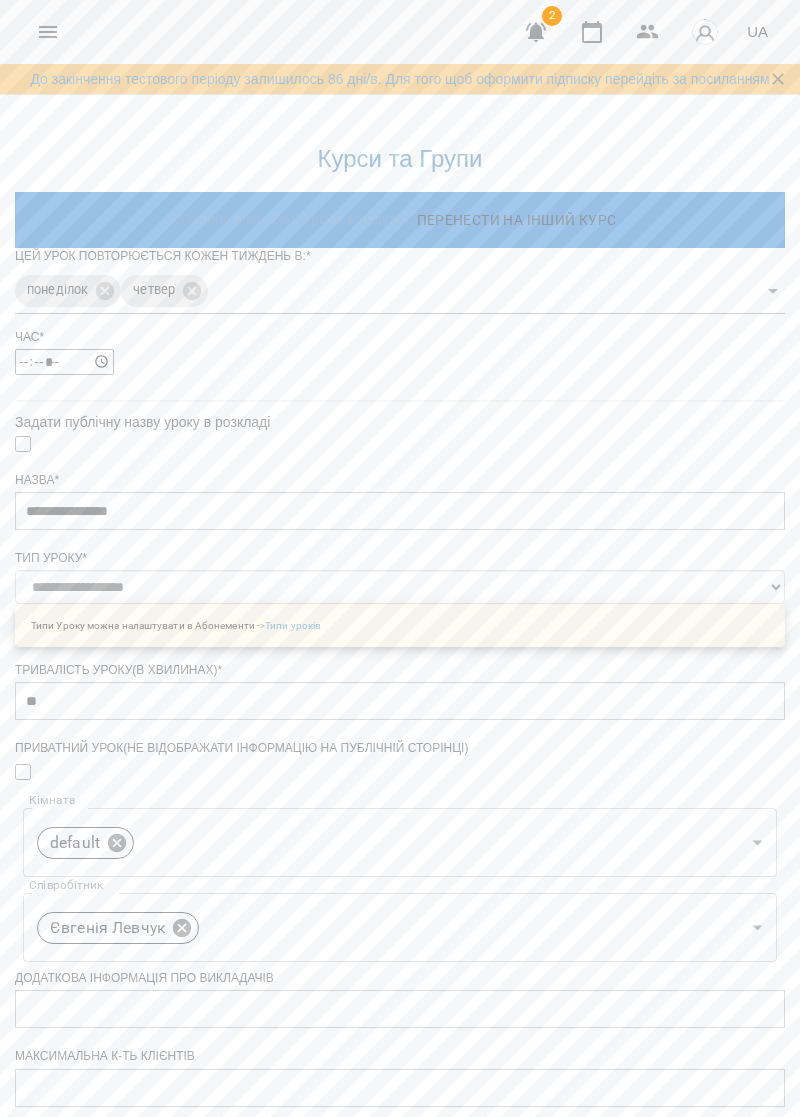 click on "Клієнта було видалено Адміністратором" at bounding box center [232, 1228] 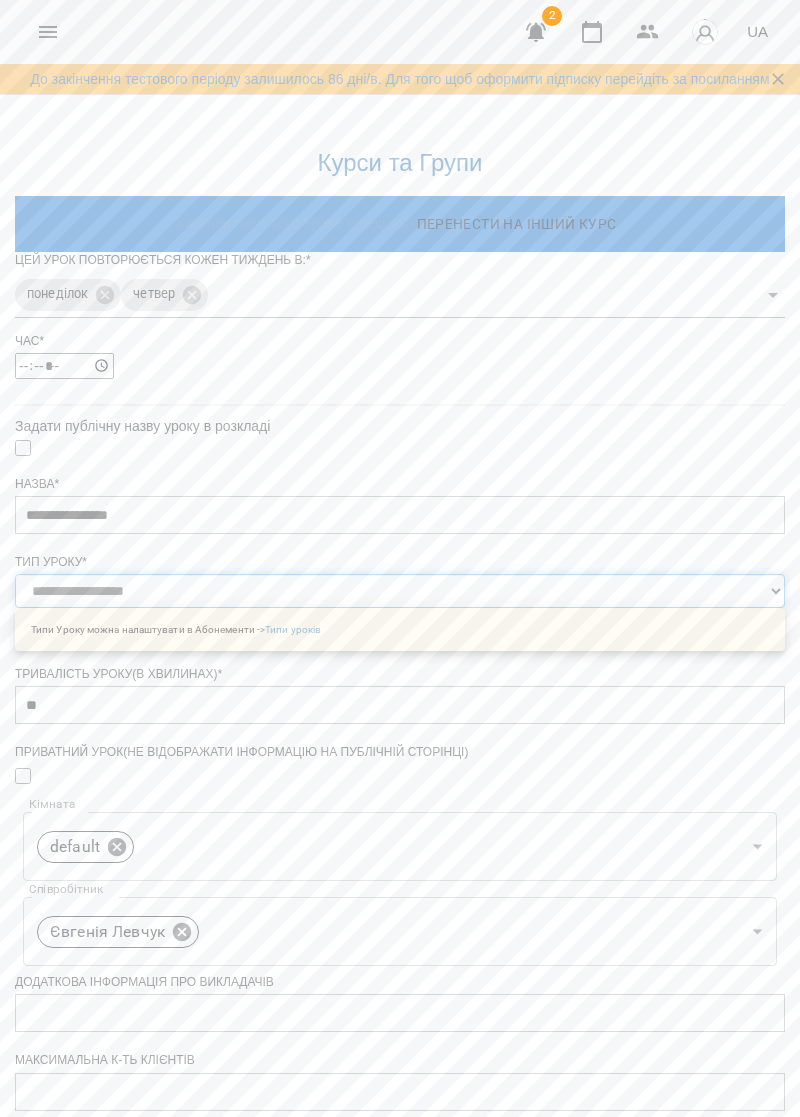 click on "**********" at bounding box center (400, 591) 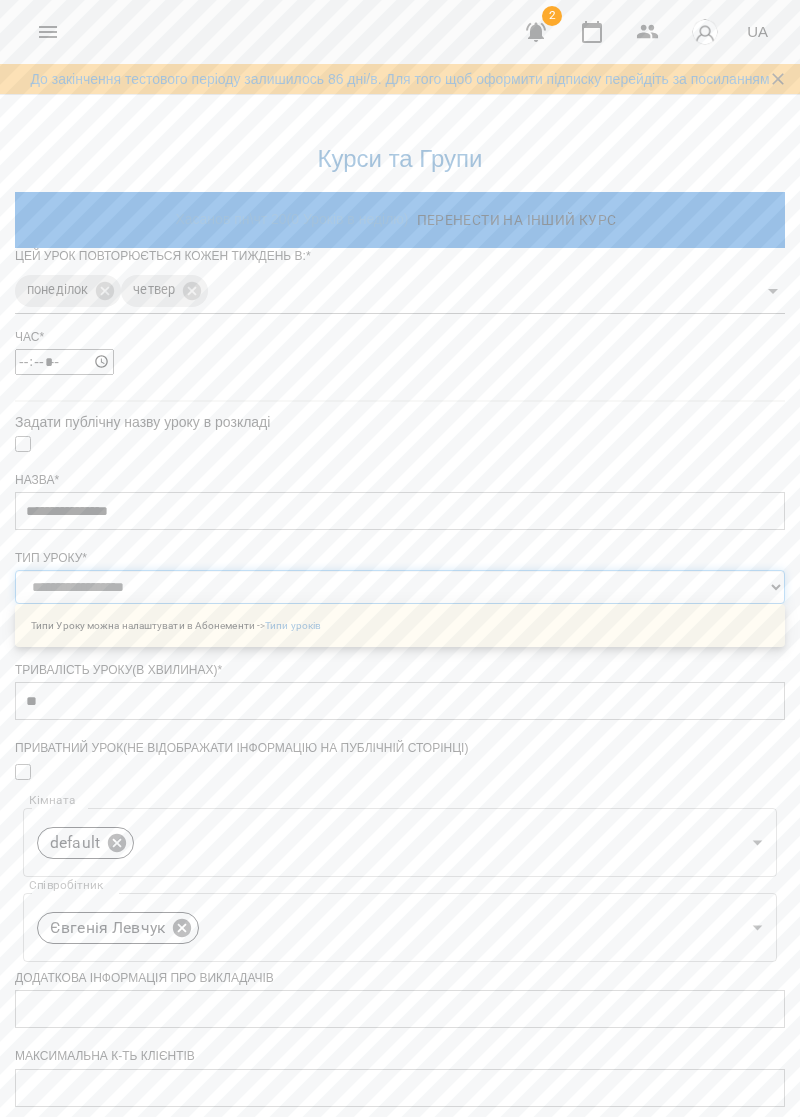 scroll, scrollTop: 422, scrollLeft: 0, axis: vertical 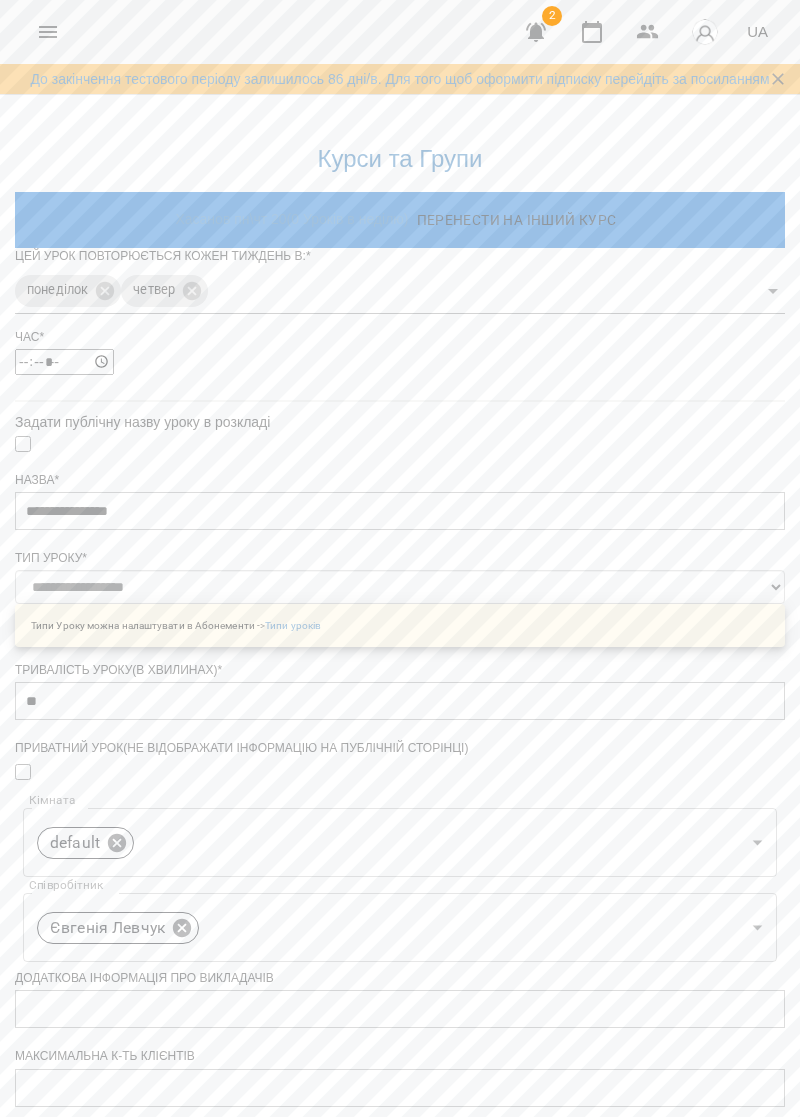 click on "Зберегти" at bounding box center [400, 1413] 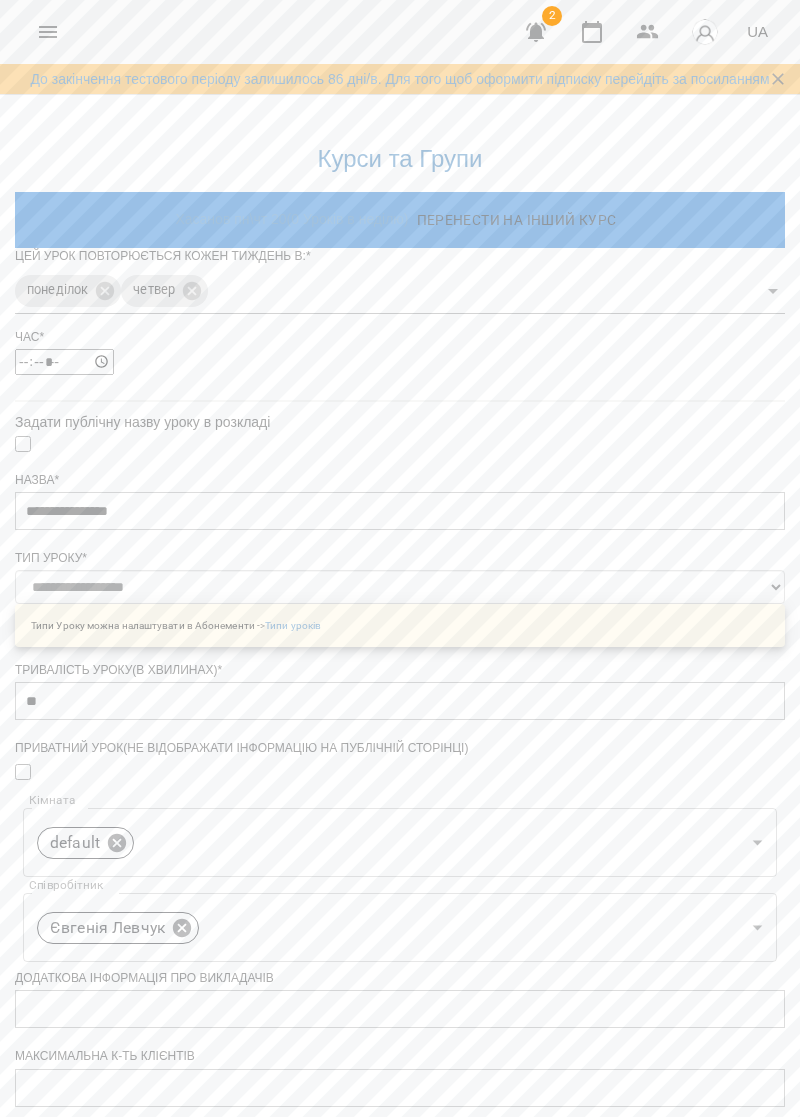 click on "Зберегти" at bounding box center [400, 1421] 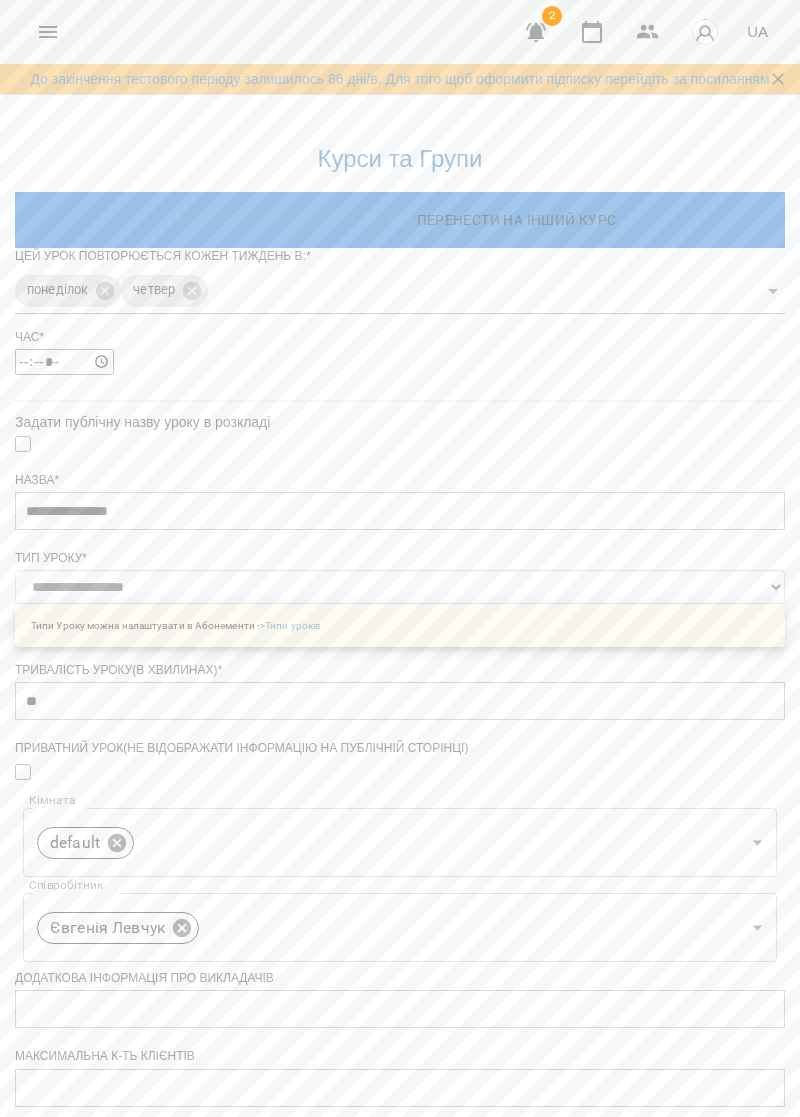 scroll, scrollTop: 0, scrollLeft: 0, axis: both 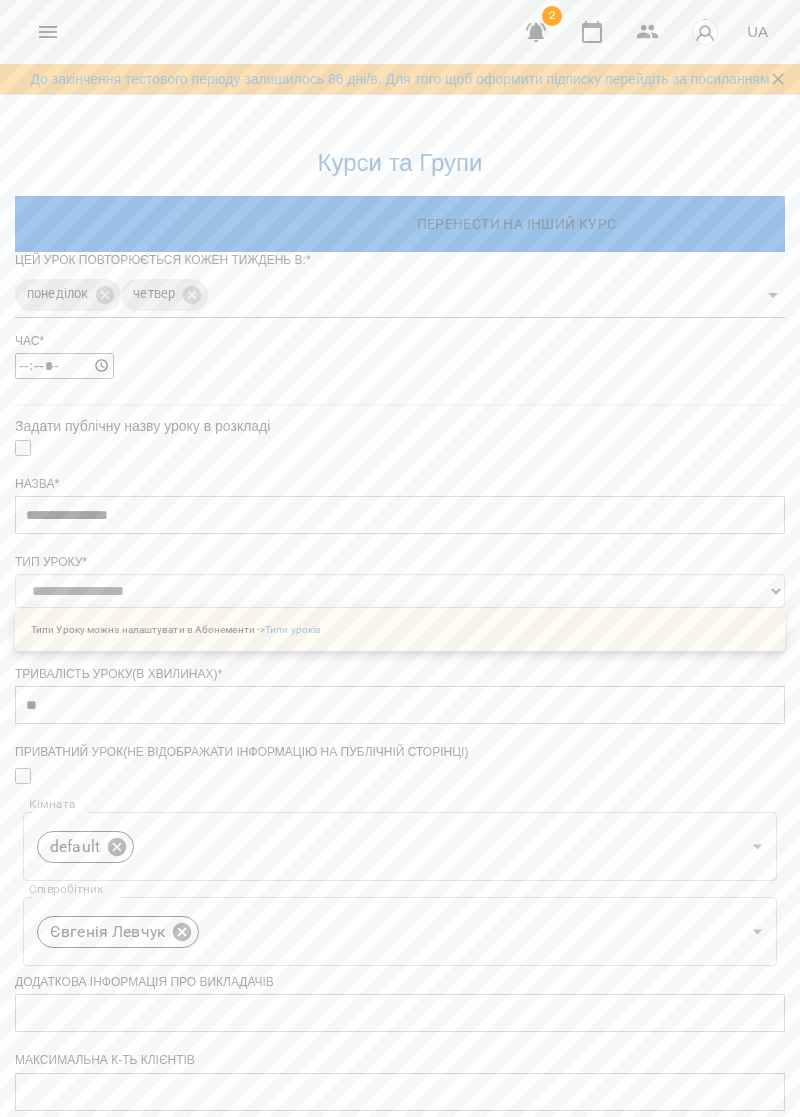 click on "Перенести на інший курс" at bounding box center [517, 224] 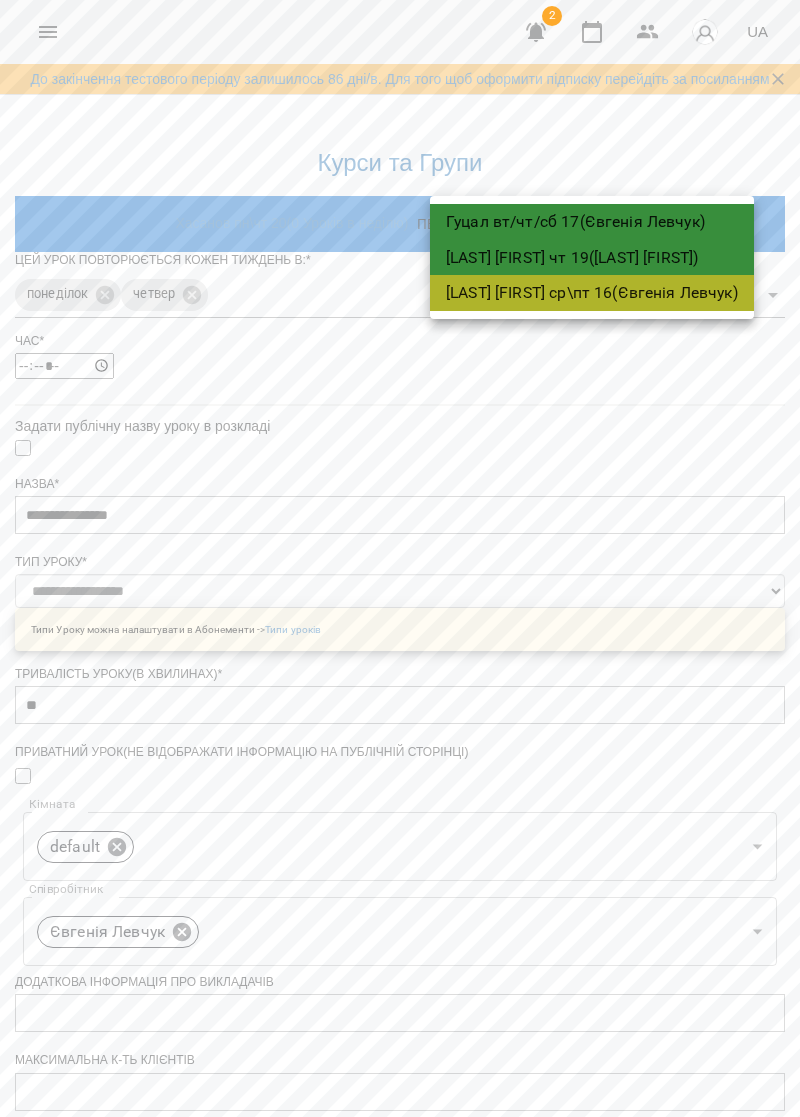 click at bounding box center [400, 558] 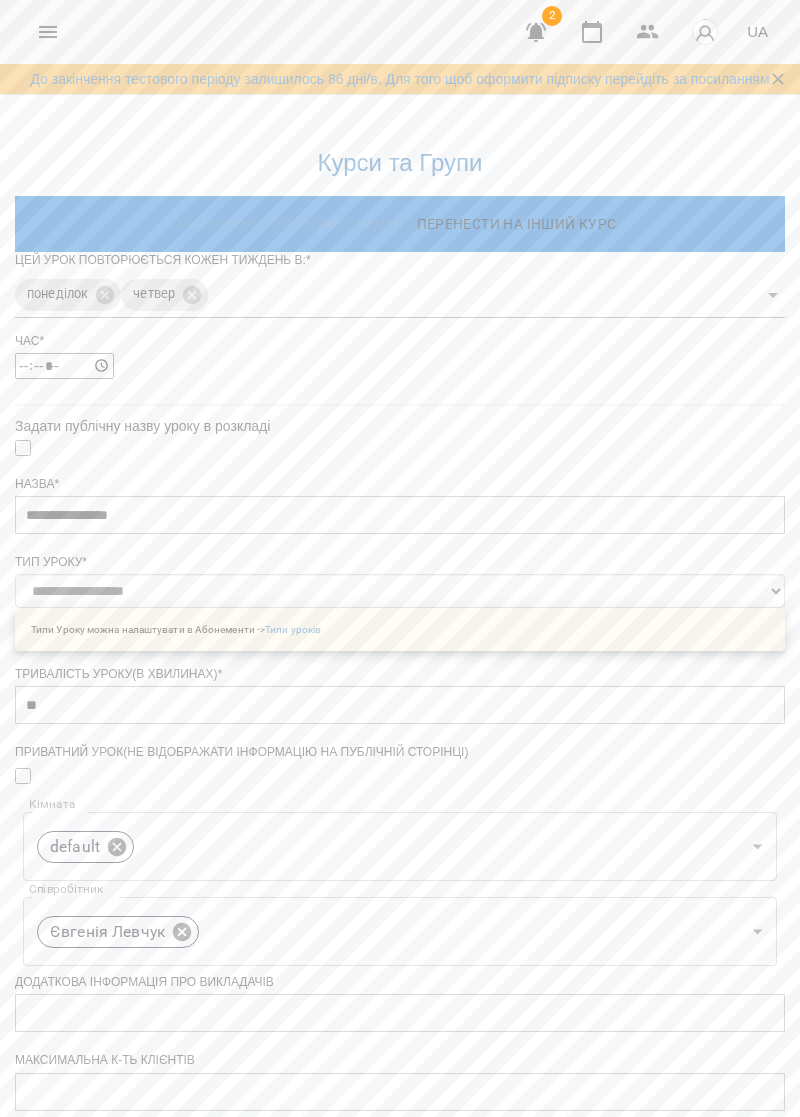 click on "Курси та Групи" at bounding box center [400, 158] 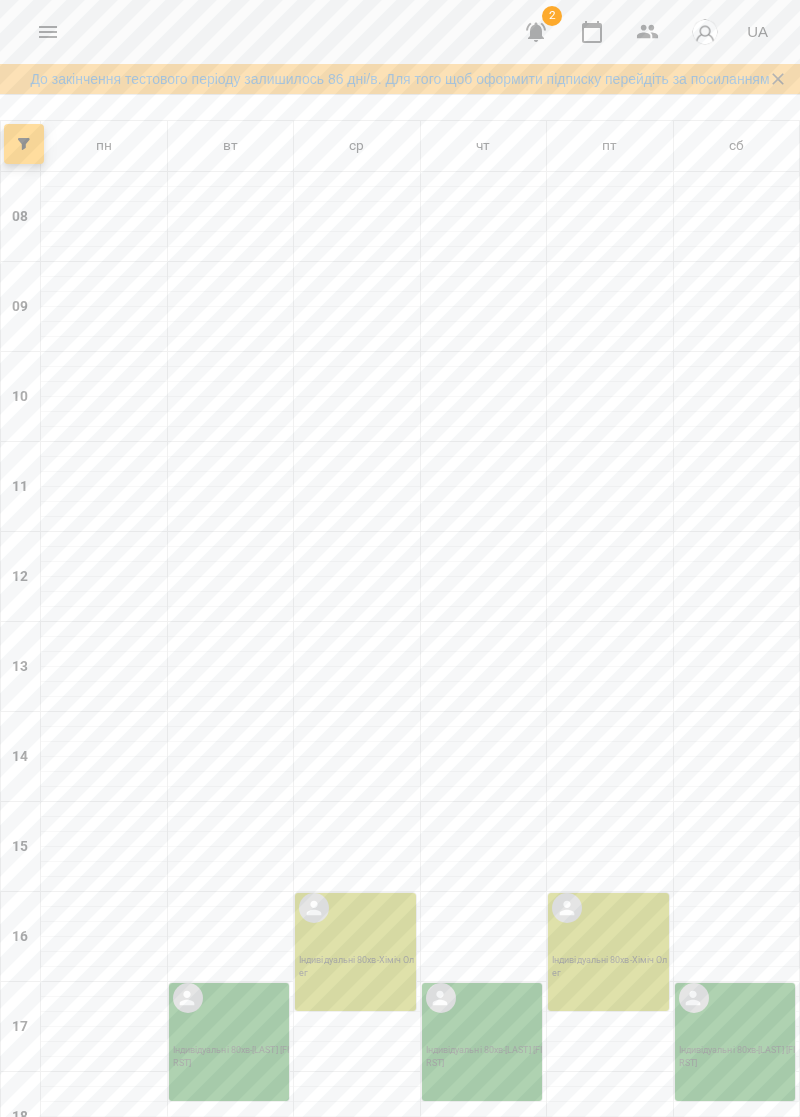 scroll, scrollTop: 134, scrollLeft: 0, axis: vertical 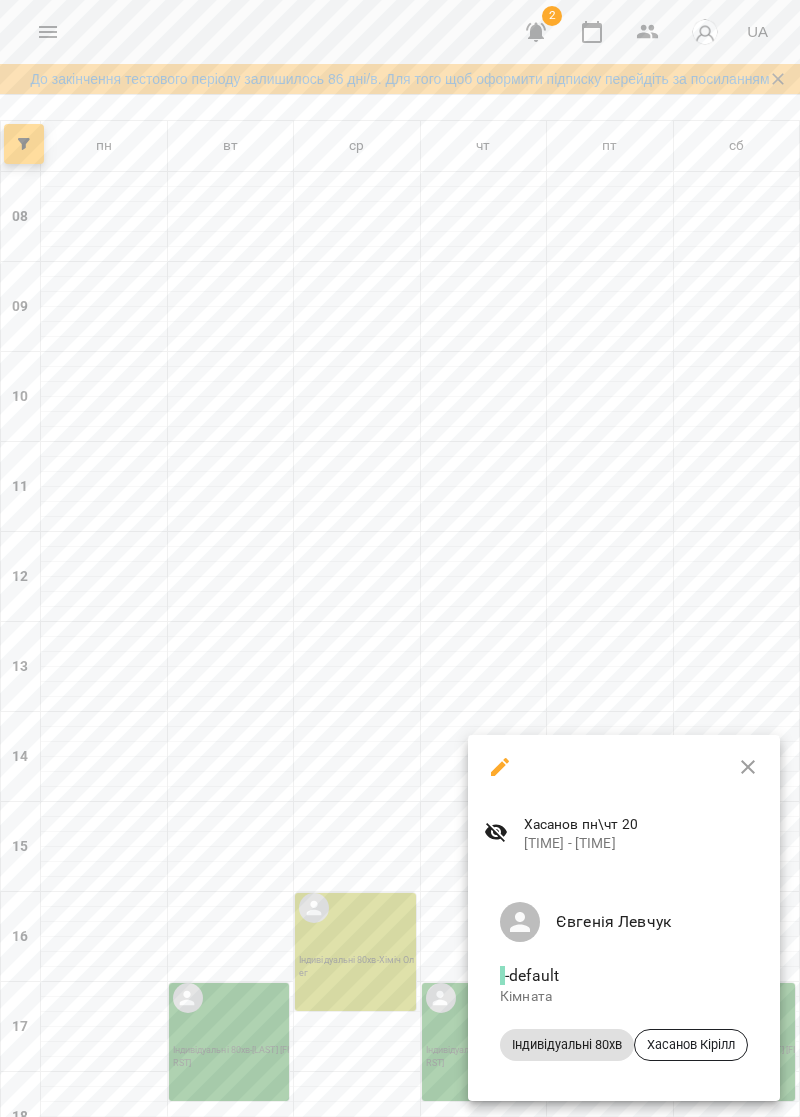 click at bounding box center (400, 558) 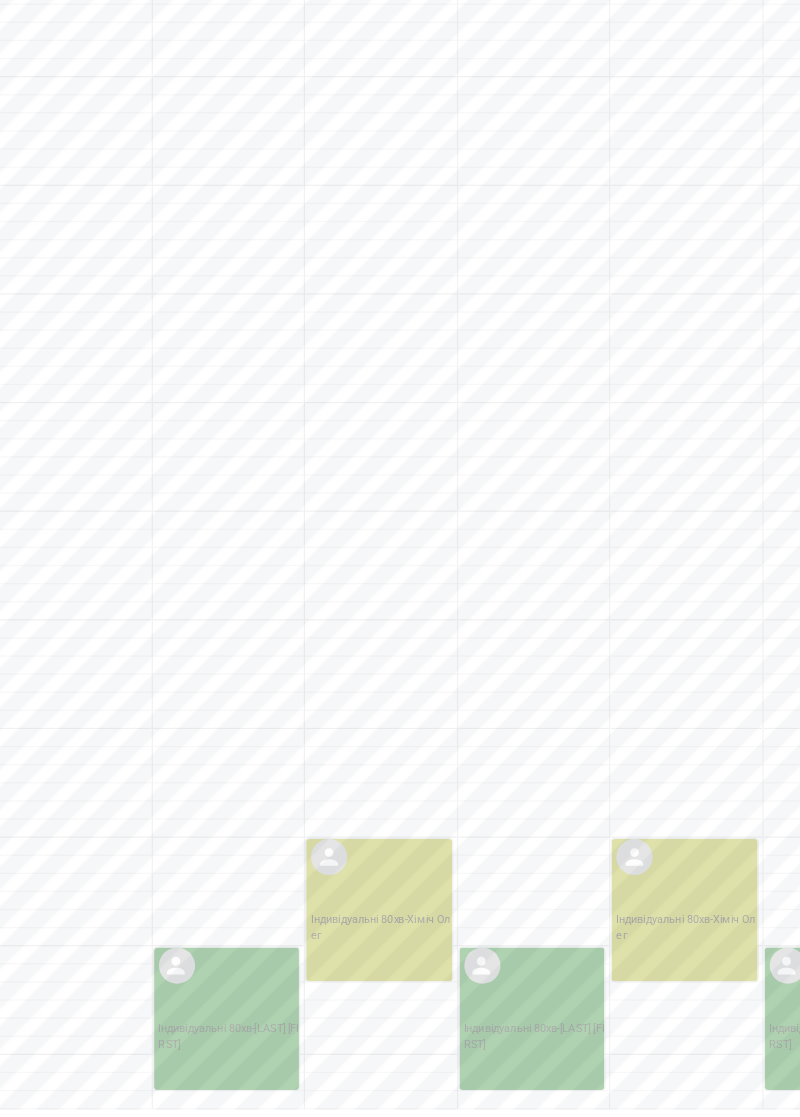 scroll, scrollTop: 132, scrollLeft: 0, axis: vertical 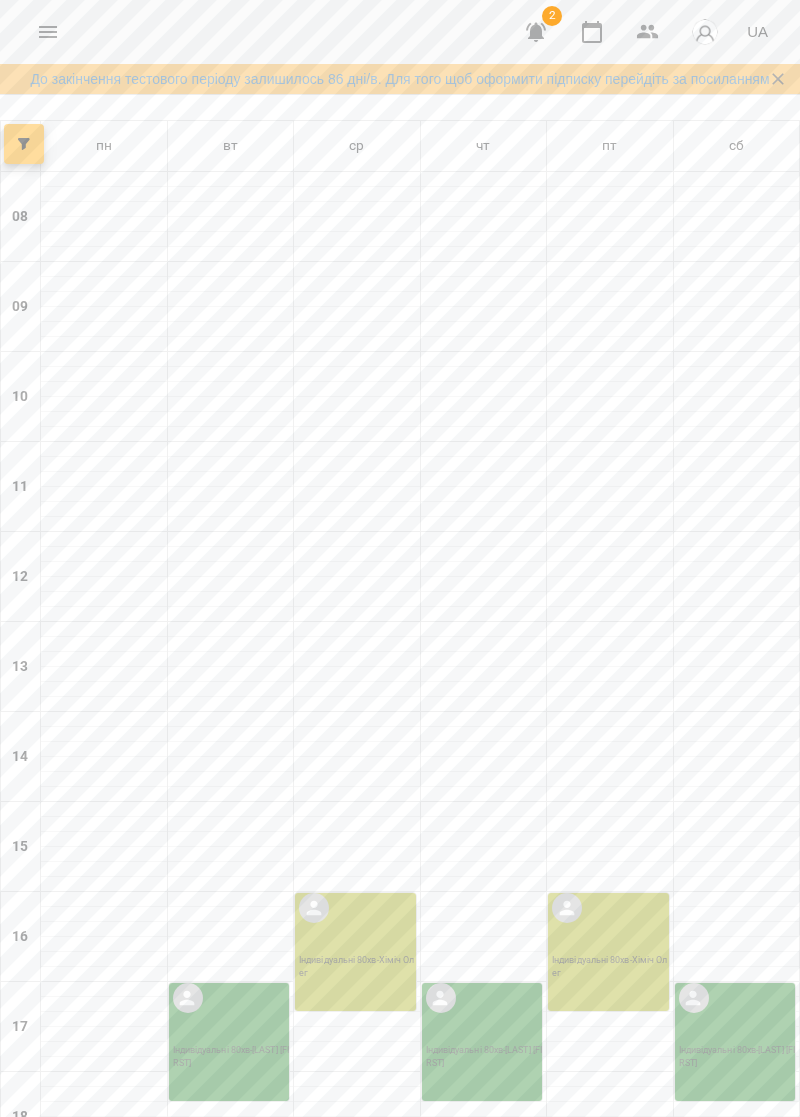 click at bounding box center [48, 32] 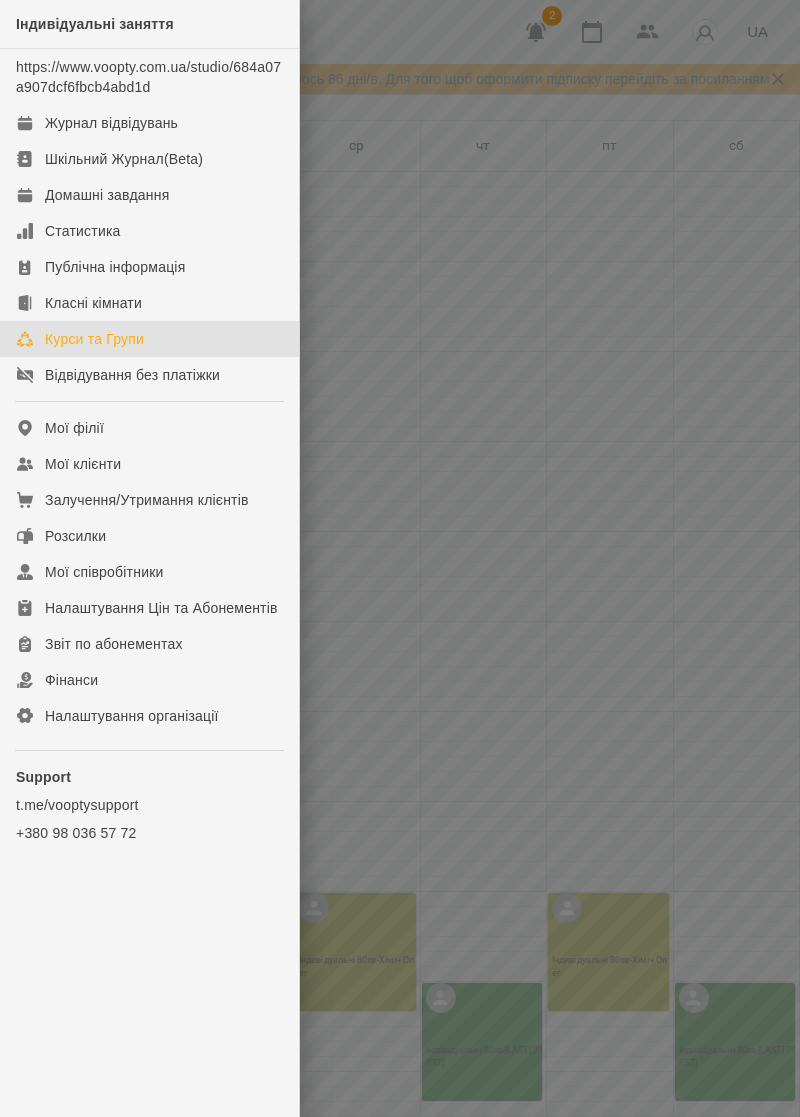click on "Курси та Групи" at bounding box center (94, 339) 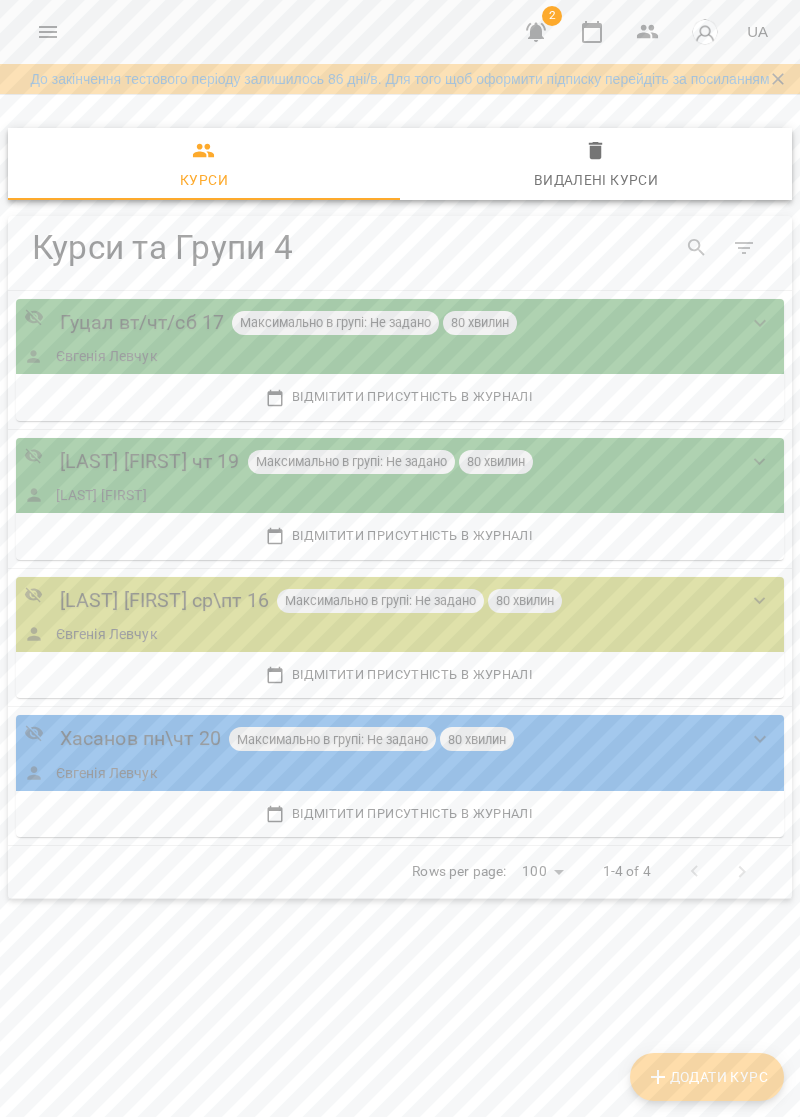 click on "Відмітити присутність в Журналі" at bounding box center [400, 814] 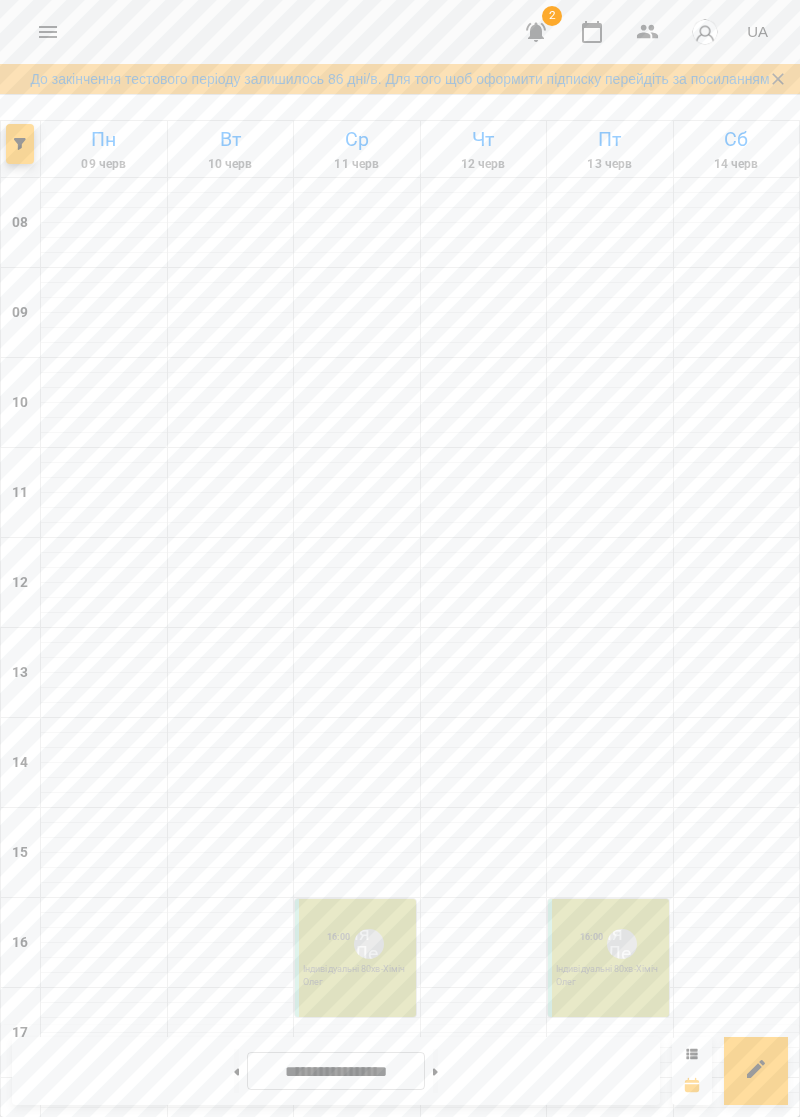 scroll, scrollTop: 230, scrollLeft: 0, axis: vertical 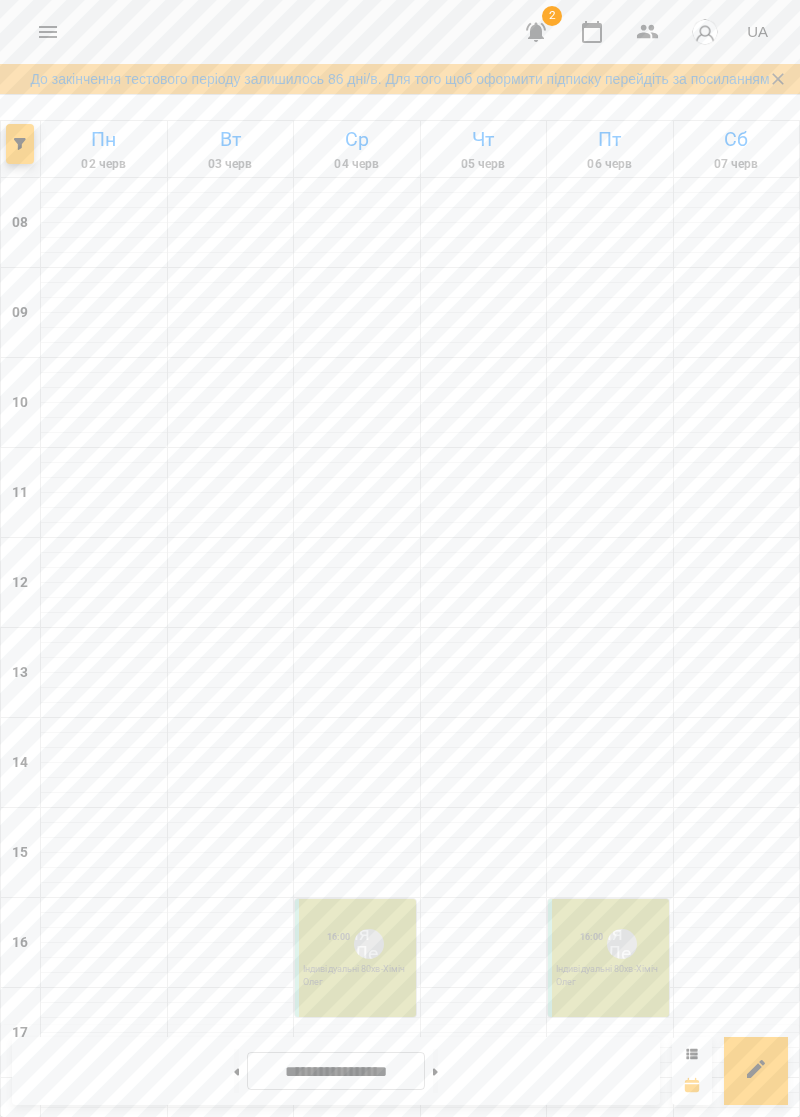 click 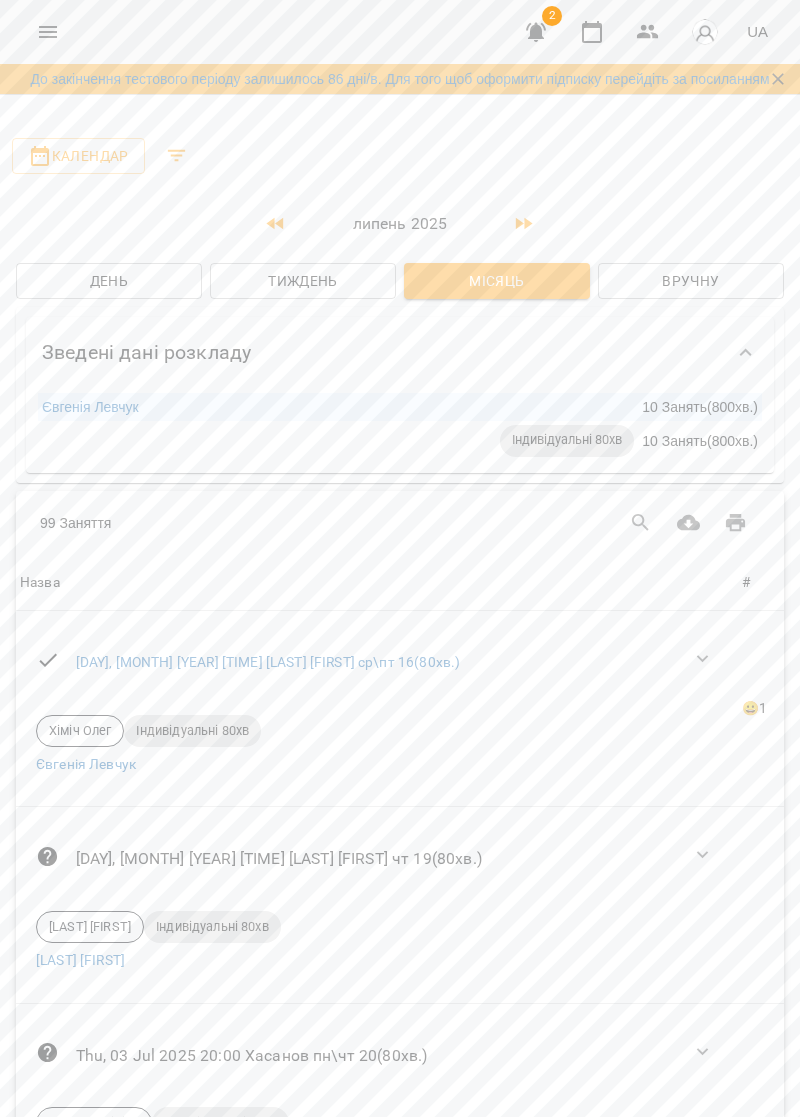 scroll, scrollTop: 230, scrollLeft: 0, axis: vertical 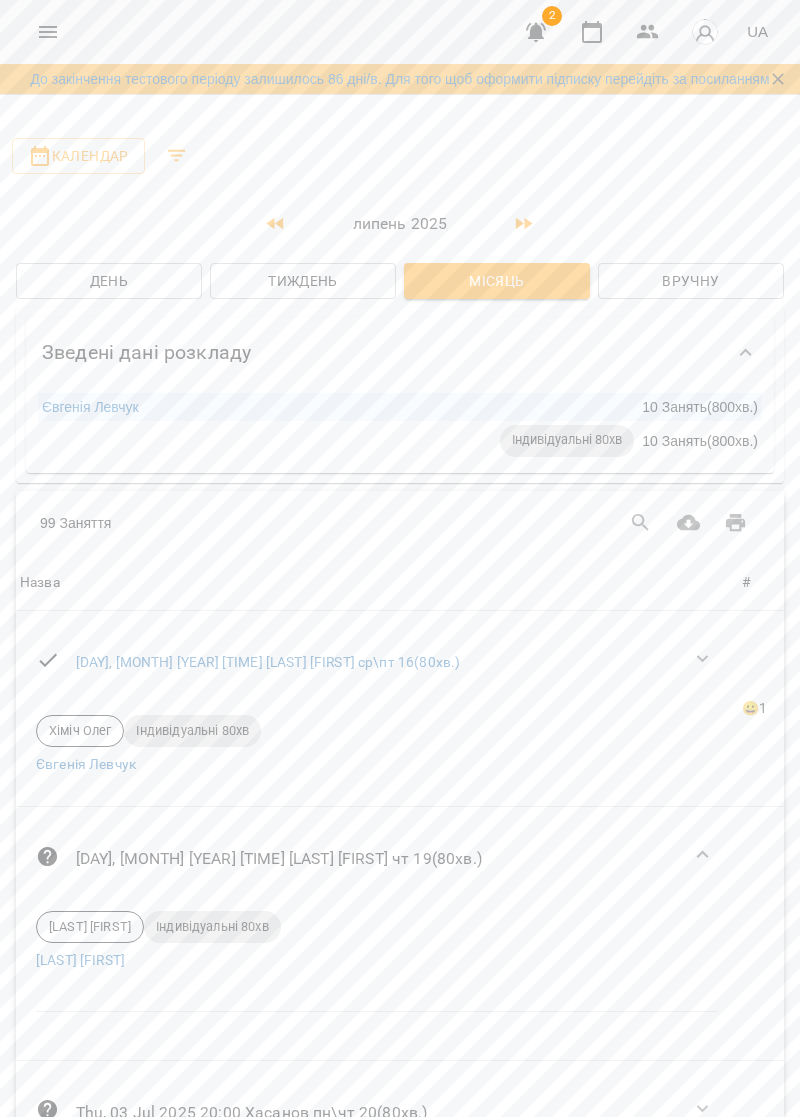 click 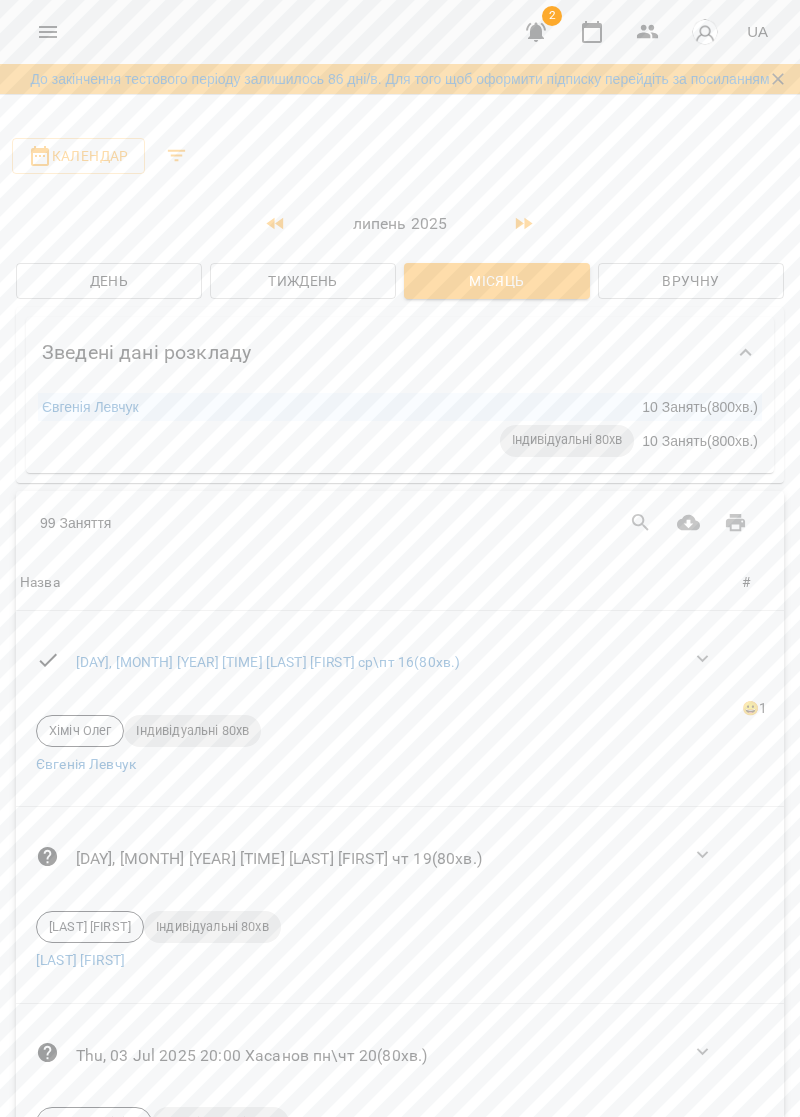 click on "Thu, 03 Jul 2025 19:00 Петін Олександр чт 19 ( 80 хв. )" at bounding box center (377, 859) 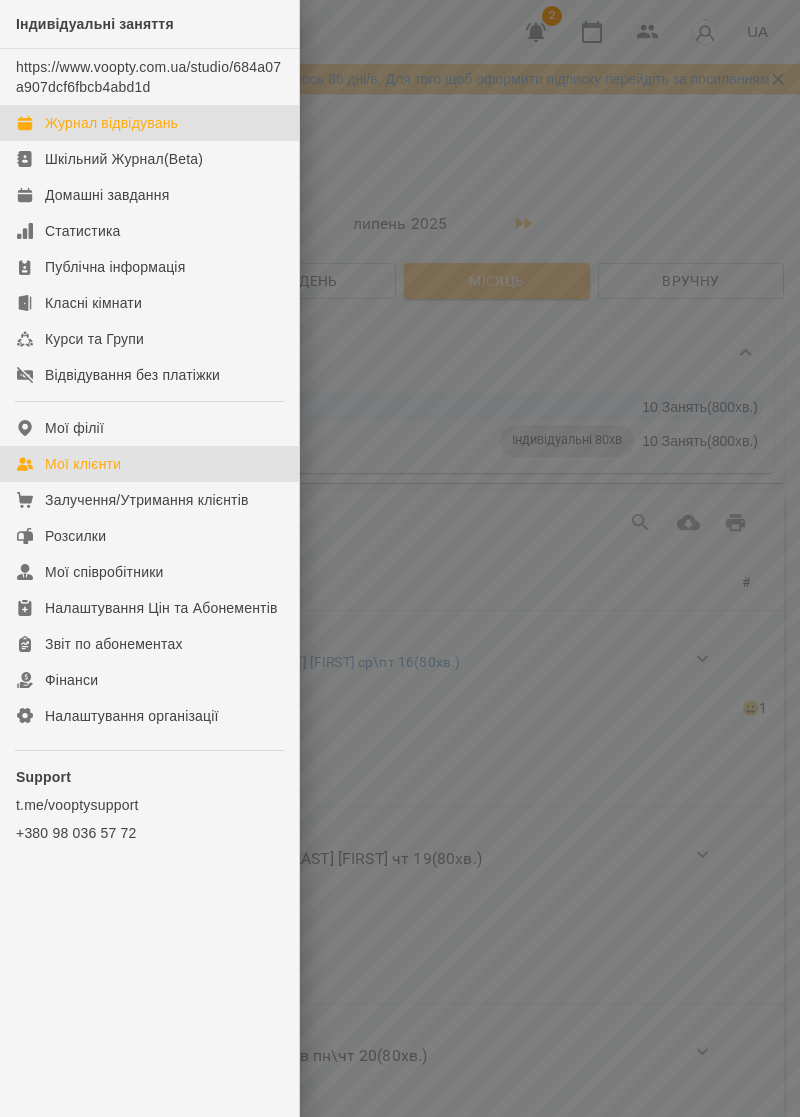 click on "Мої клієнти" at bounding box center [149, 464] 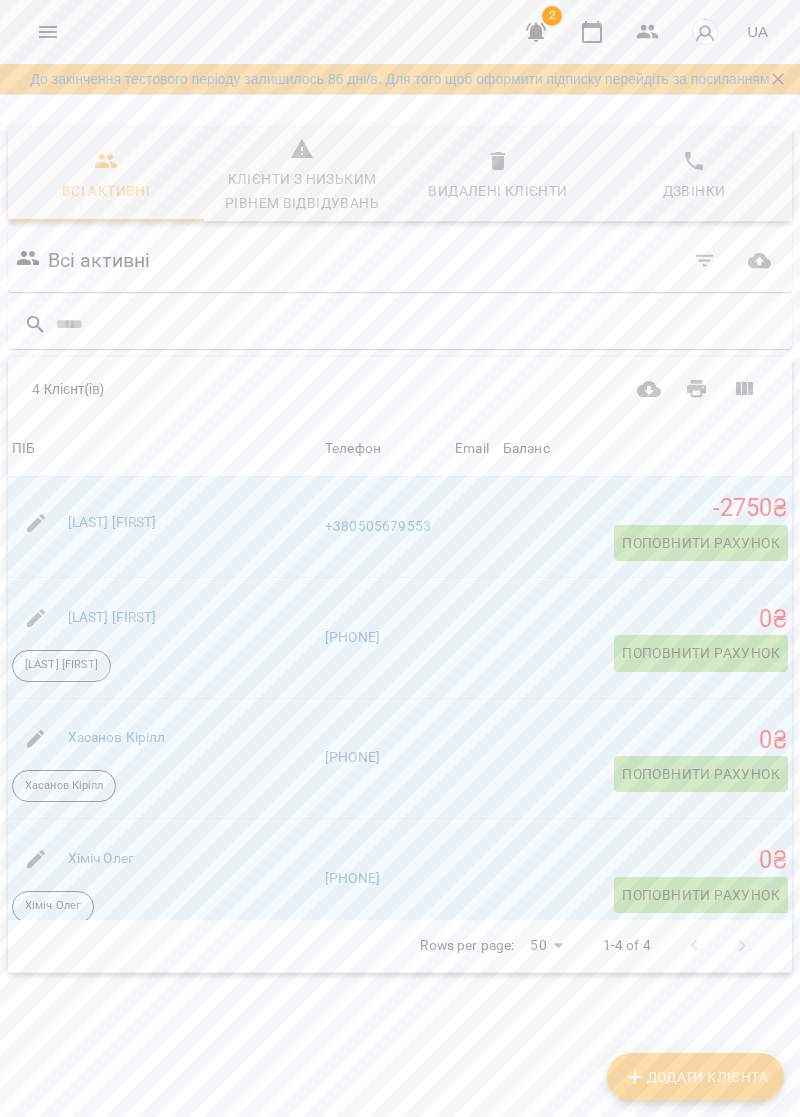 scroll, scrollTop: 18, scrollLeft: 0, axis: vertical 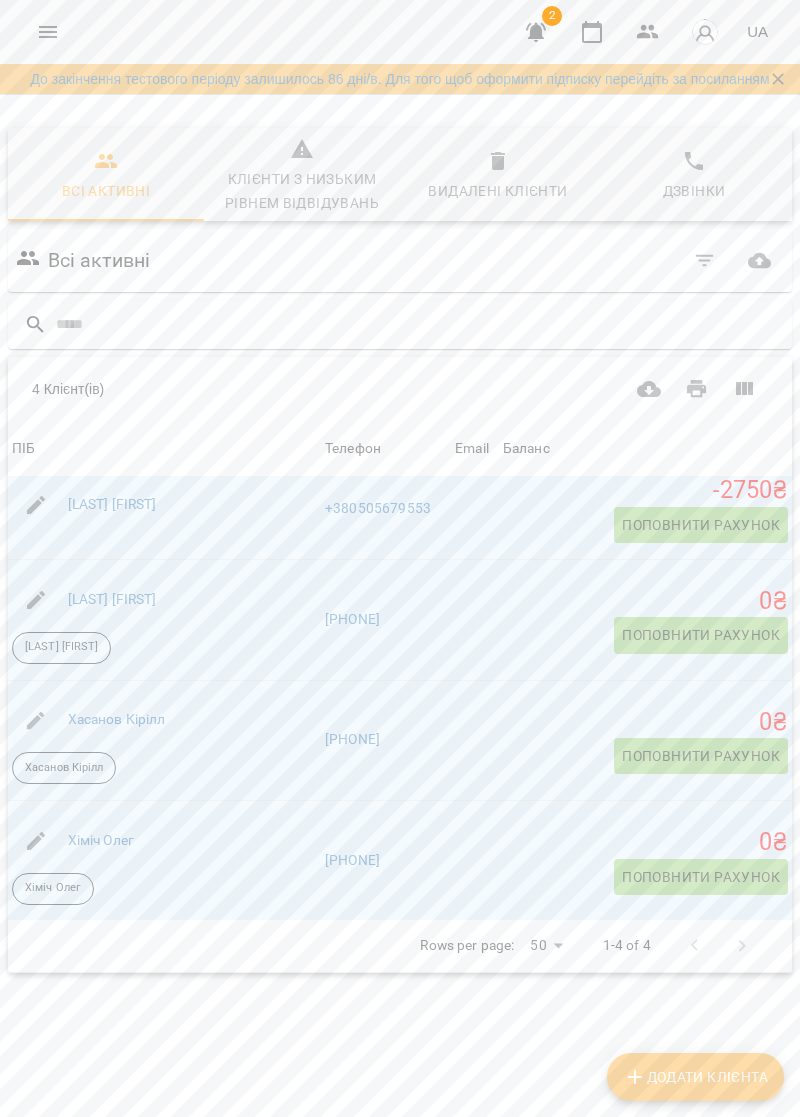 click on "Хасанов Кірілл" at bounding box center [164, 721] 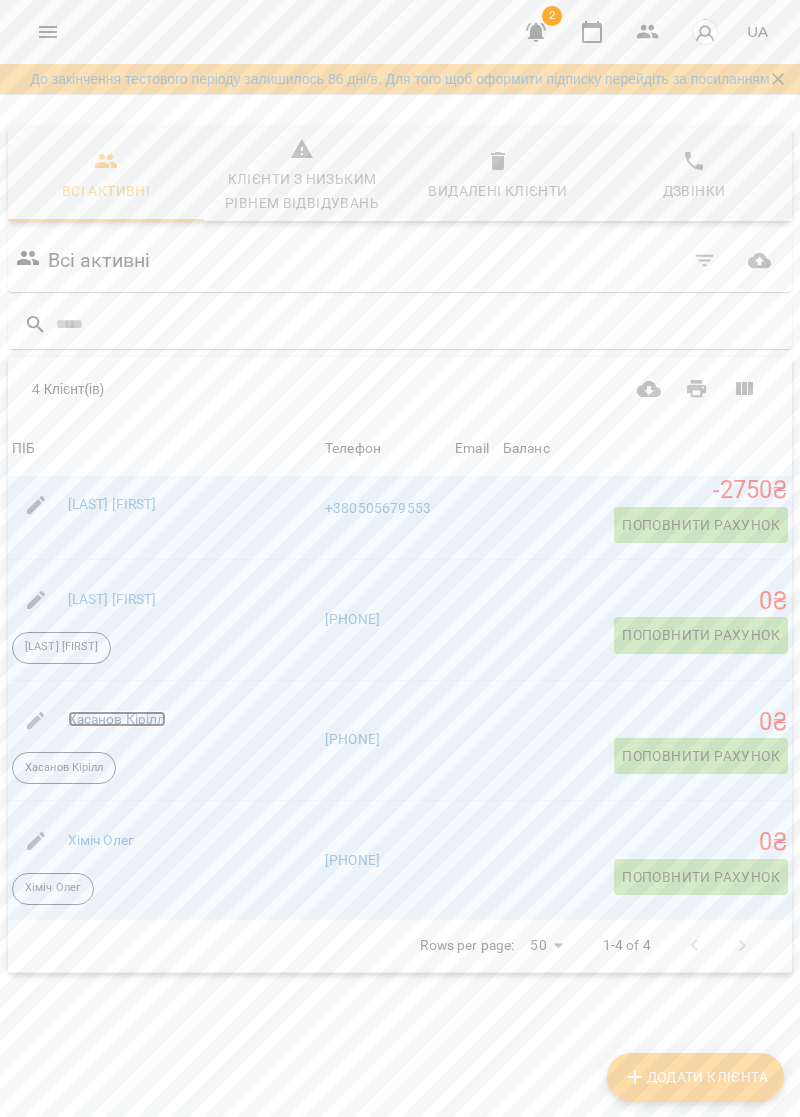 click on "Хасанов Кірілл" at bounding box center (117, 719) 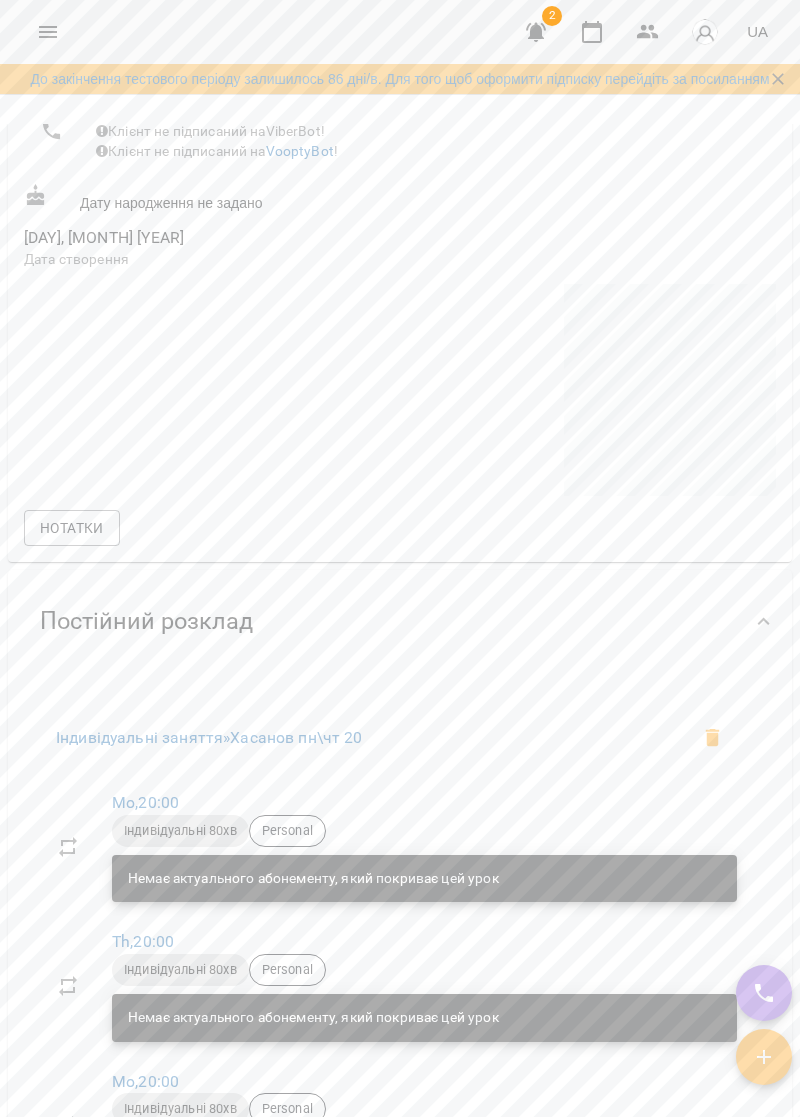 scroll, scrollTop: 898, scrollLeft: 0, axis: vertical 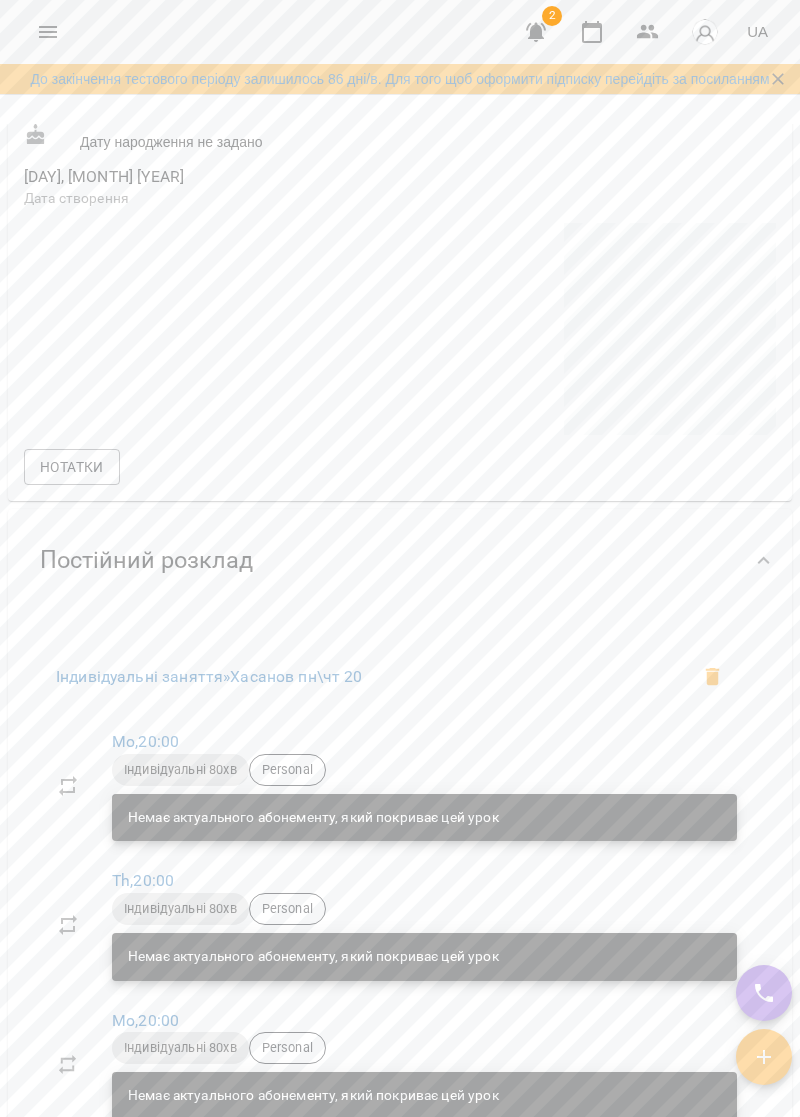 click on "Індивідуальні заняття  »  [LAST_NAME] пн\чт [NUMBER]" at bounding box center [396, 677] 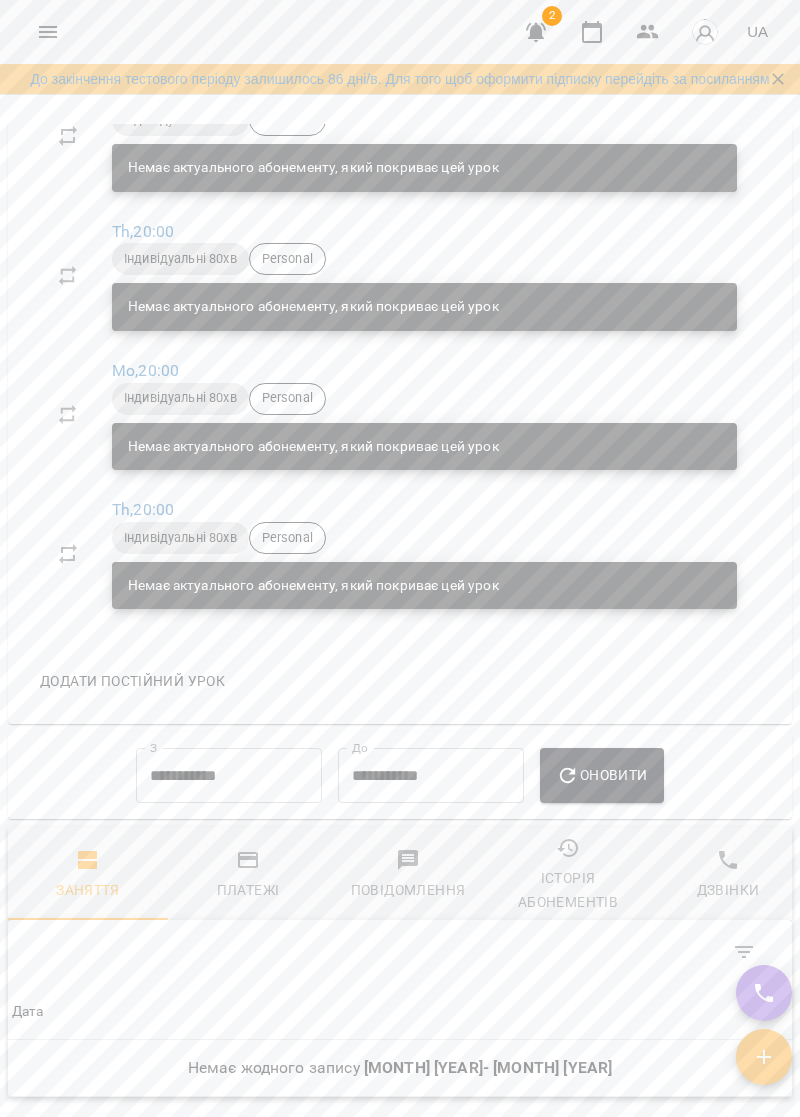scroll, scrollTop: 3629, scrollLeft: 0, axis: vertical 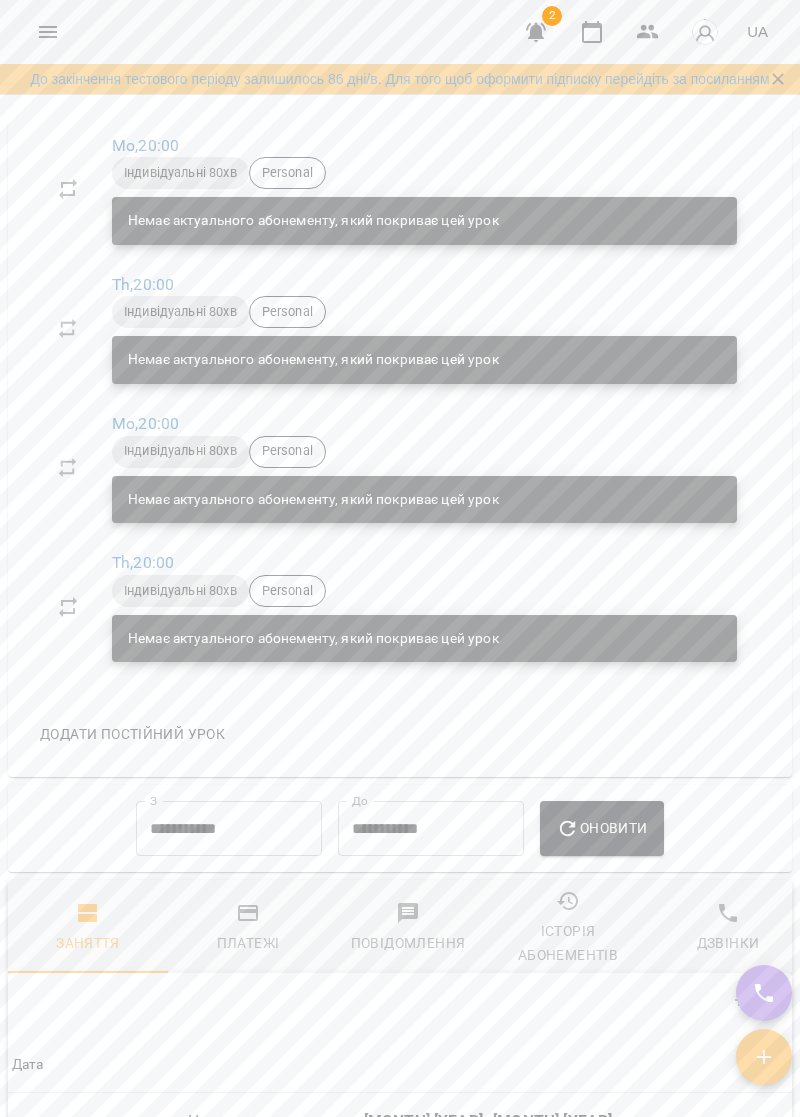click on "Немає актуального абонементу, який покриває цей урок" at bounding box center (424, 639) 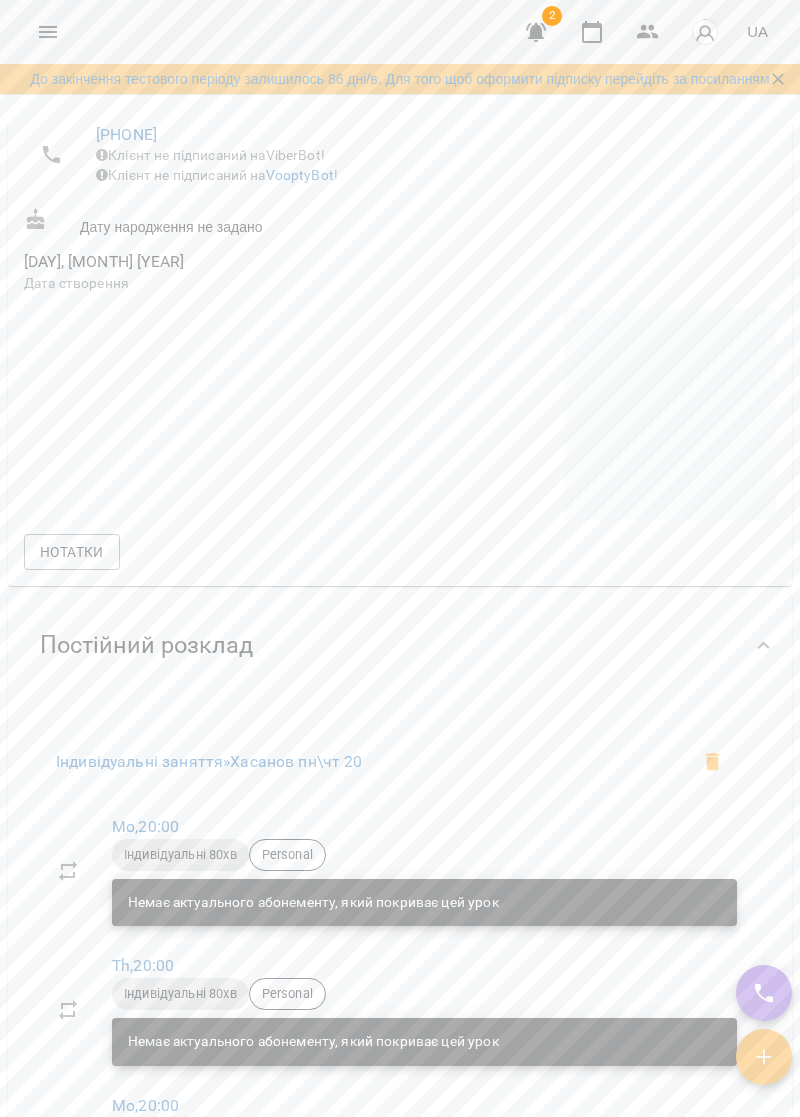 scroll, scrollTop: 834, scrollLeft: 0, axis: vertical 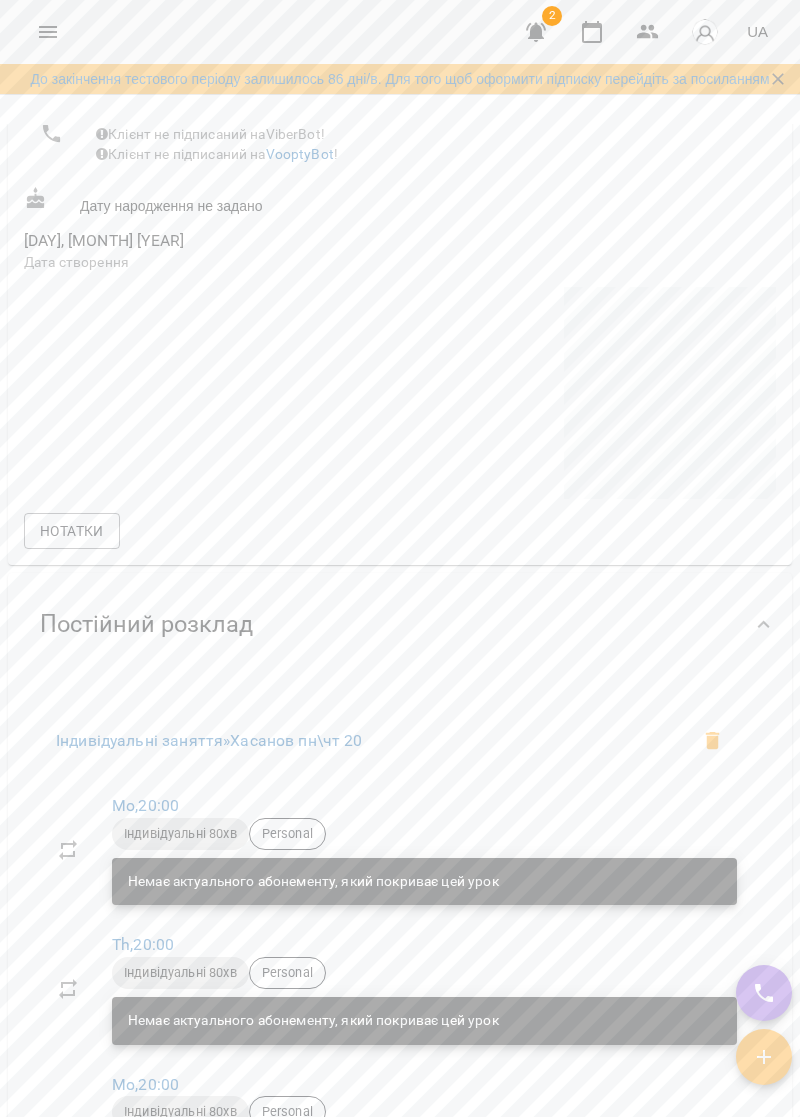 click 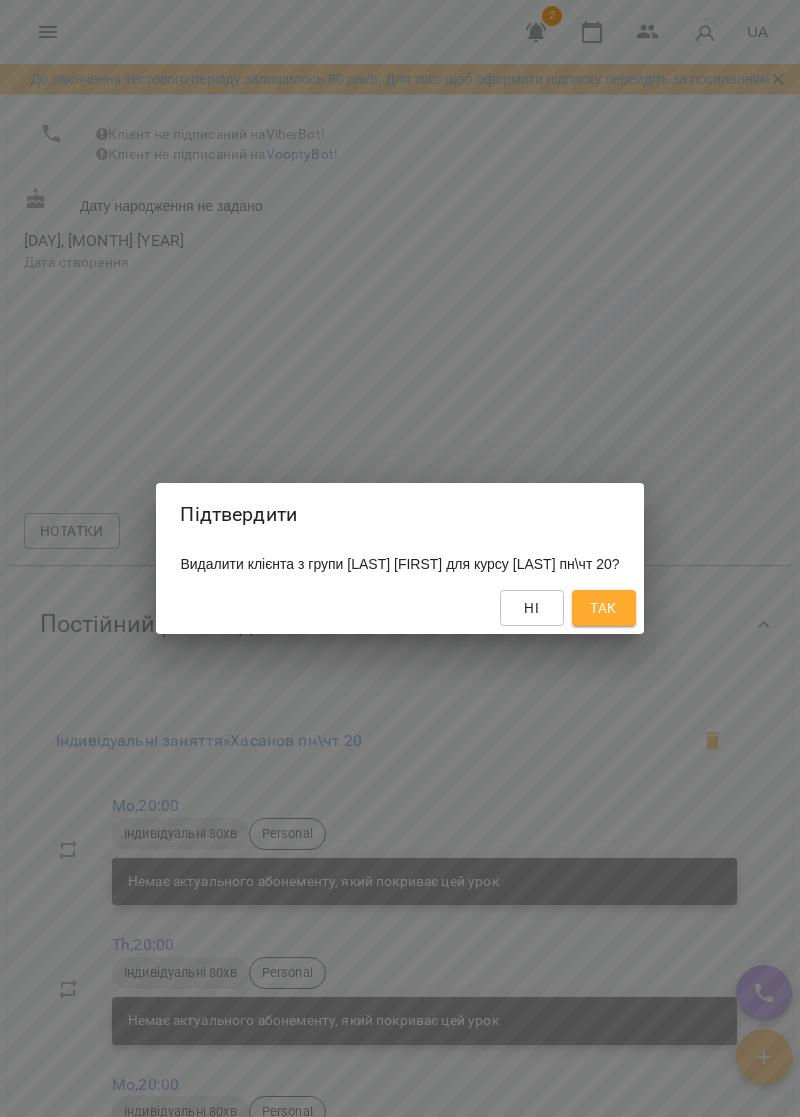 click on "Так" at bounding box center (604, 608) 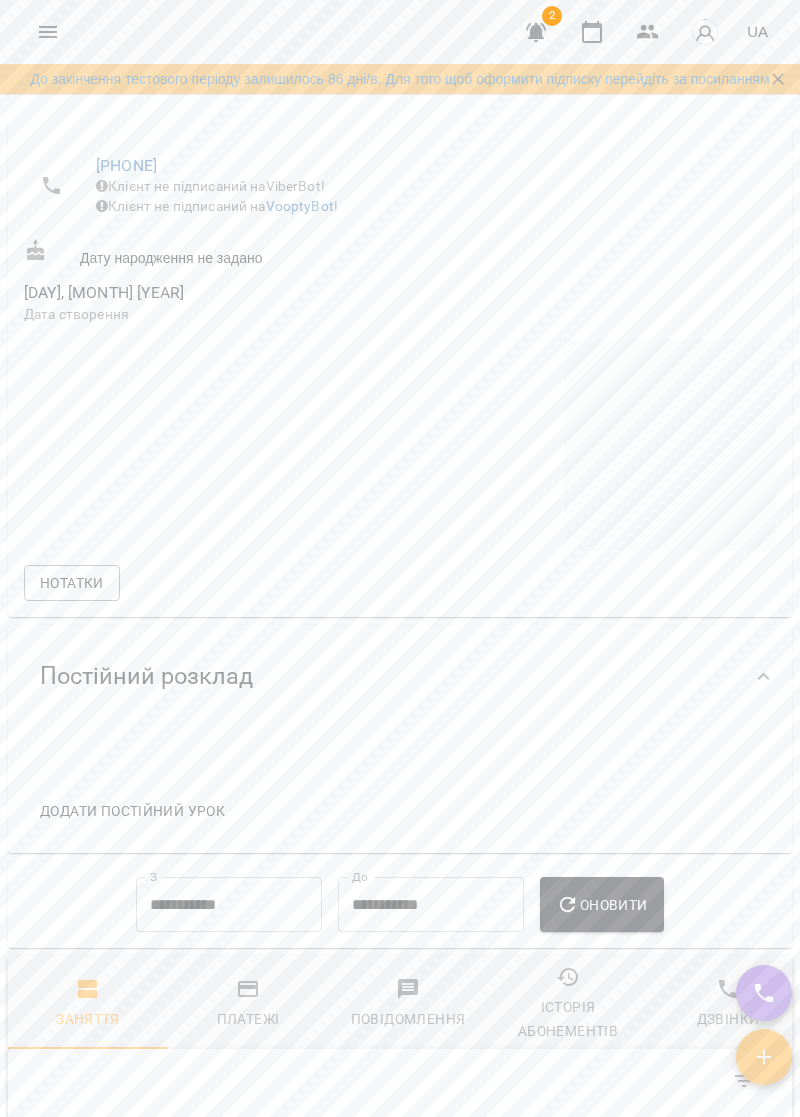 scroll, scrollTop: 744, scrollLeft: 0, axis: vertical 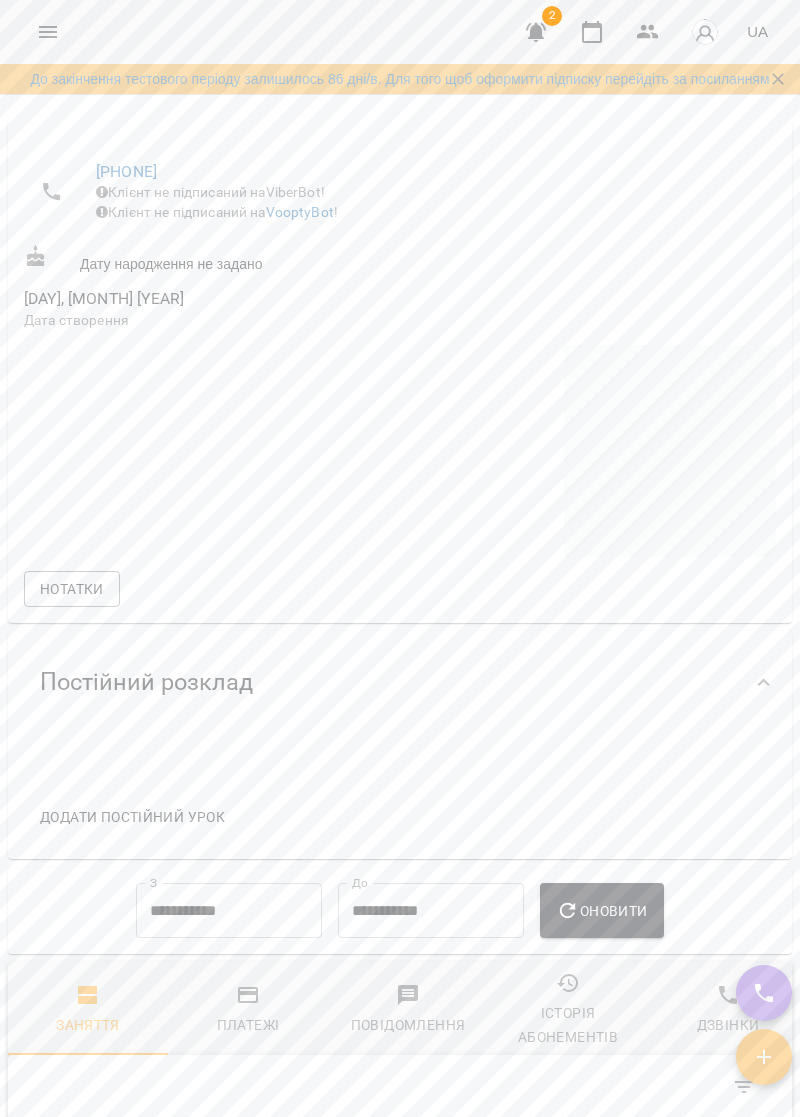 click on "Додати постійний урок" at bounding box center [132, 817] 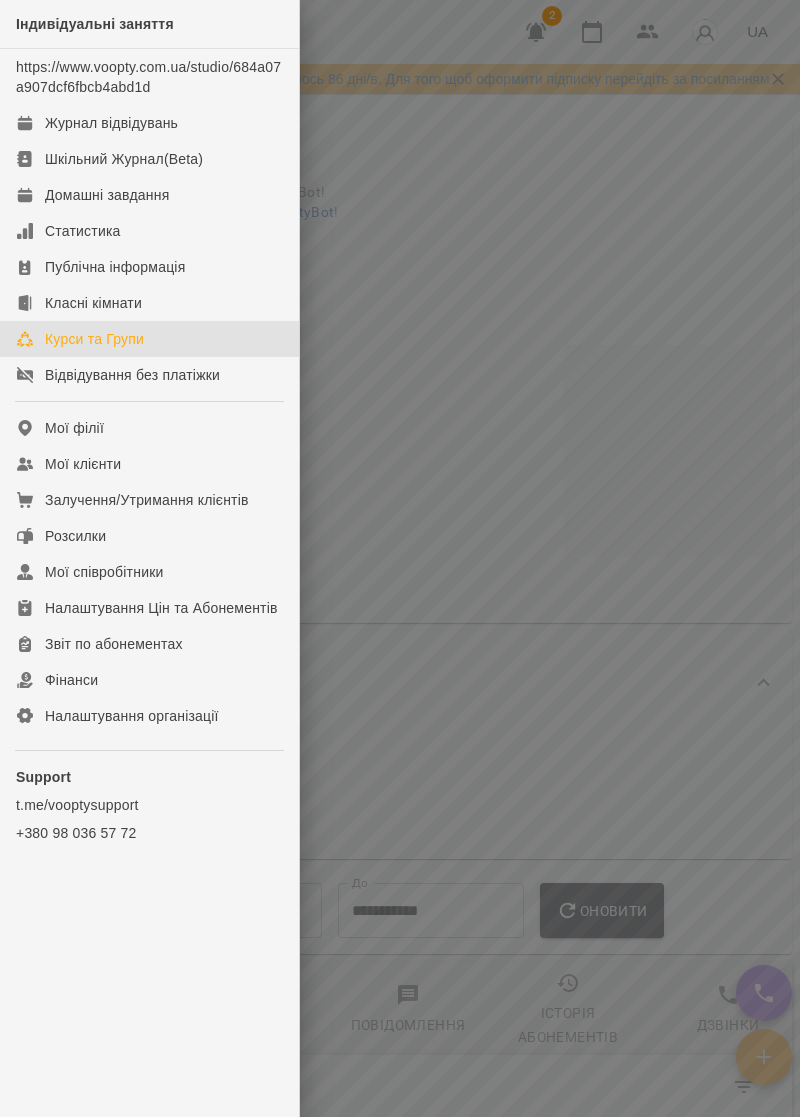 click on "Курси та Групи" at bounding box center (149, 339) 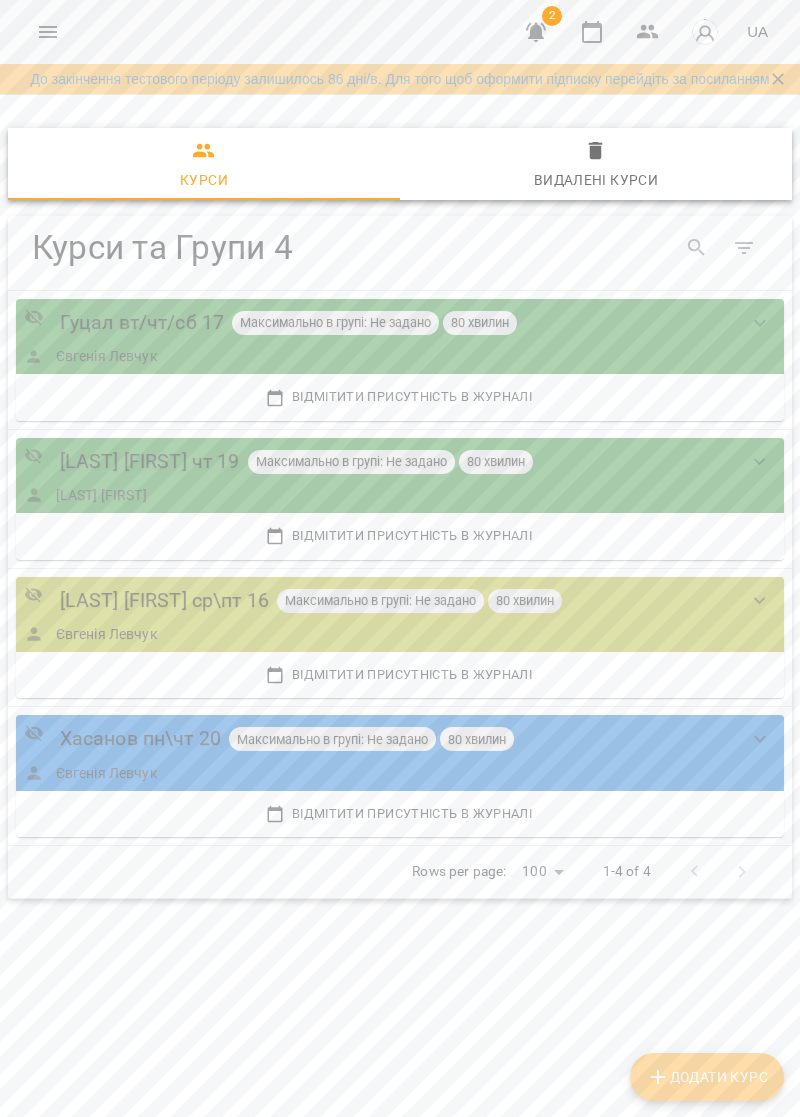 click on "Хасанов пн\чт 20 Максимально в групі:  Не задано 80 хвилин" at bounding box center (380, 738) 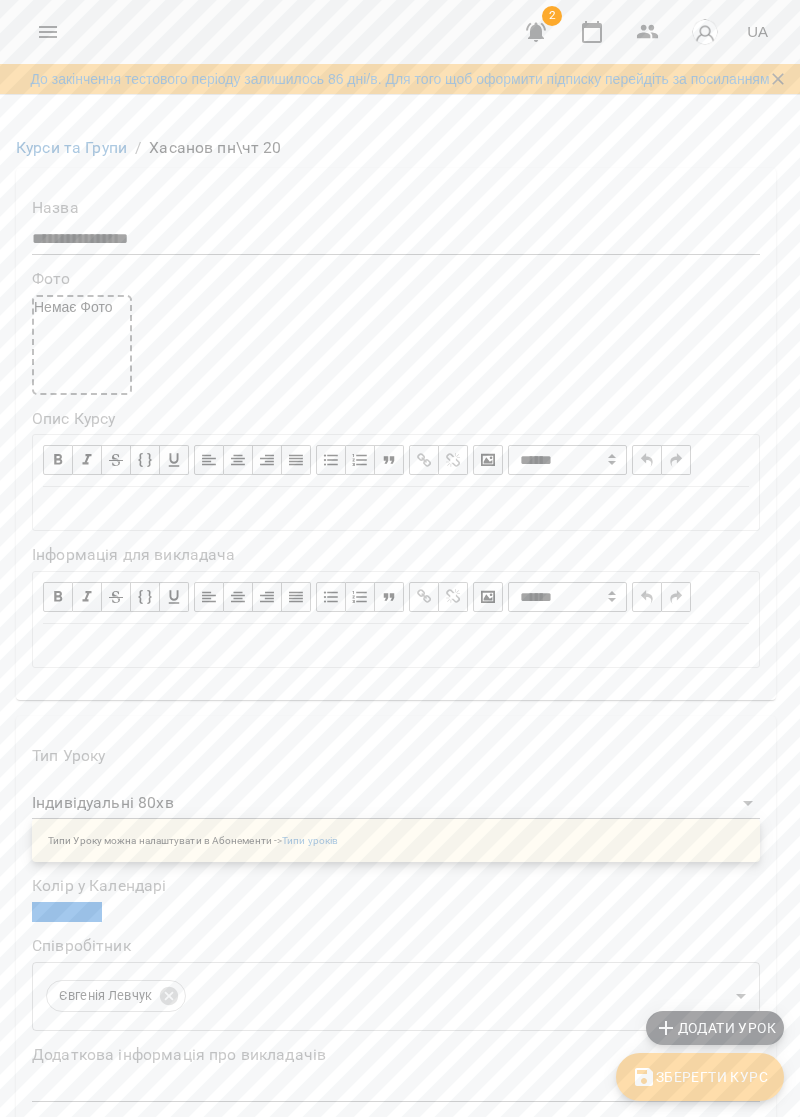 scroll, scrollTop: 1982, scrollLeft: 0, axis: vertical 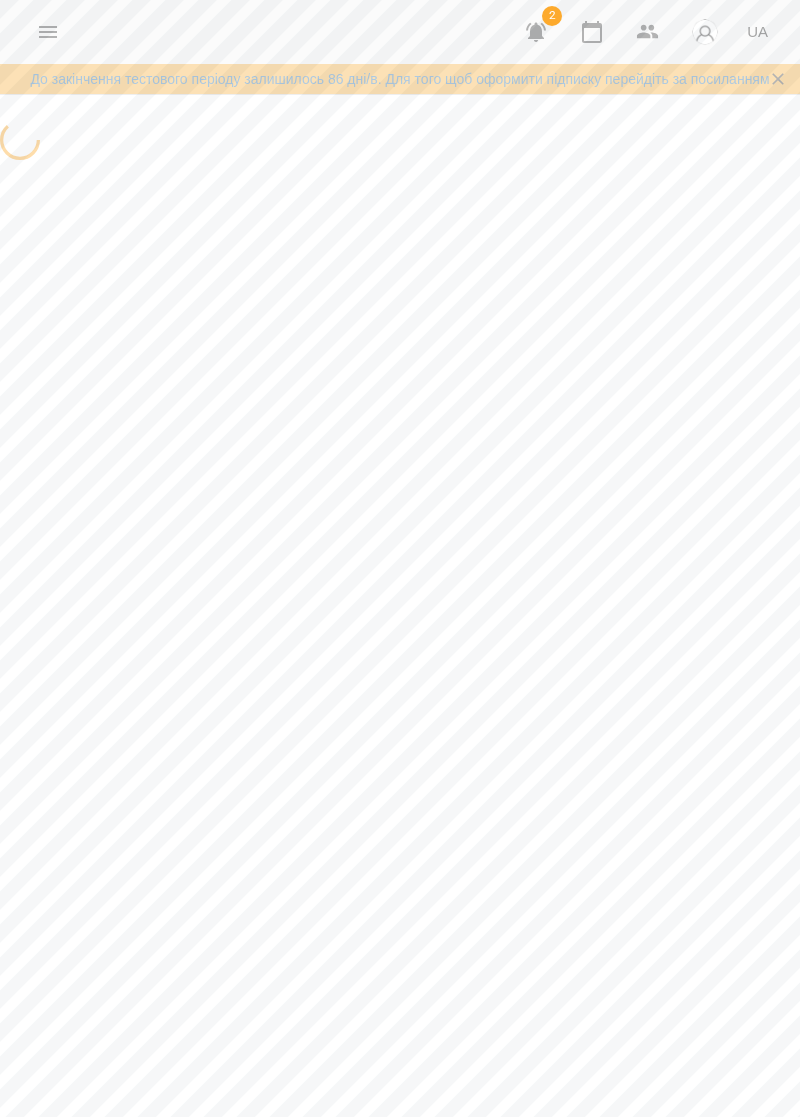 select on "*" 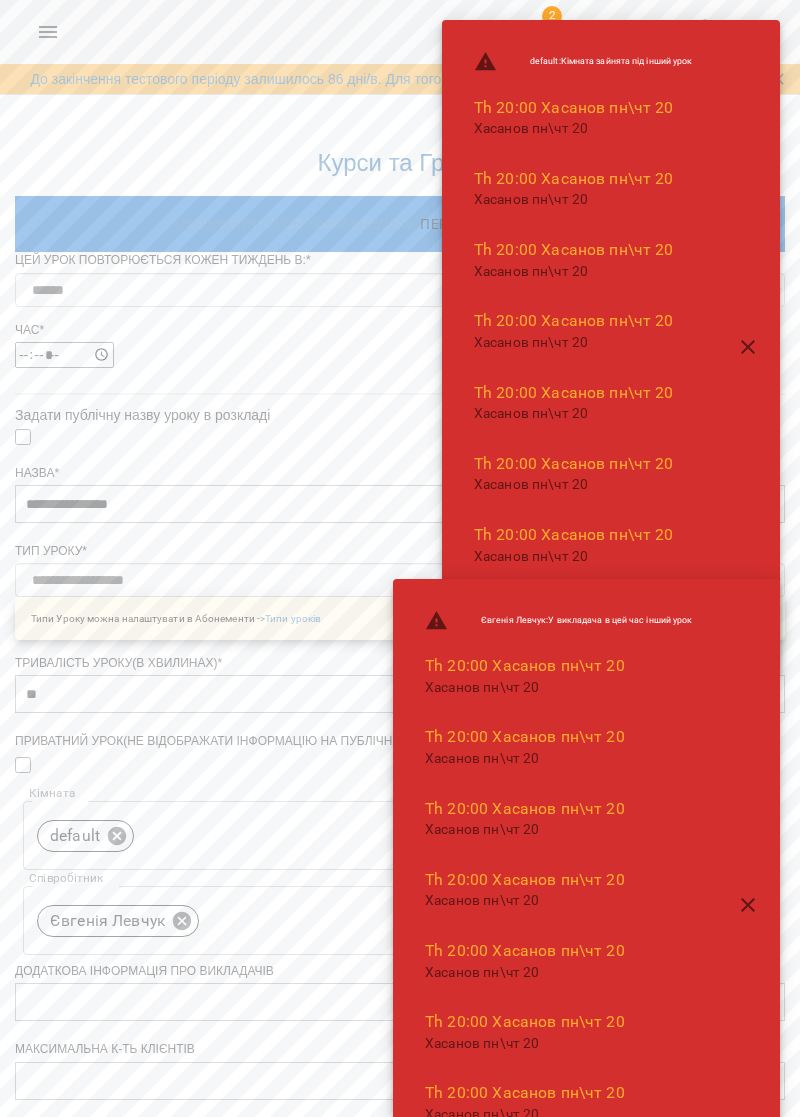 click on "**********" at bounding box center [400, 834] 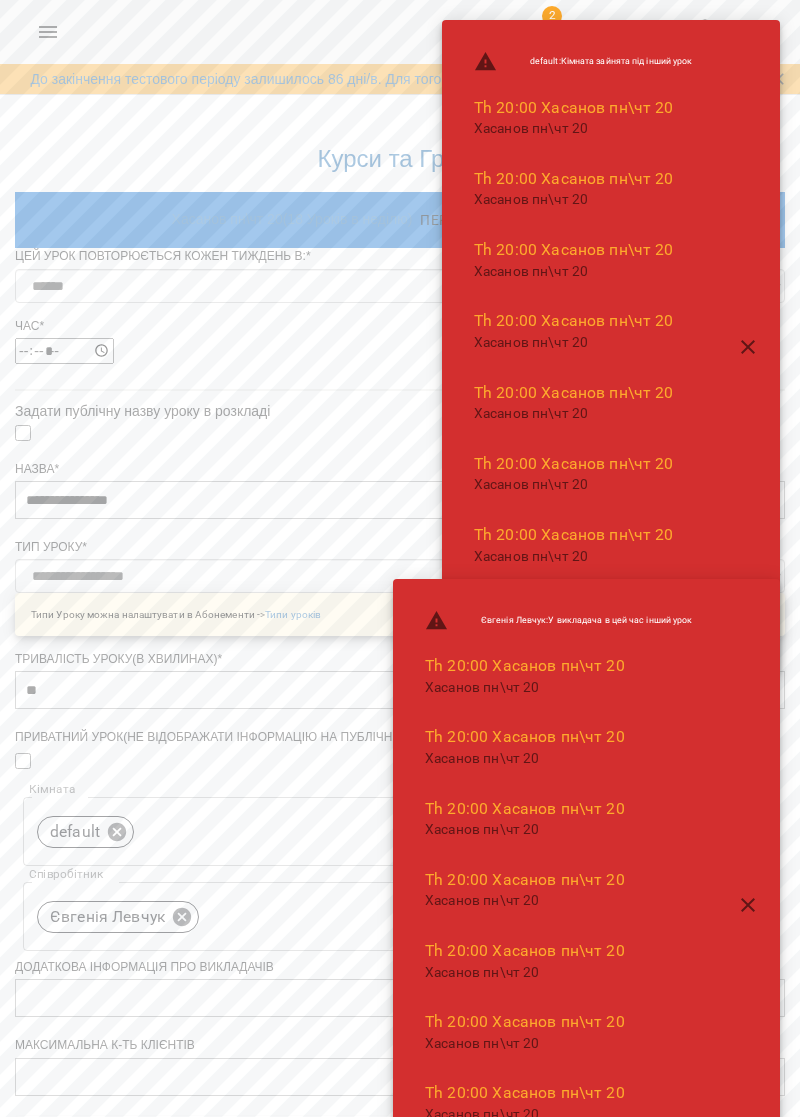 scroll, scrollTop: 546, scrollLeft: 0, axis: vertical 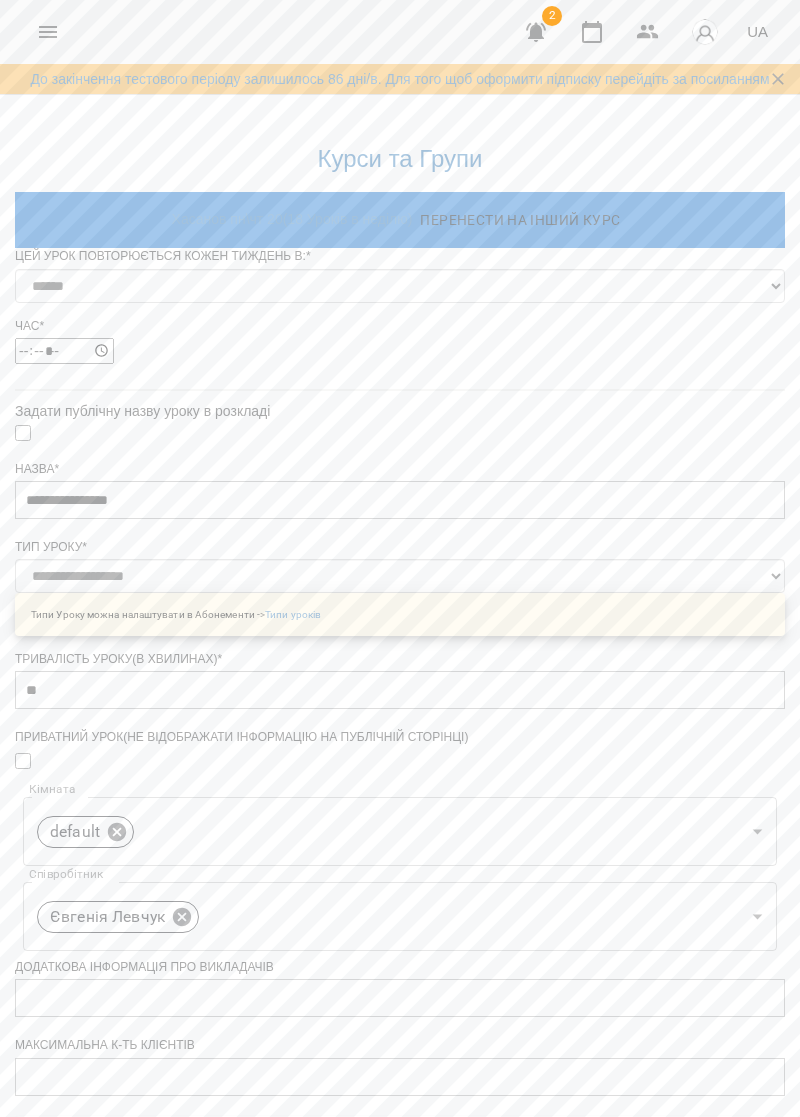 click on "Видалити урок з розкладу" at bounding box center [400, 1523] 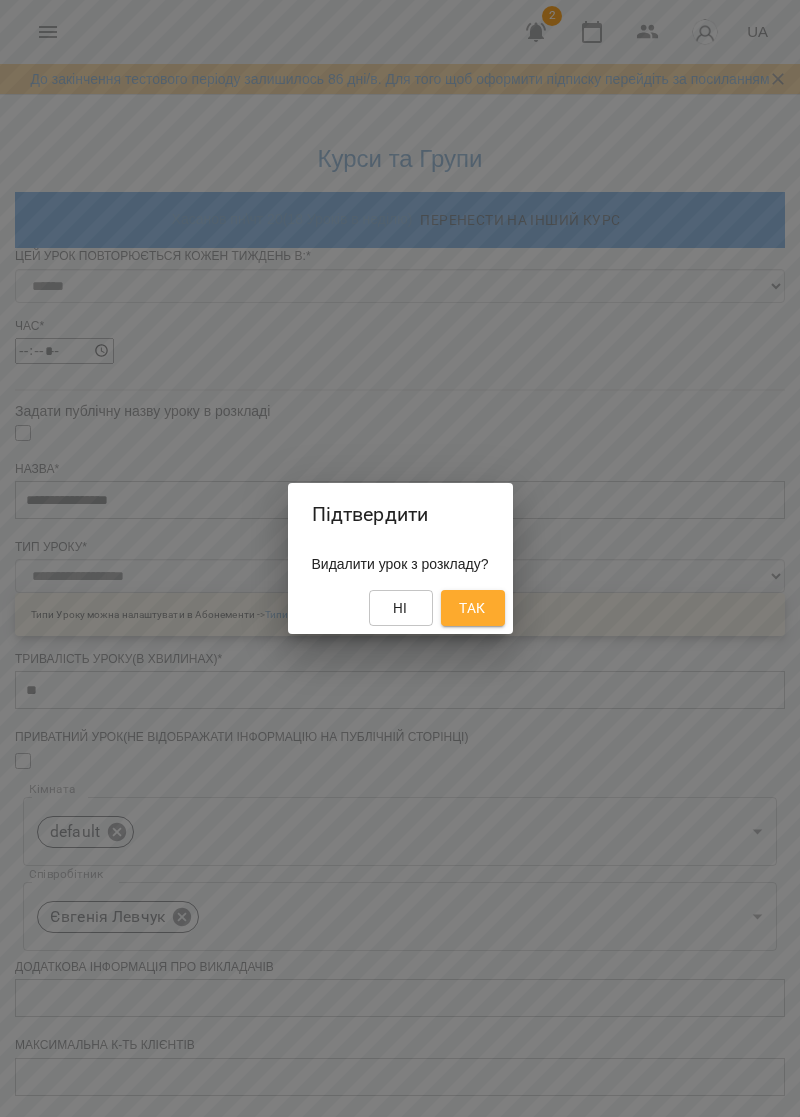 click on "Так" at bounding box center [472, 608] 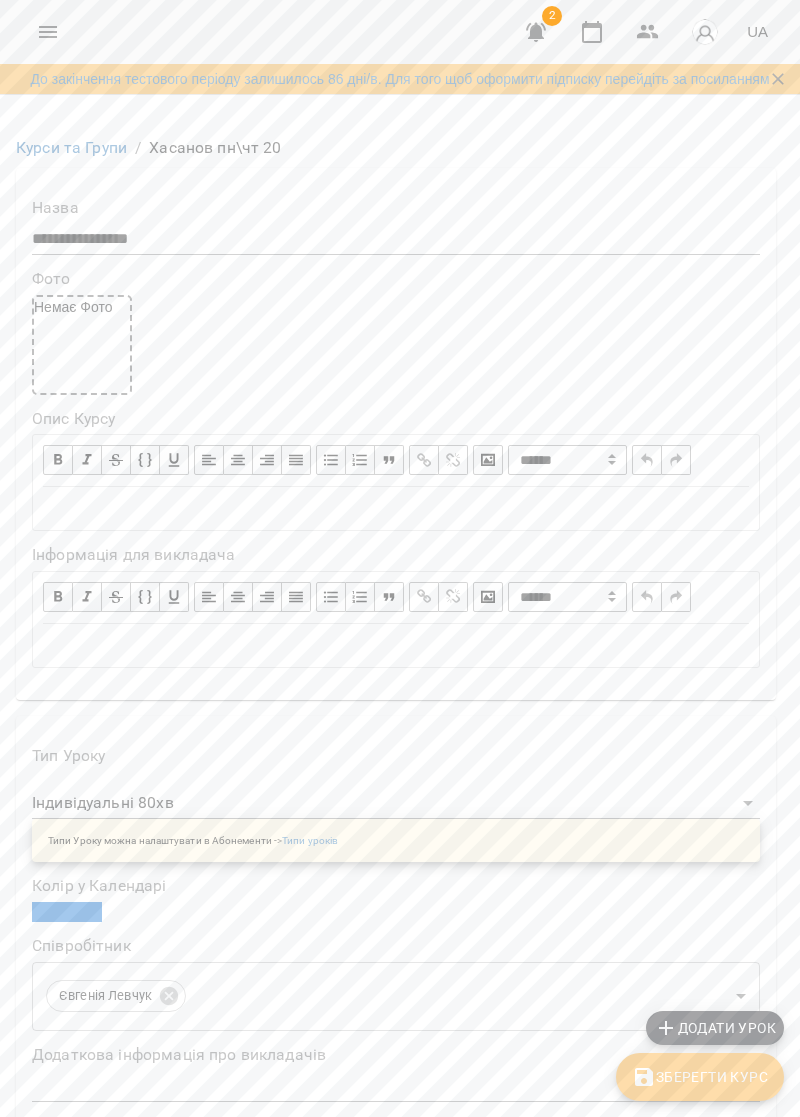 scroll, scrollTop: 2956, scrollLeft: 0, axis: vertical 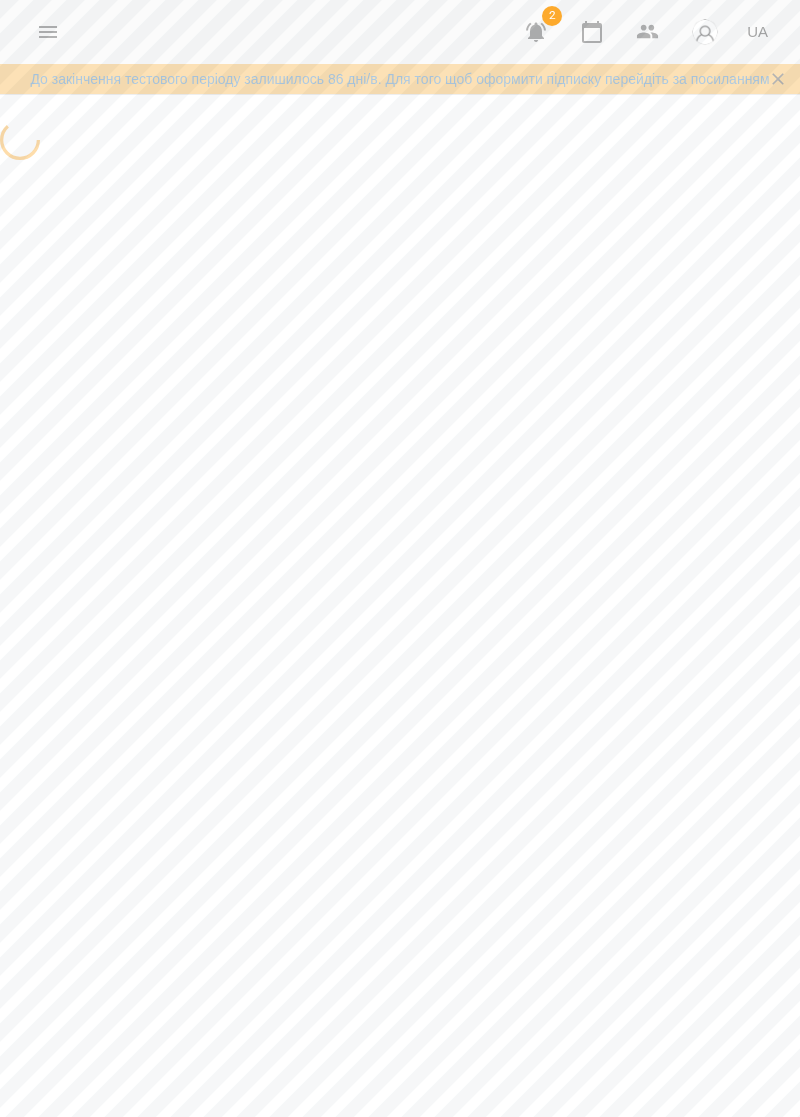 select on "*" 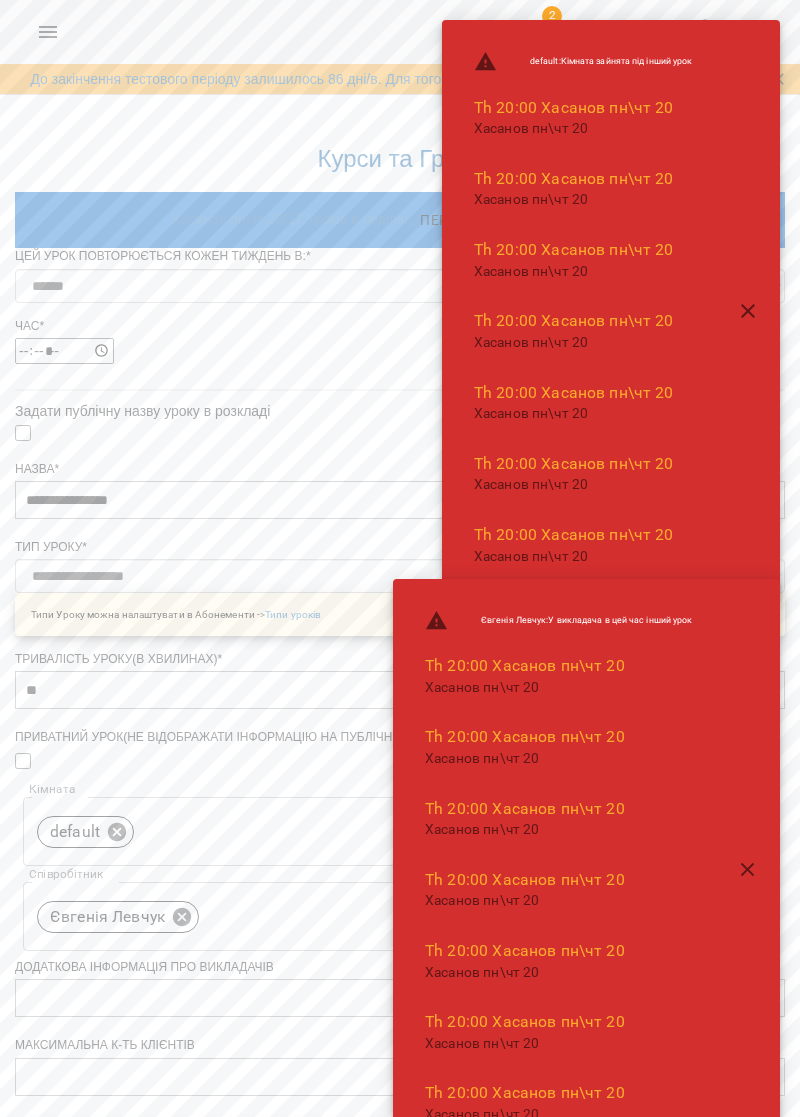 scroll, scrollTop: 546, scrollLeft: 0, axis: vertical 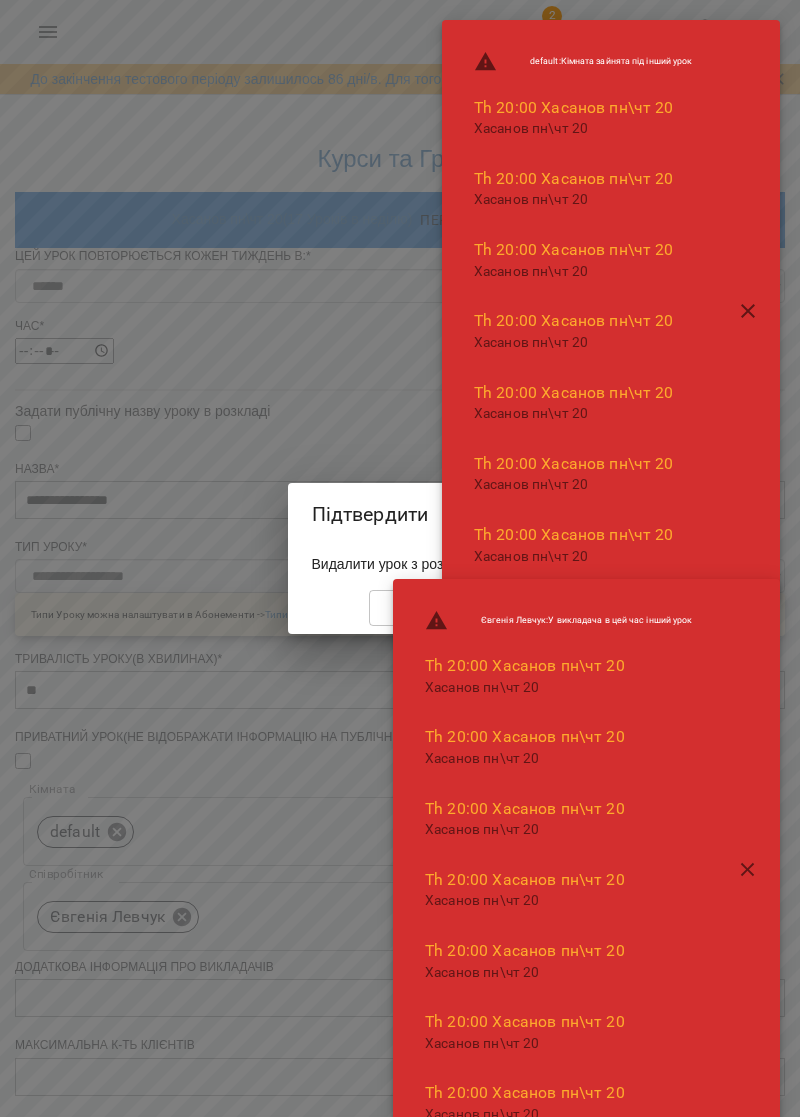 click on "Євгенія Левчук :  У викладача в цей час інший урок Th   20:00   Хасанов пн\чт 20 Хасанов пн\чт 20 Th   20:00   Хасанов пн\чт 20 Хасанов пн\чт 20 Th   20:00   Хасанов пн\чт 20 Хасанов пн\чт 20 Th   20:00   Хасанов пн\чт 20 Хасанов пн\чт 20 Th   20:00   Хасанов пн\чт 20 Хасанов пн\чт 20 Th   20:00   Хасанов пн\чт 20 Хасанов пн\чт 20 Th   20:00   Хасанов пн\чт 20 Хасанов пн\чт 20" at bounding box center [586, 870] 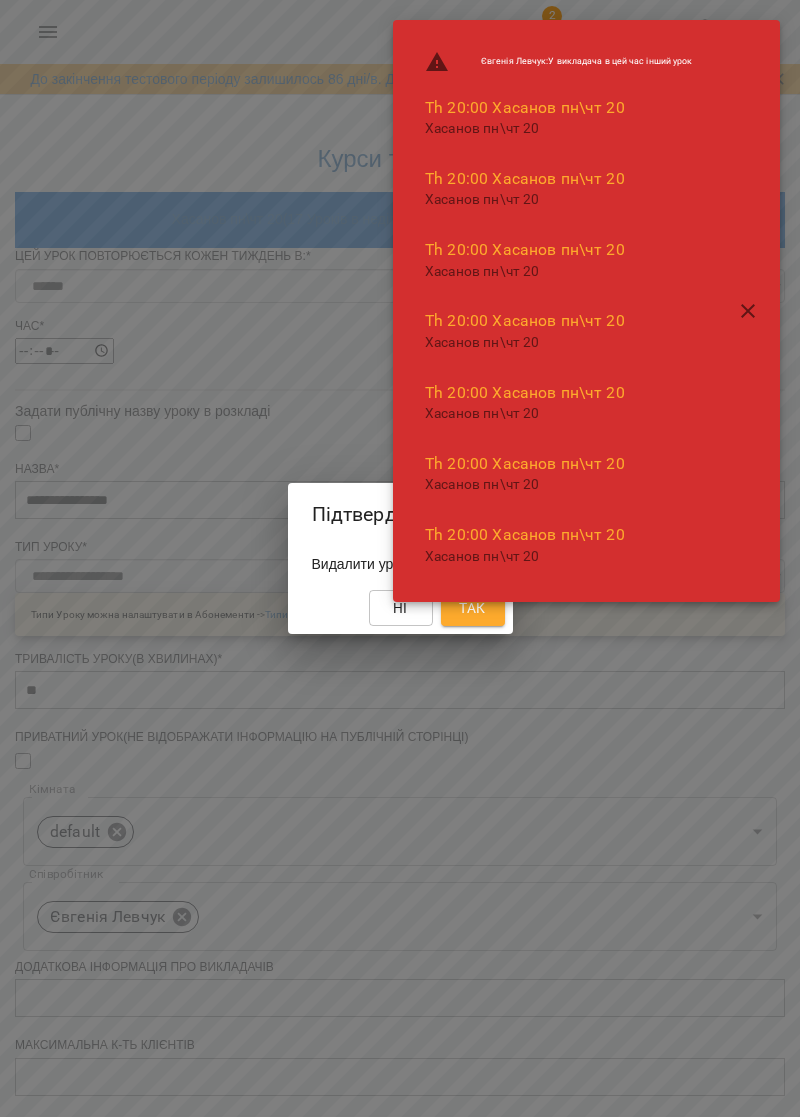 click on "Так" at bounding box center (473, 608) 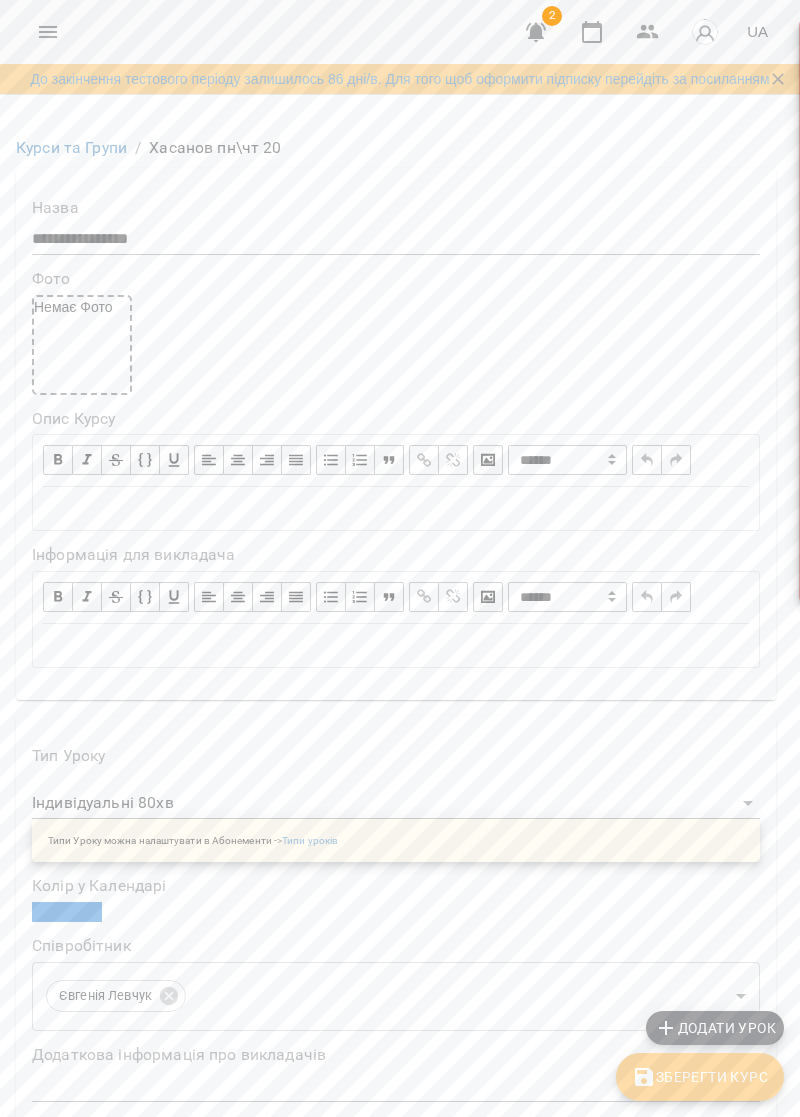 scroll, scrollTop: 1788, scrollLeft: 0, axis: vertical 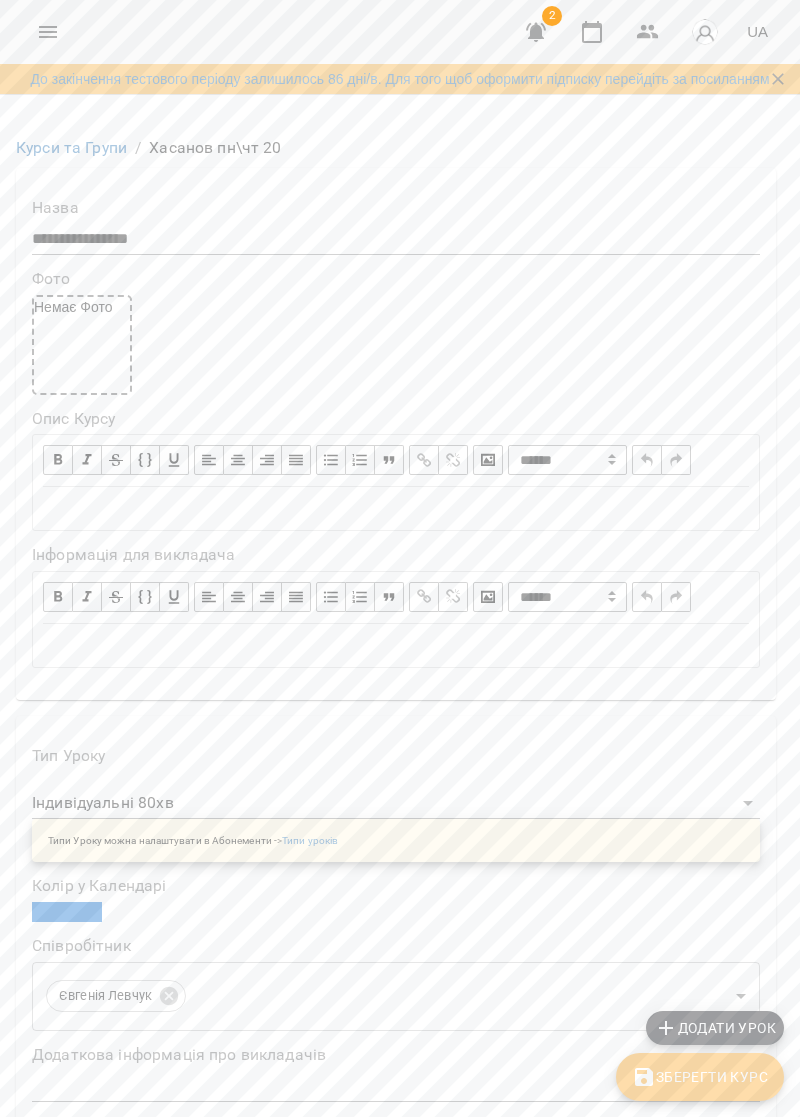 click on "# Хасанов Кірілл" at bounding box center (149, 2371) 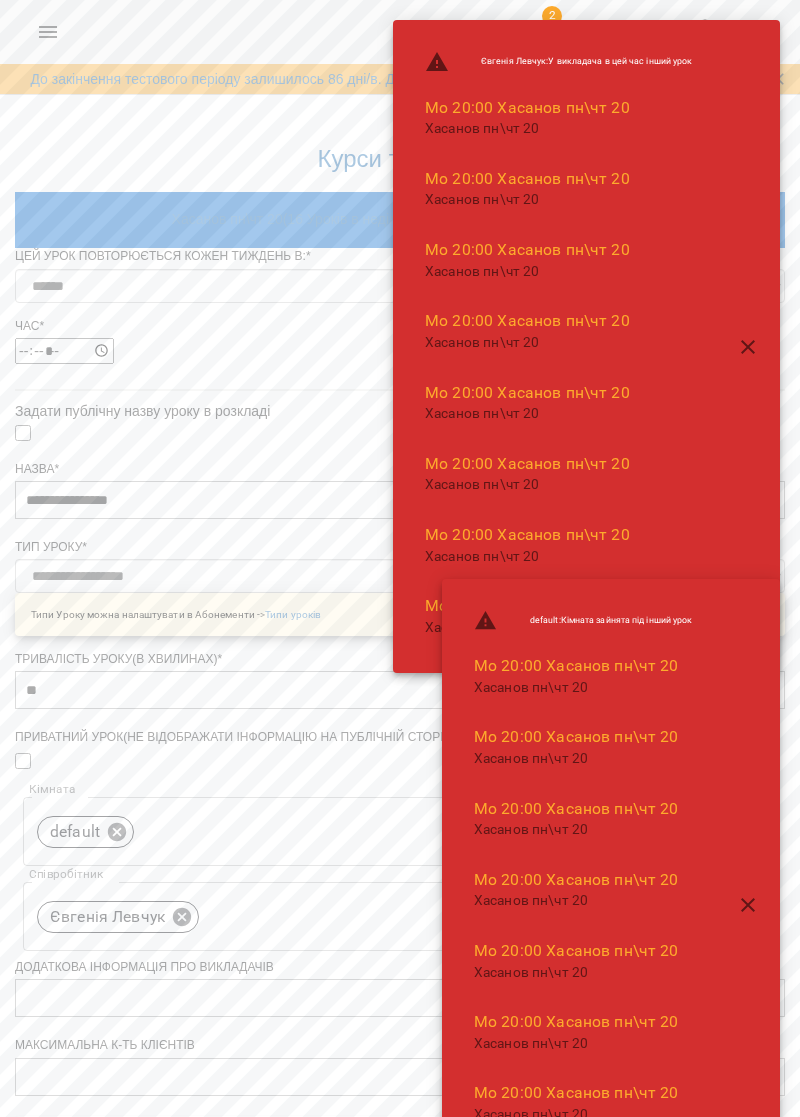 scroll, scrollTop: 546, scrollLeft: 0, axis: vertical 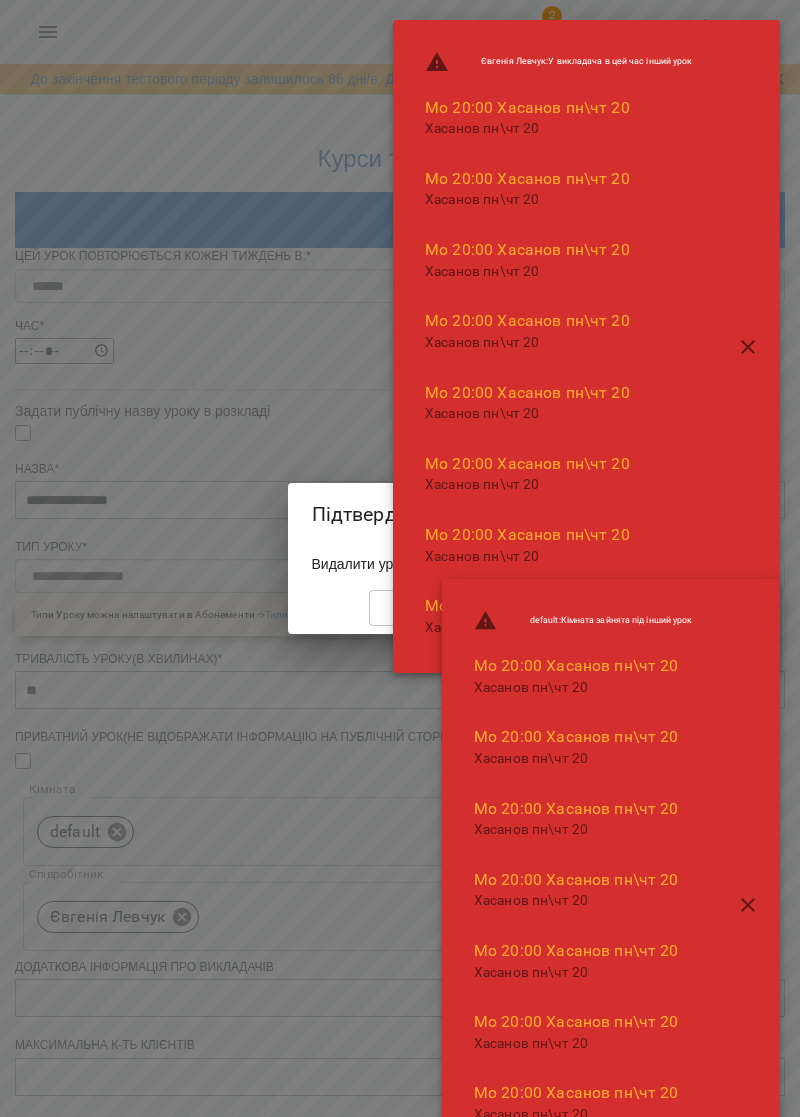 click at bounding box center (453, 62) 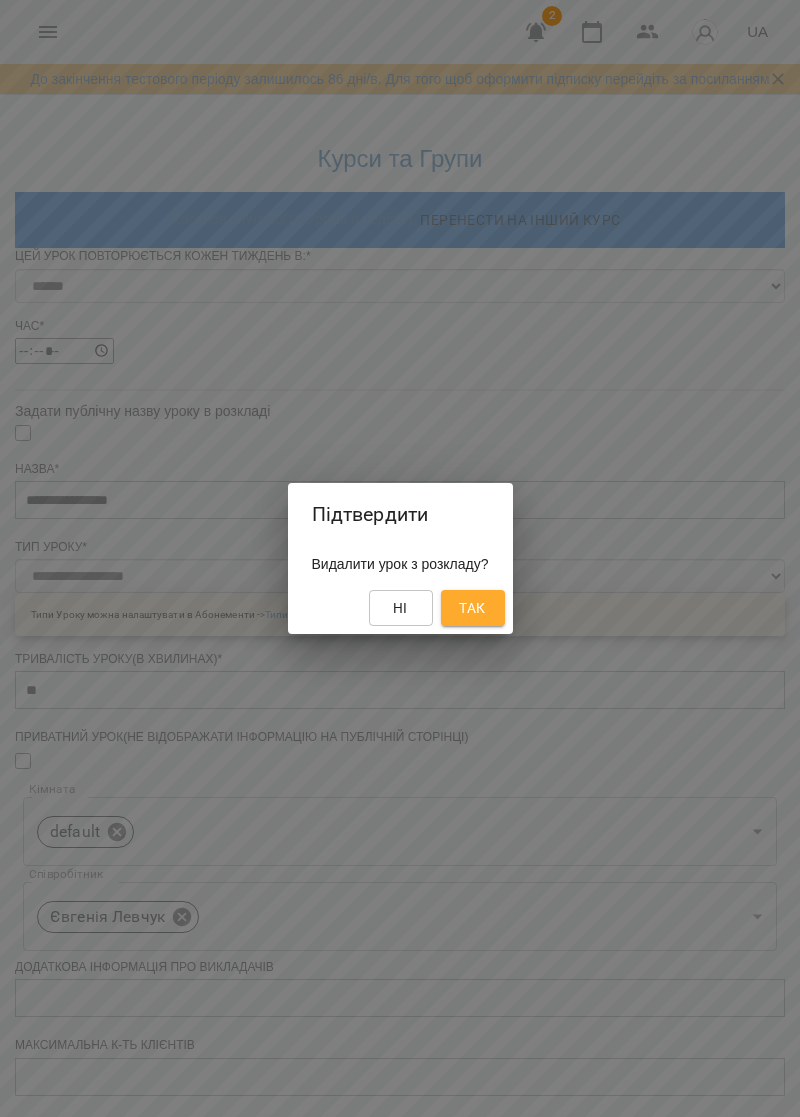 click on "Так" at bounding box center (473, 608) 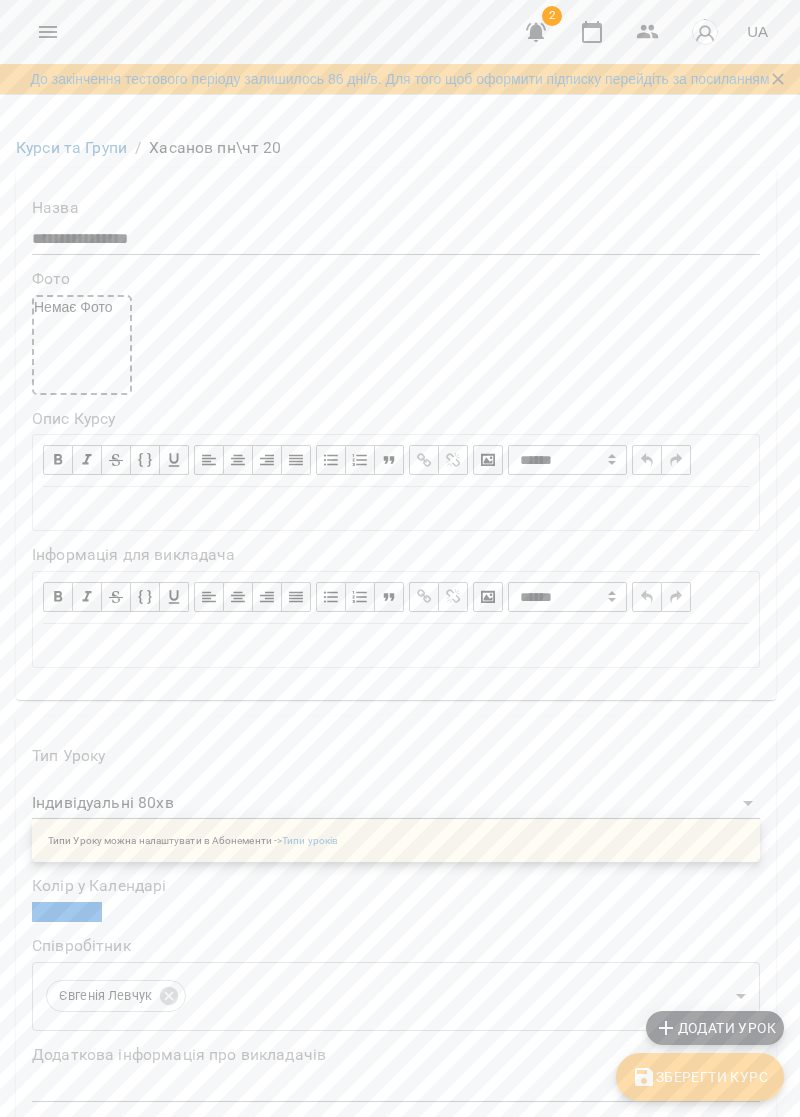 scroll, scrollTop: 1644, scrollLeft: 0, axis: vertical 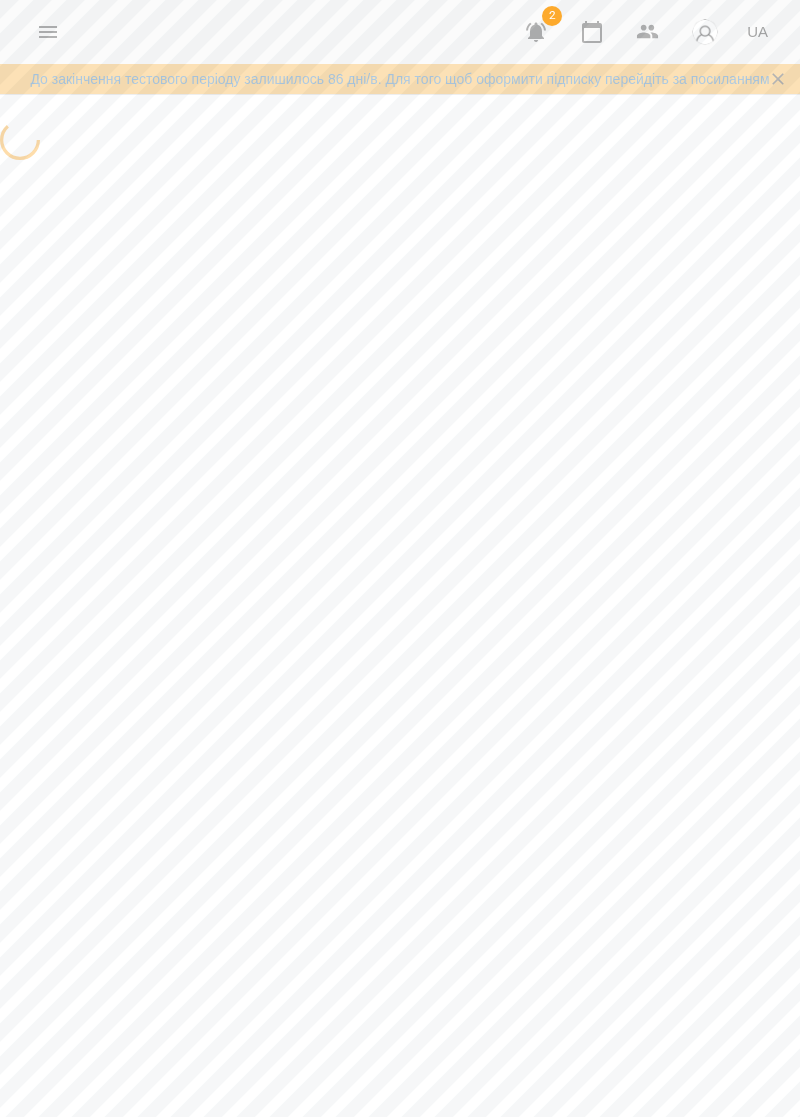 select on "*" 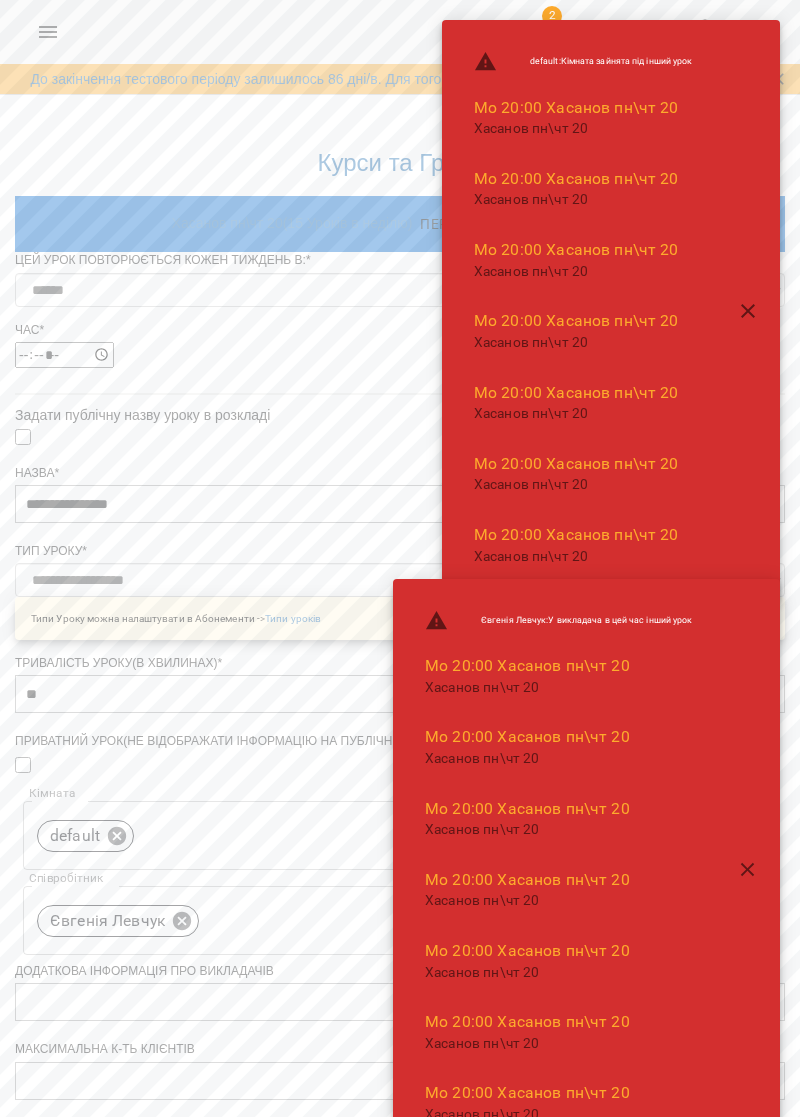 click at bounding box center (748, 870) 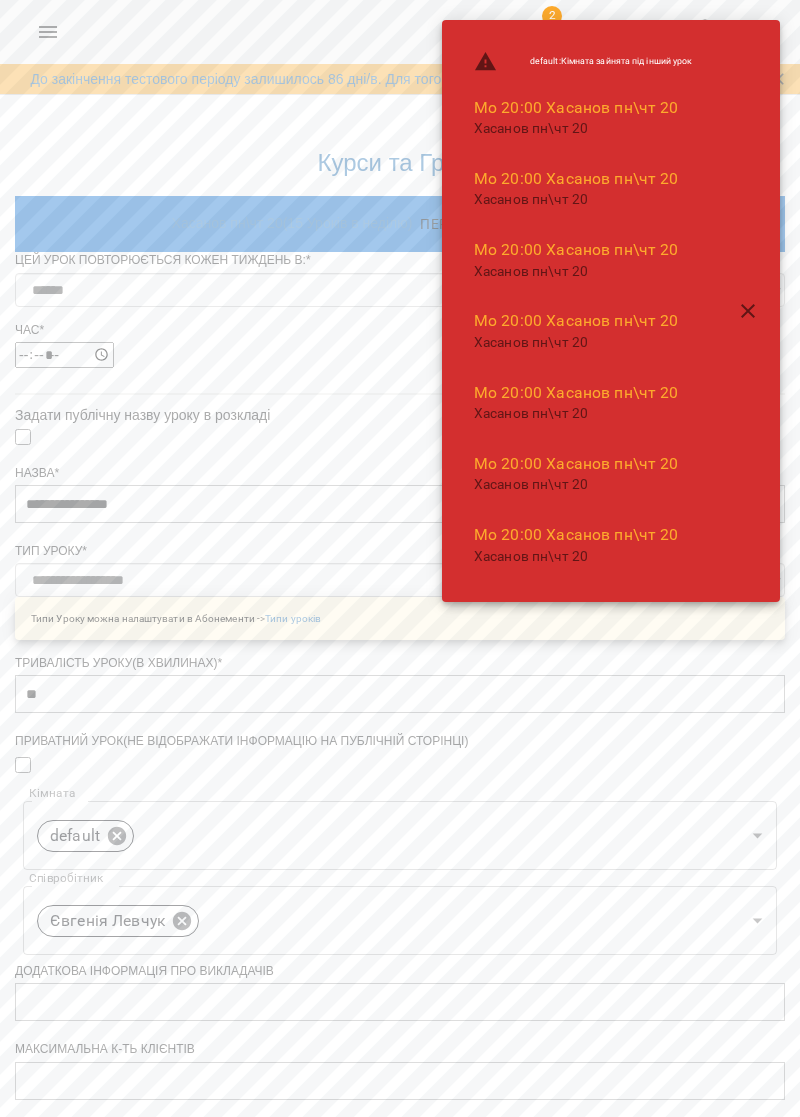 click at bounding box center [748, 311] 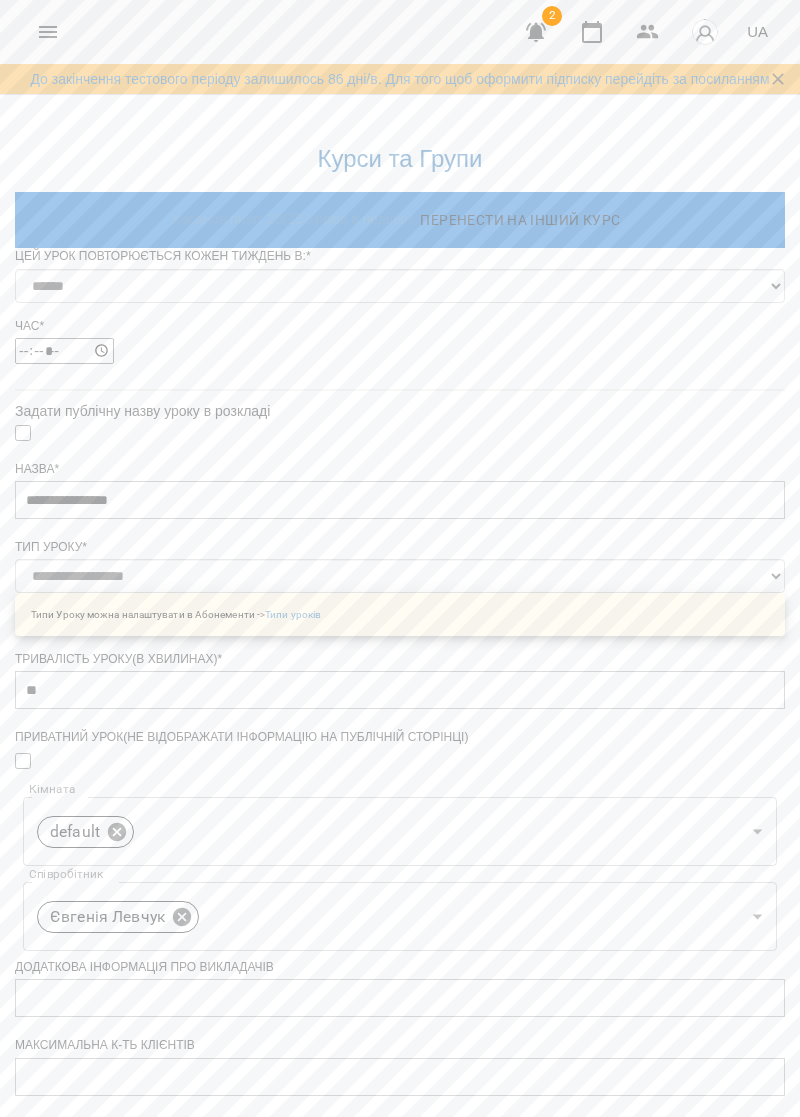 scroll, scrollTop: 546, scrollLeft: 0, axis: vertical 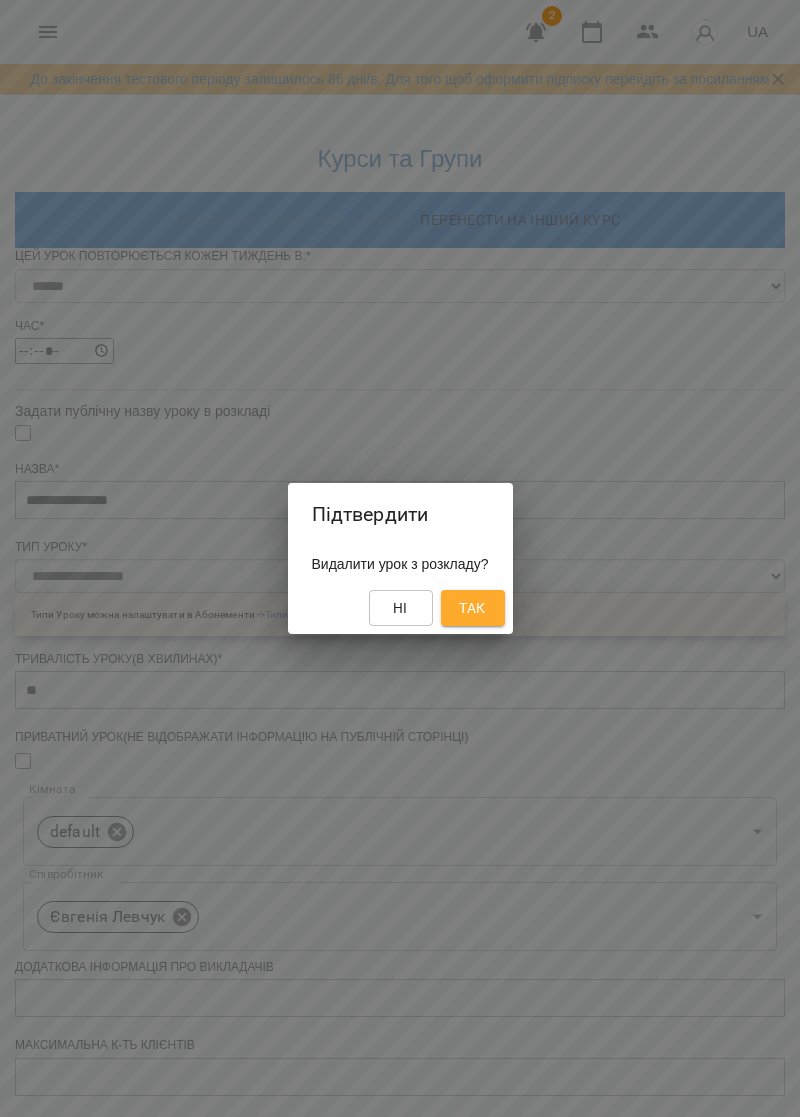 click on "Так" at bounding box center (473, 608) 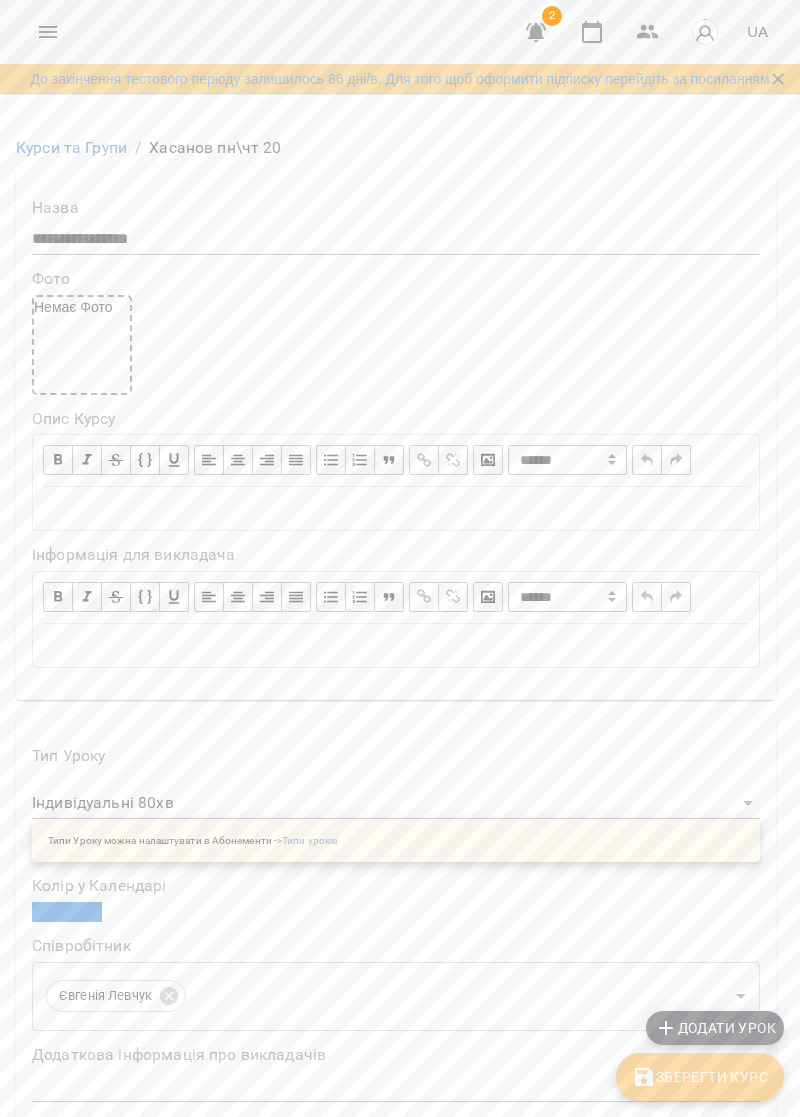scroll, scrollTop: 1755, scrollLeft: 0, axis: vertical 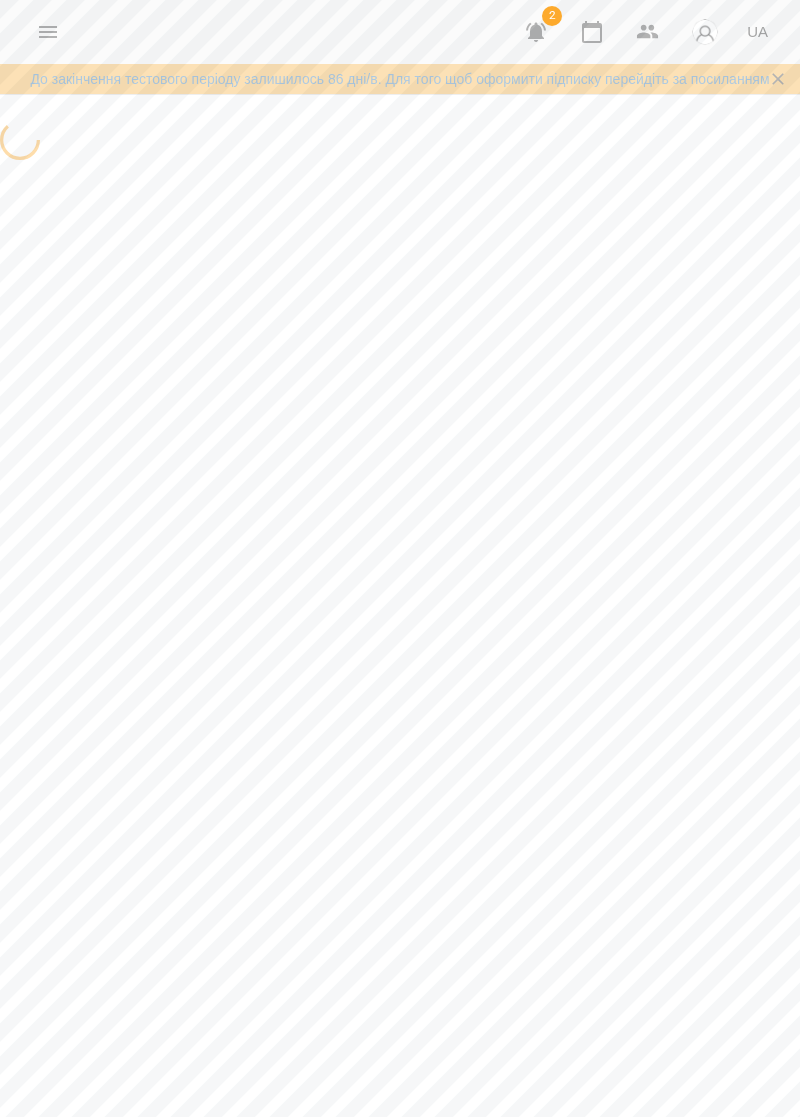 select on "*" 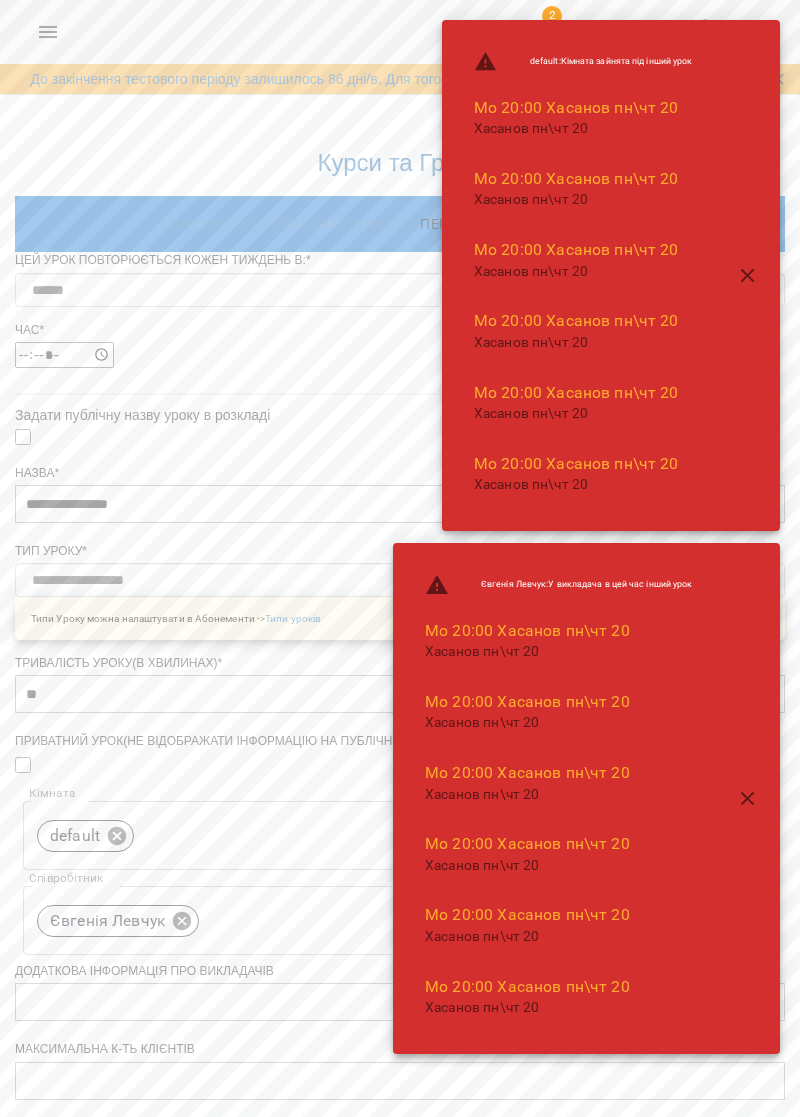 click 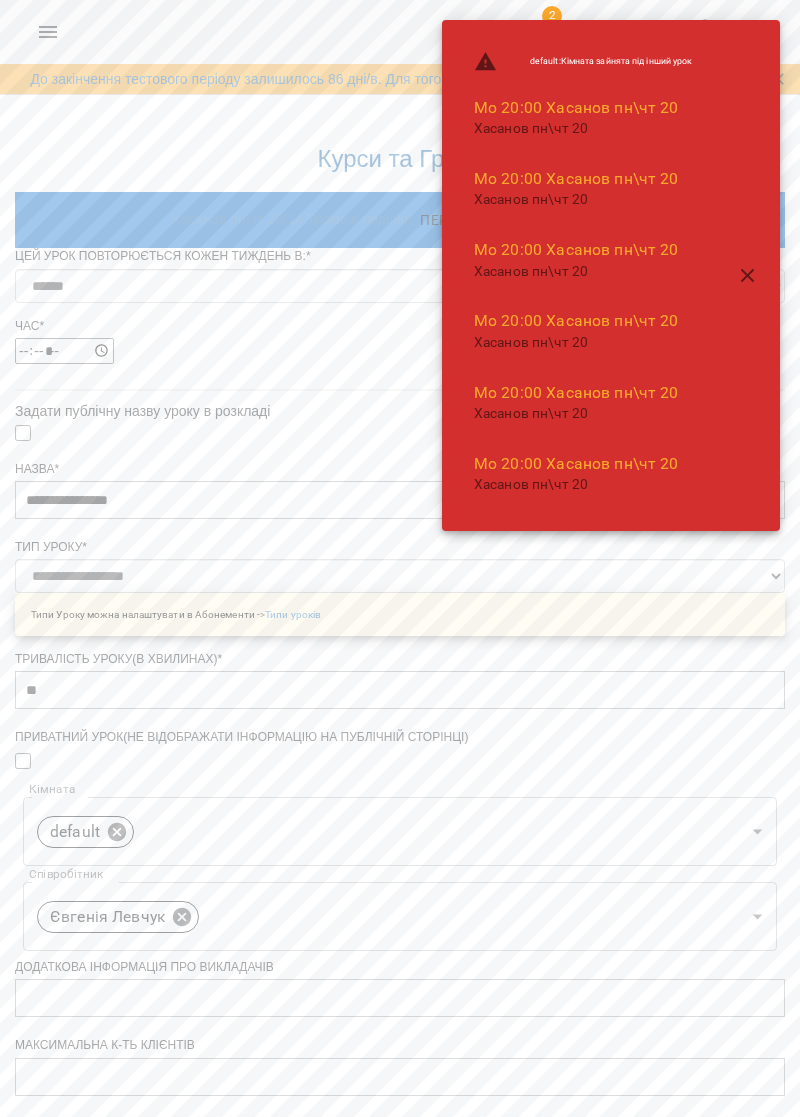 scroll, scrollTop: 546, scrollLeft: 0, axis: vertical 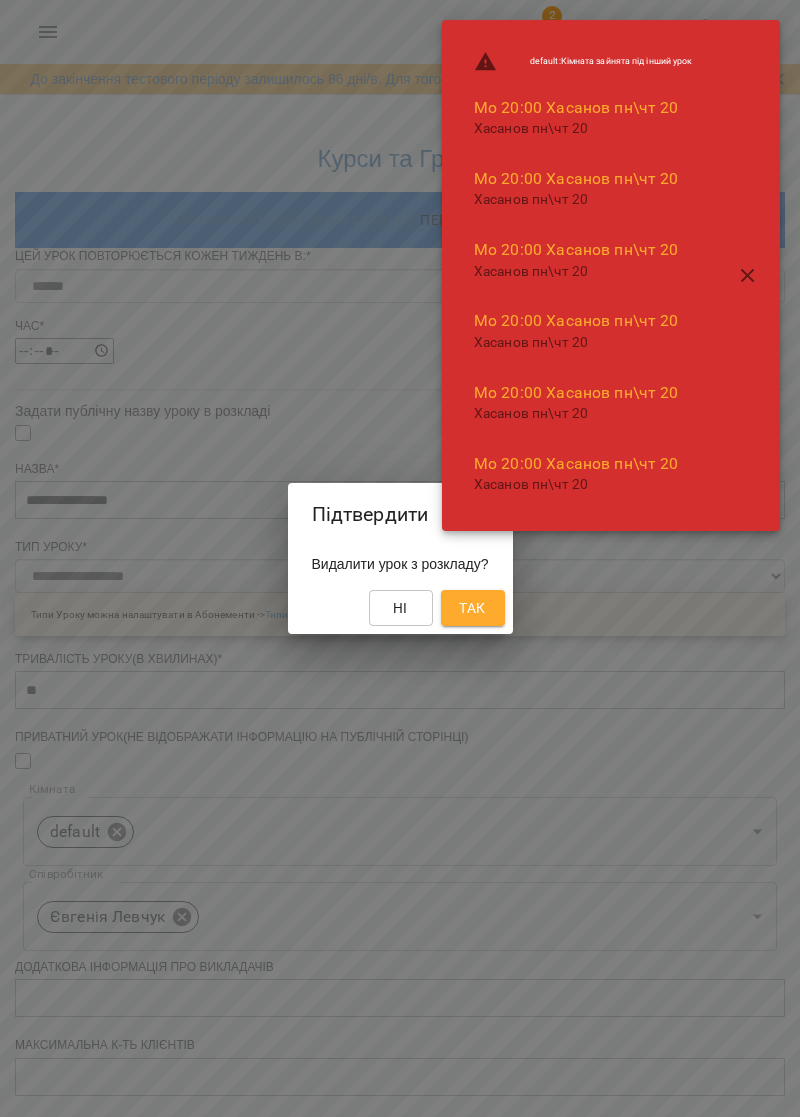 click on "Так" at bounding box center (473, 608) 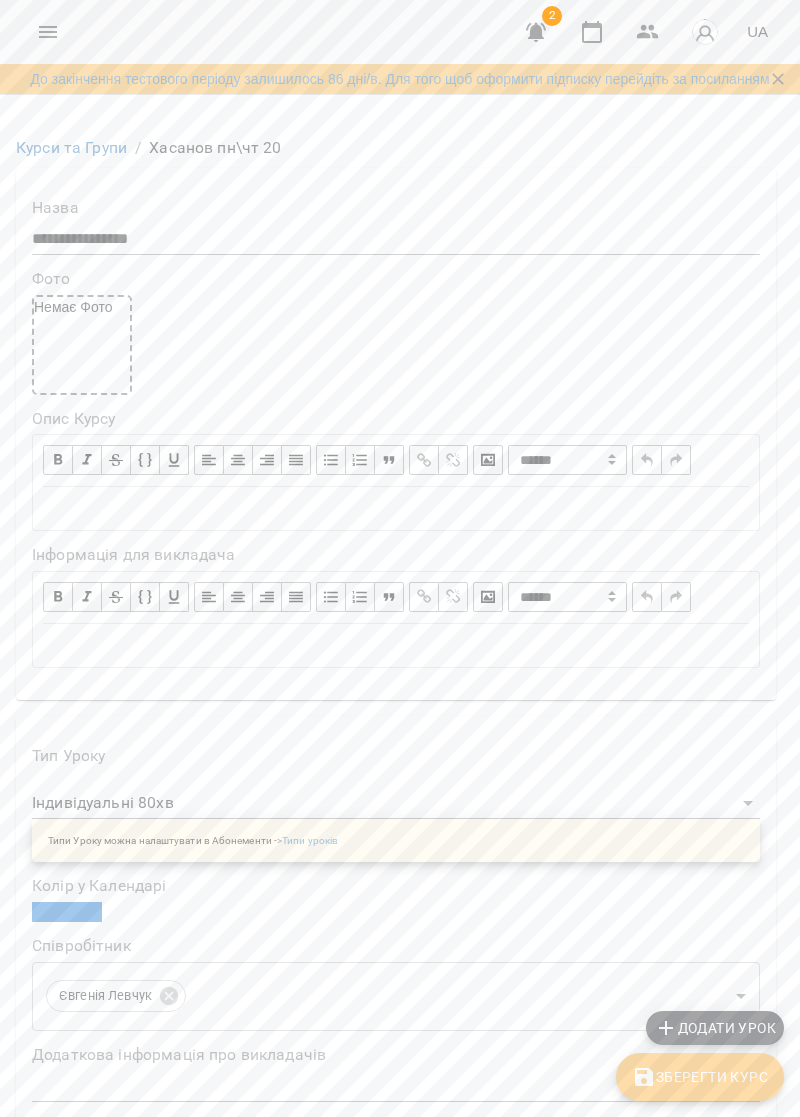scroll, scrollTop: 1882, scrollLeft: 0, axis: vertical 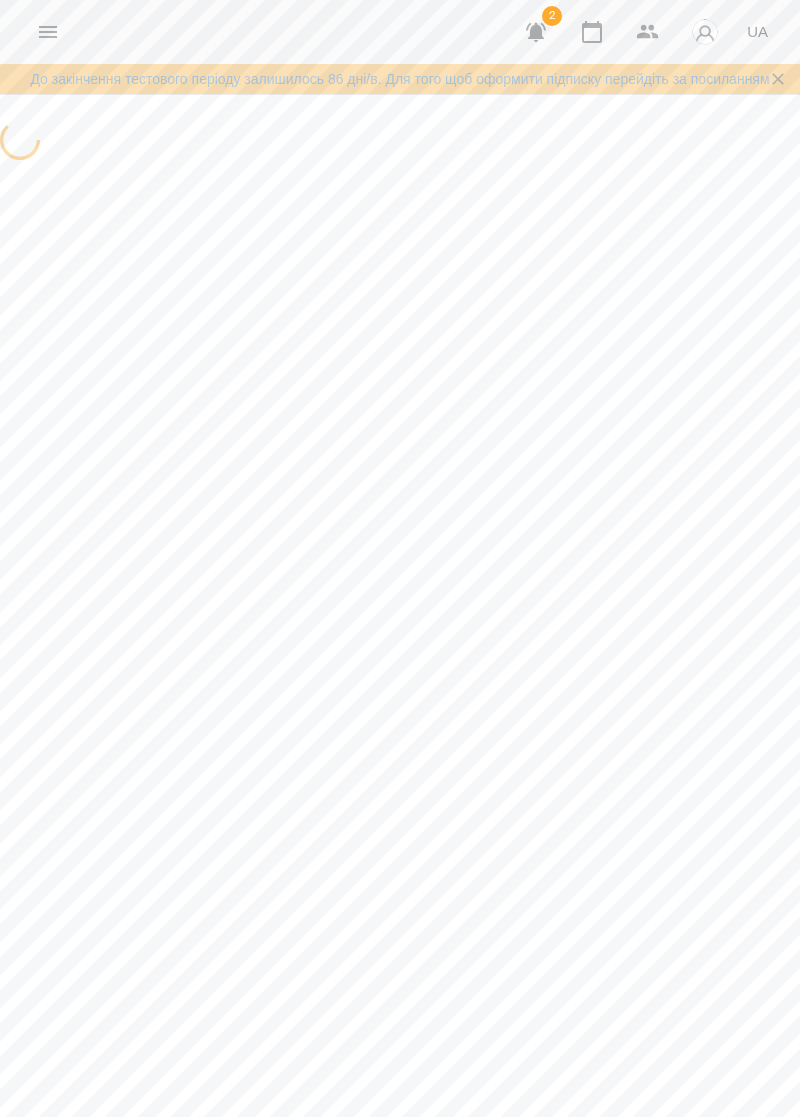 select on "*" 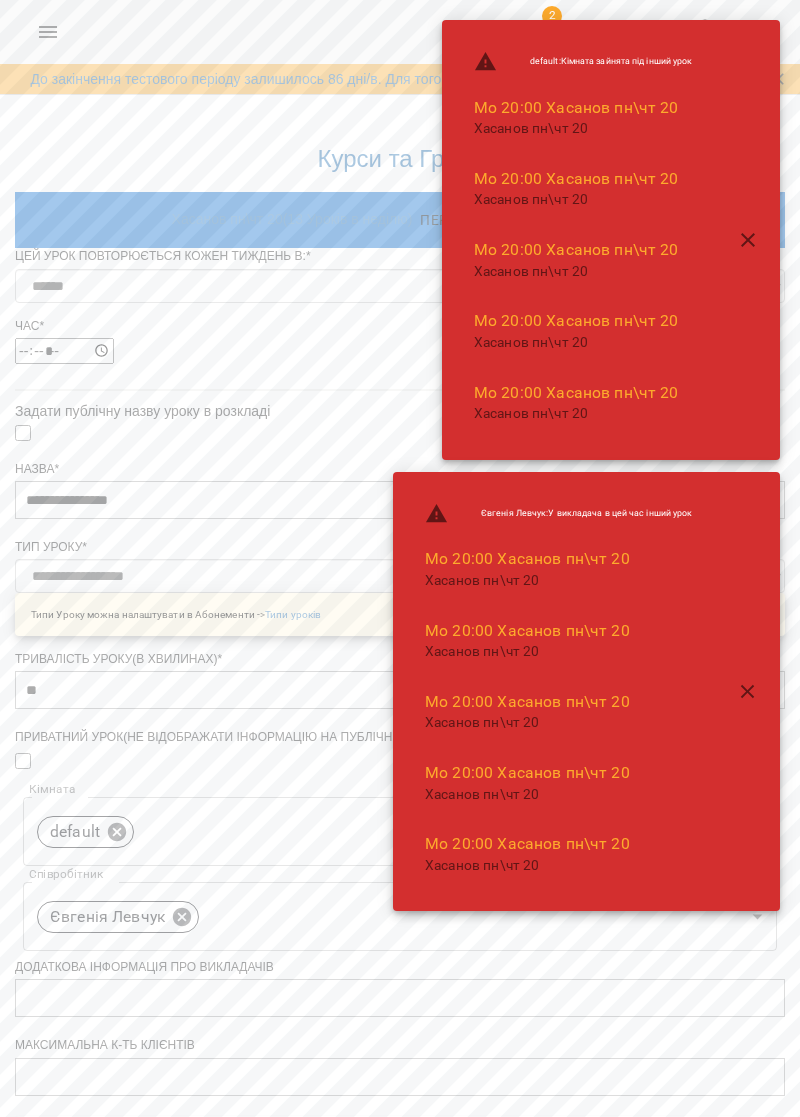 scroll, scrollTop: 546, scrollLeft: 0, axis: vertical 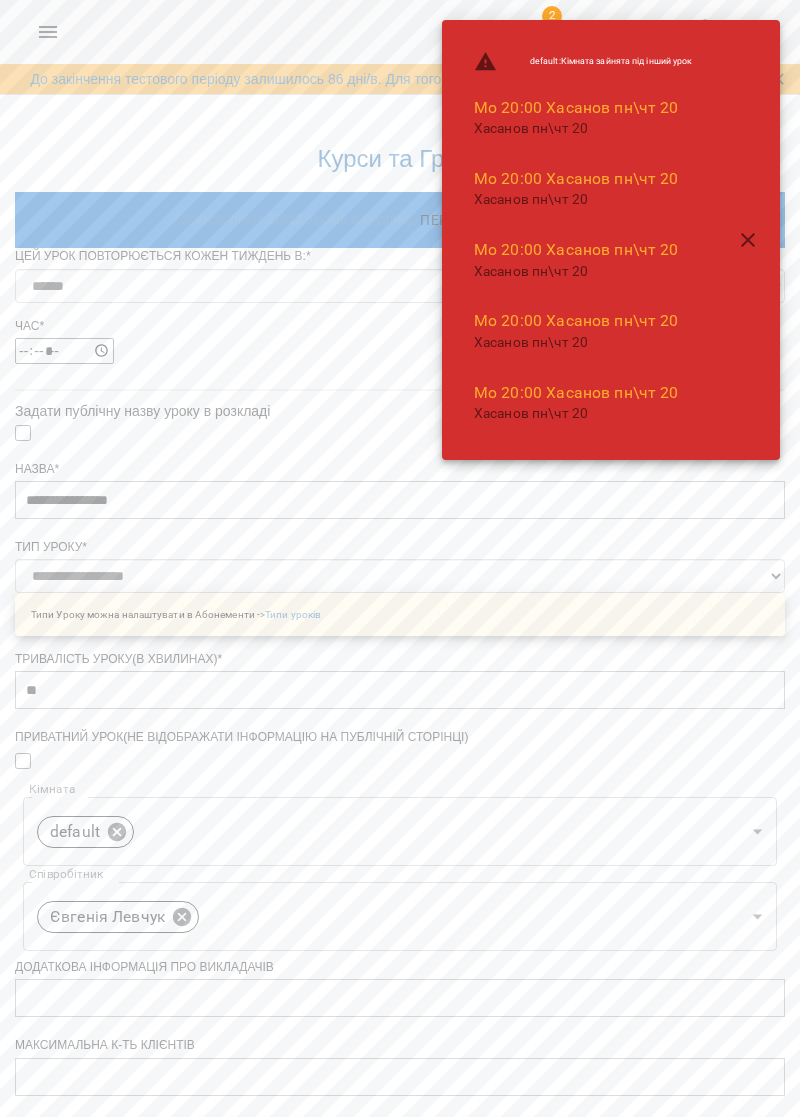 click on "Видалити урок з розкладу" at bounding box center [400, 1523] 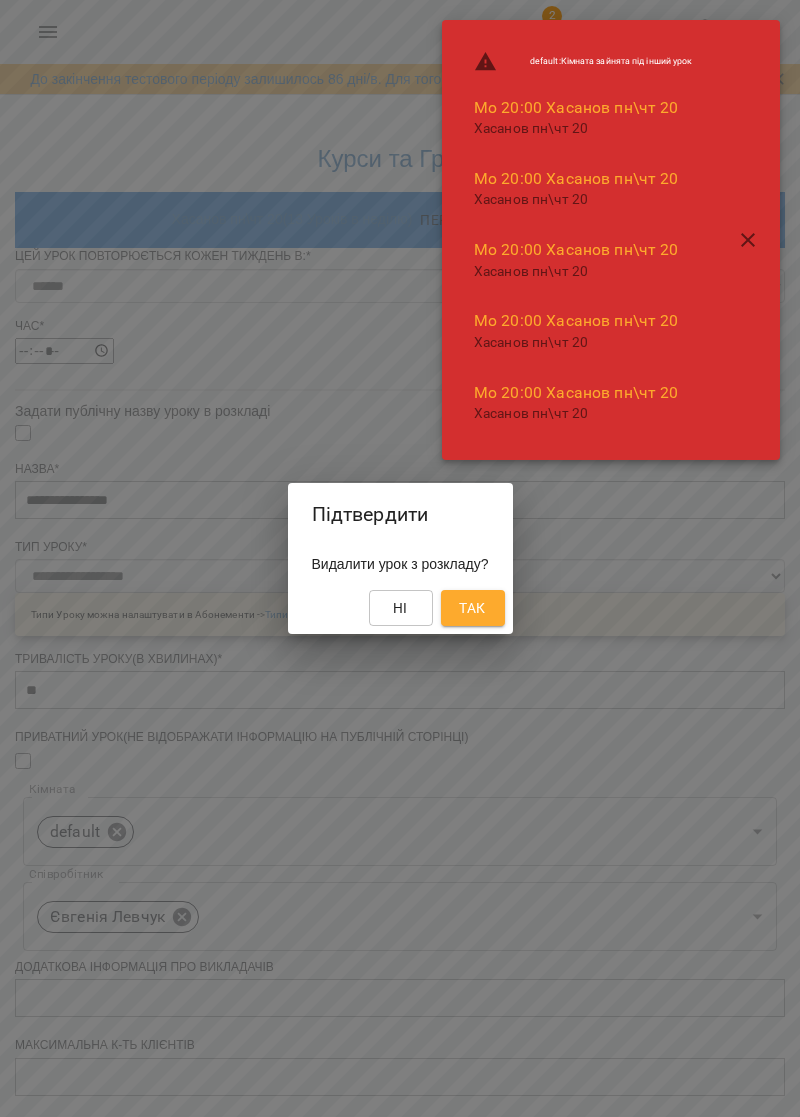 click on "Так" at bounding box center (472, 608) 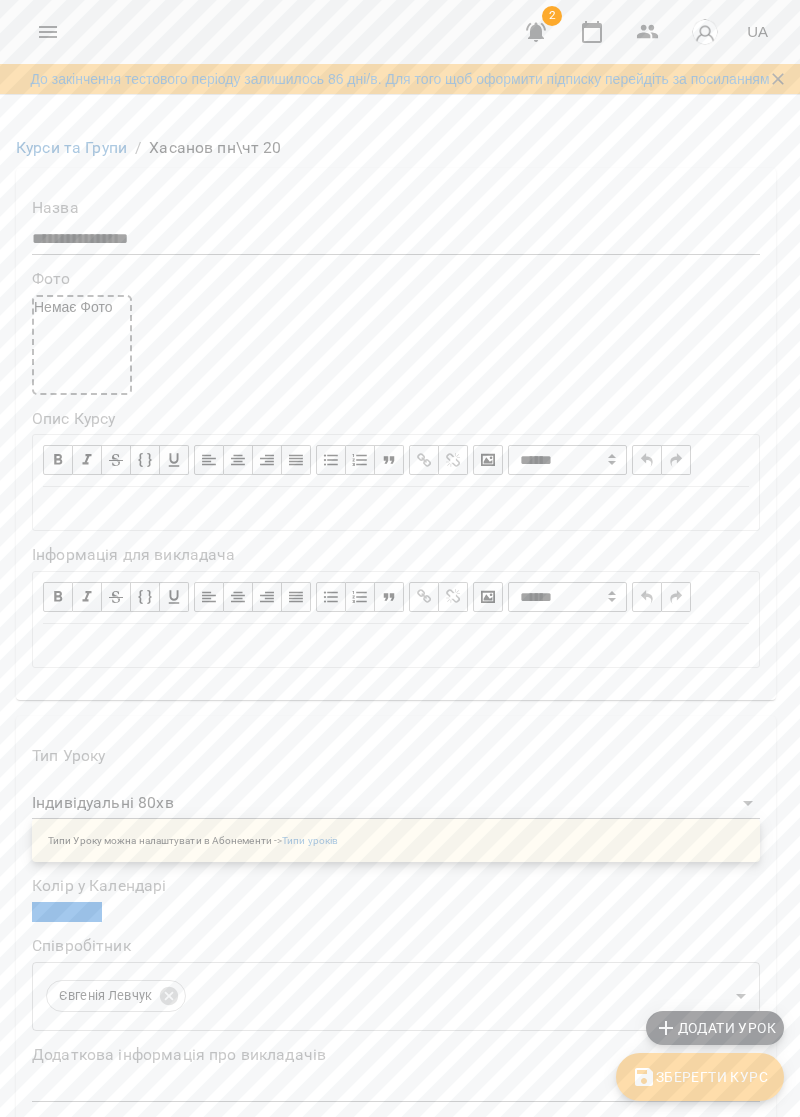scroll, scrollTop: 2850, scrollLeft: 0, axis: vertical 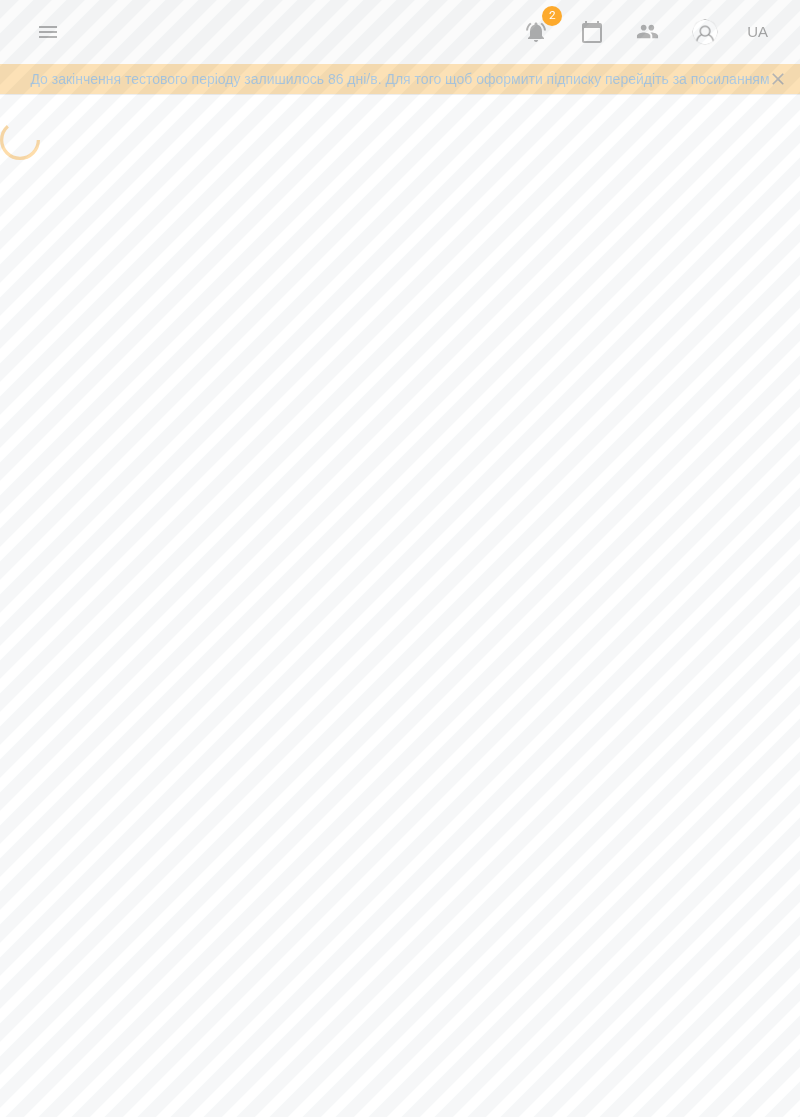 select on "*" 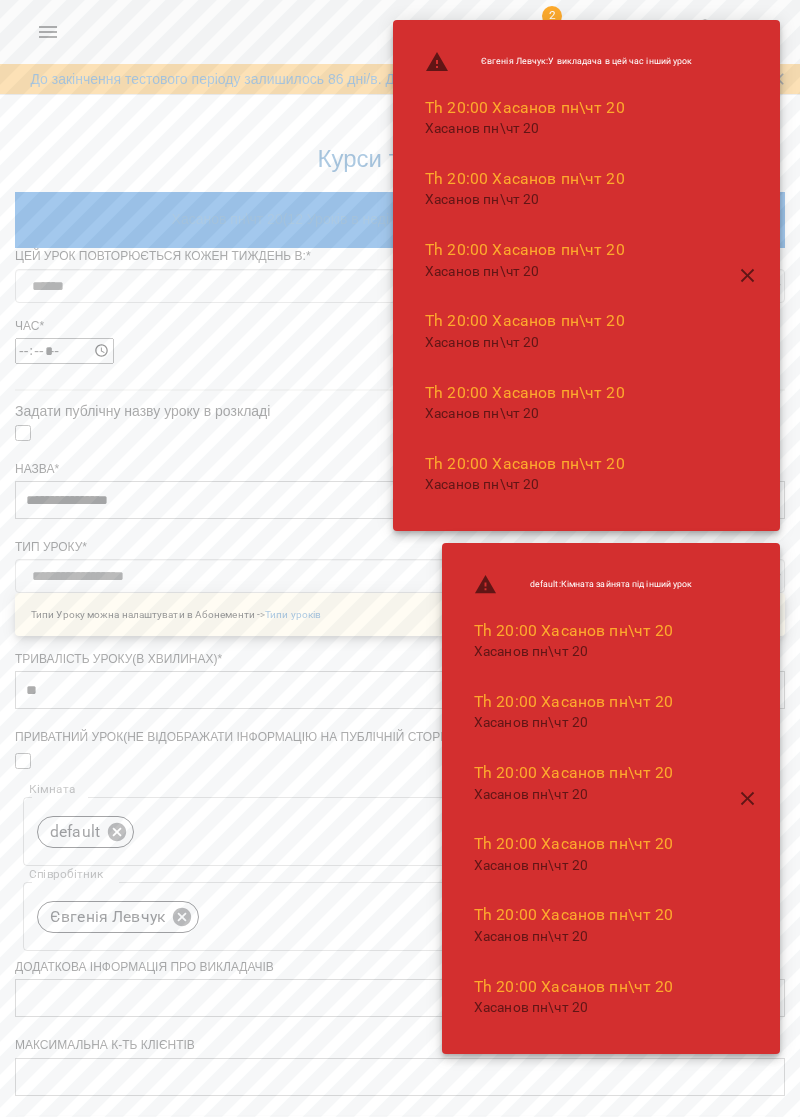 scroll, scrollTop: 546, scrollLeft: 0, axis: vertical 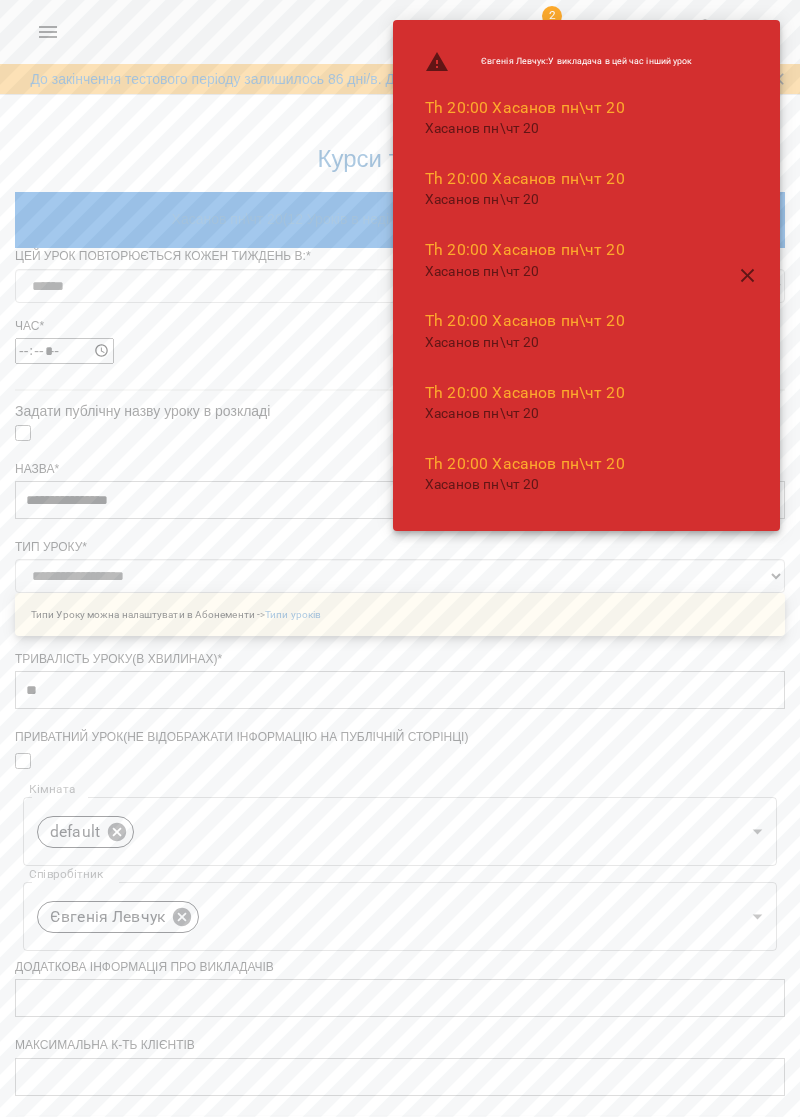 click on "Видалити урок з розкладу" at bounding box center [400, 1523] 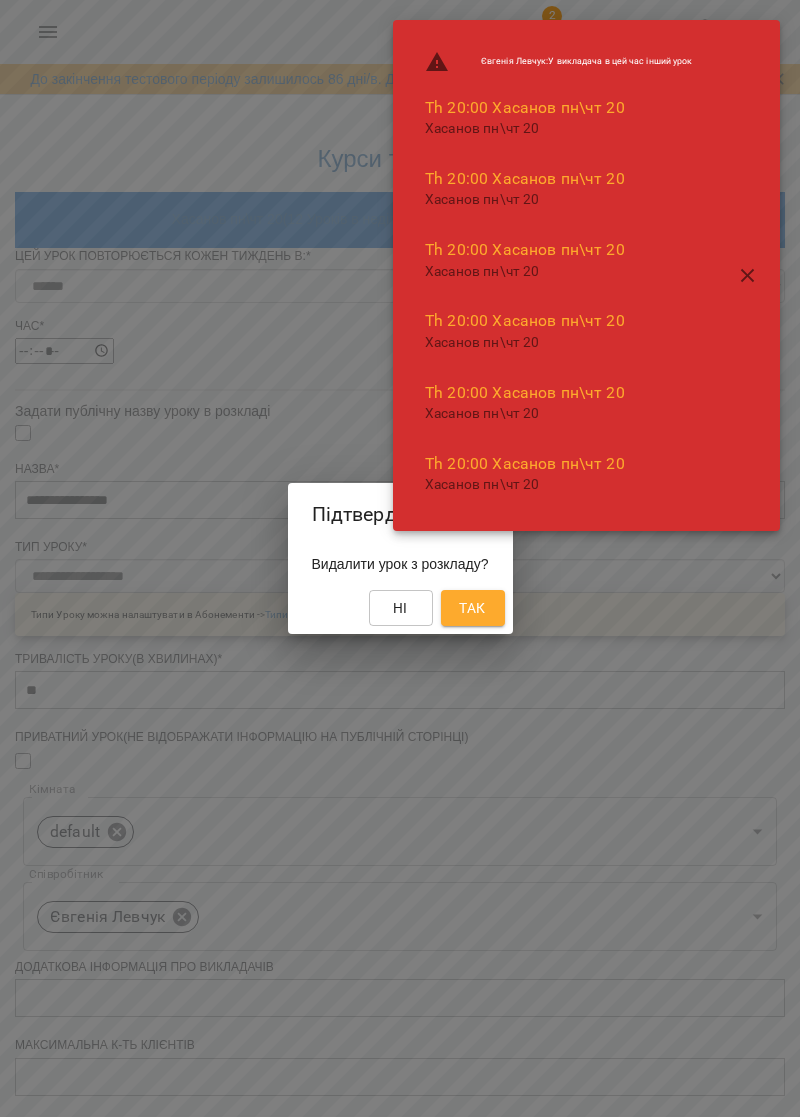 click on "Так" at bounding box center [473, 608] 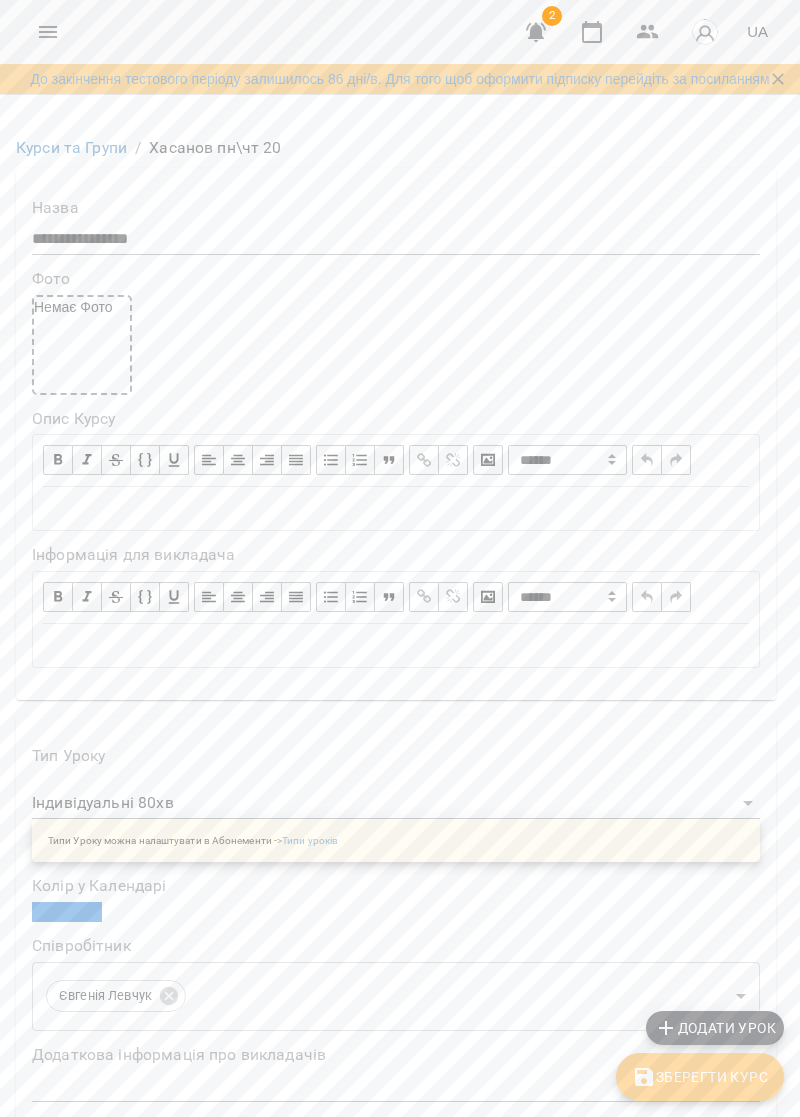 scroll, scrollTop: 2726, scrollLeft: 0, axis: vertical 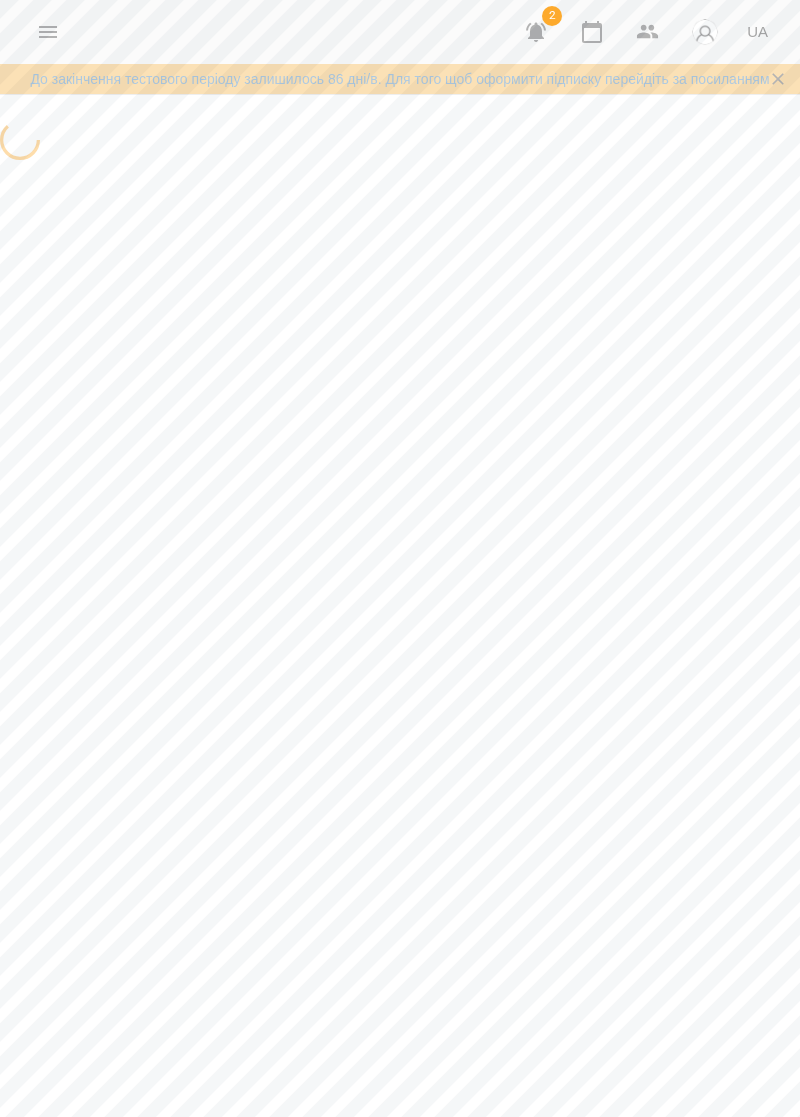 select on "*" 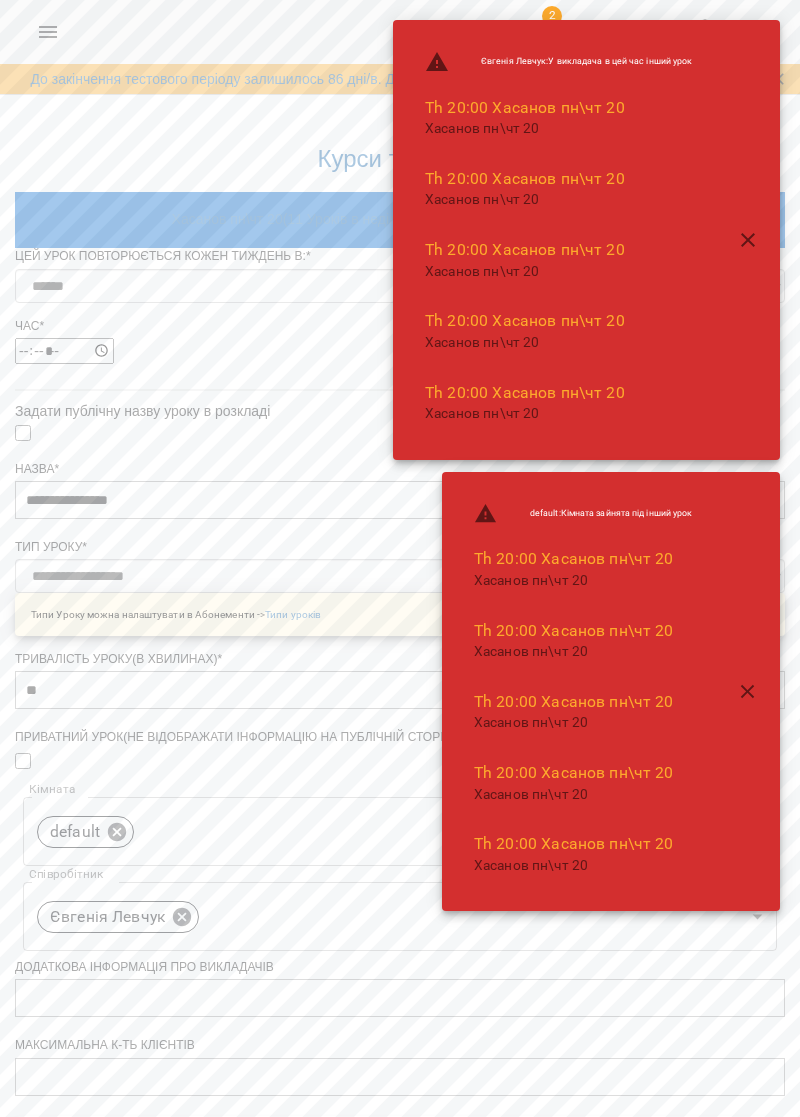 scroll, scrollTop: 546, scrollLeft: 0, axis: vertical 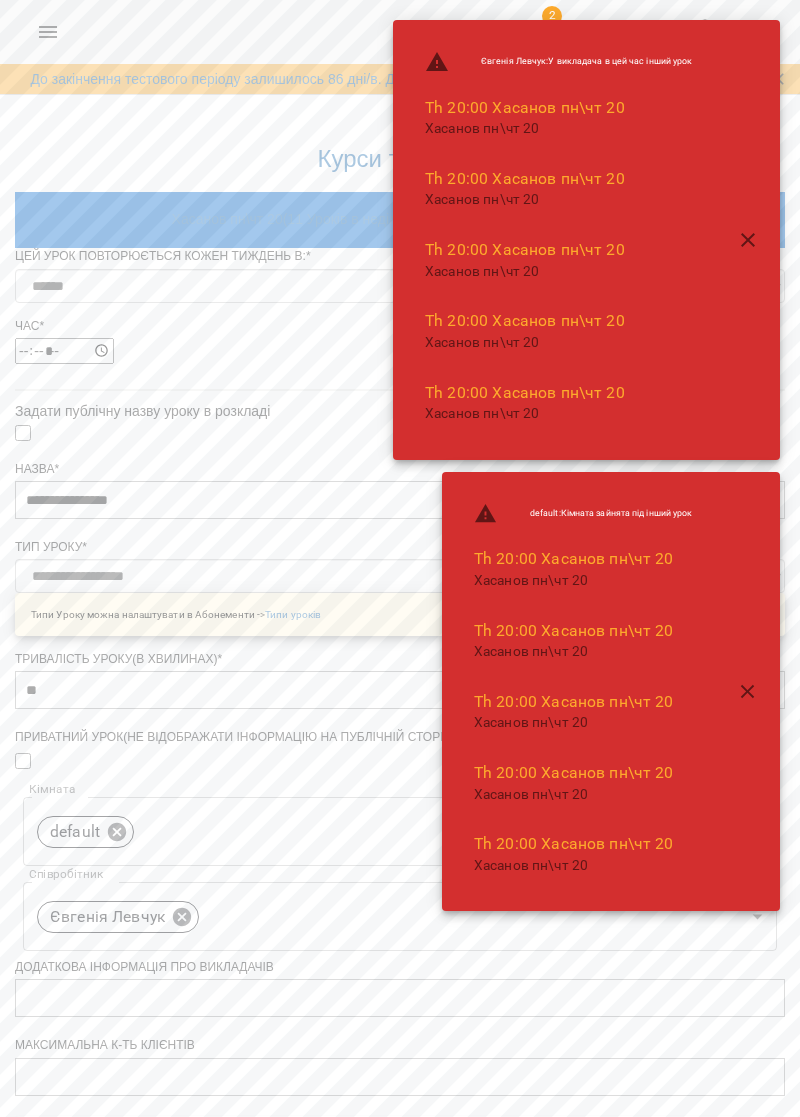click on "Видалити урок з розкладу" at bounding box center (400, 1523) 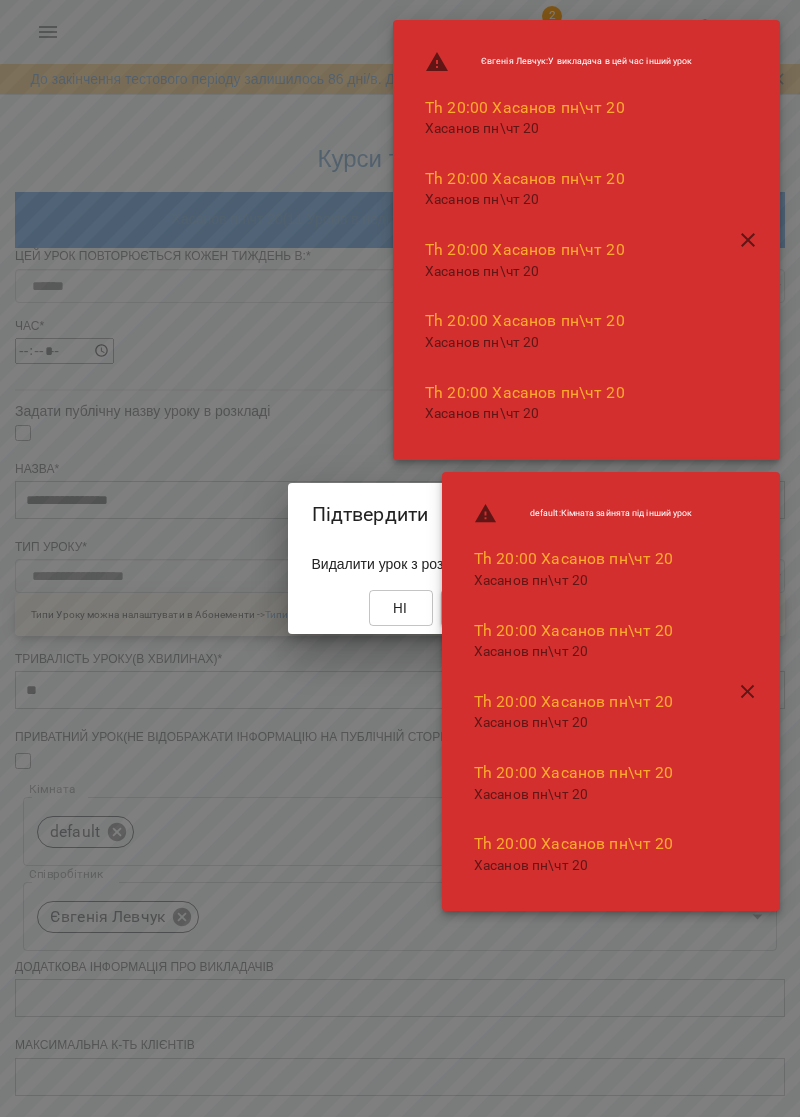 click 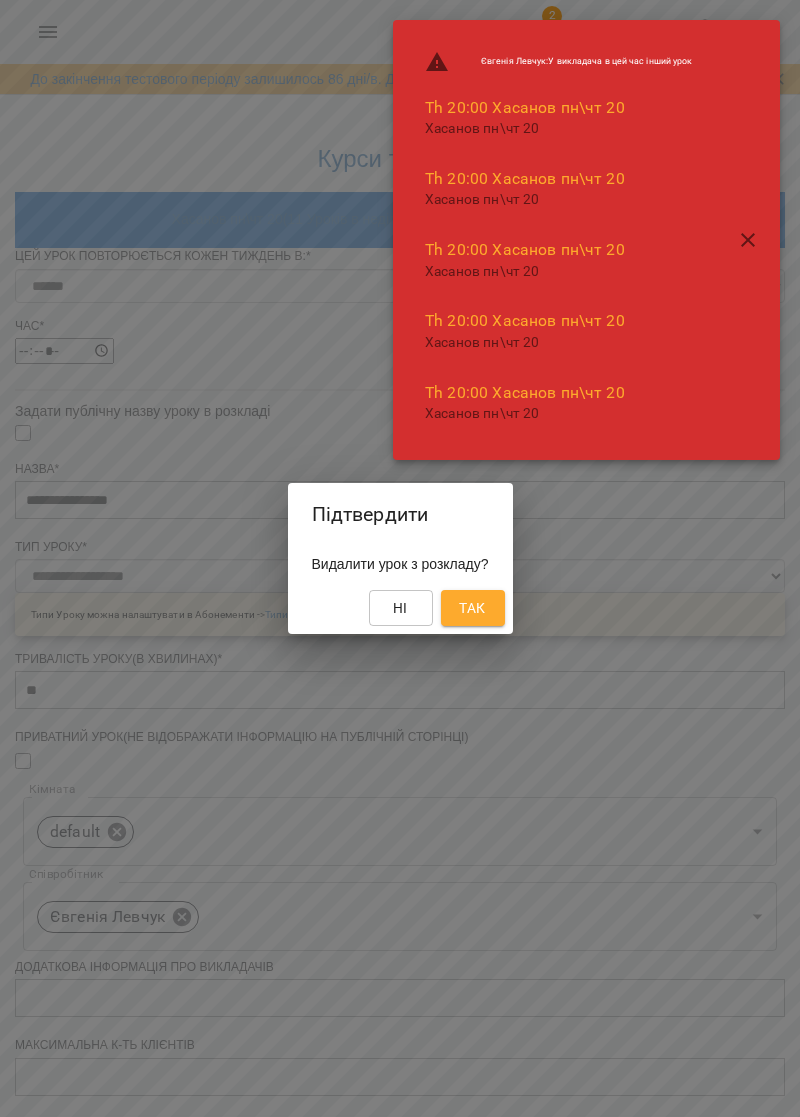 click on "Так" at bounding box center [473, 608] 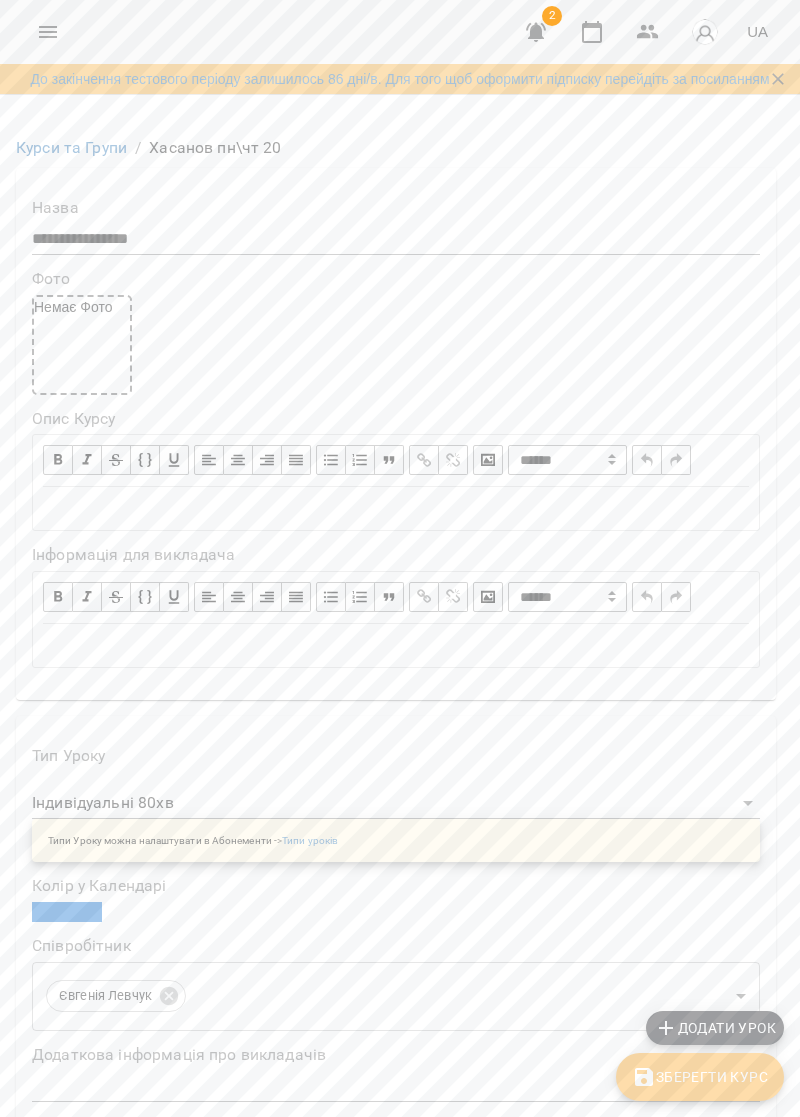 scroll, scrollTop: 1308, scrollLeft: 0, axis: vertical 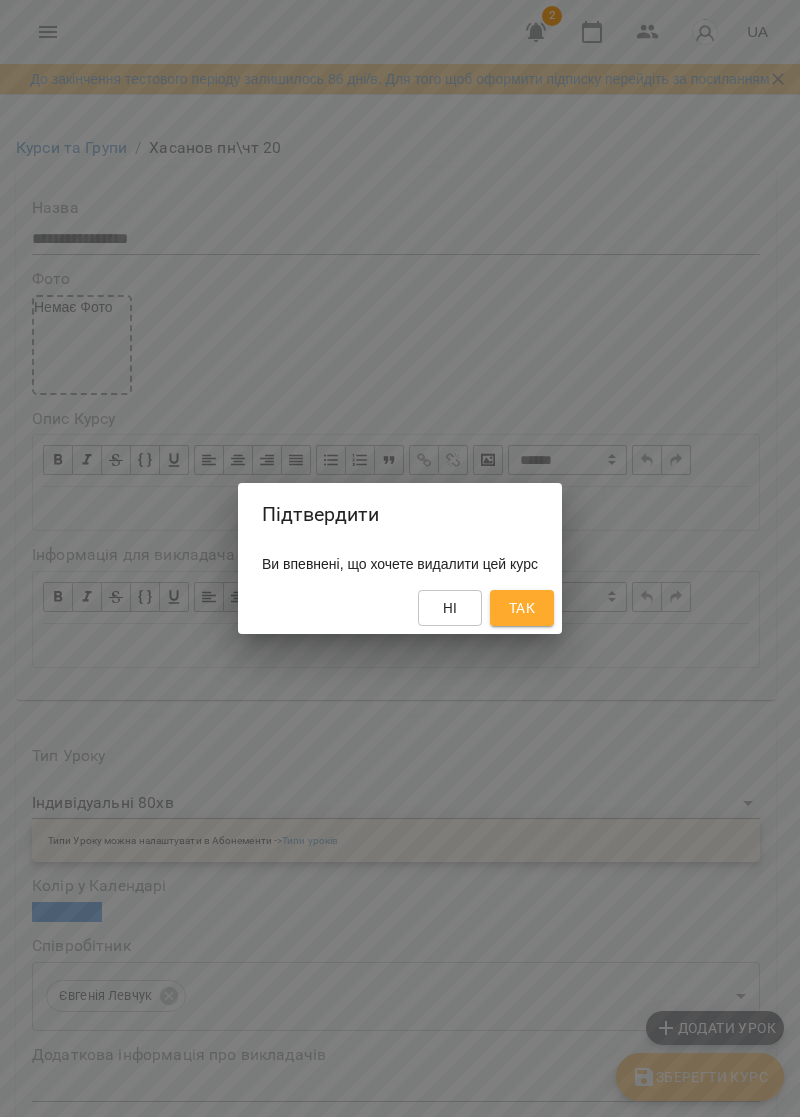 click on "Так" at bounding box center (522, 608) 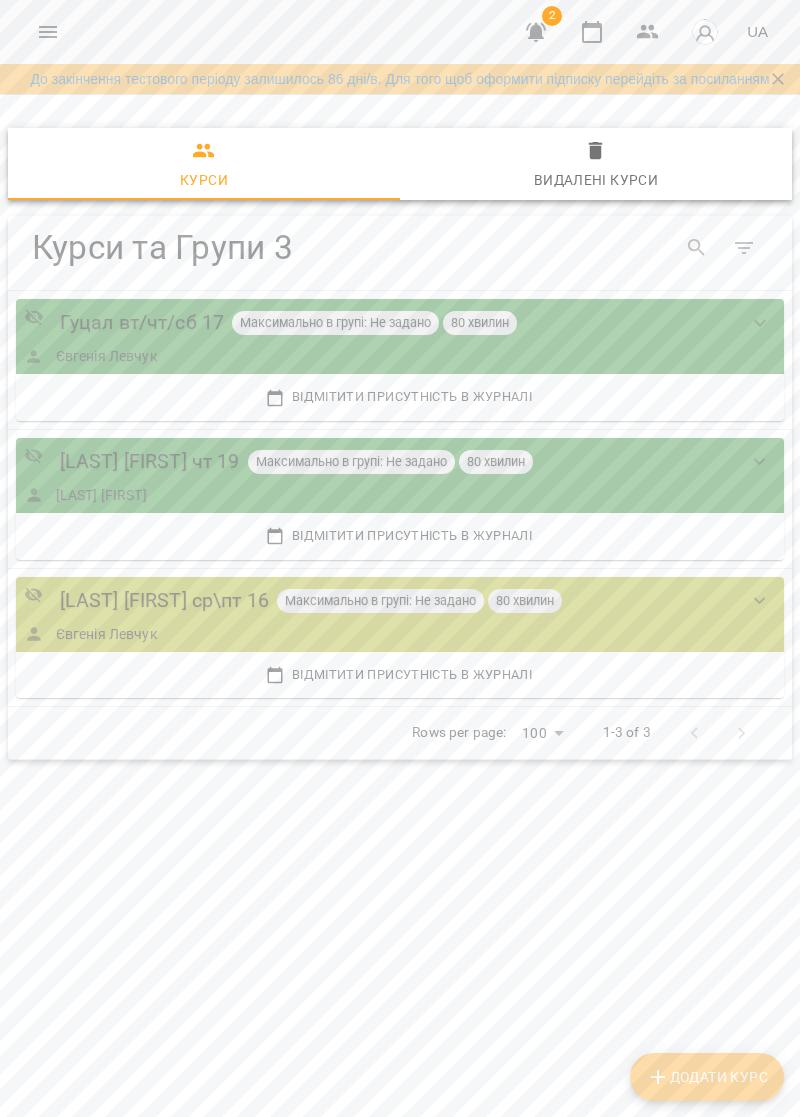 click on "Додати Курс" at bounding box center [707, 1077] 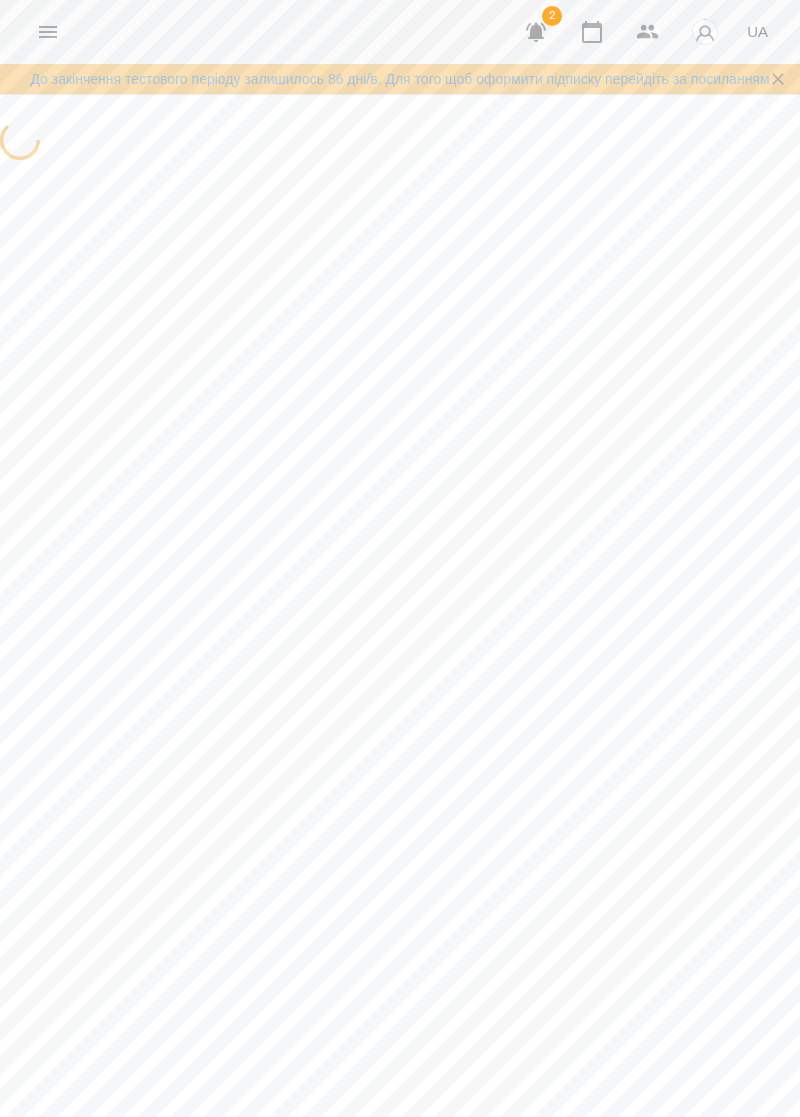 scroll, scrollTop: 0, scrollLeft: 0, axis: both 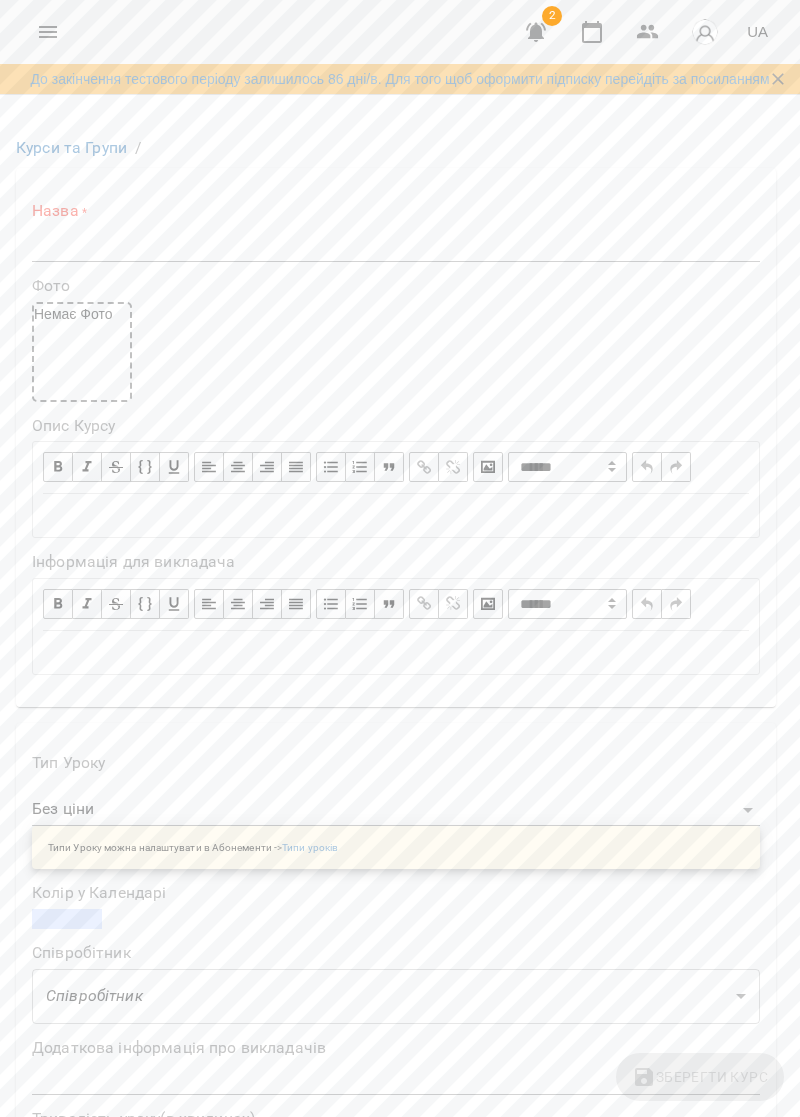 click at bounding box center (396, 246) 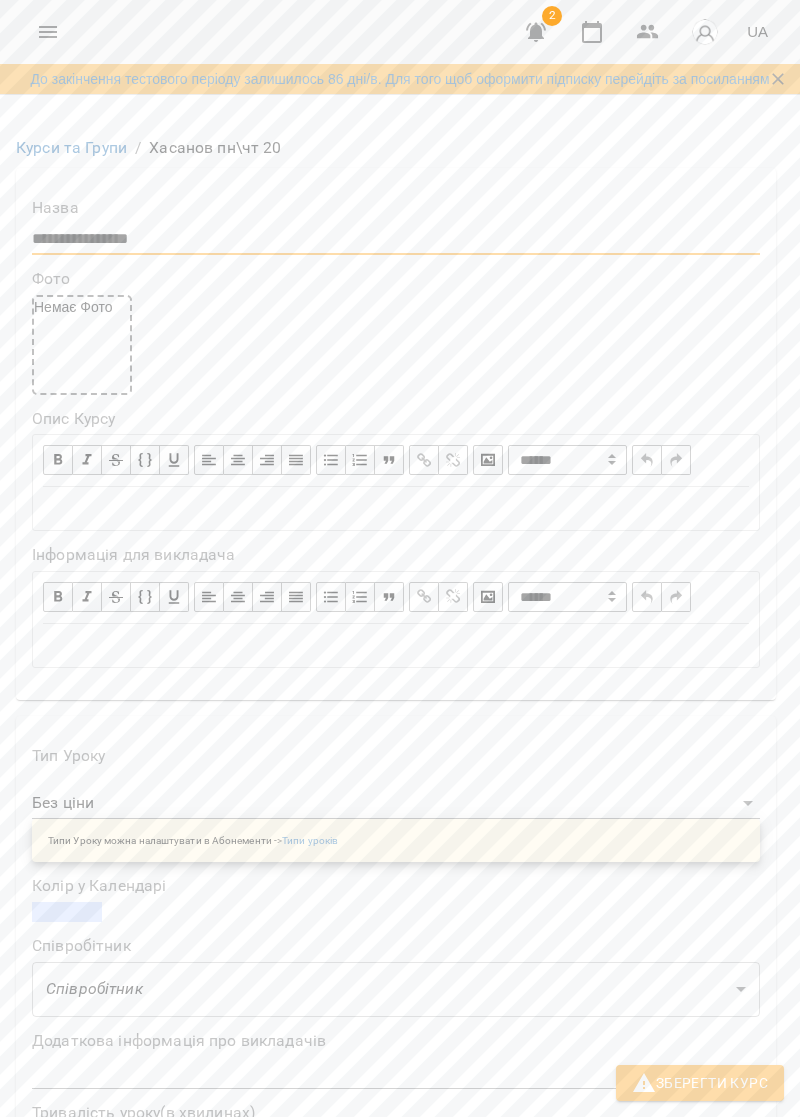 scroll, scrollTop: 394, scrollLeft: 0, axis: vertical 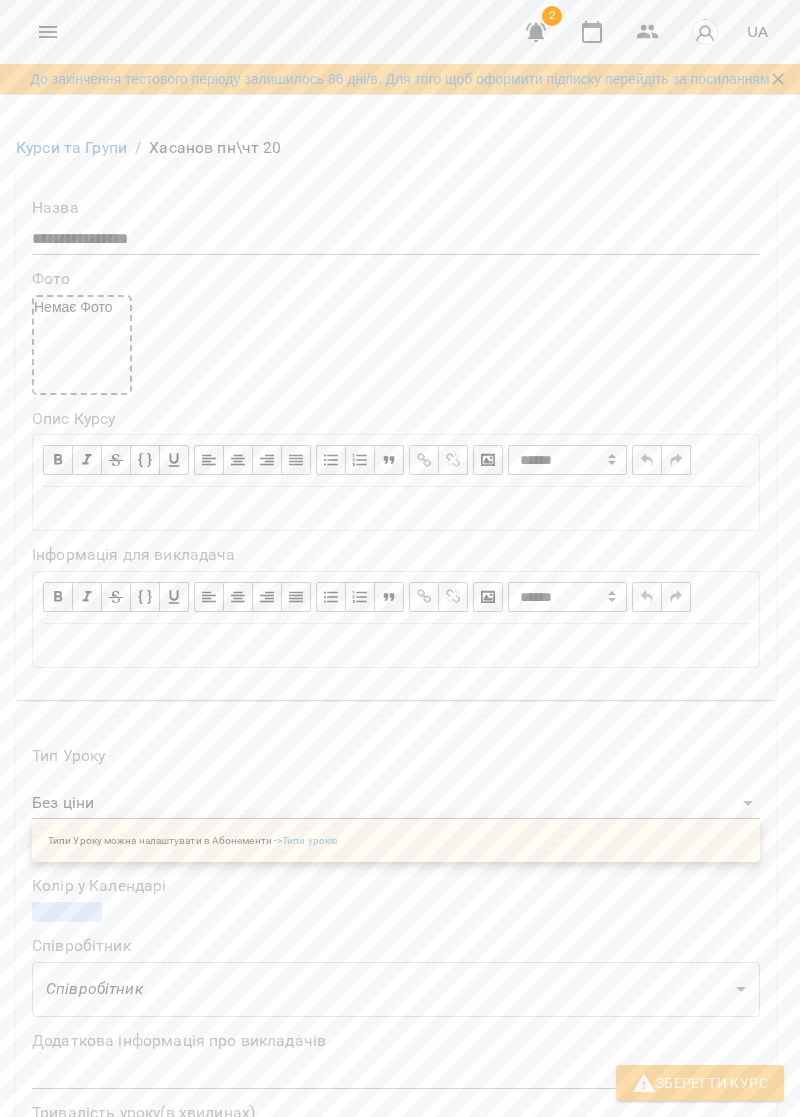 click on "**********" at bounding box center (400, 1188) 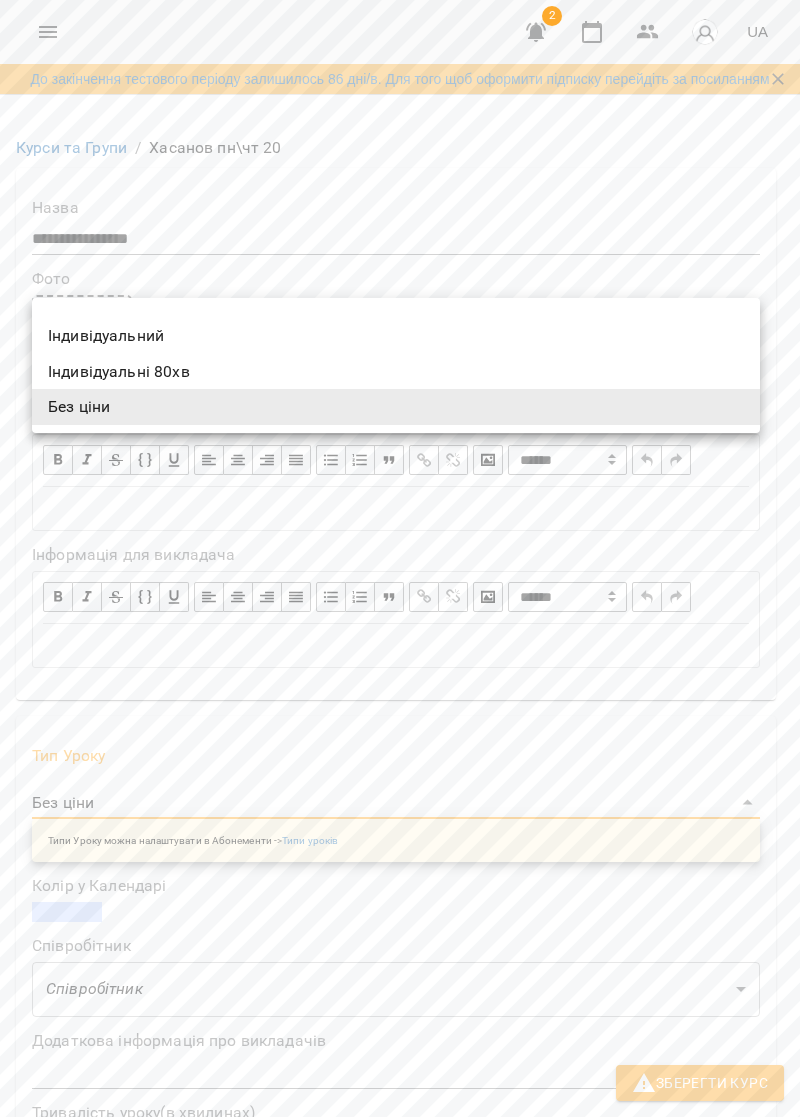 click on "Індивідуальні 80хв" at bounding box center (396, 372) 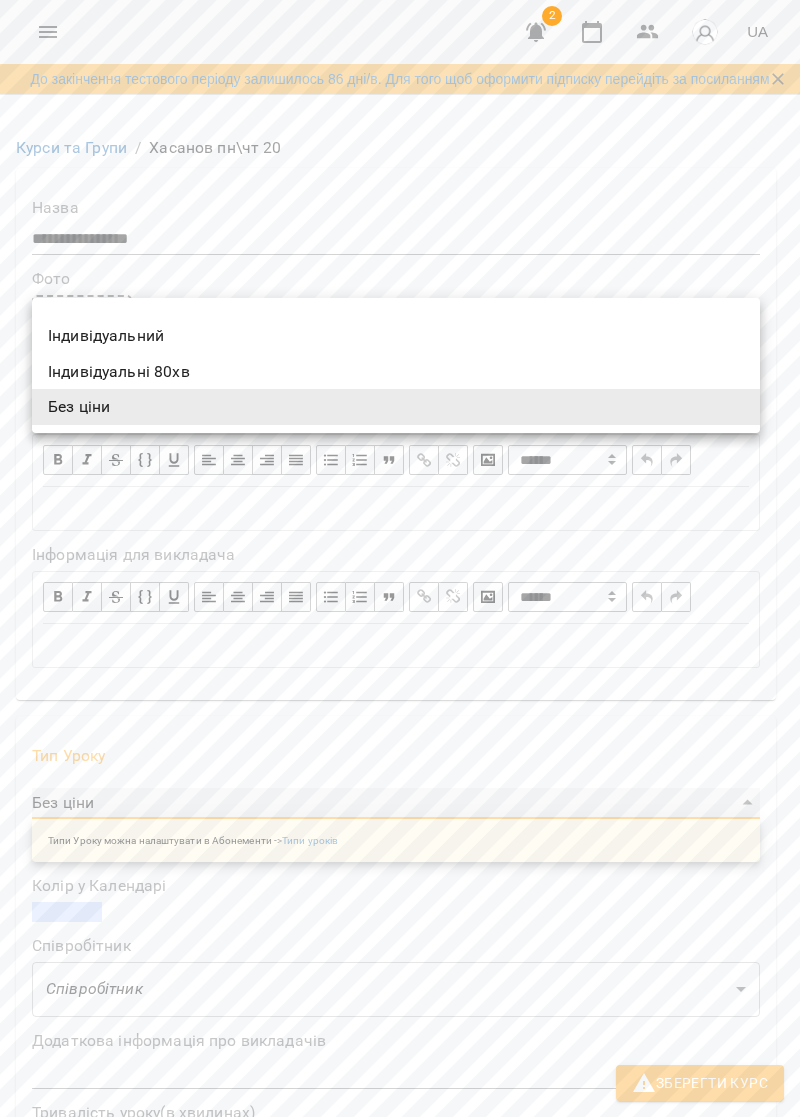 type on "**********" 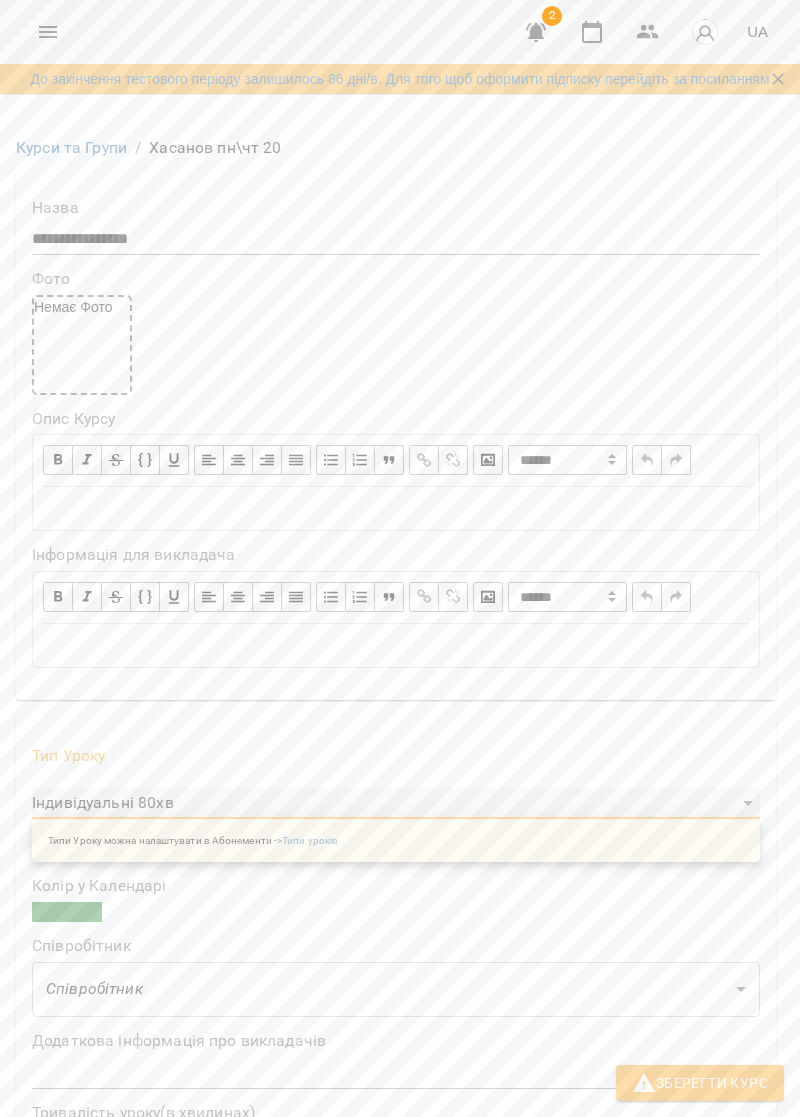 scroll, scrollTop: 480, scrollLeft: 0, axis: vertical 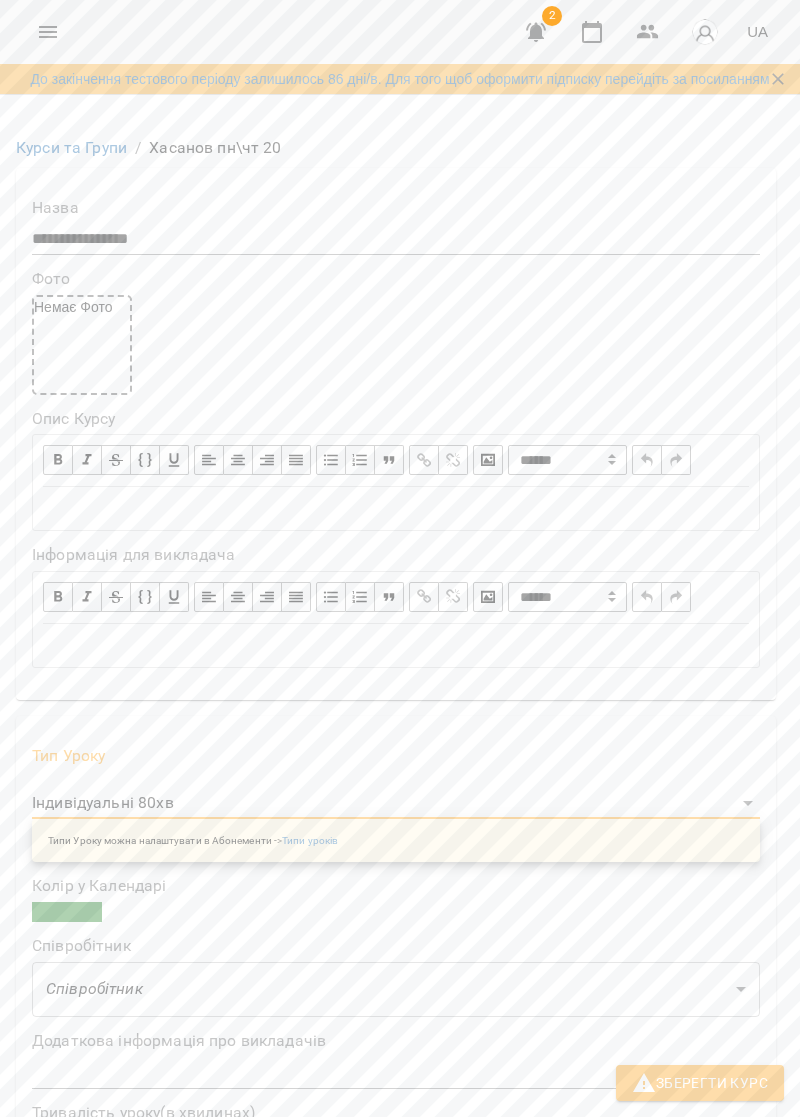 click at bounding box center [67, 912] 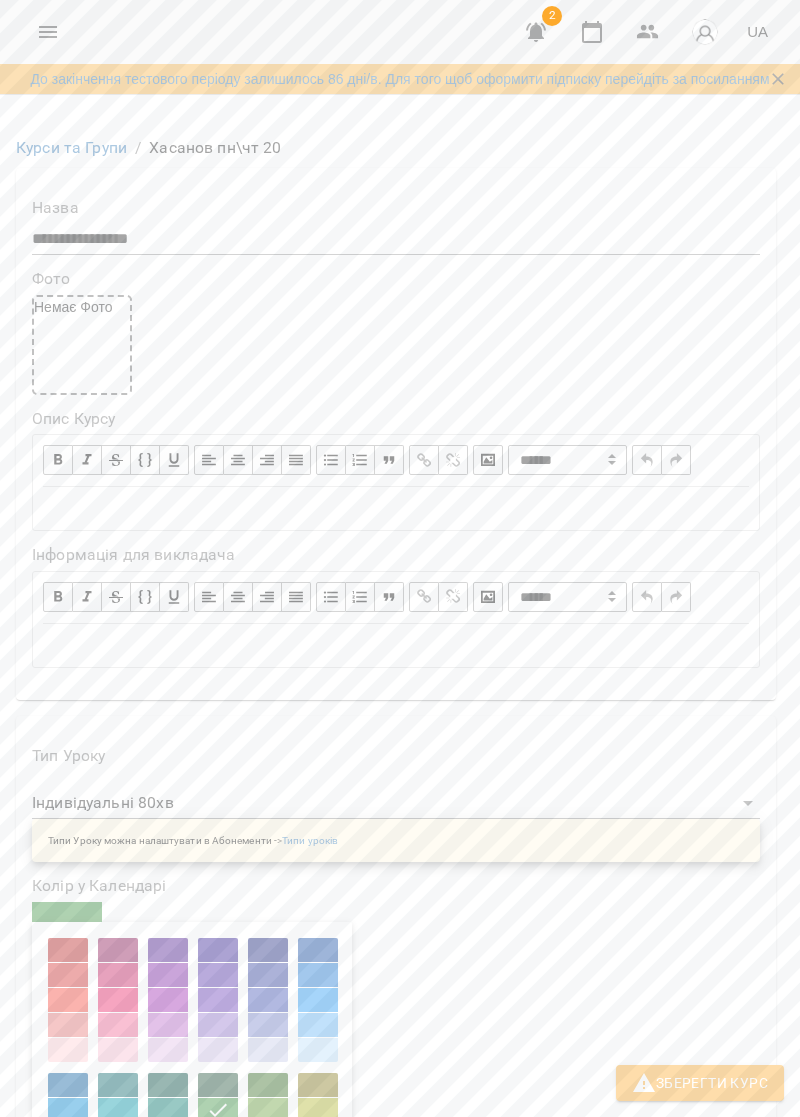 click at bounding box center [318, 1000] 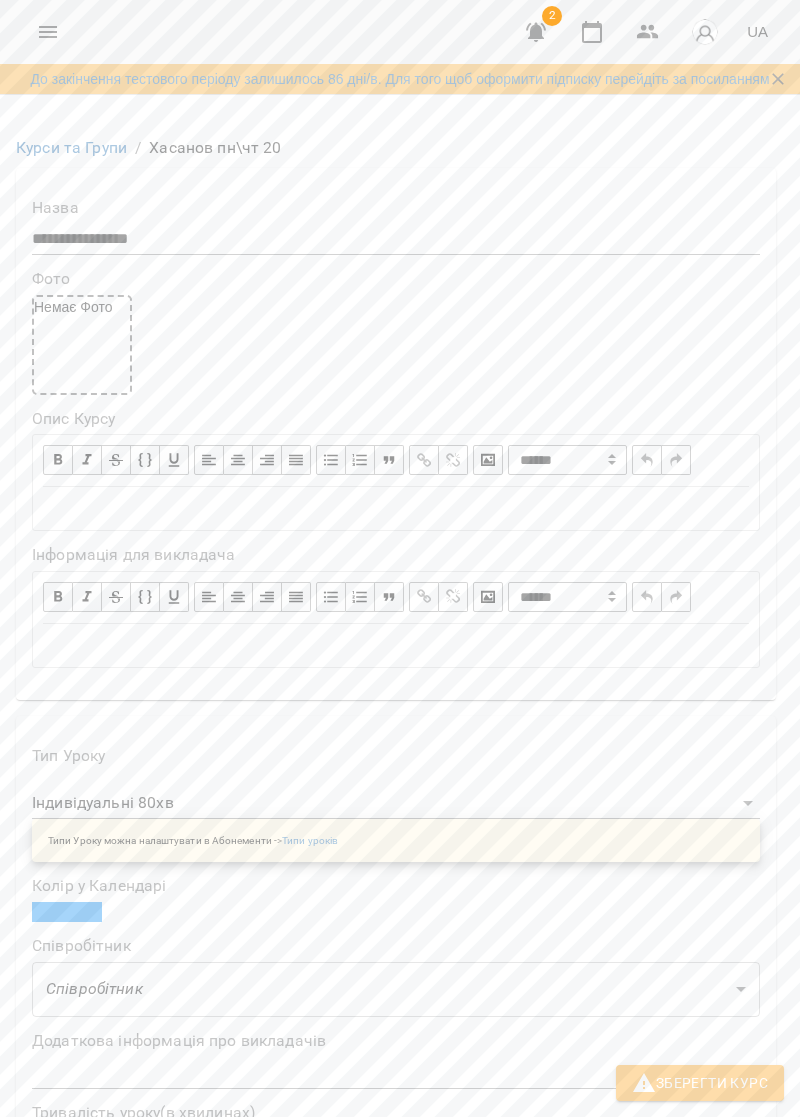 click on "**********" at bounding box center (400, 1188) 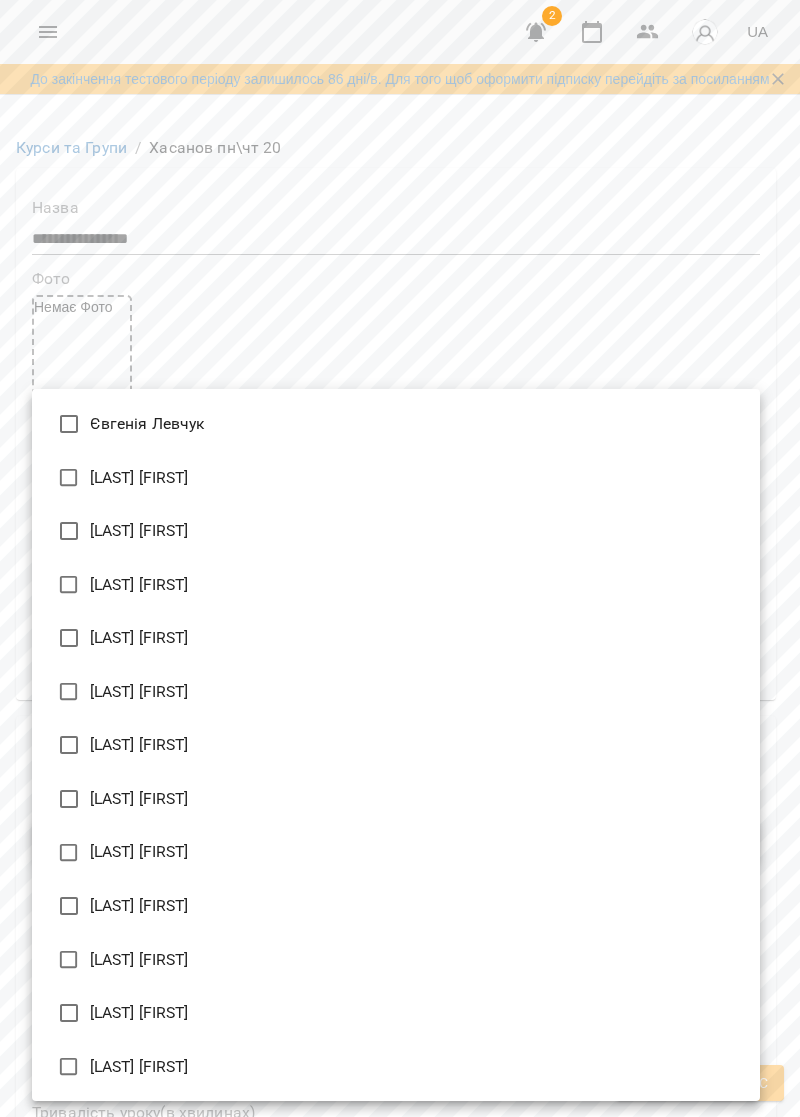 click on "Євгенія Левчук" at bounding box center (396, 424) 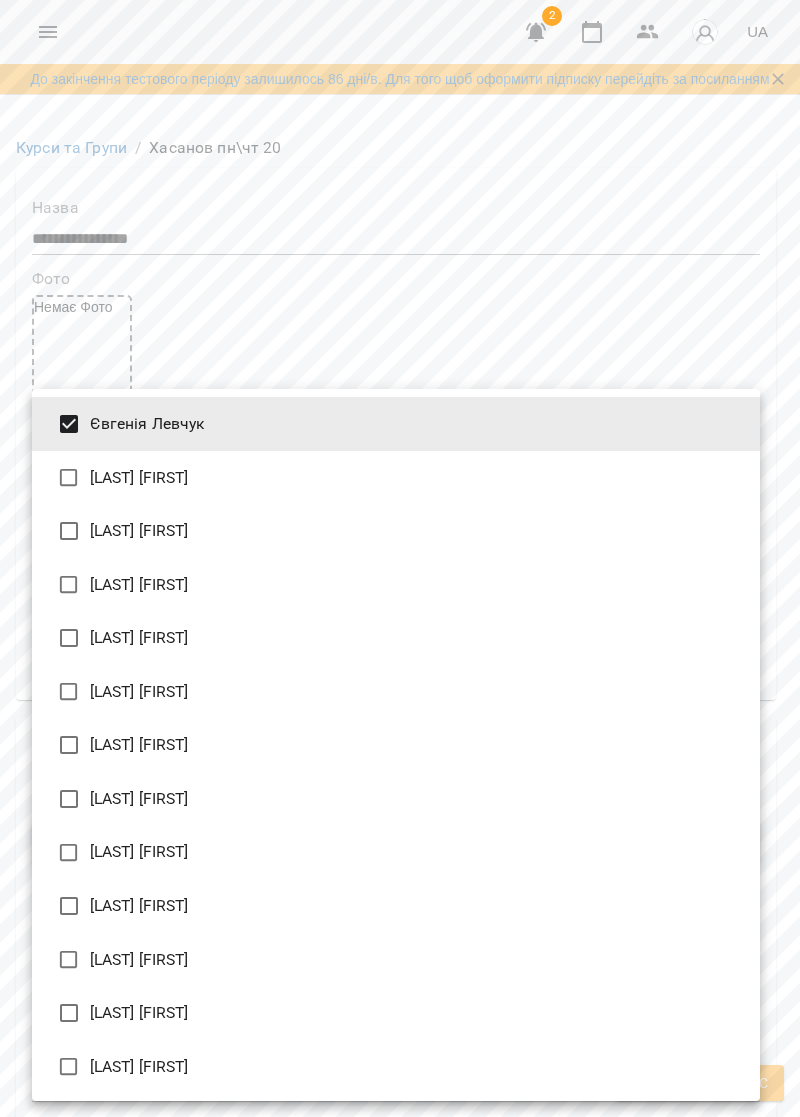 click at bounding box center (400, 558) 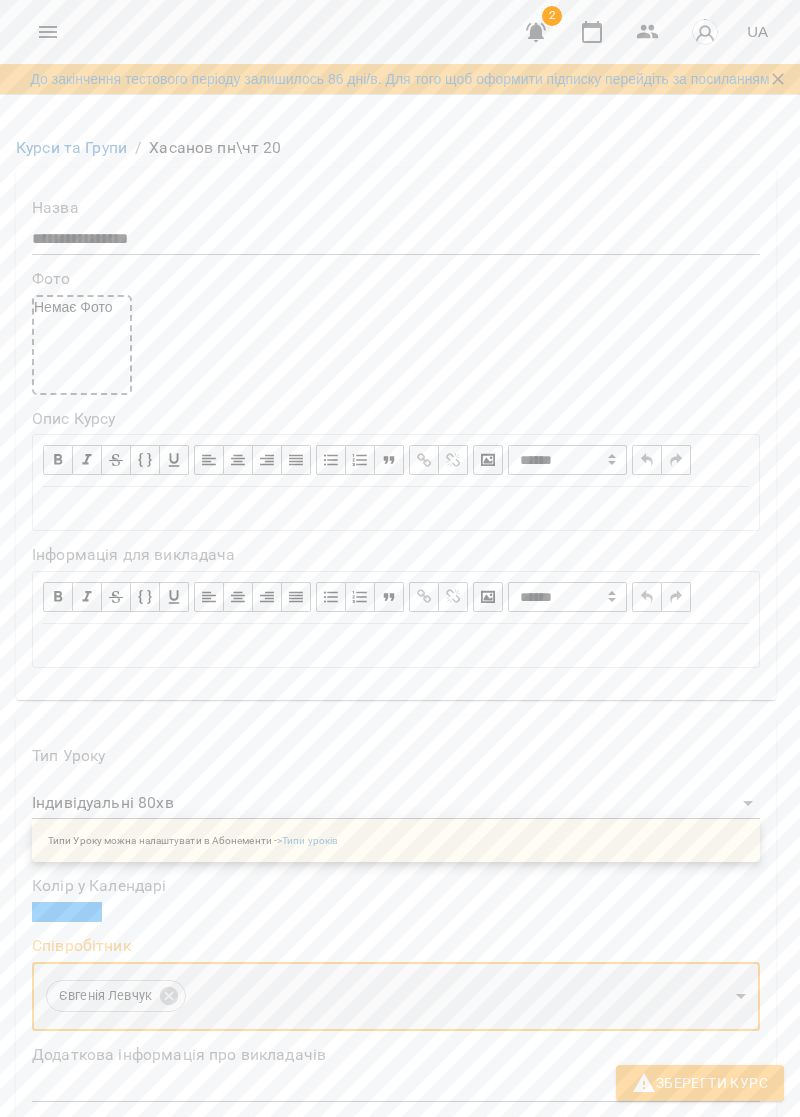 scroll, scrollTop: 1270, scrollLeft: 0, axis: vertical 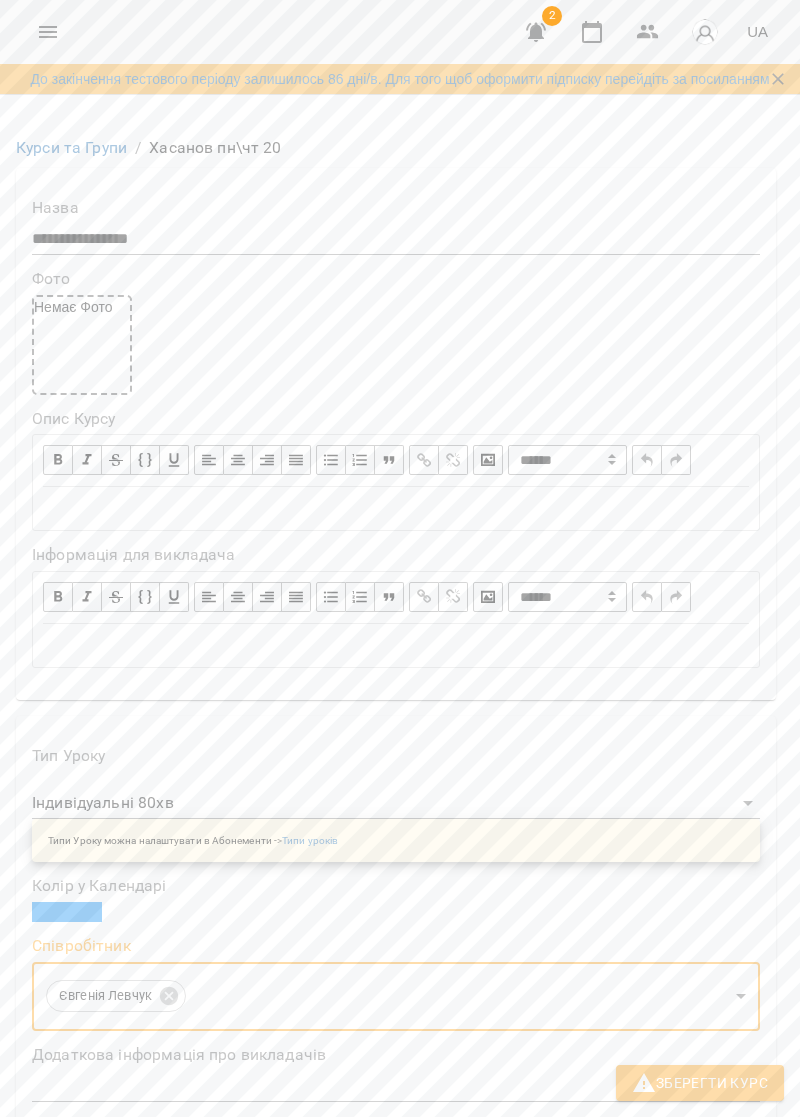 click on "Обрати клієнтів, які це відвідують" at bounding box center (189, 1982) 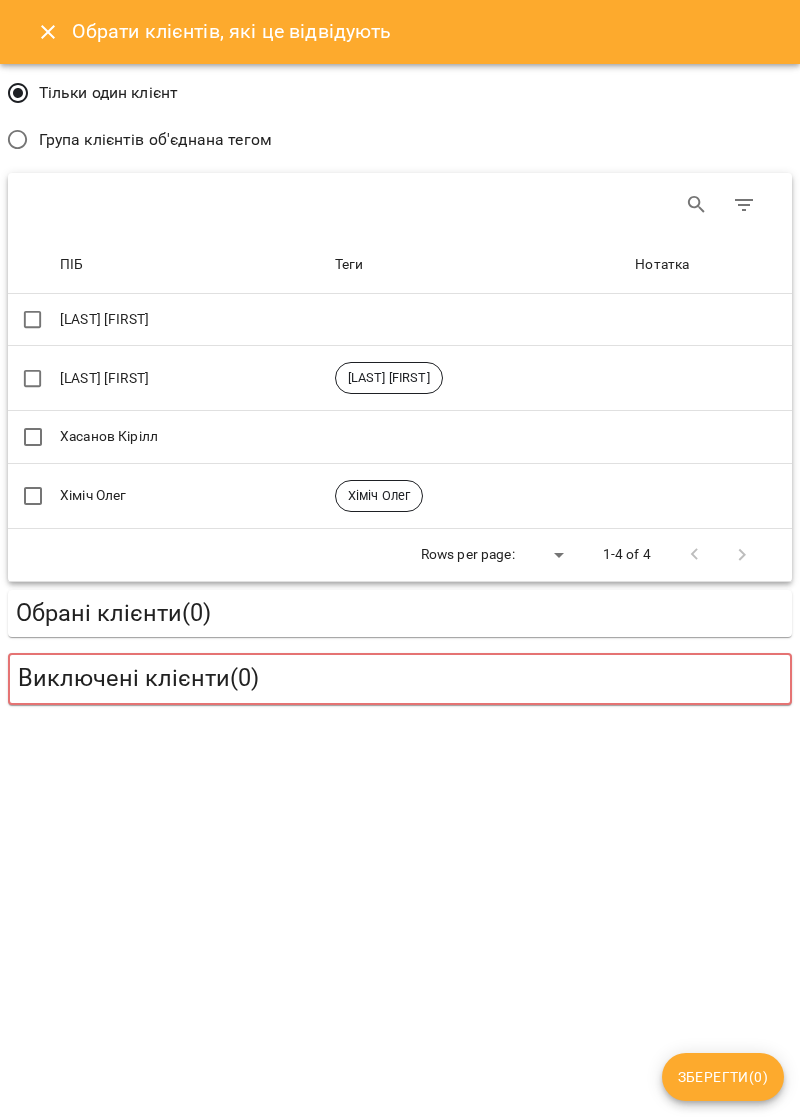 click on "Хасанов Кірілл" at bounding box center [193, 437] 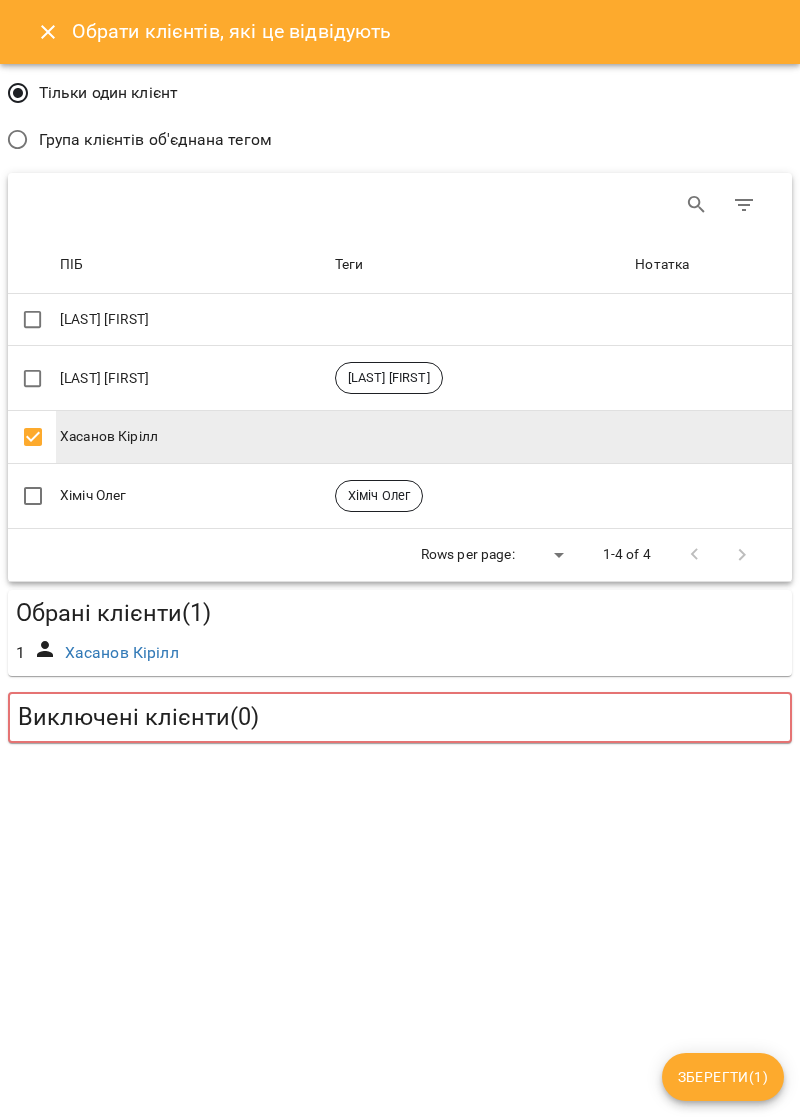 click on "Зберегти ( 1 )" at bounding box center [723, 1077] 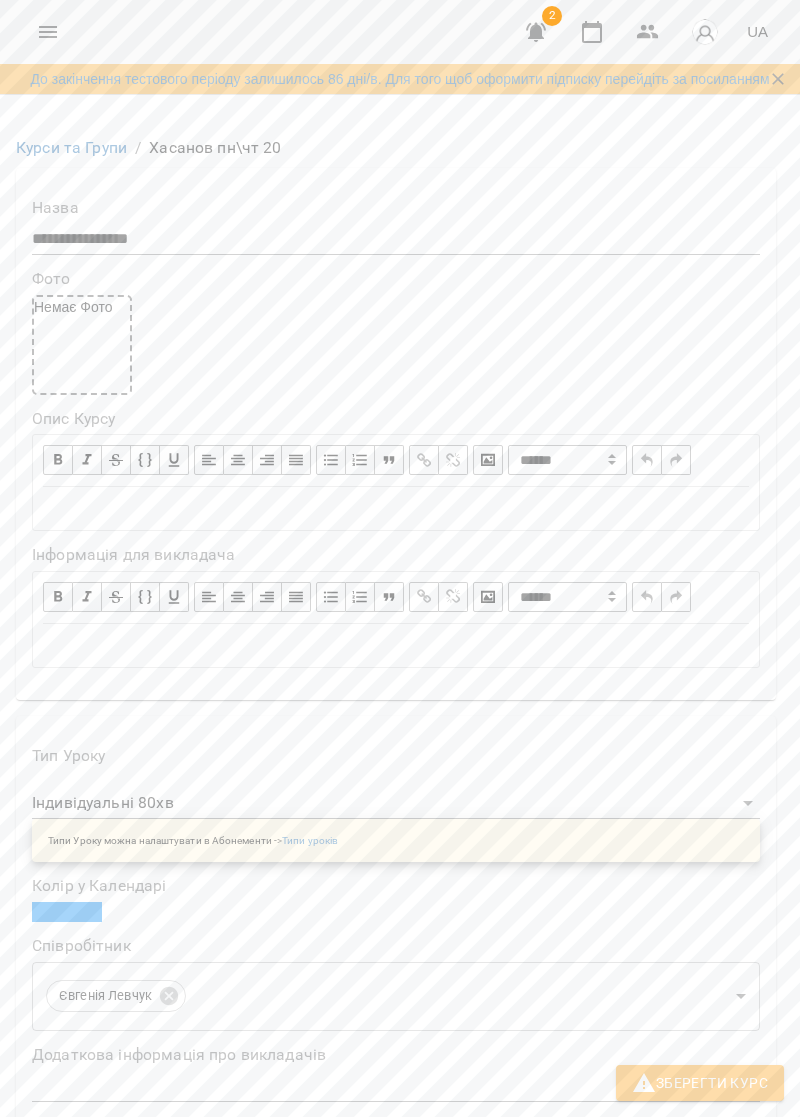 scroll, scrollTop: 1277, scrollLeft: 0, axis: vertical 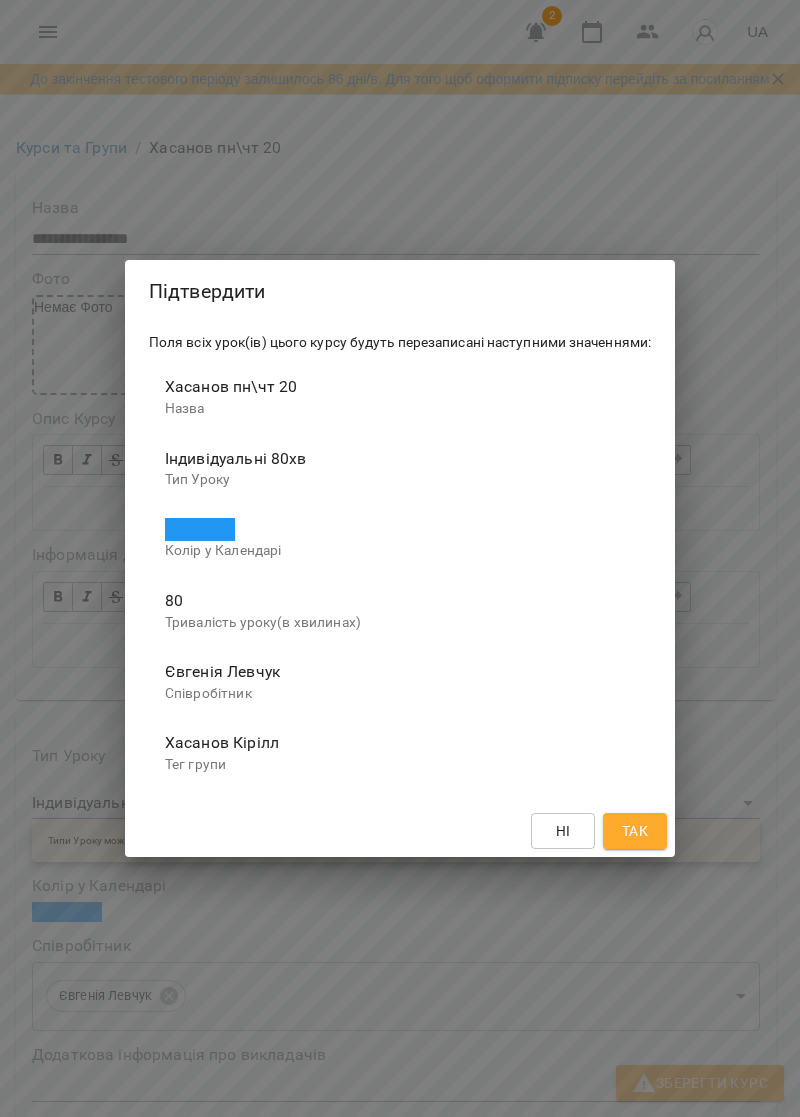 click on "Так" at bounding box center [635, 831] 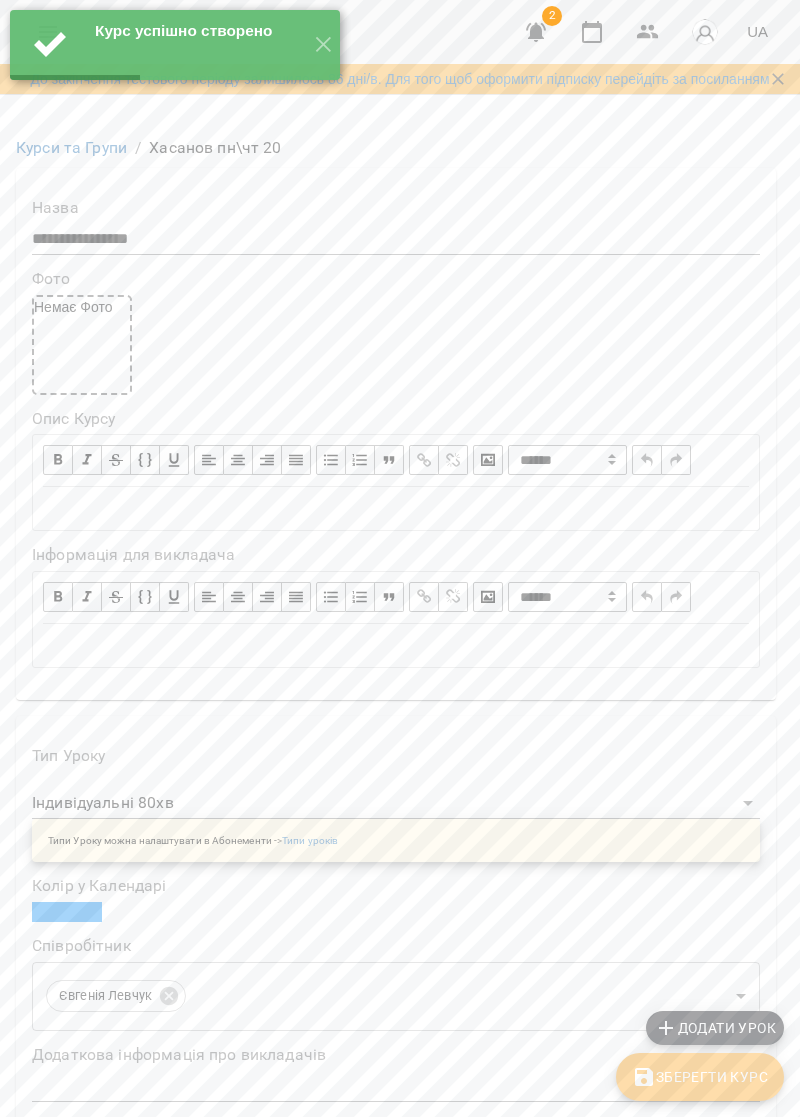 scroll, scrollTop: 1089, scrollLeft: 0, axis: vertical 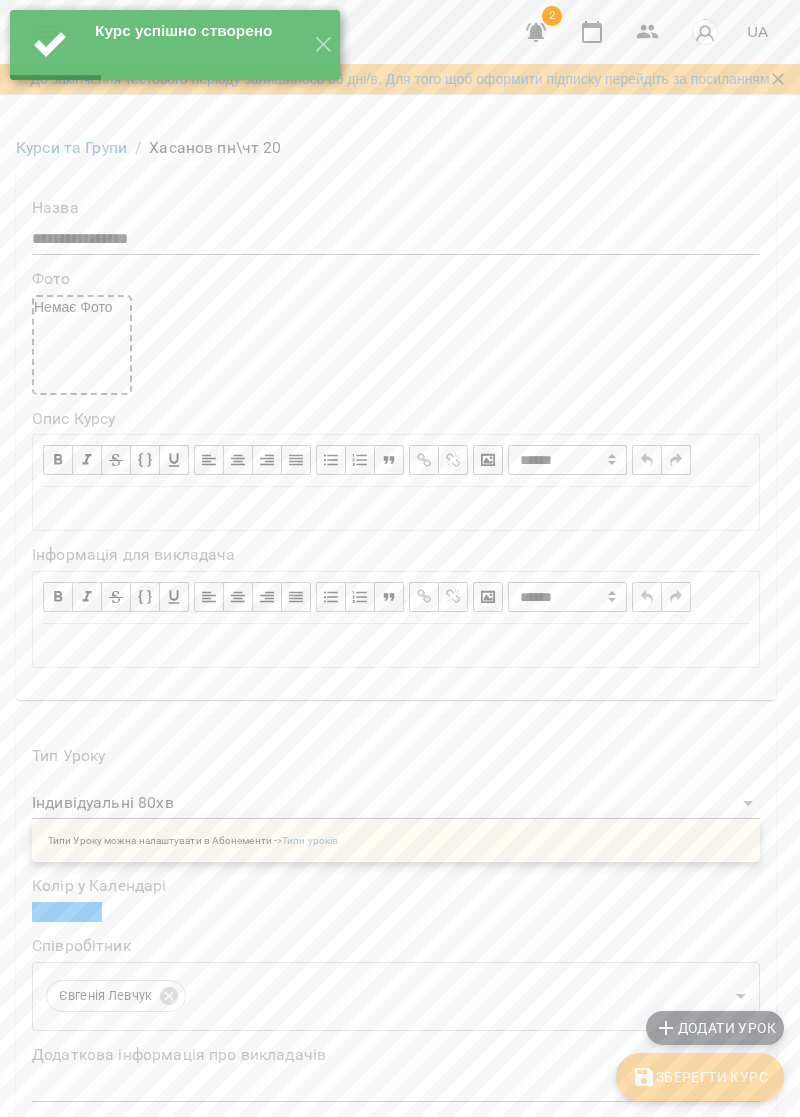 click on "Додати урок" at bounding box center (715, 1028) 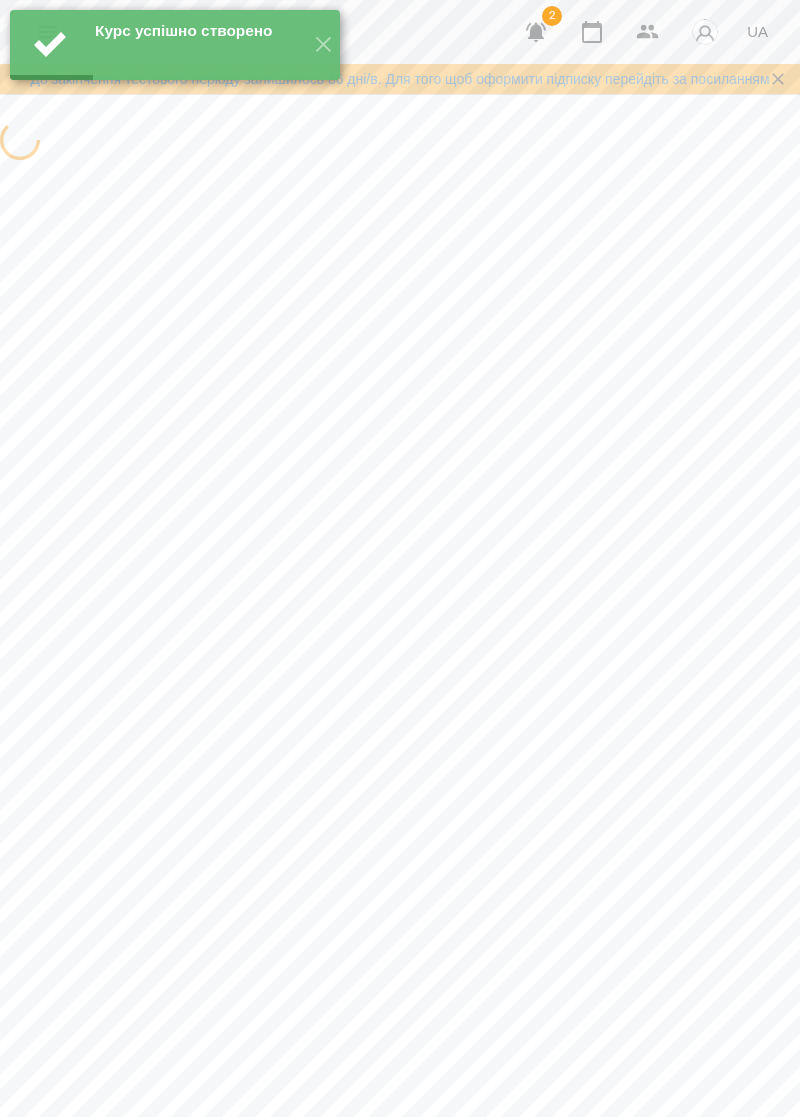 scroll, scrollTop: 0, scrollLeft: 0, axis: both 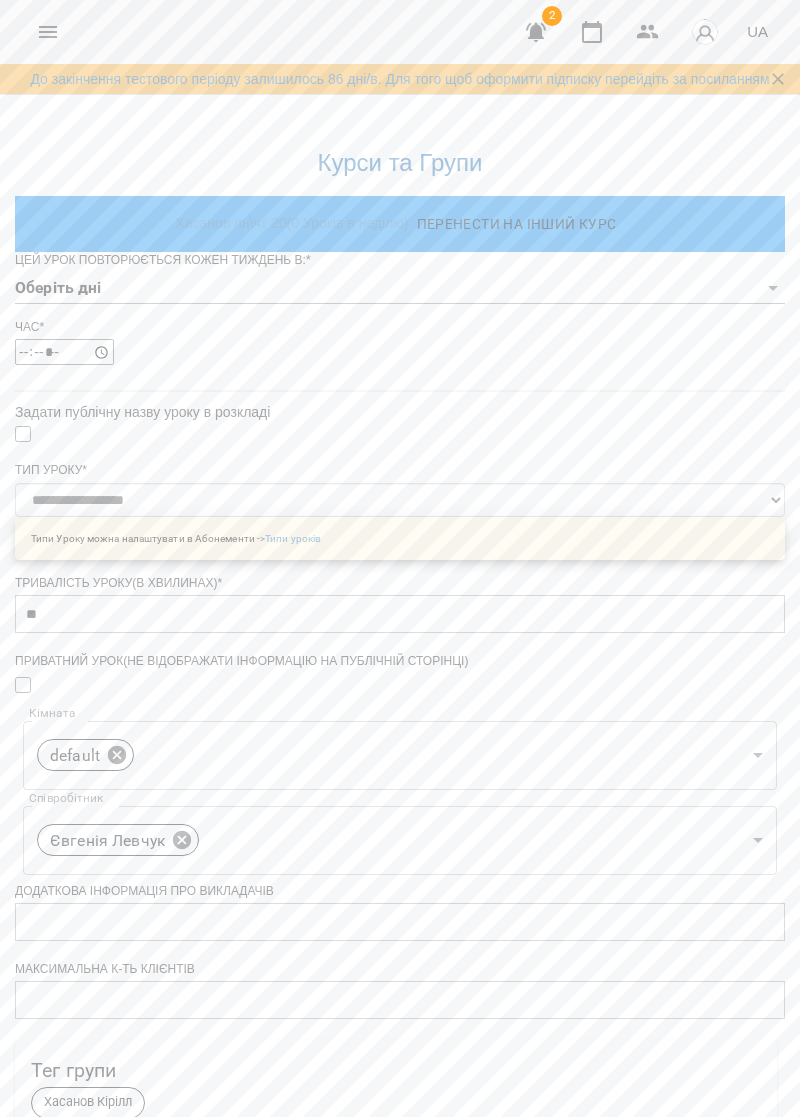 click on "**********" at bounding box center [400, 676] 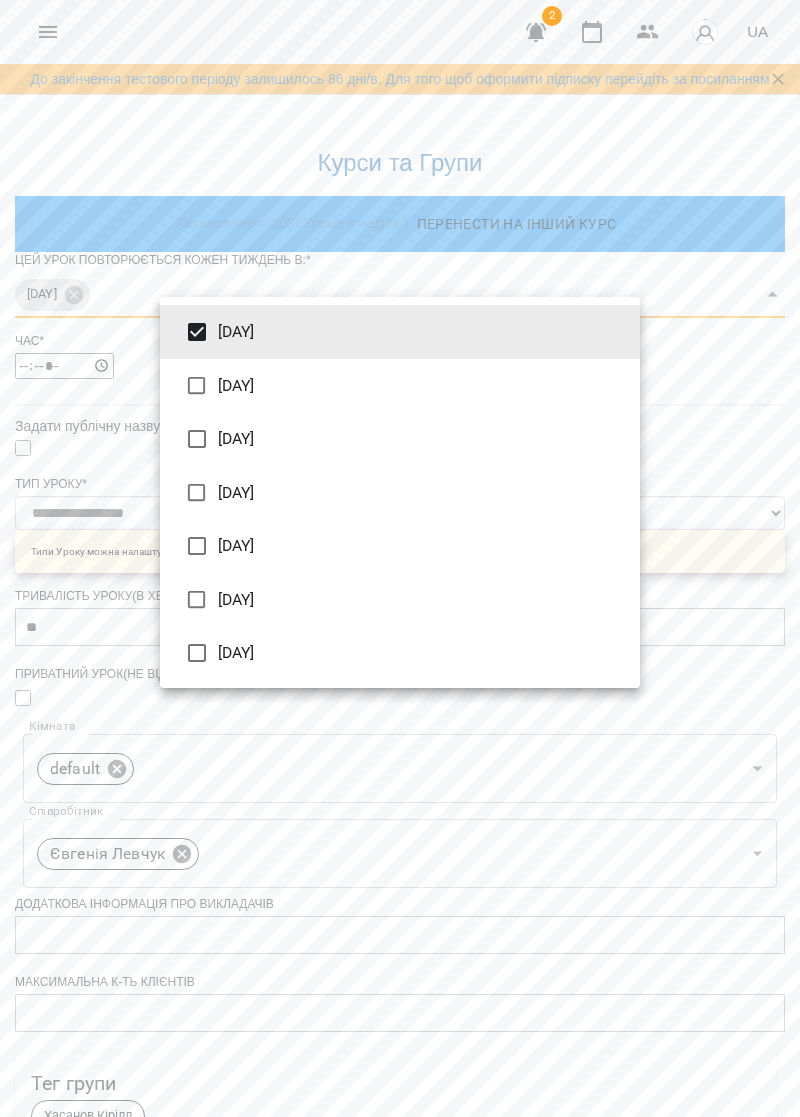 type on "***" 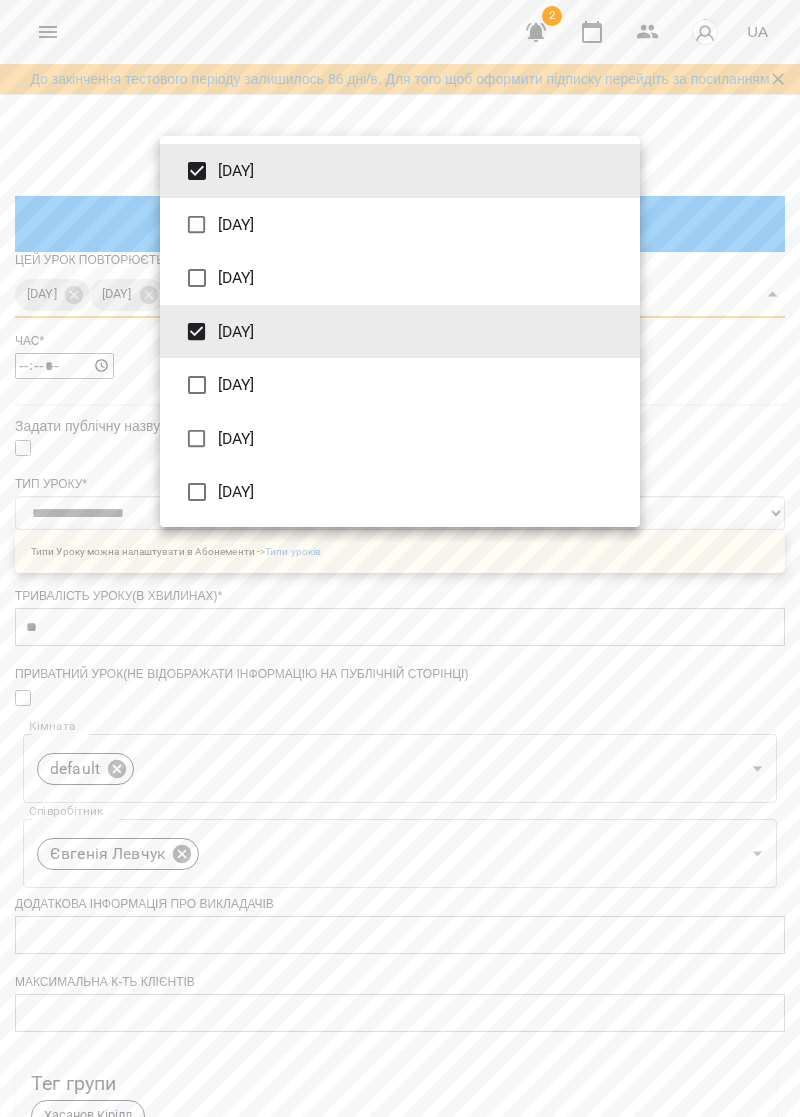 click at bounding box center [400, 558] 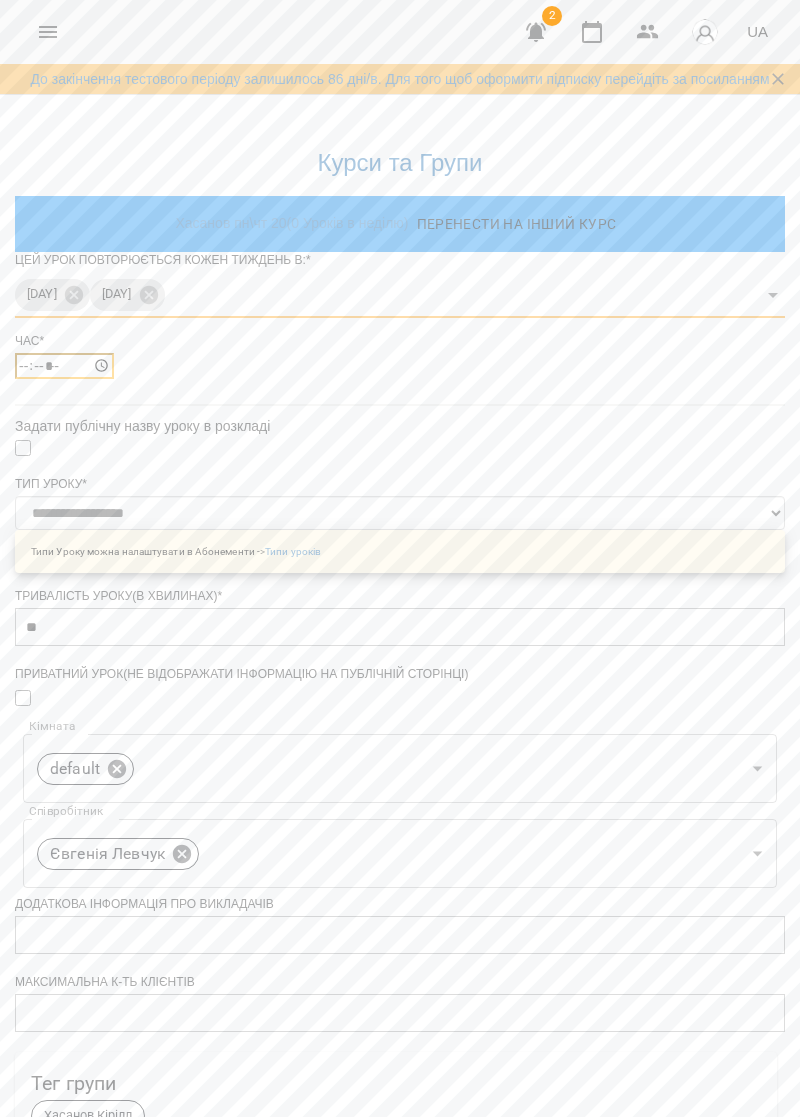 click on "*****" at bounding box center [64, 366] 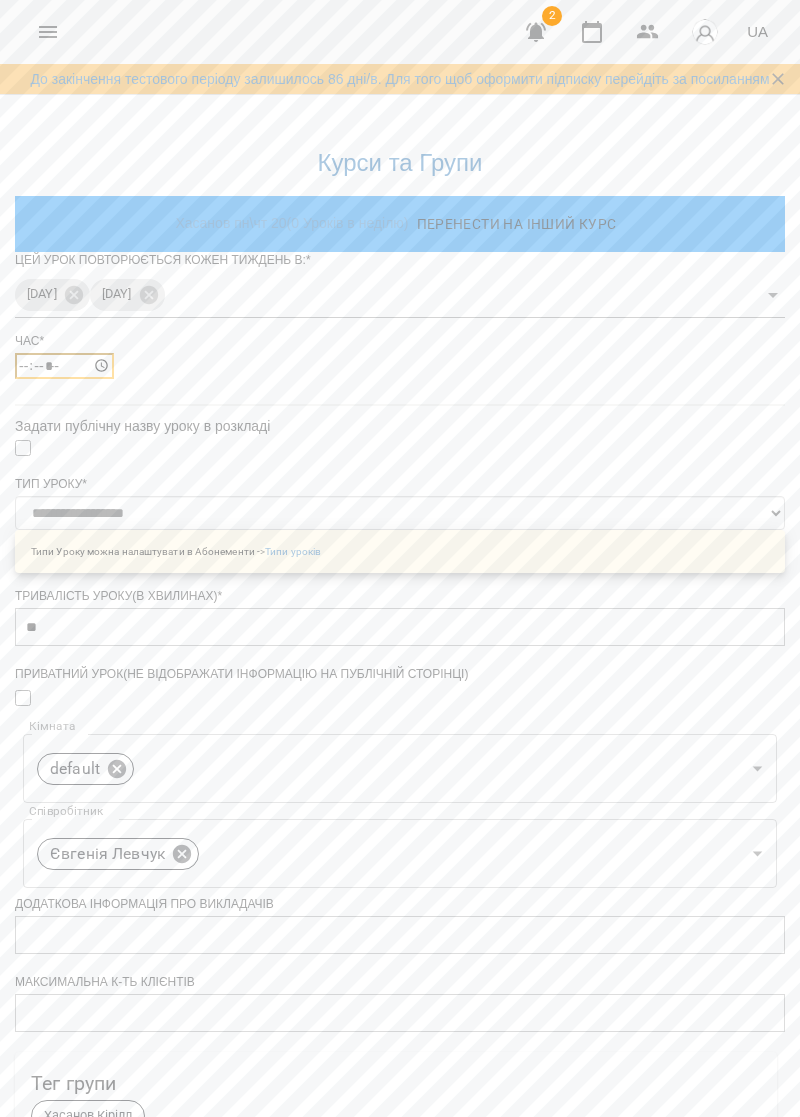 type on "*****" 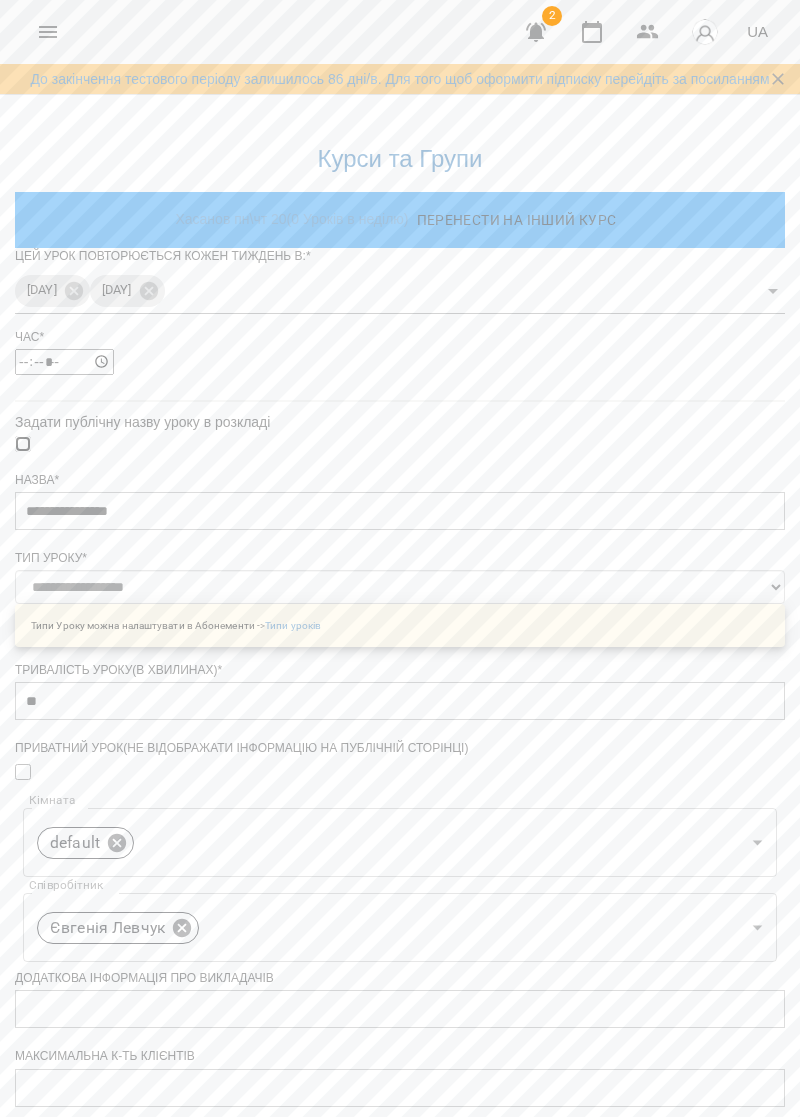 scroll, scrollTop: 422, scrollLeft: 0, axis: vertical 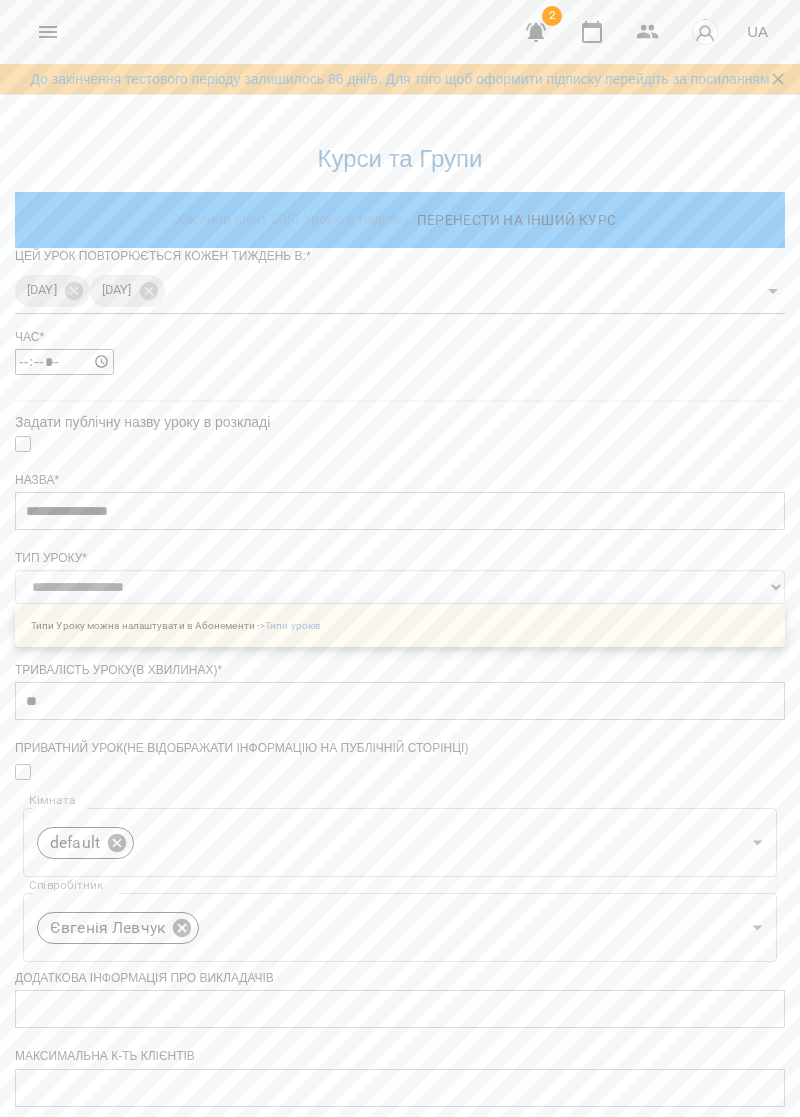 click on "Зберегти" at bounding box center [400, 1413] 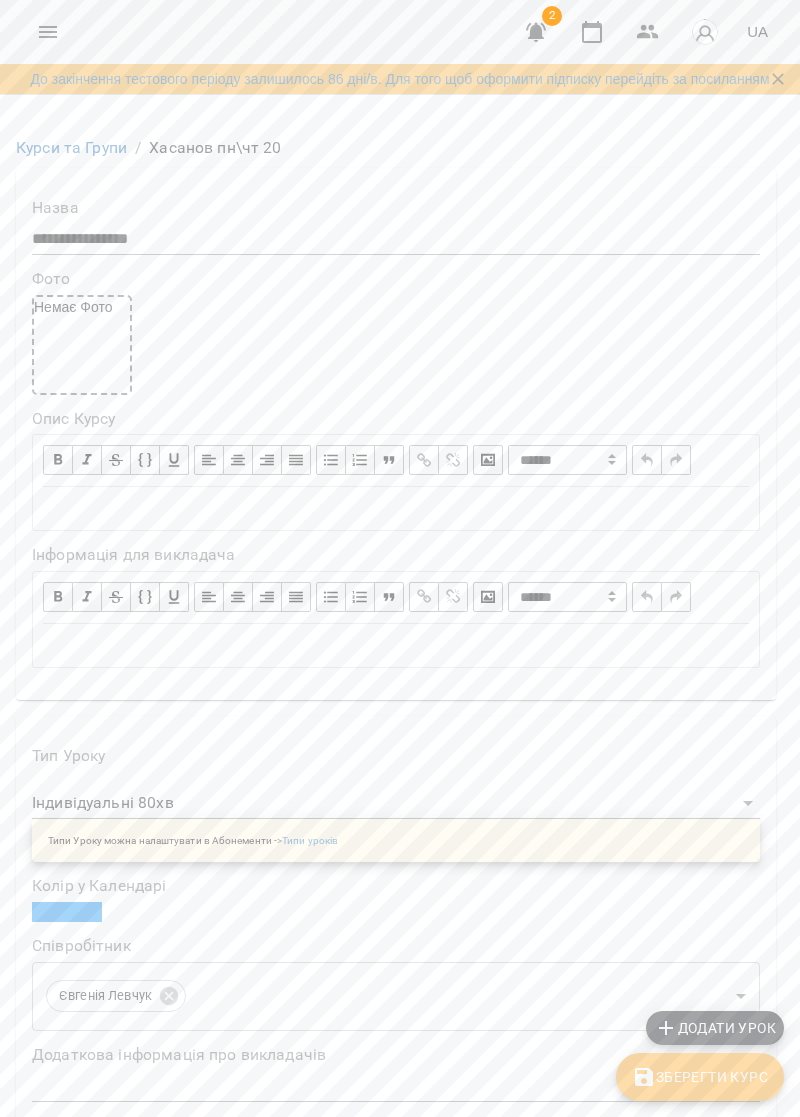 scroll, scrollTop: 1708, scrollLeft: 0, axis: vertical 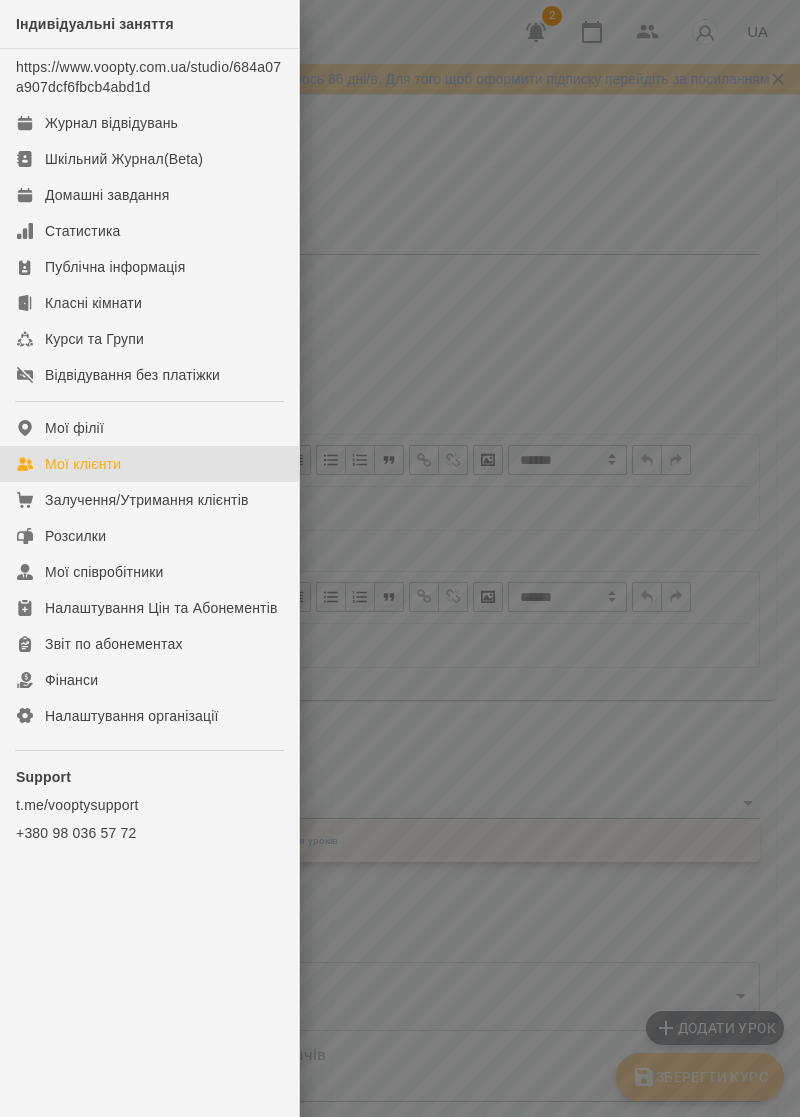 click on "Мої клієнти" at bounding box center [149, 464] 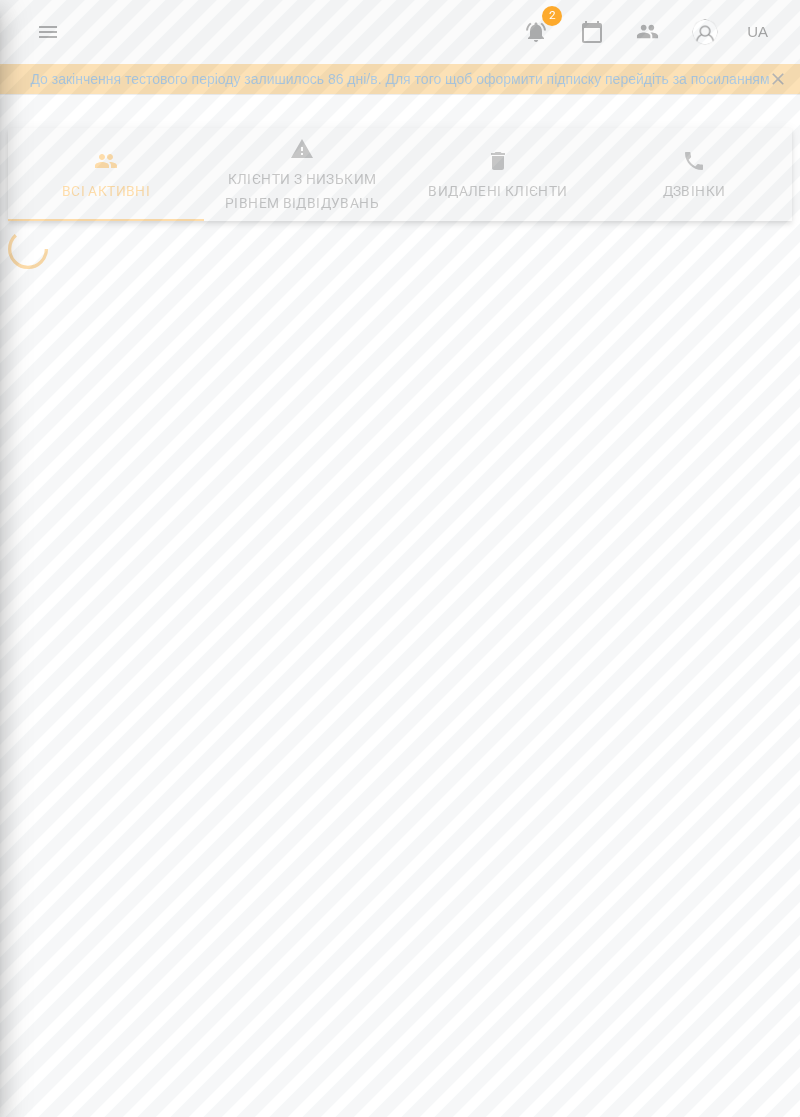 scroll, scrollTop: 0, scrollLeft: 0, axis: both 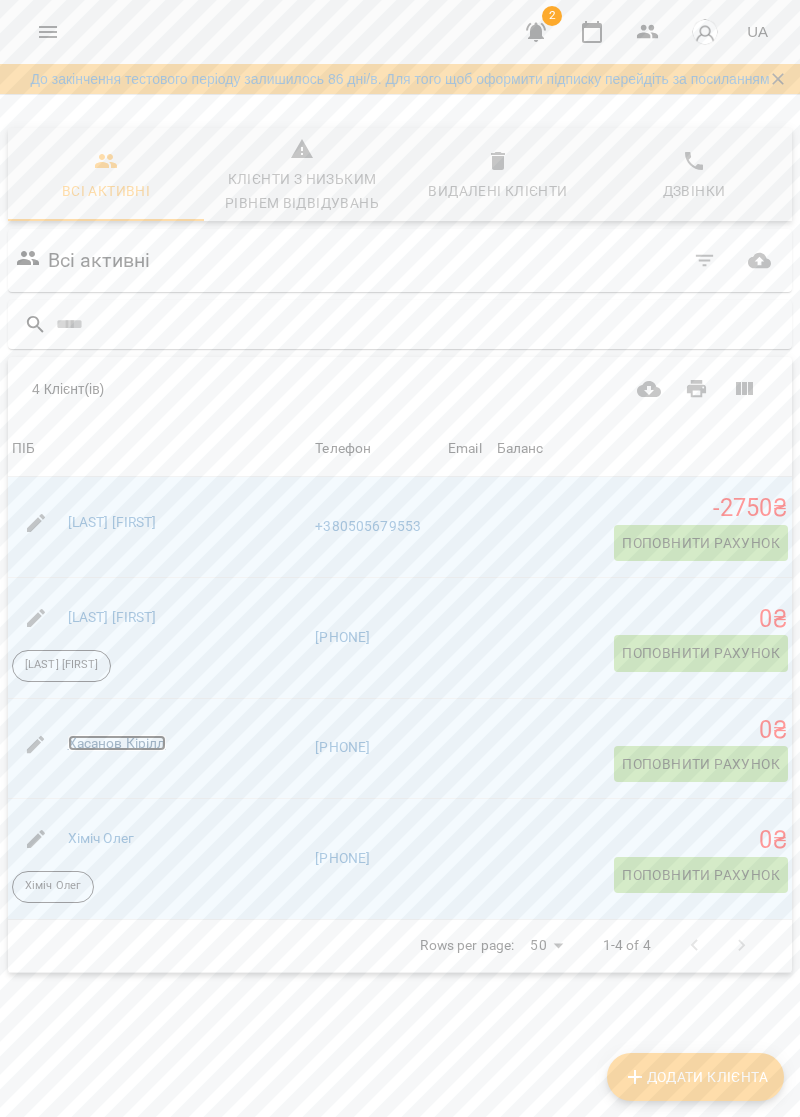 click on "Хасанов Кірілл" at bounding box center (117, 743) 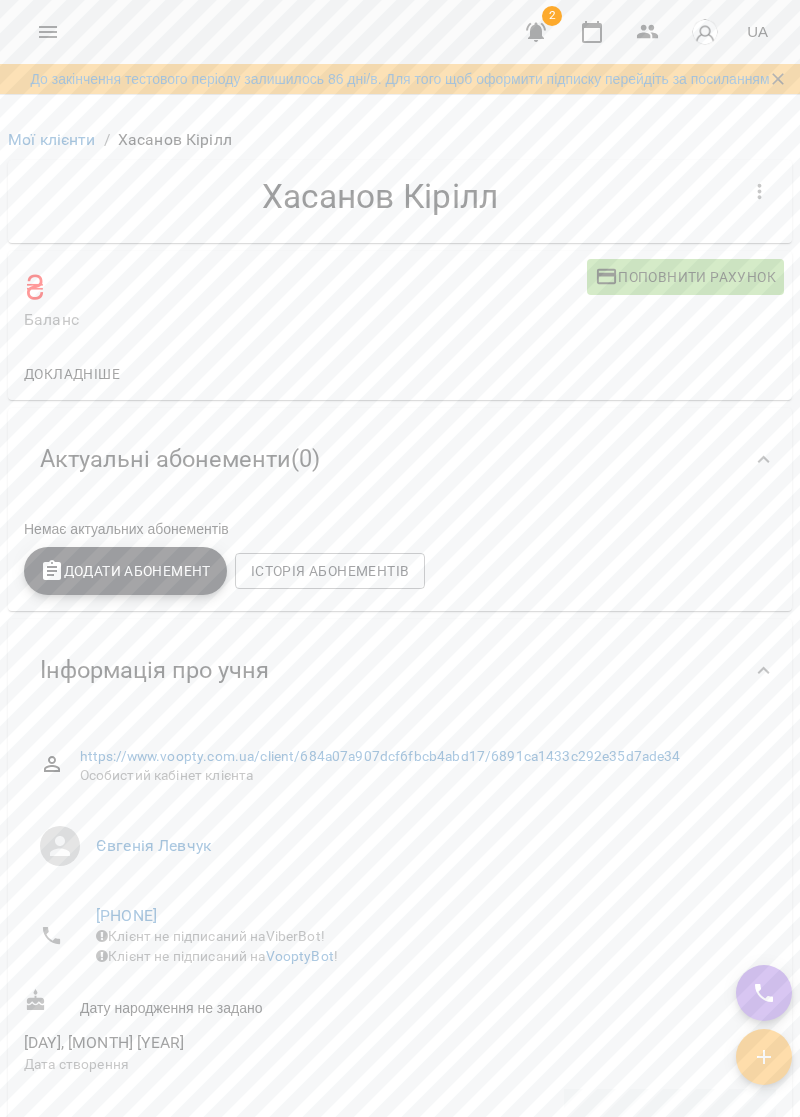 click on "Додати Абонемент" at bounding box center [125, 571] 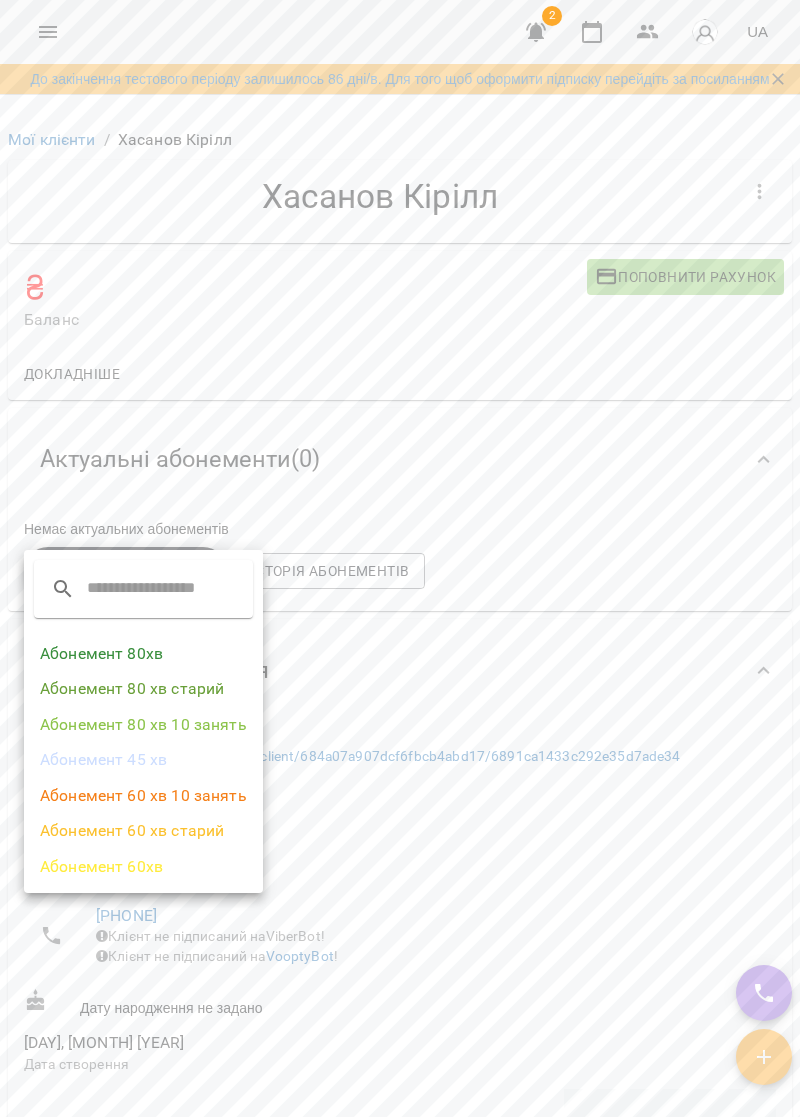 click on "Абонемент 80 хв старий" at bounding box center [143, 689] 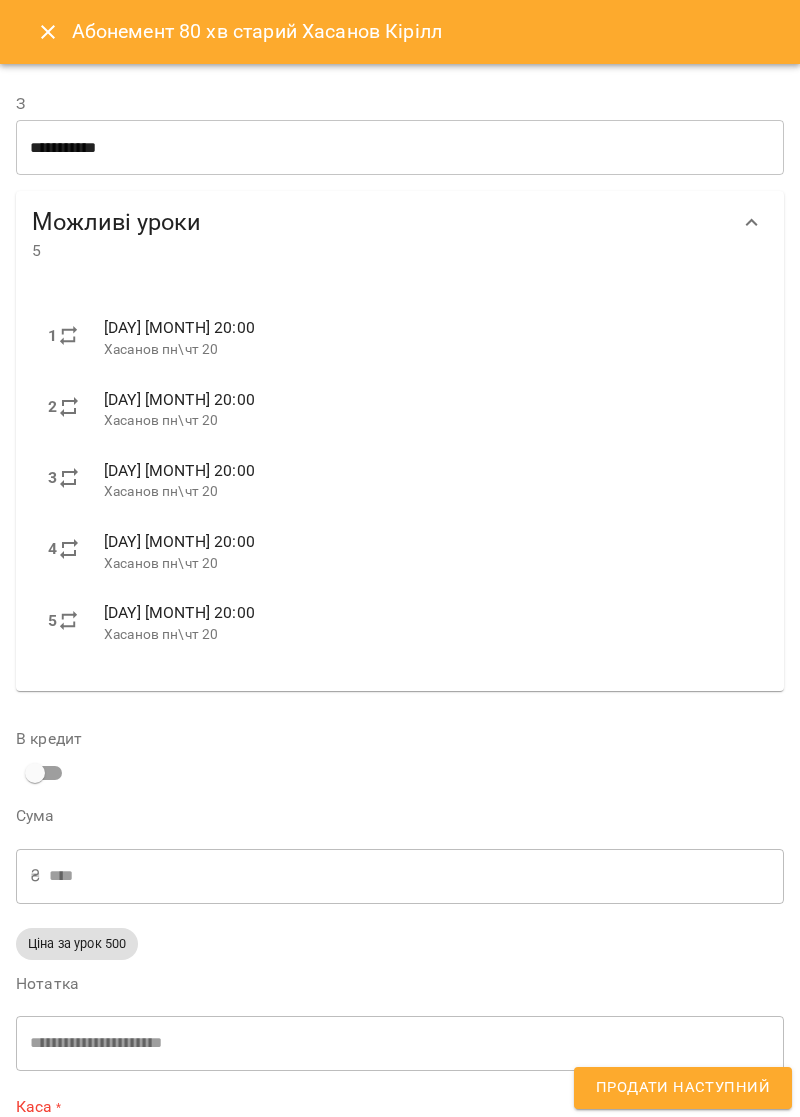 click on "**********" at bounding box center (400, 148) 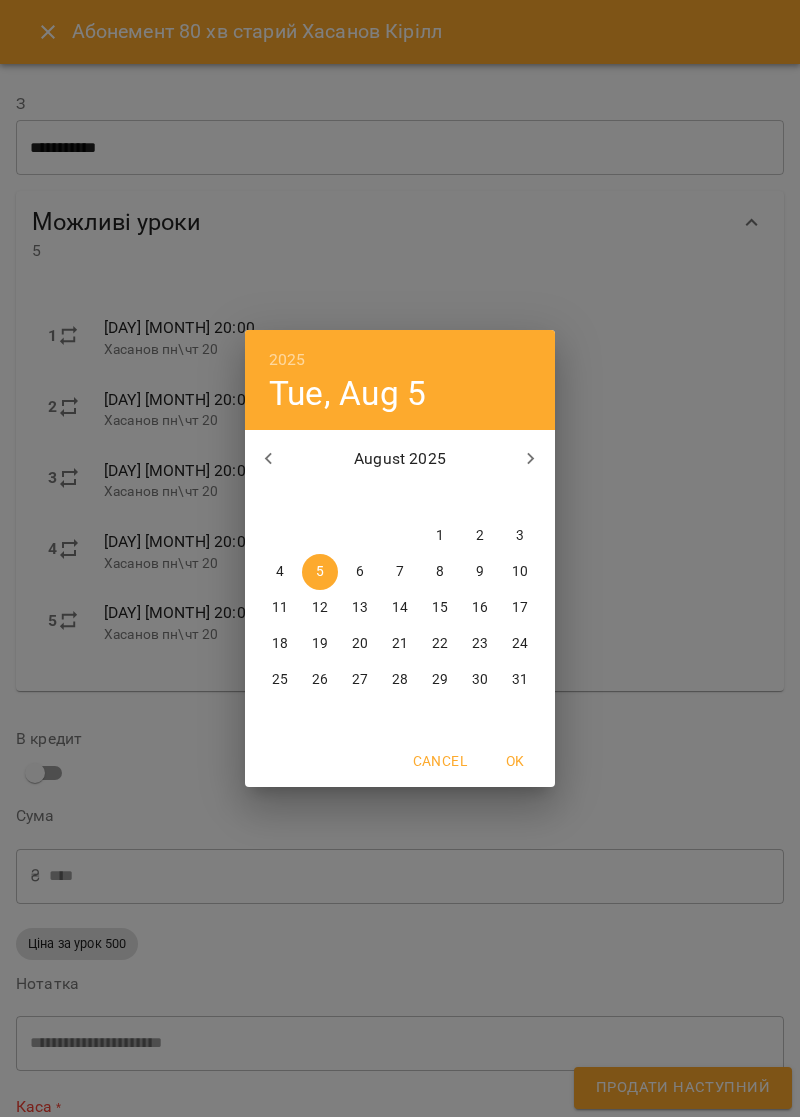 click on "4" at bounding box center [280, 572] 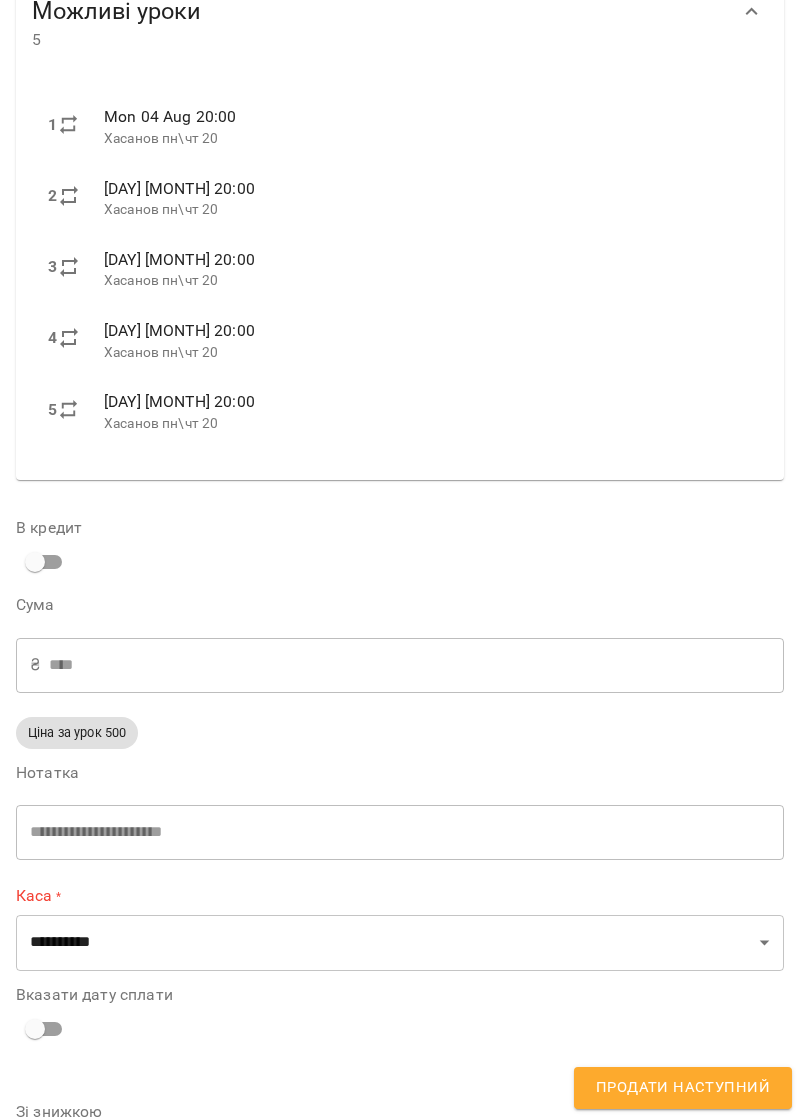 scroll, scrollTop: 227, scrollLeft: 0, axis: vertical 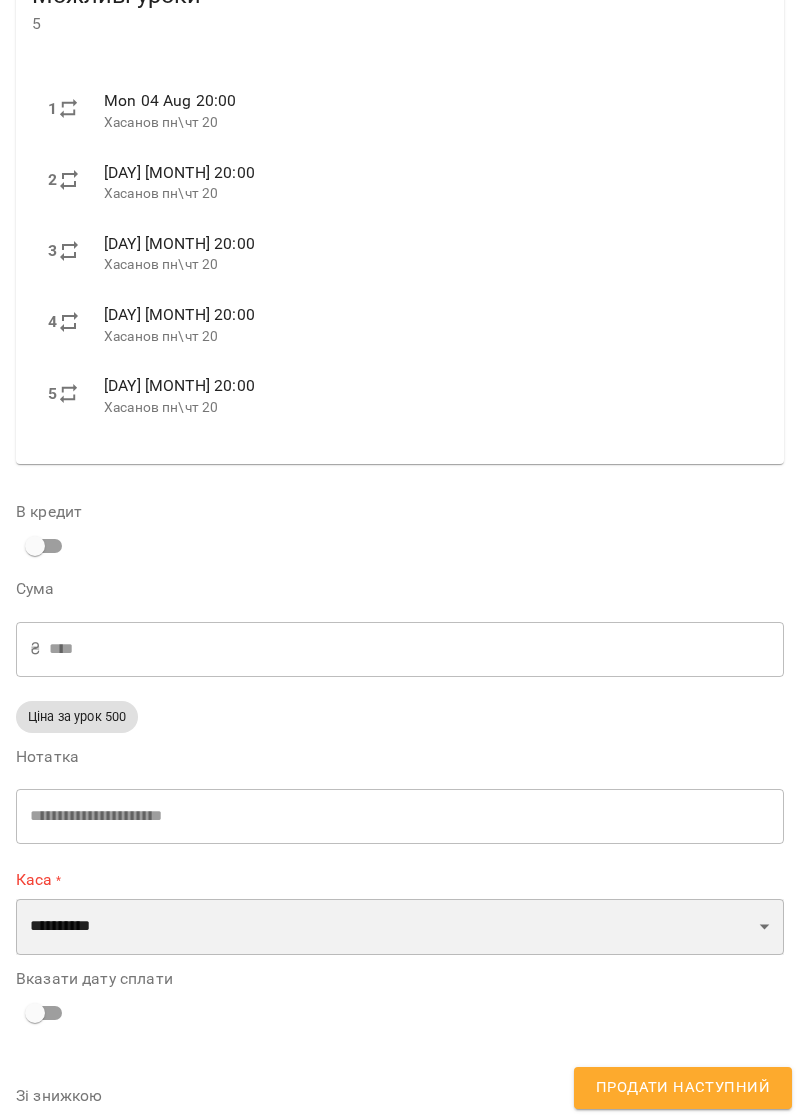 click on "**********" at bounding box center (400, 927) 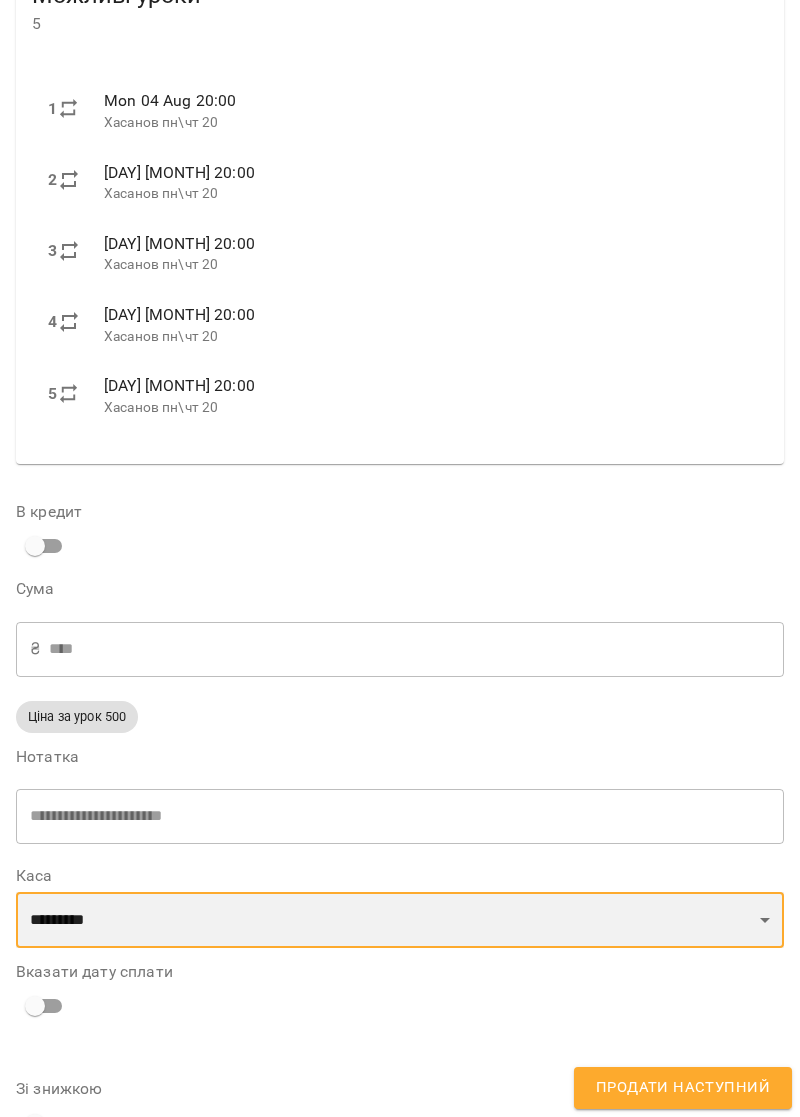 scroll, scrollTop: 220, scrollLeft: 0, axis: vertical 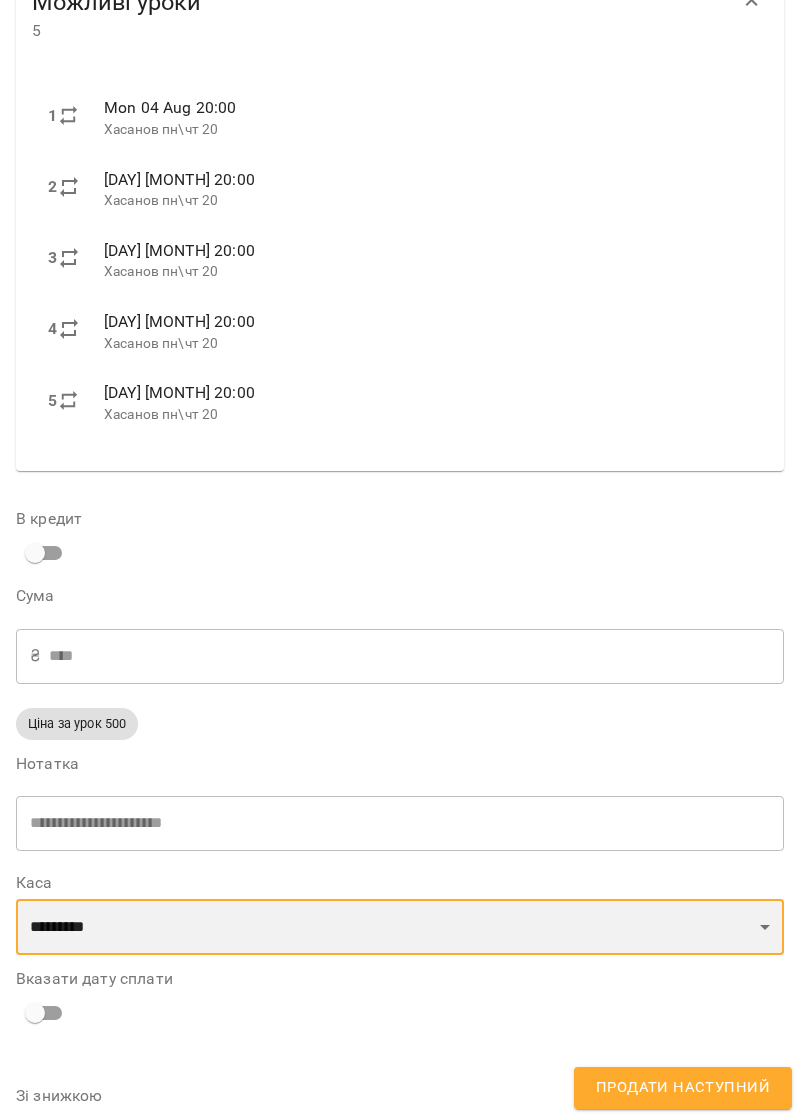 click on "**********" at bounding box center (400, 927) 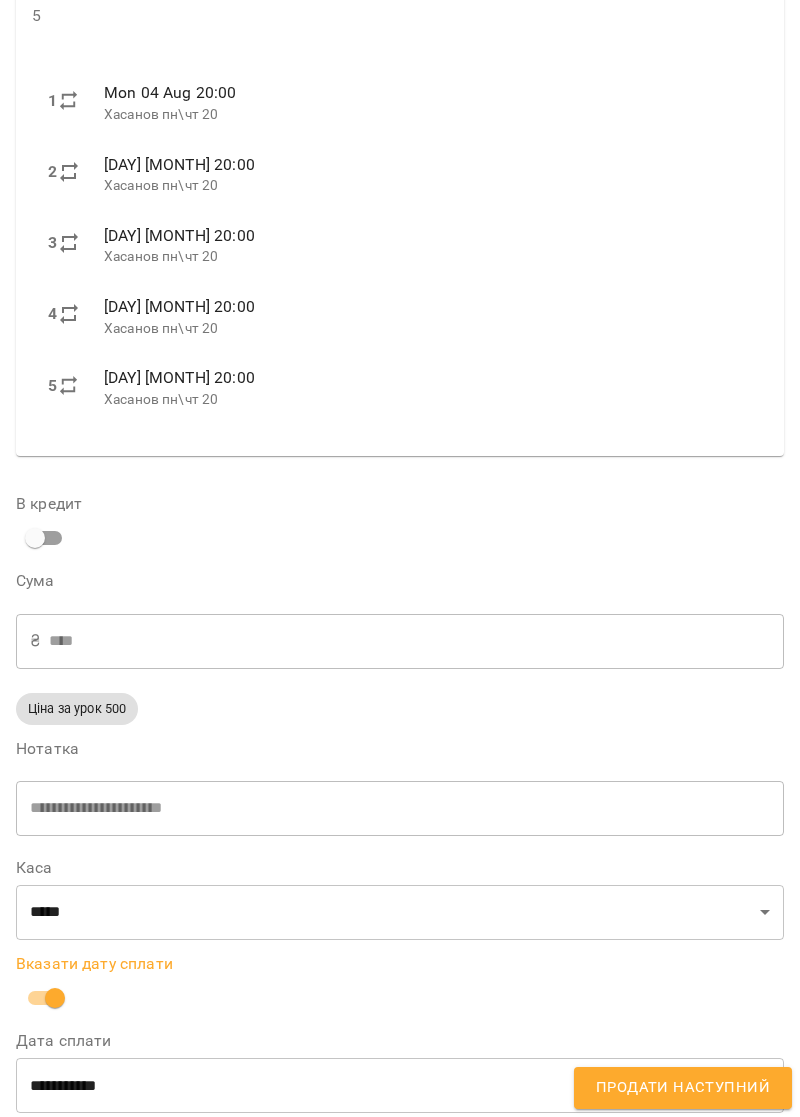 scroll, scrollTop: 236, scrollLeft: 0, axis: vertical 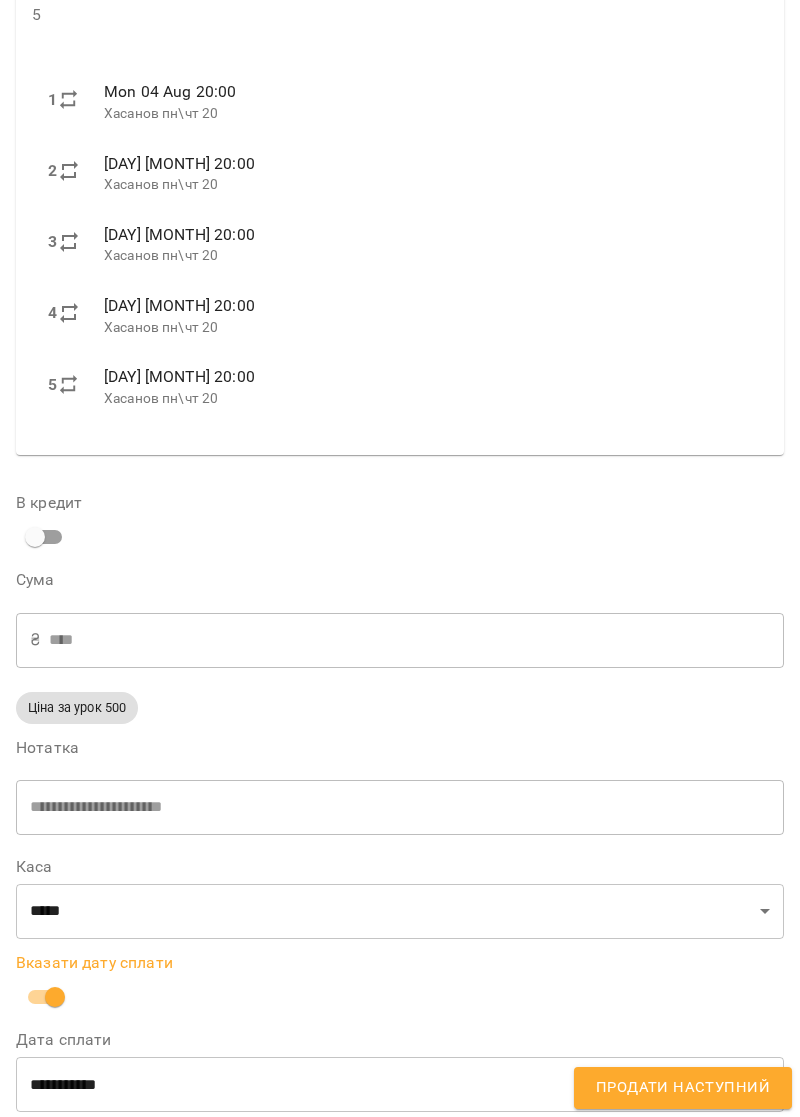 click on "**********" at bounding box center [400, 1084] 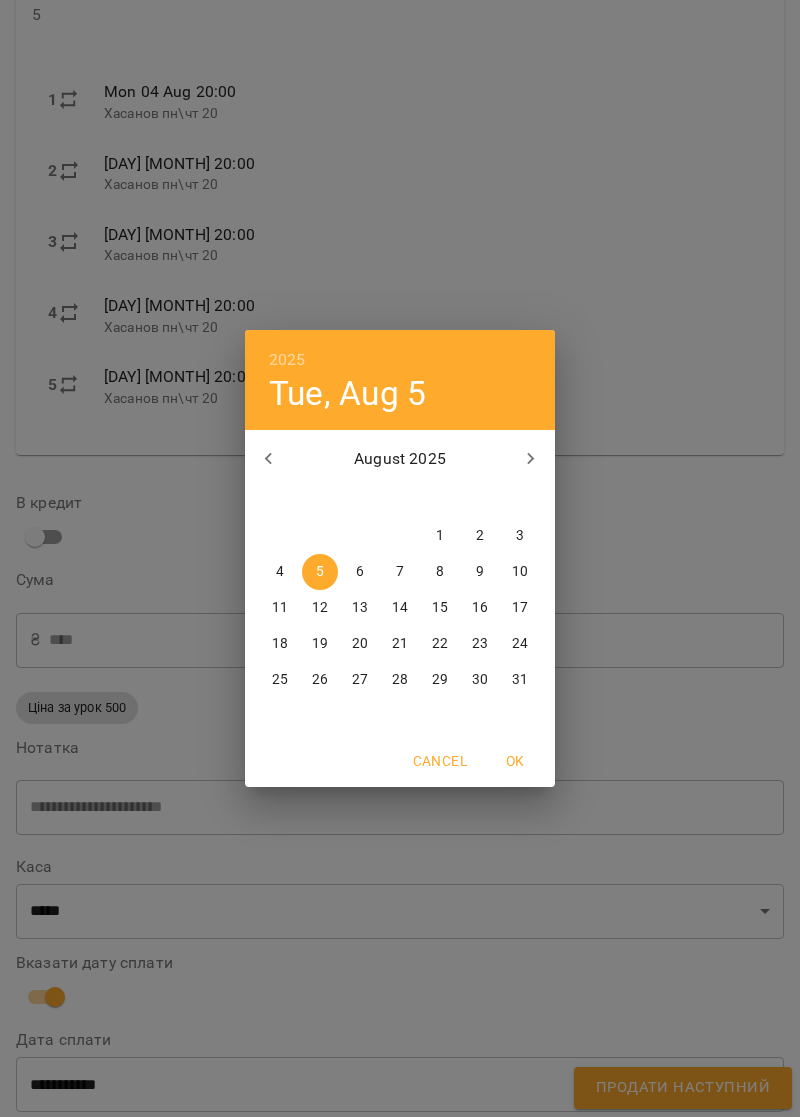 click on "4" at bounding box center (280, 572) 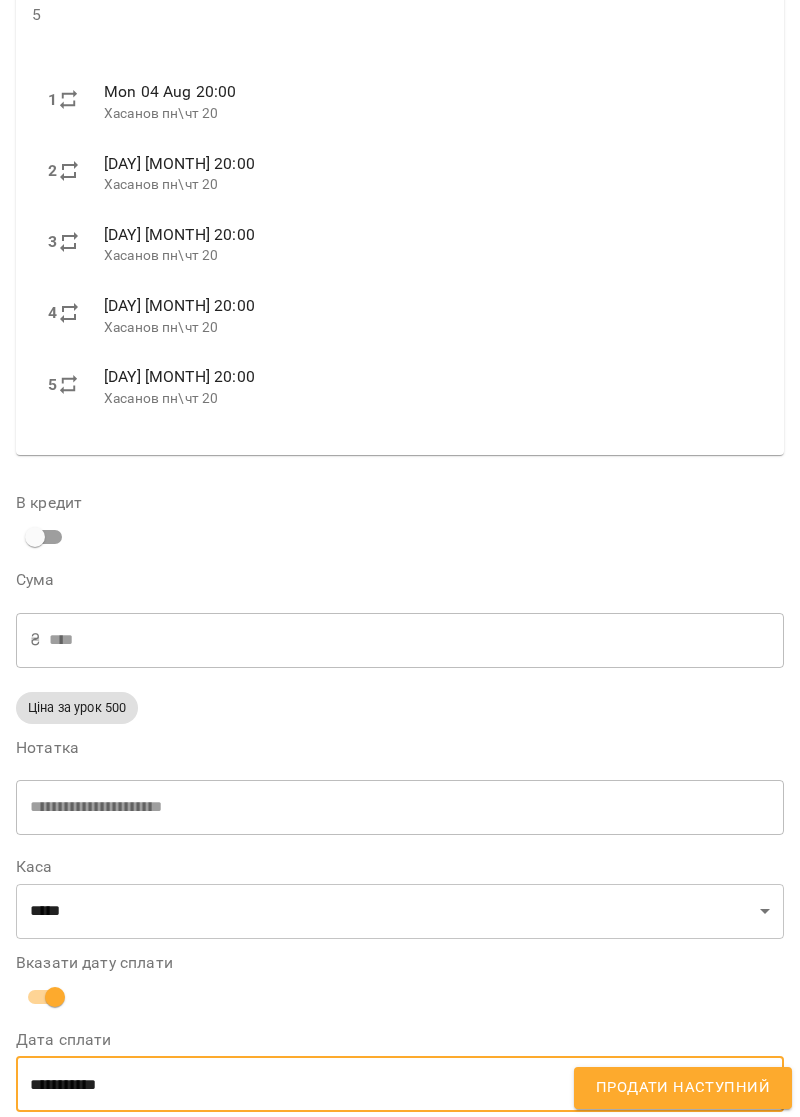 type on "**********" 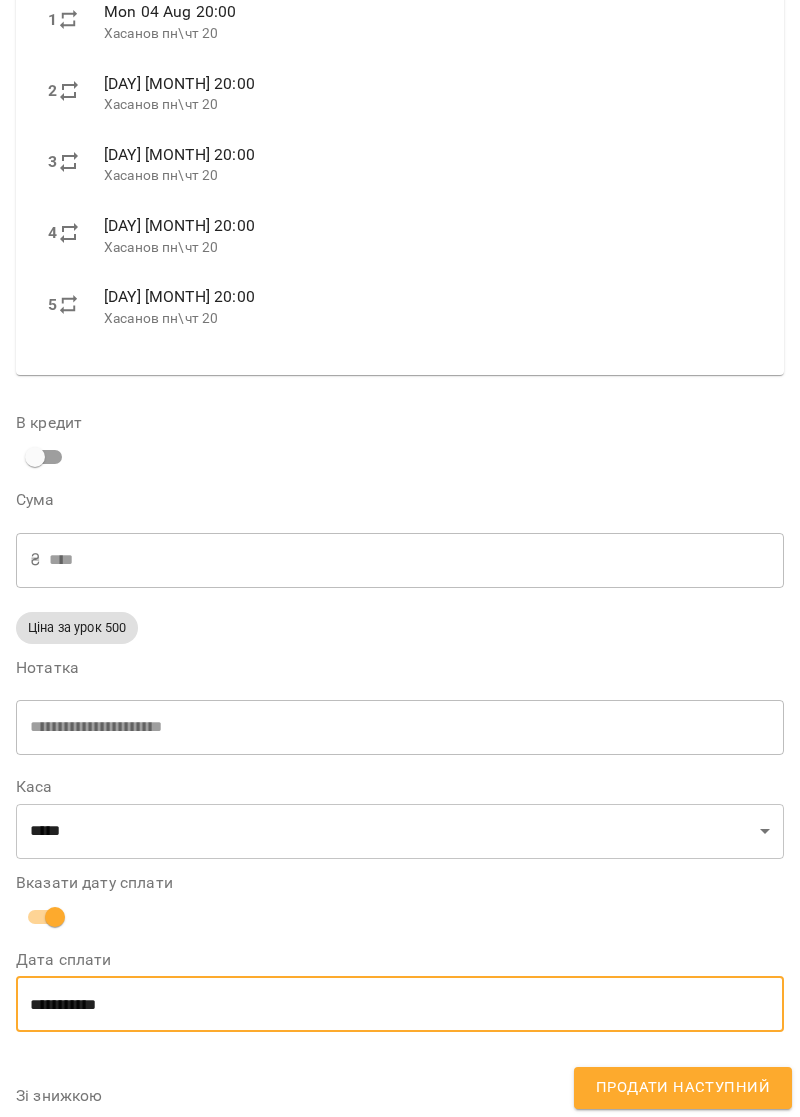 click on "Продати наступний" at bounding box center (683, 1088) 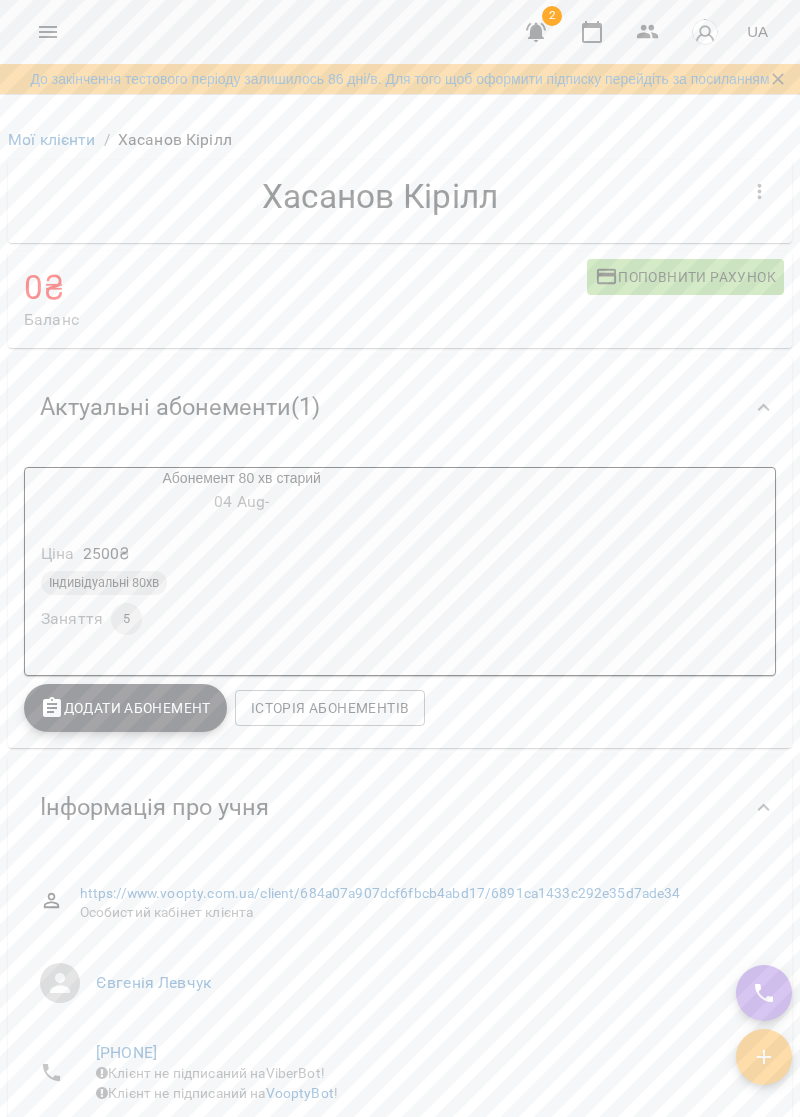 click on "Ціна 2500 ₴" at bounding box center (241, 554) 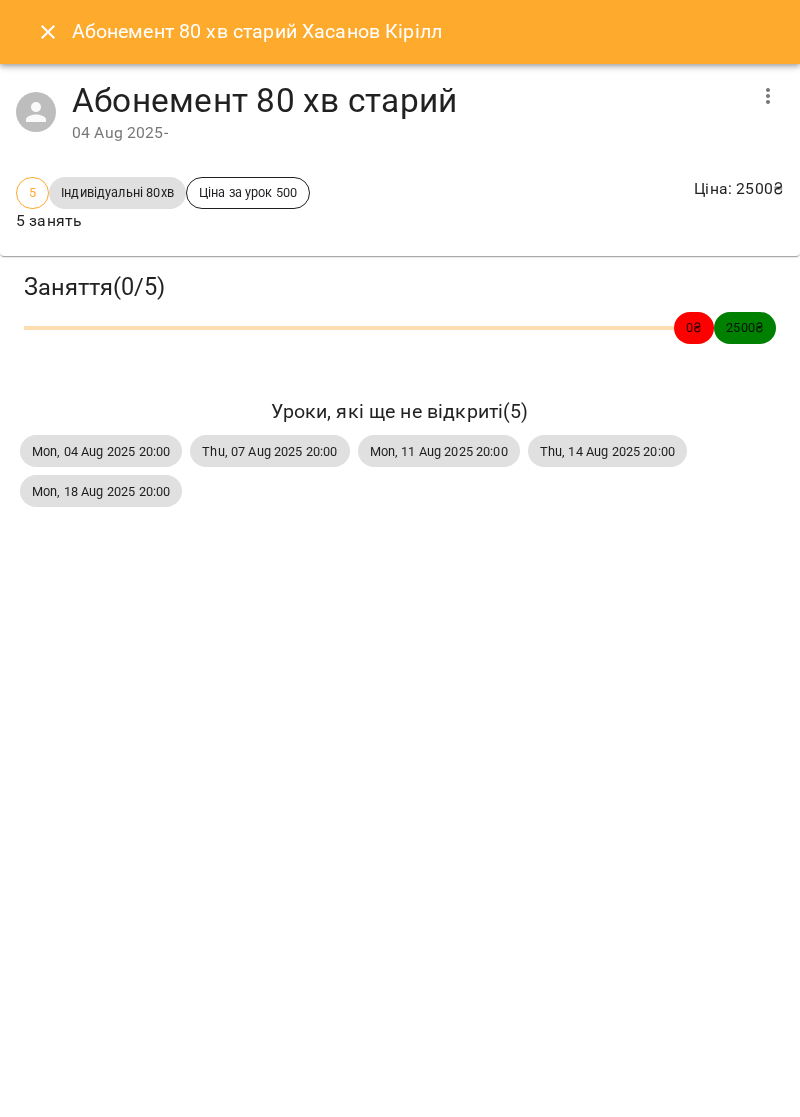 click at bounding box center [48, 32] 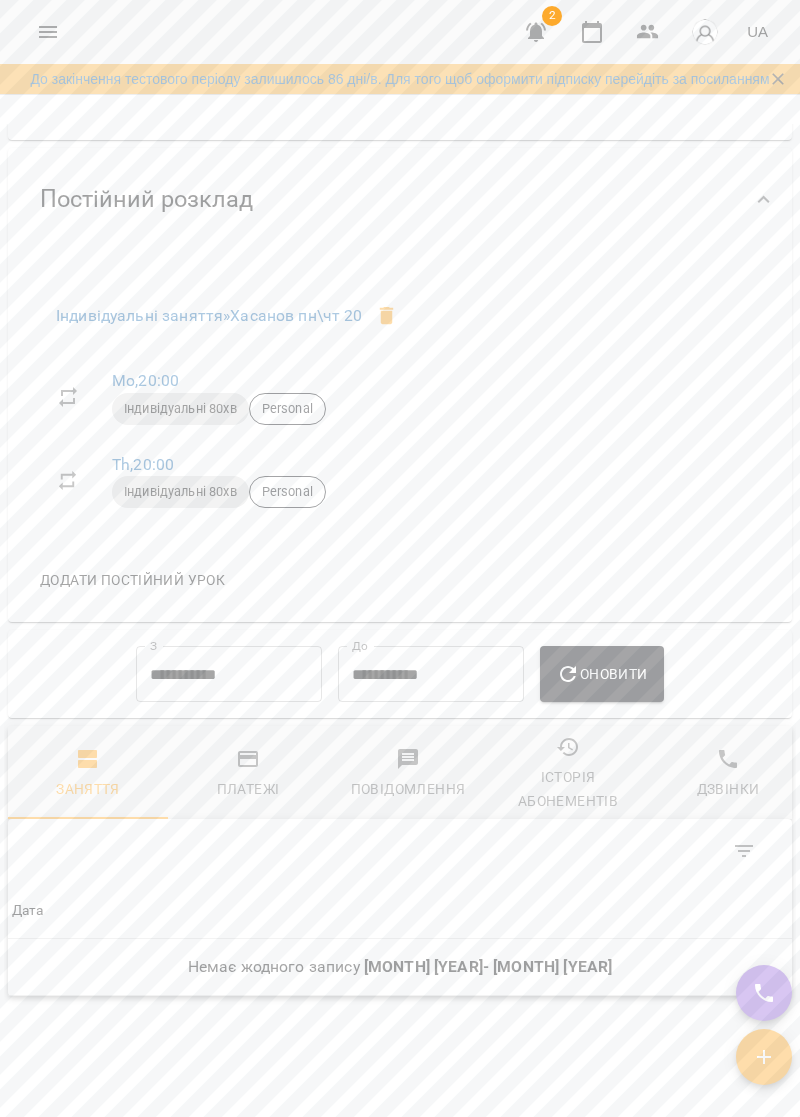 scroll, scrollTop: 1395, scrollLeft: 0, axis: vertical 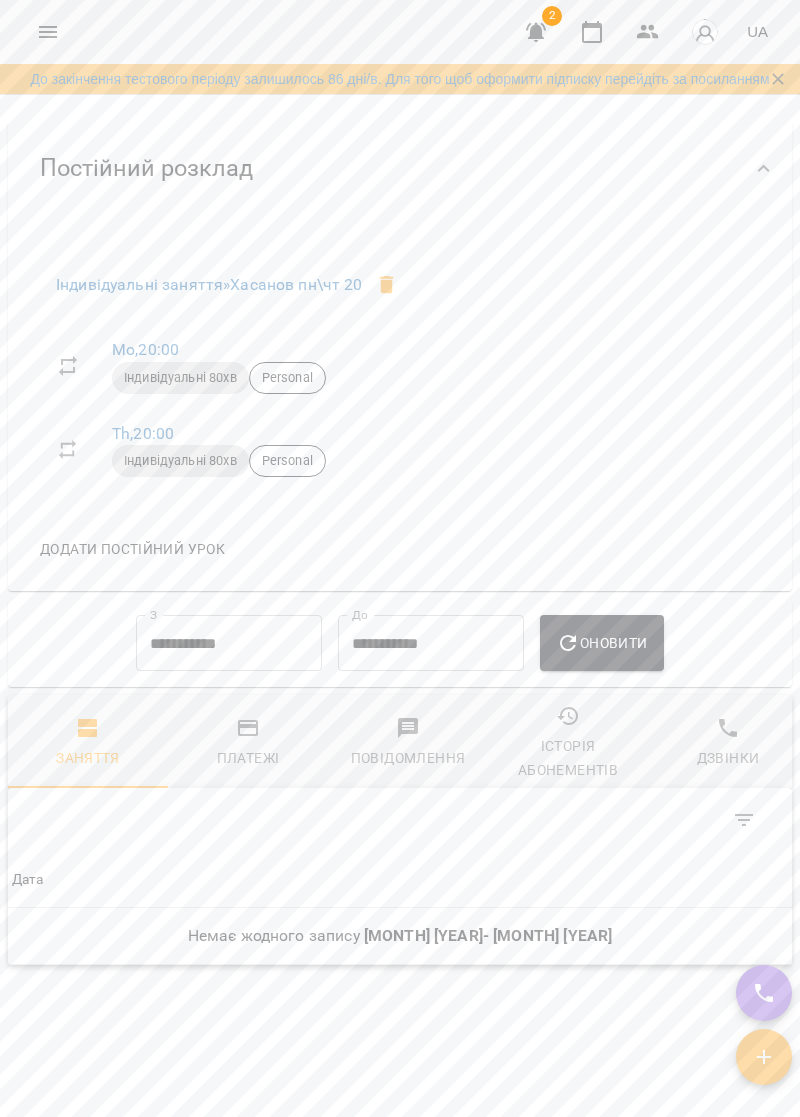 click at bounding box center (48, 32) 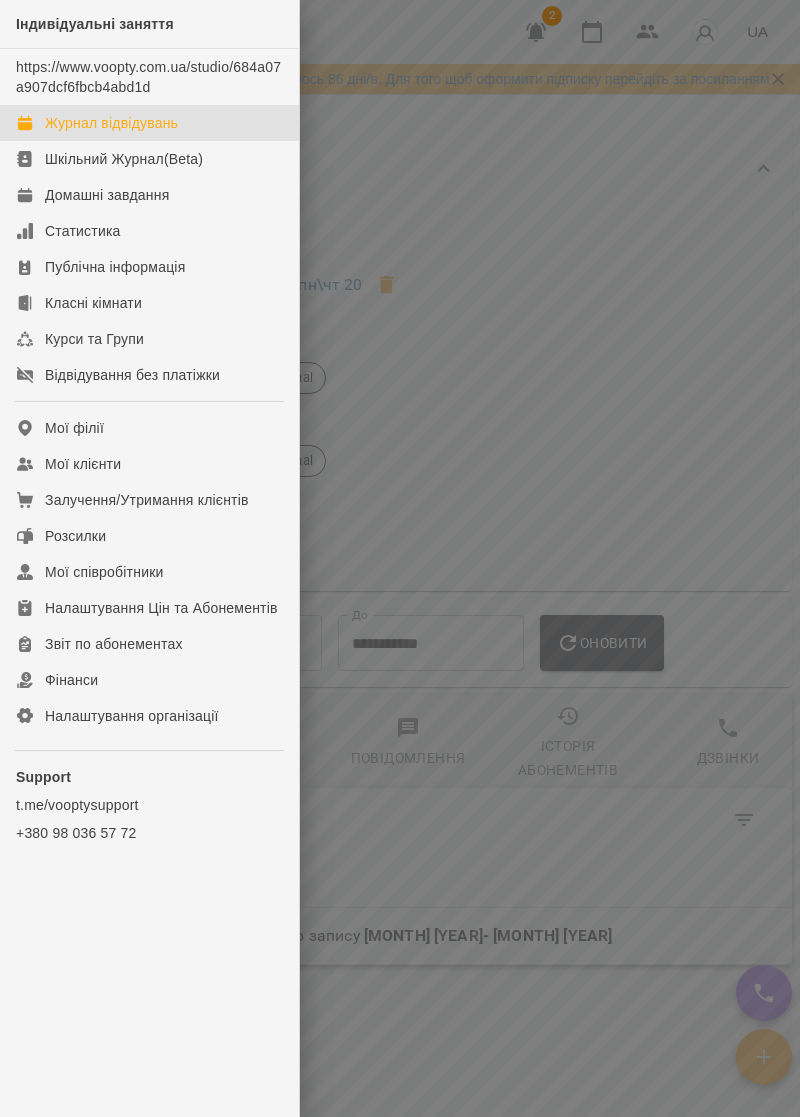 click on "Журнал відвідувань" at bounding box center [149, 123] 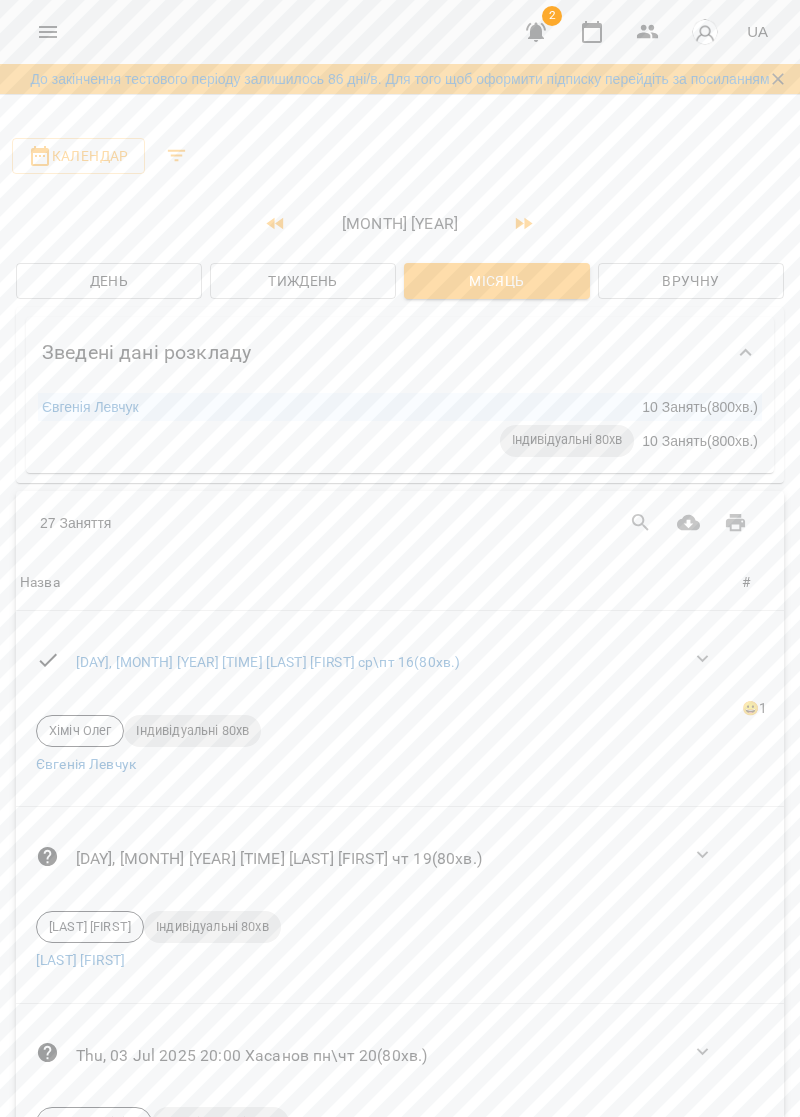 scroll, scrollTop: 313, scrollLeft: 0, axis: vertical 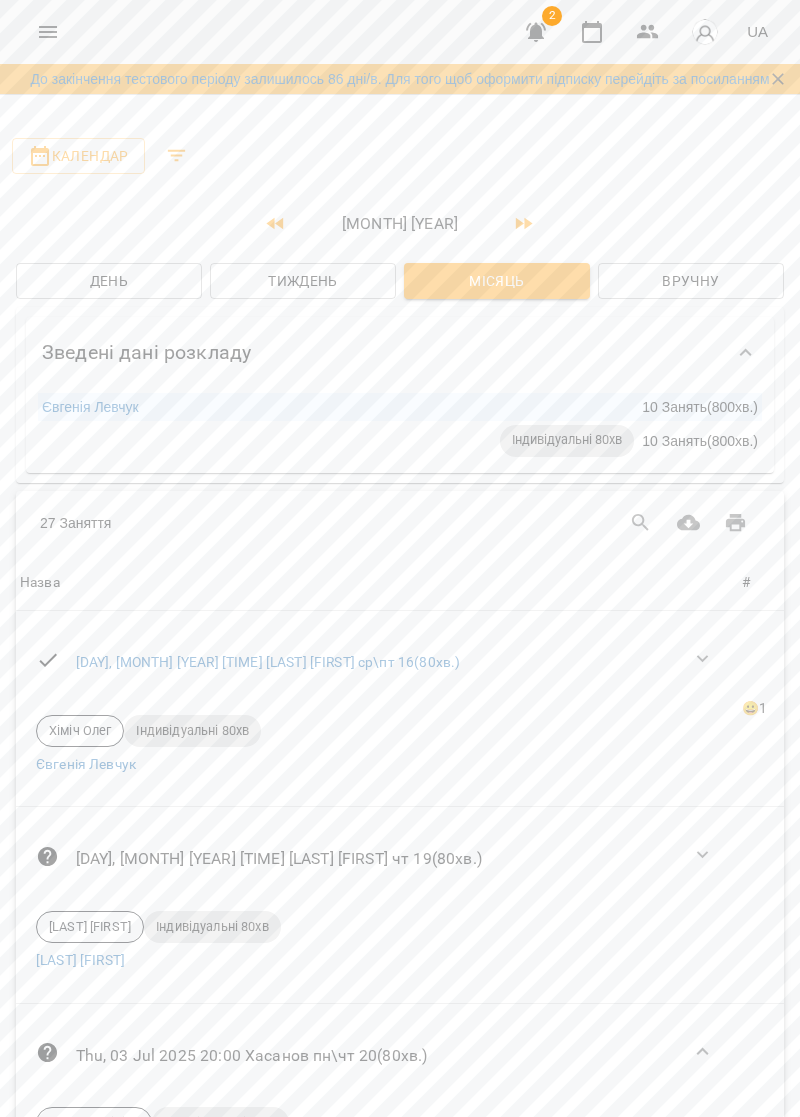 click at bounding box center (703, 1052) 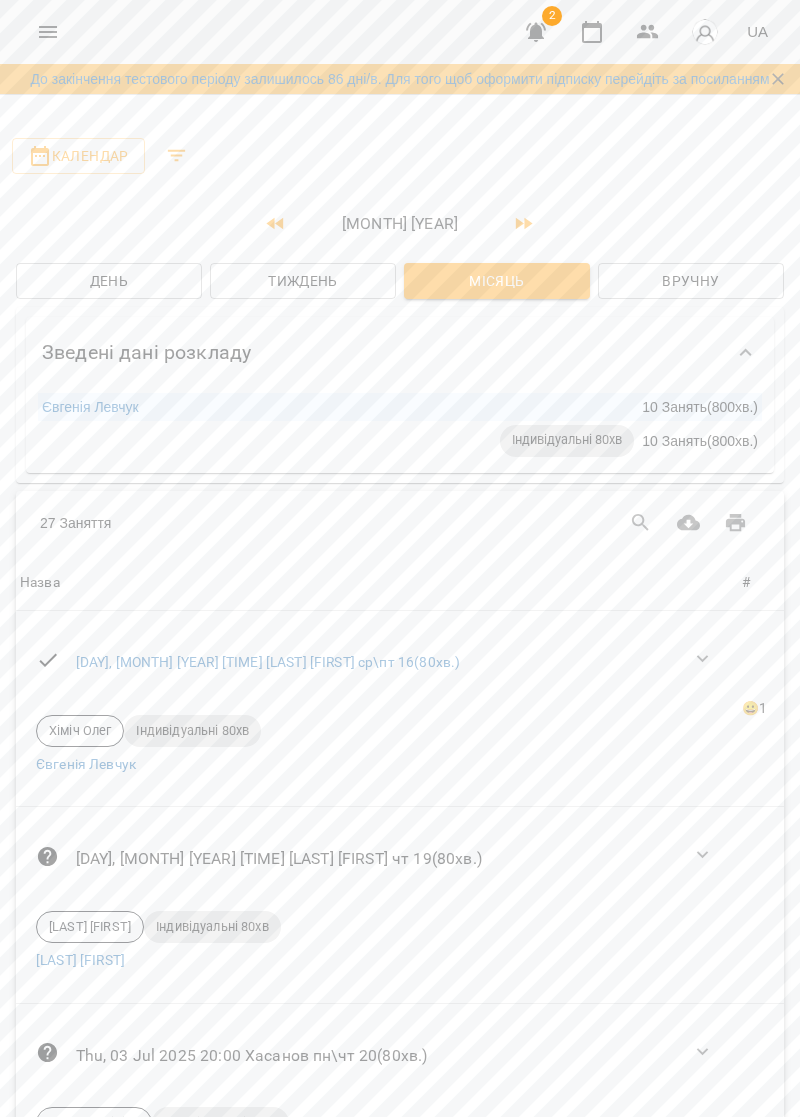 scroll, scrollTop: 0, scrollLeft: 0, axis: both 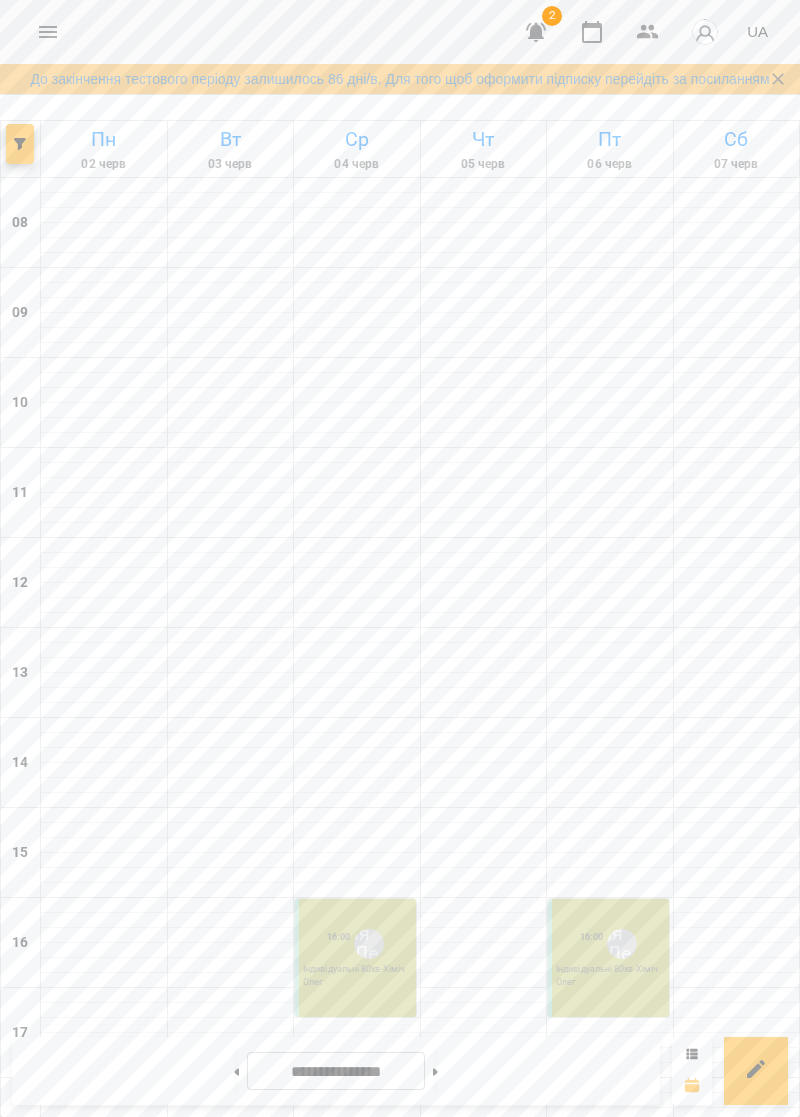 click 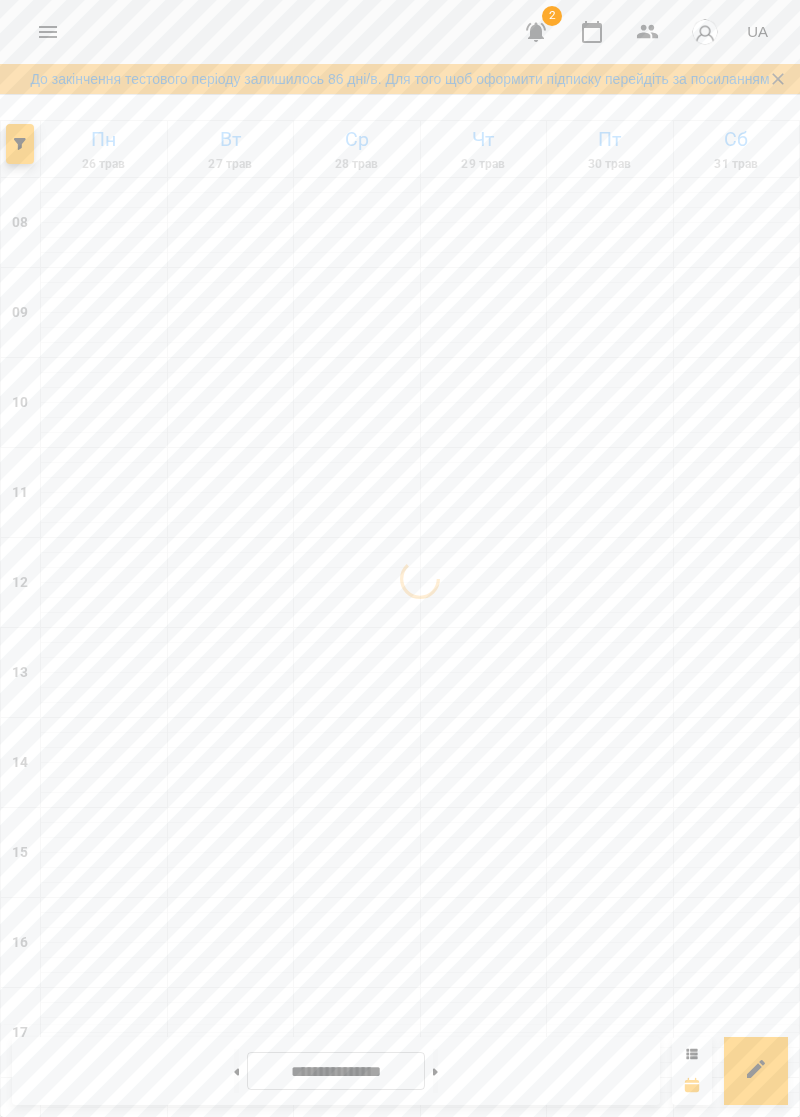 click at bounding box center [435, 1071] 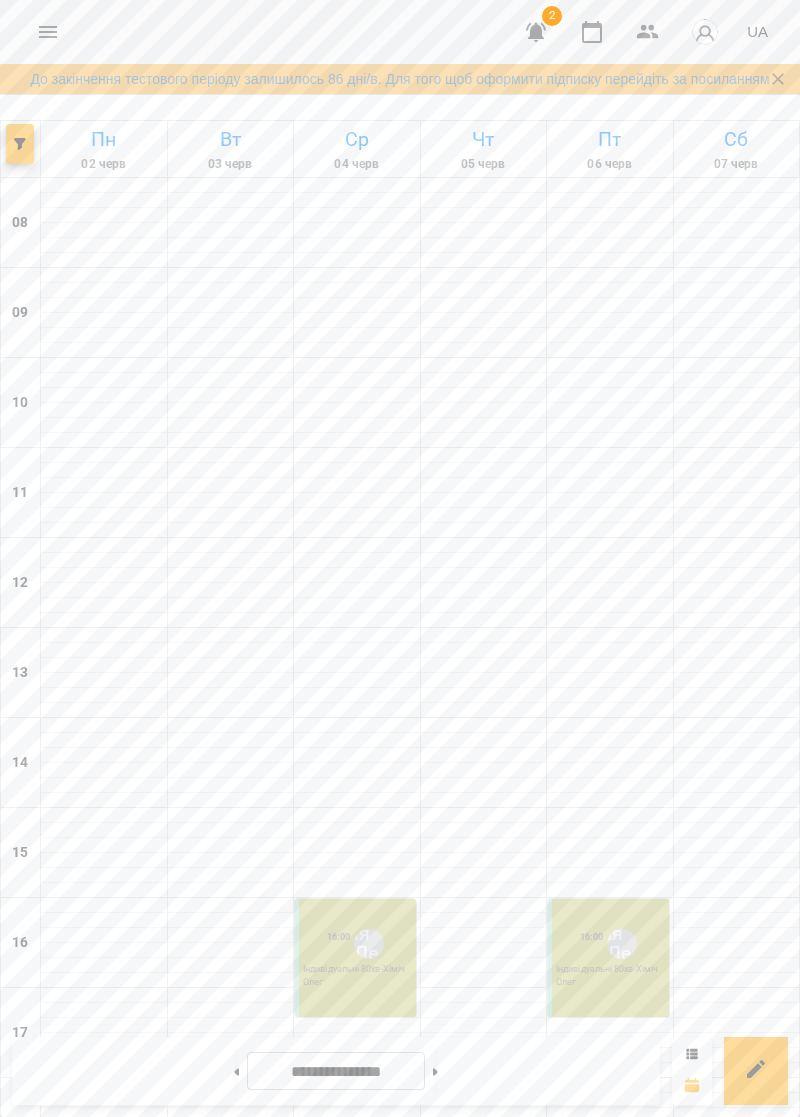 click at bounding box center [435, 1071] 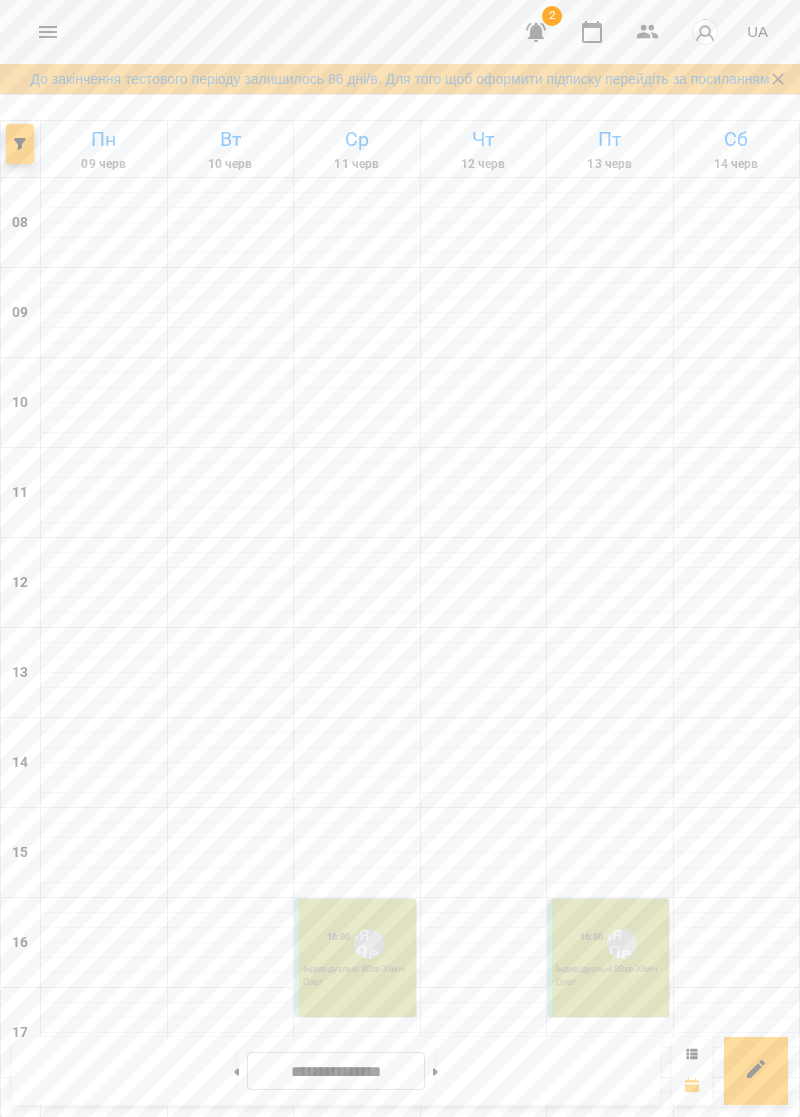 click on "Індивідуальні 80хв - Хіміч Олег" at bounding box center (357, 976) 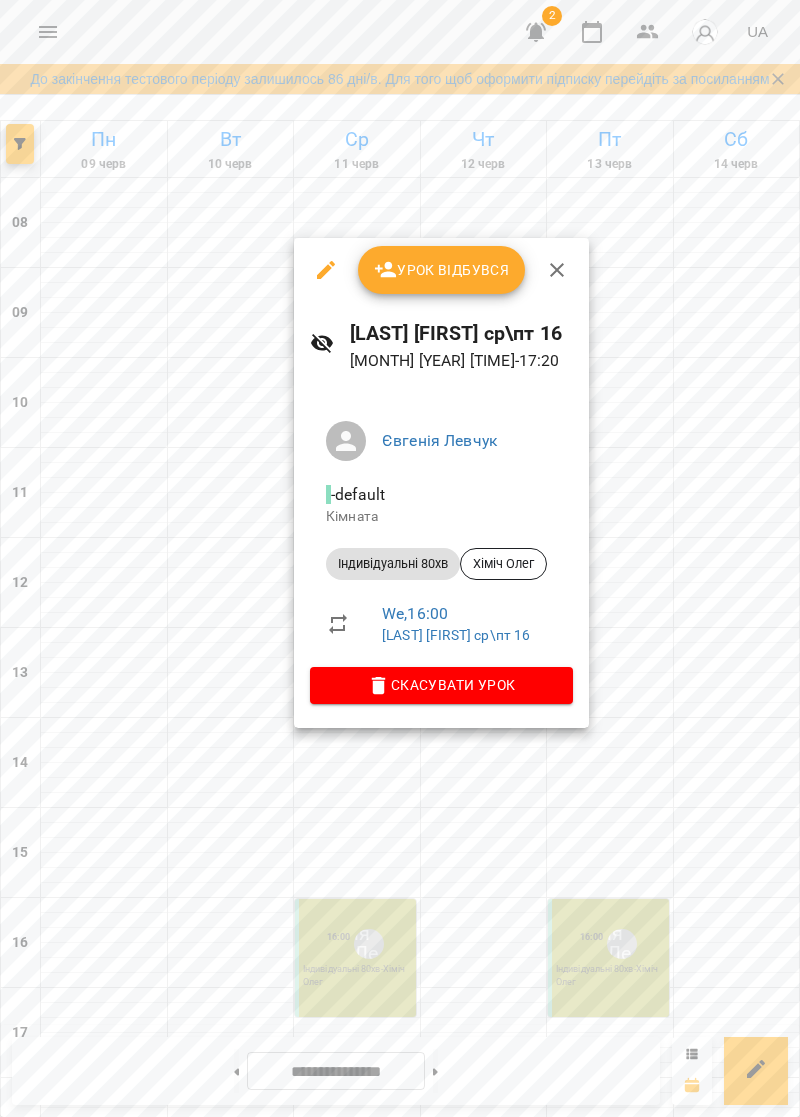 click at bounding box center (400, 558) 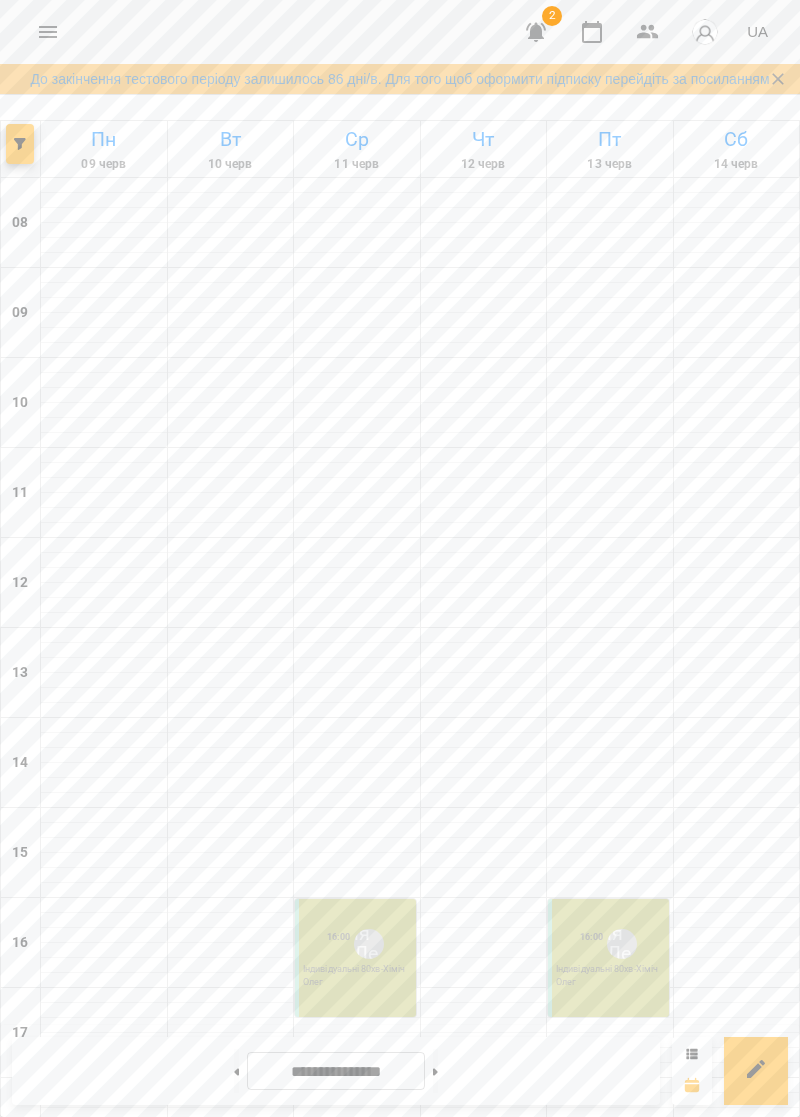 scroll, scrollTop: 220, scrollLeft: 0, axis: vertical 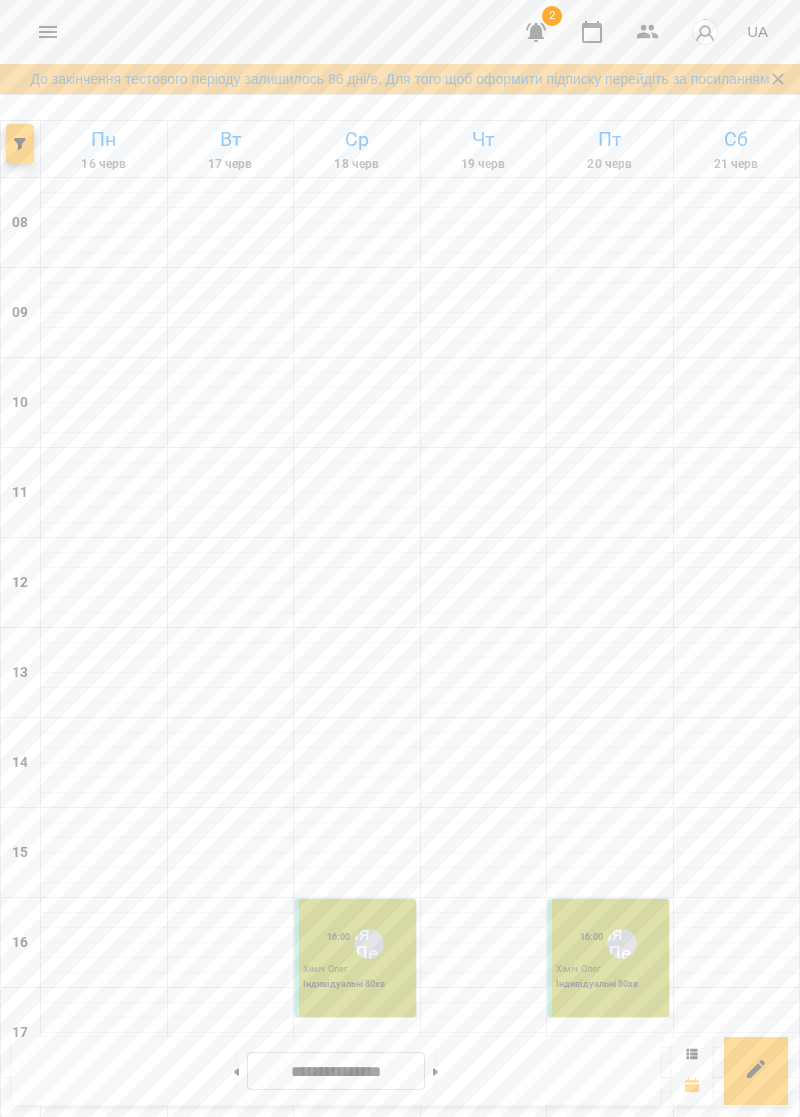 click at bounding box center [48, 32] 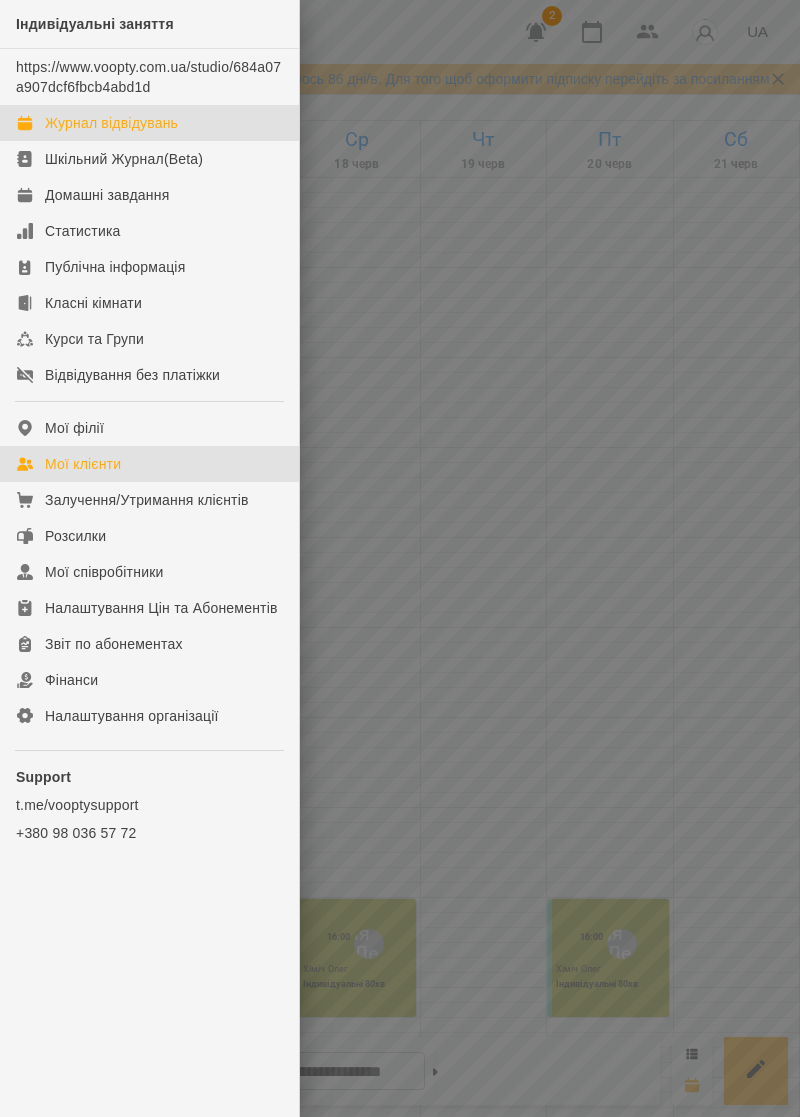 click on "Мої клієнти" at bounding box center [149, 464] 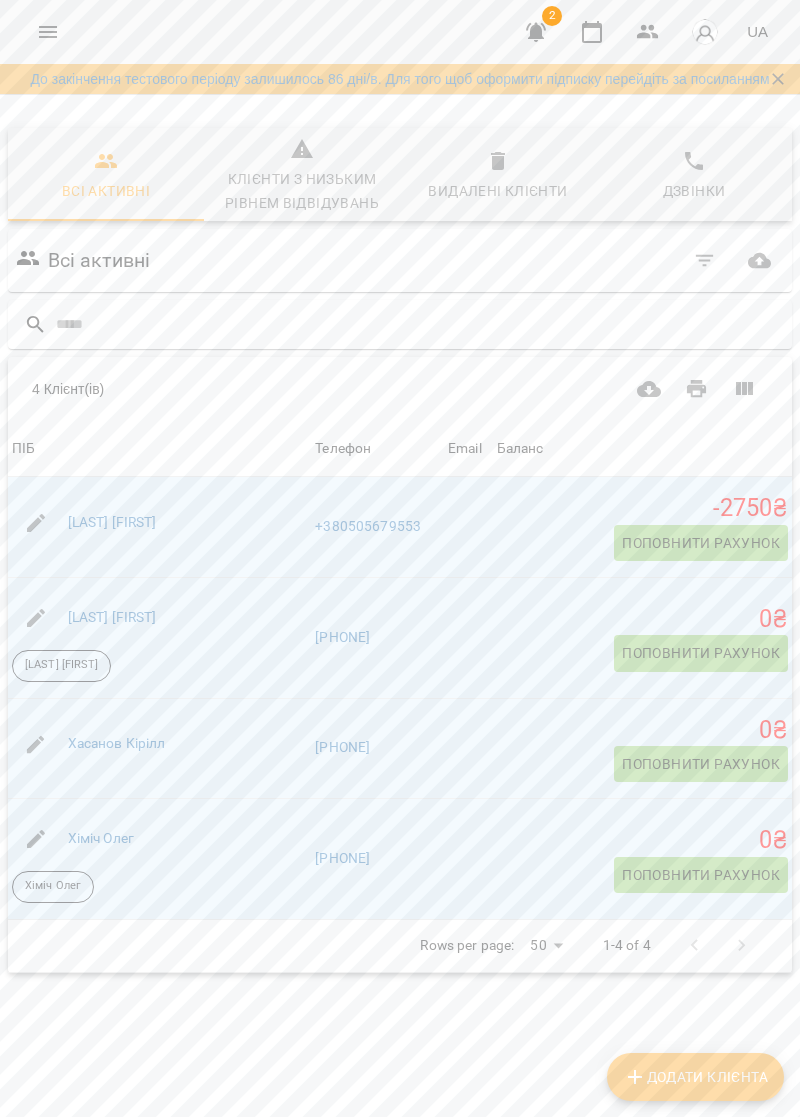 scroll, scrollTop: 108, scrollLeft: 0, axis: vertical 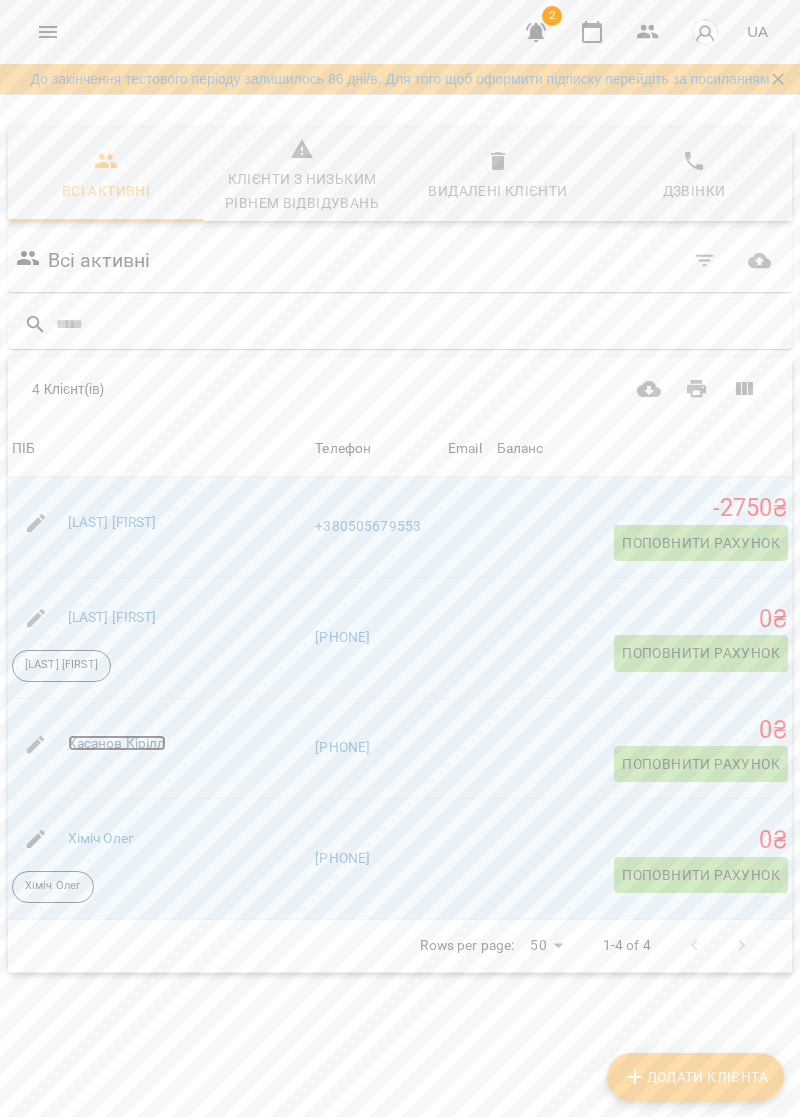 click on "Хасанов Кірілл" at bounding box center [117, 743] 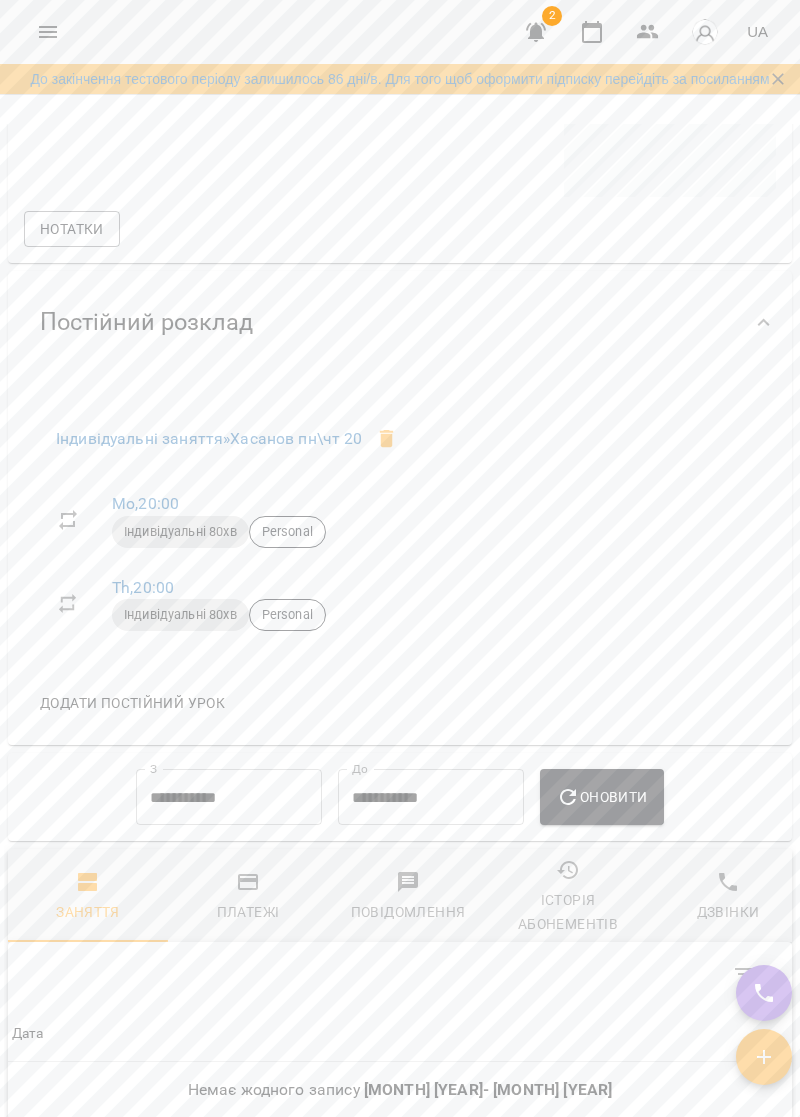 scroll, scrollTop: 1395, scrollLeft: 0, axis: vertical 